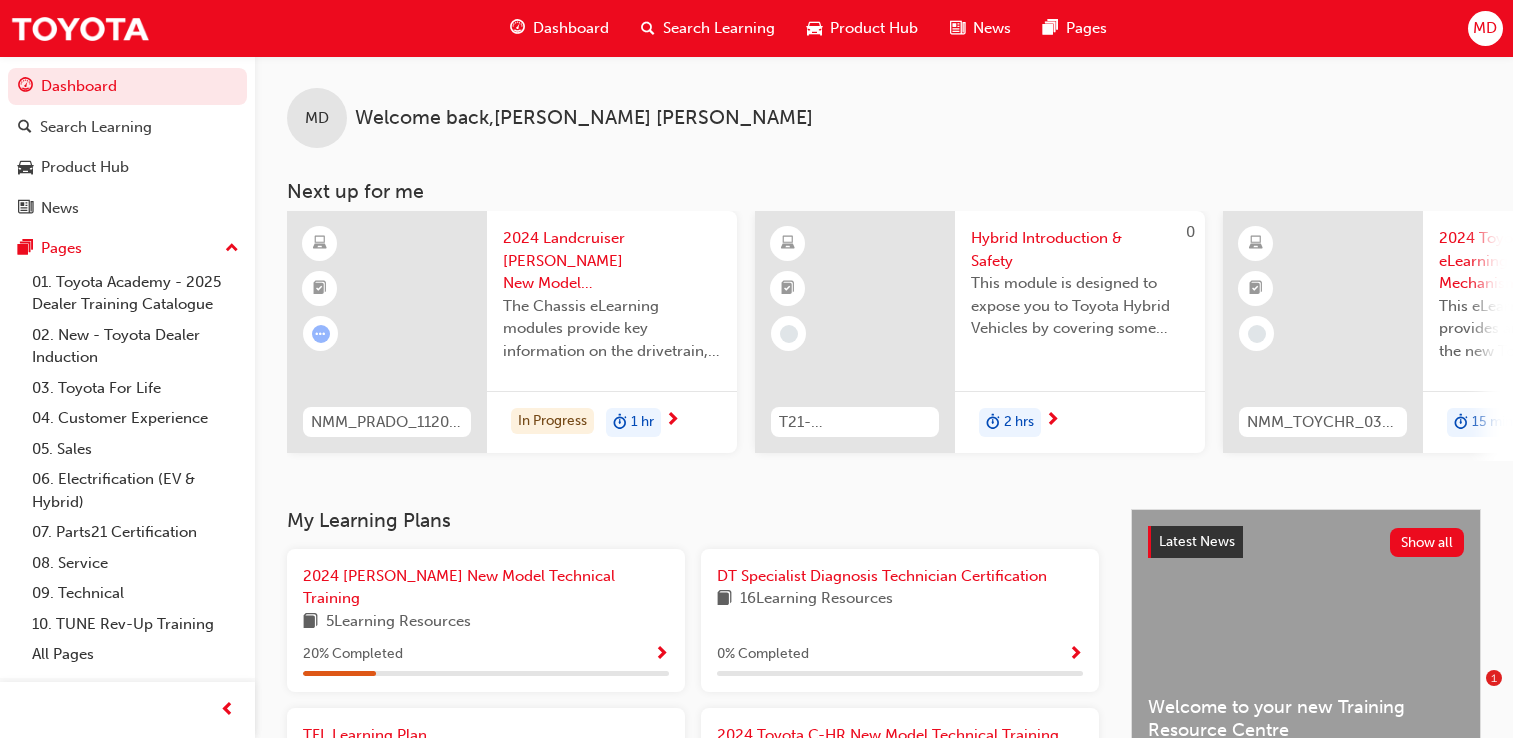 scroll, scrollTop: 0, scrollLeft: 0, axis: both 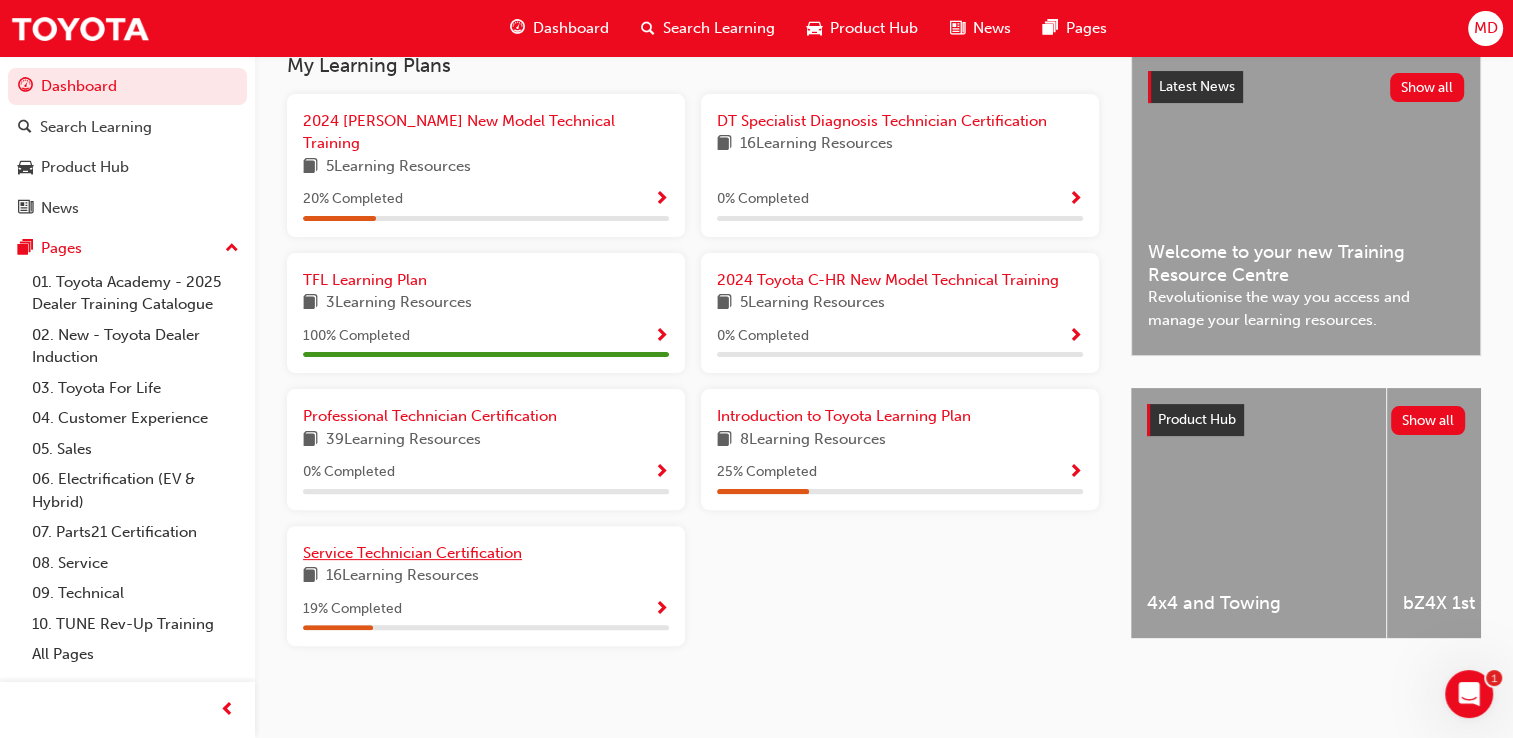 click on "Service Technician Certification" at bounding box center (412, 553) 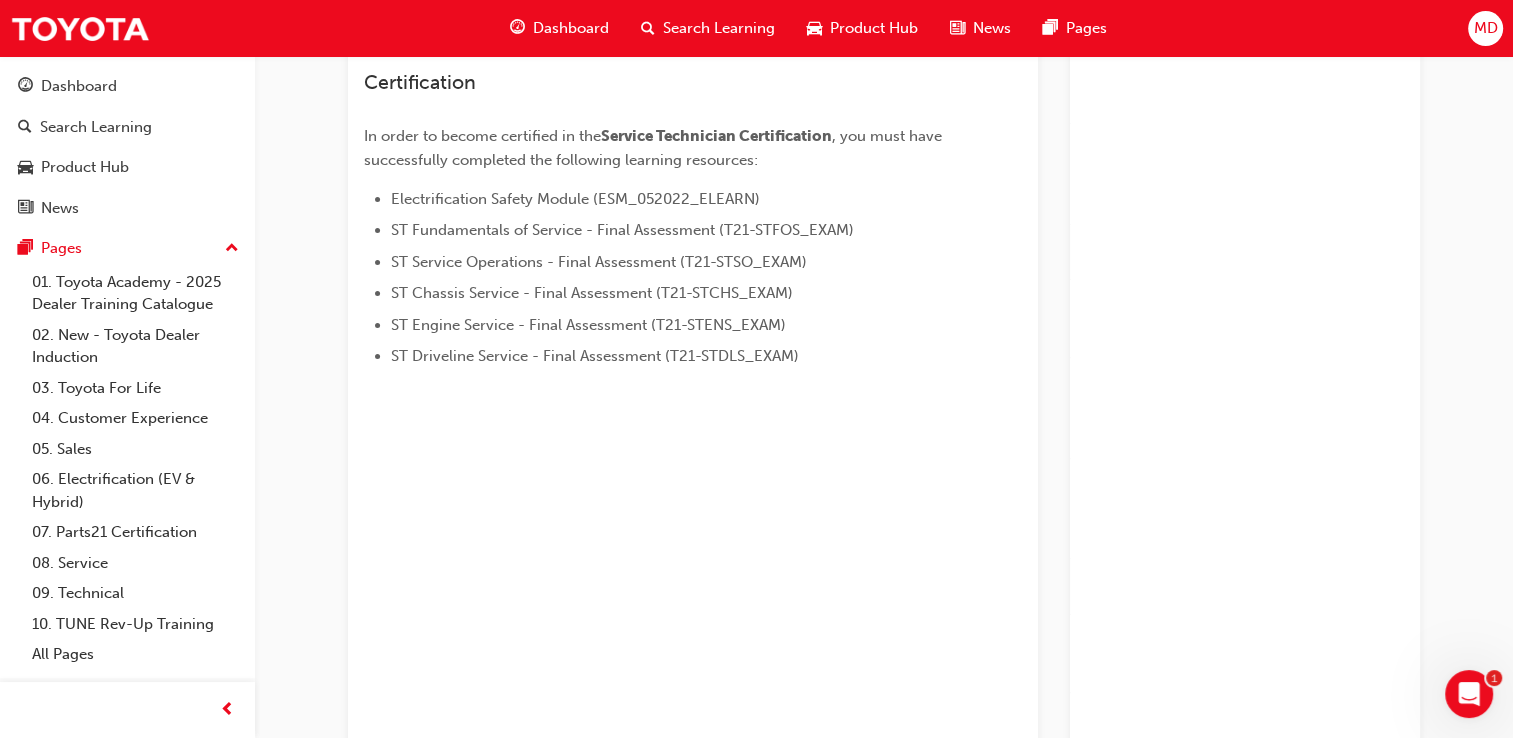 scroll, scrollTop: 0, scrollLeft: 0, axis: both 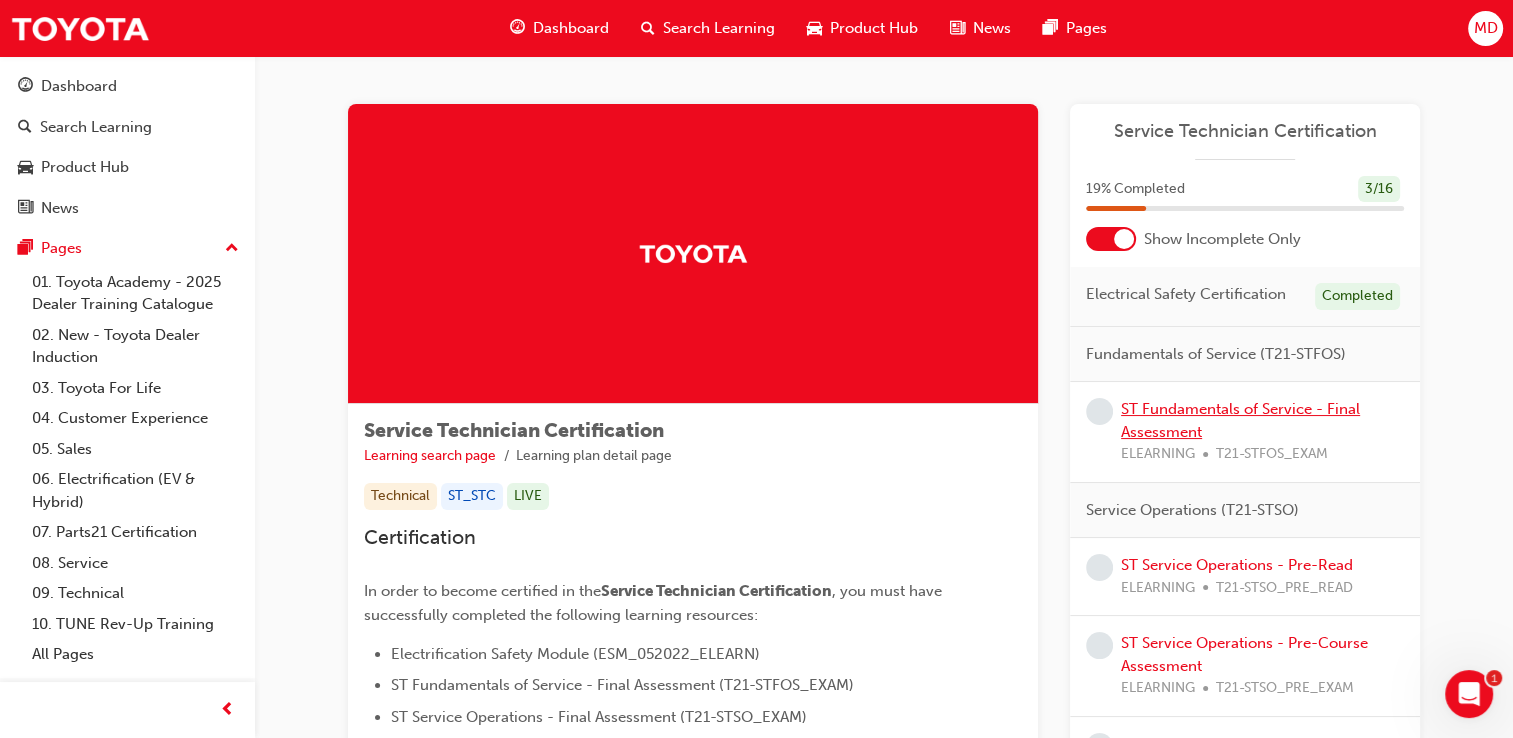 click on "ST Fundamentals of Service - Final Assessment" at bounding box center [1240, 420] 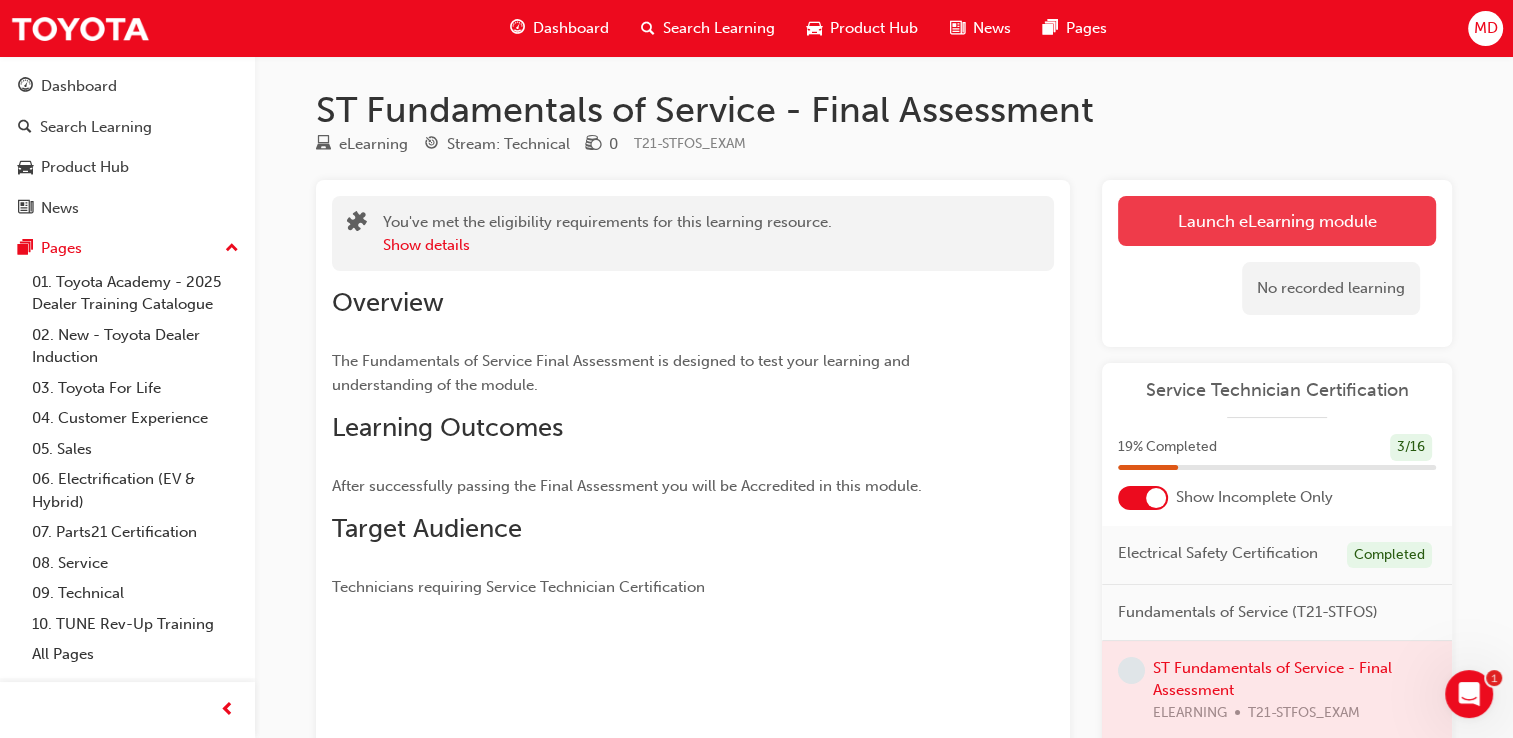 click on "Launch eLearning module" at bounding box center (1277, 221) 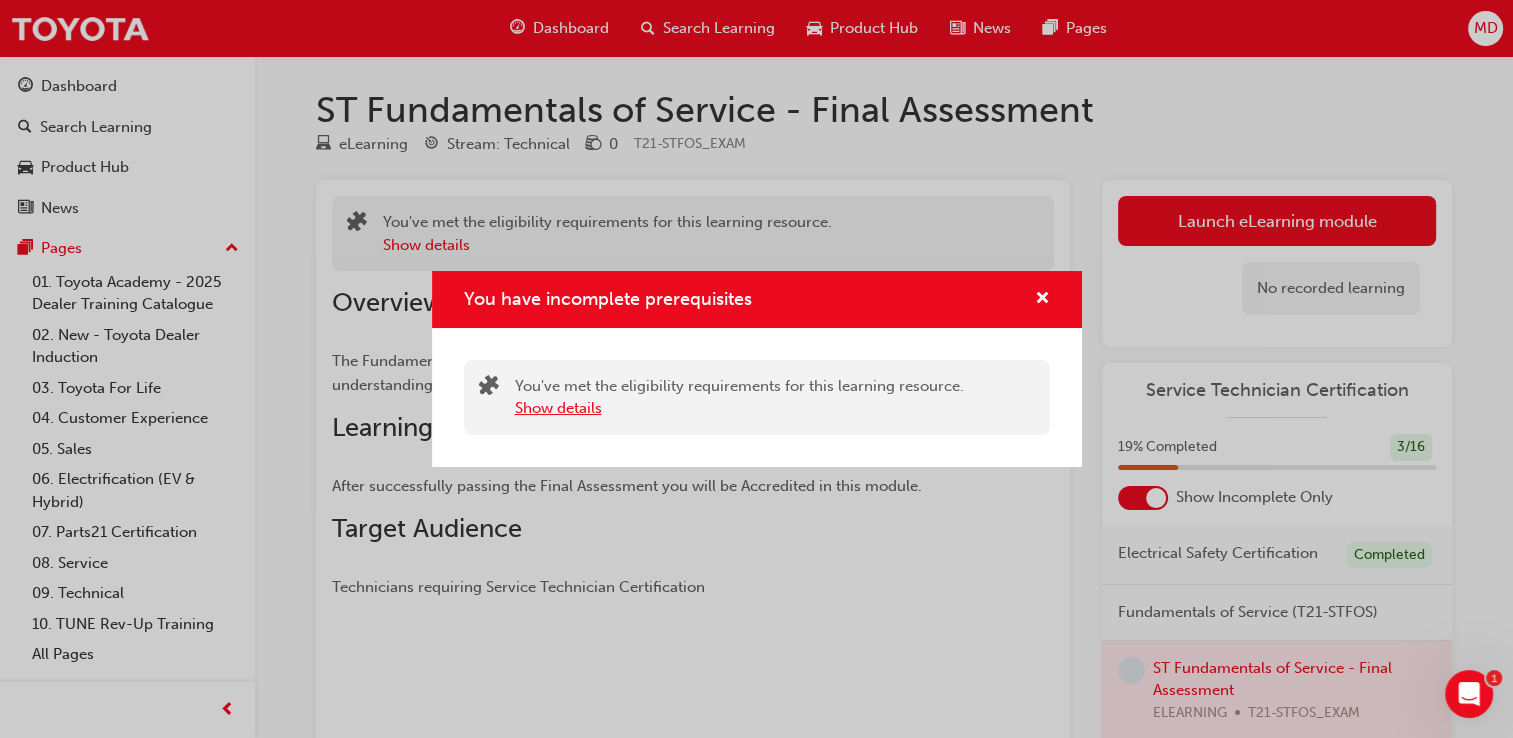 click on "Show details" at bounding box center [558, 408] 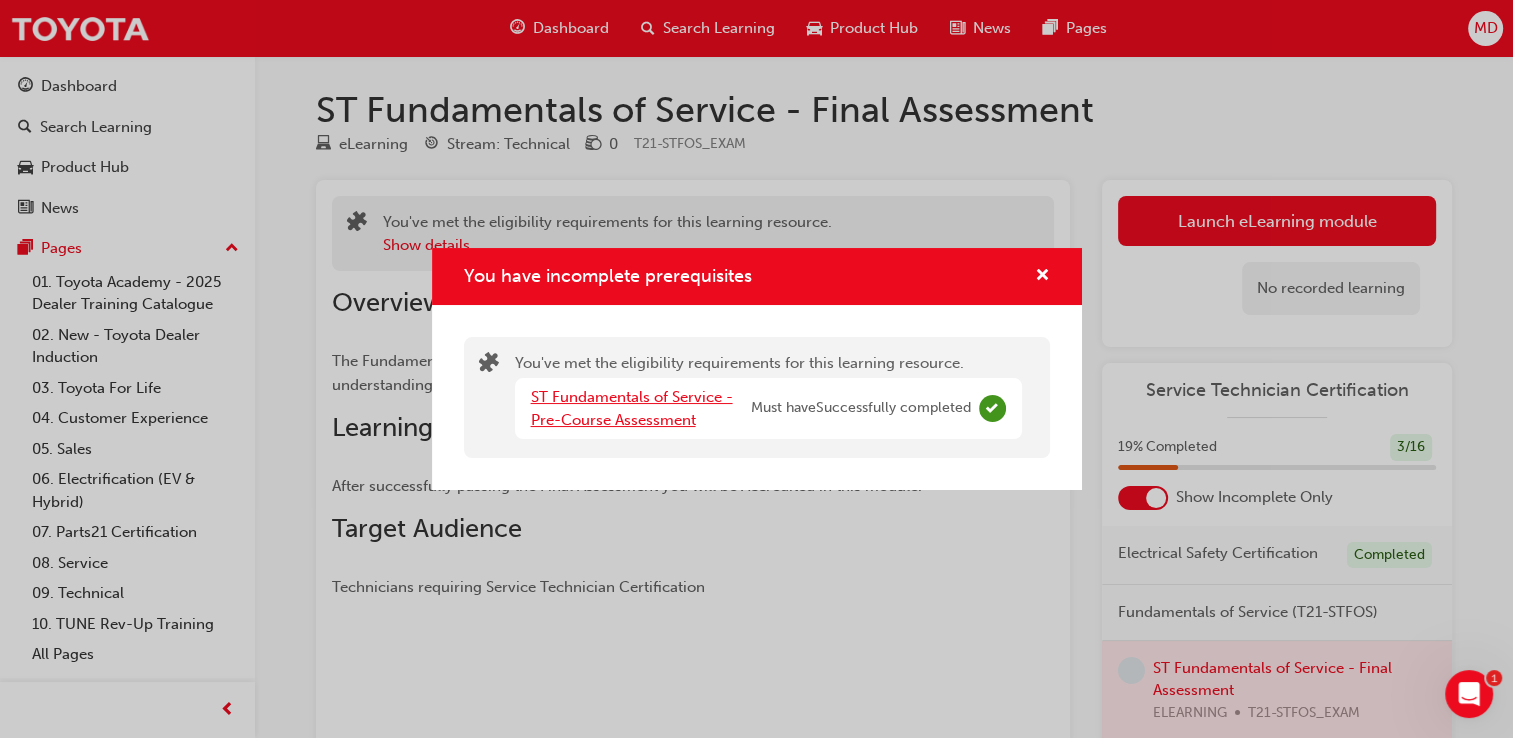 click on "ST Fundamentals of Service - Pre-Course Assessment" at bounding box center (632, 408) 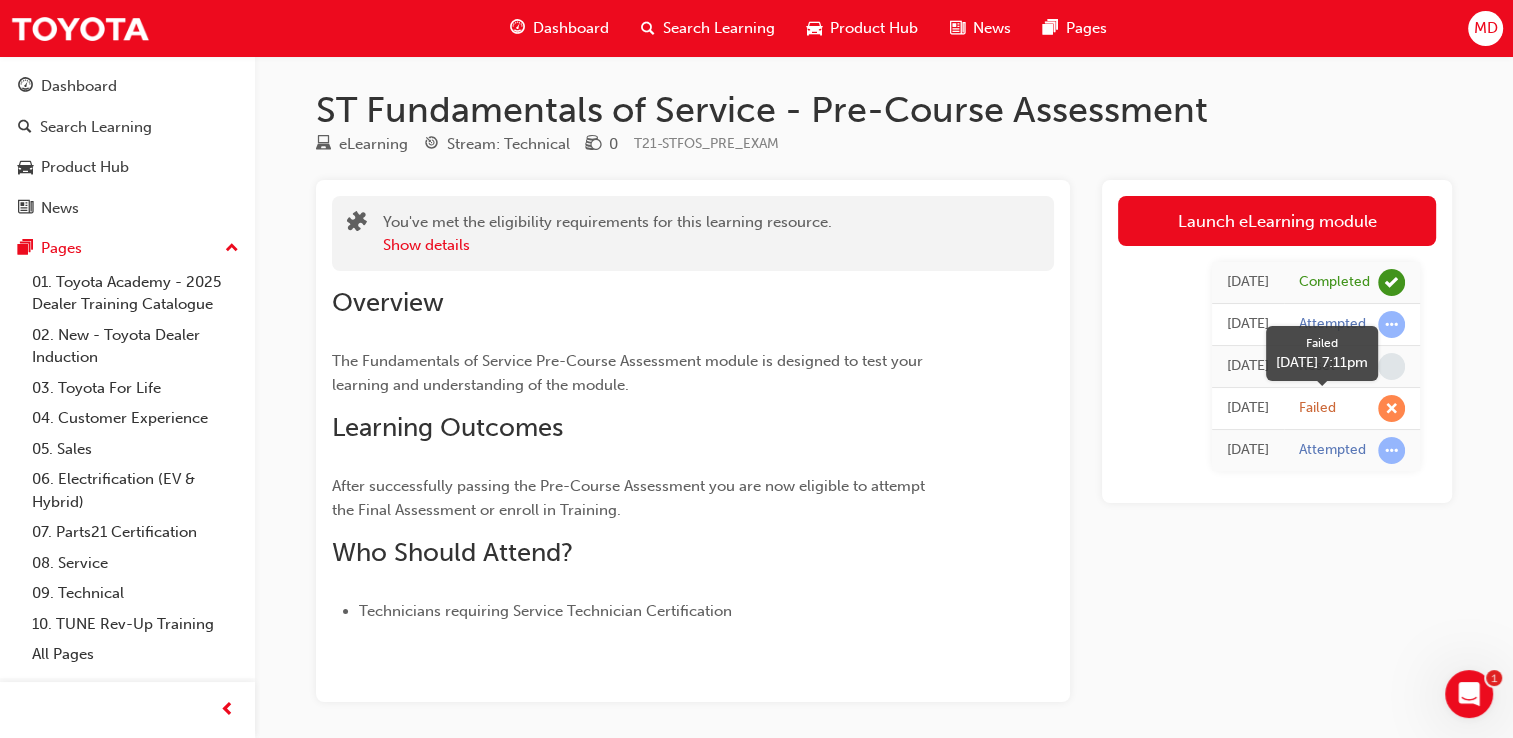 click at bounding box center [1391, 408] 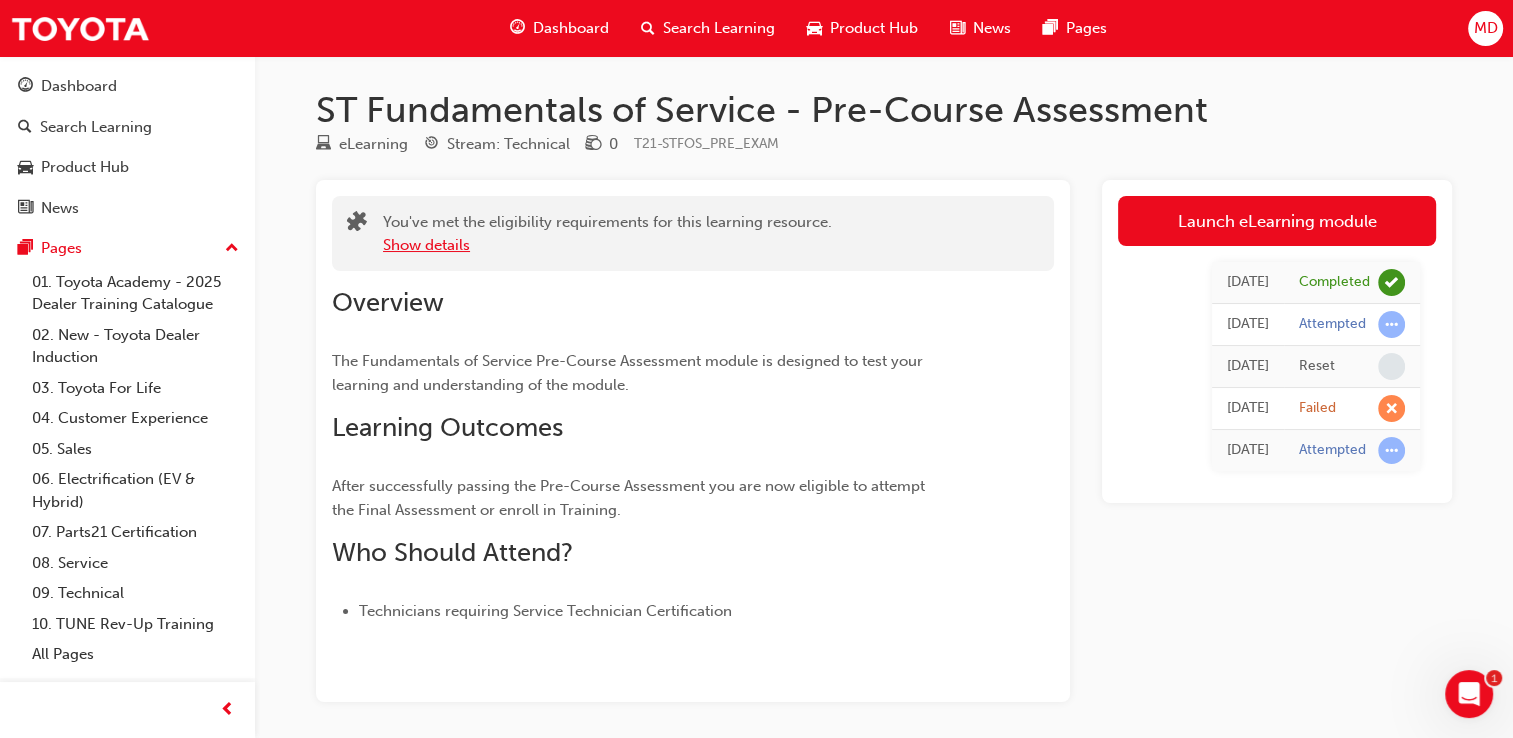 click on "Show details" at bounding box center [426, 245] 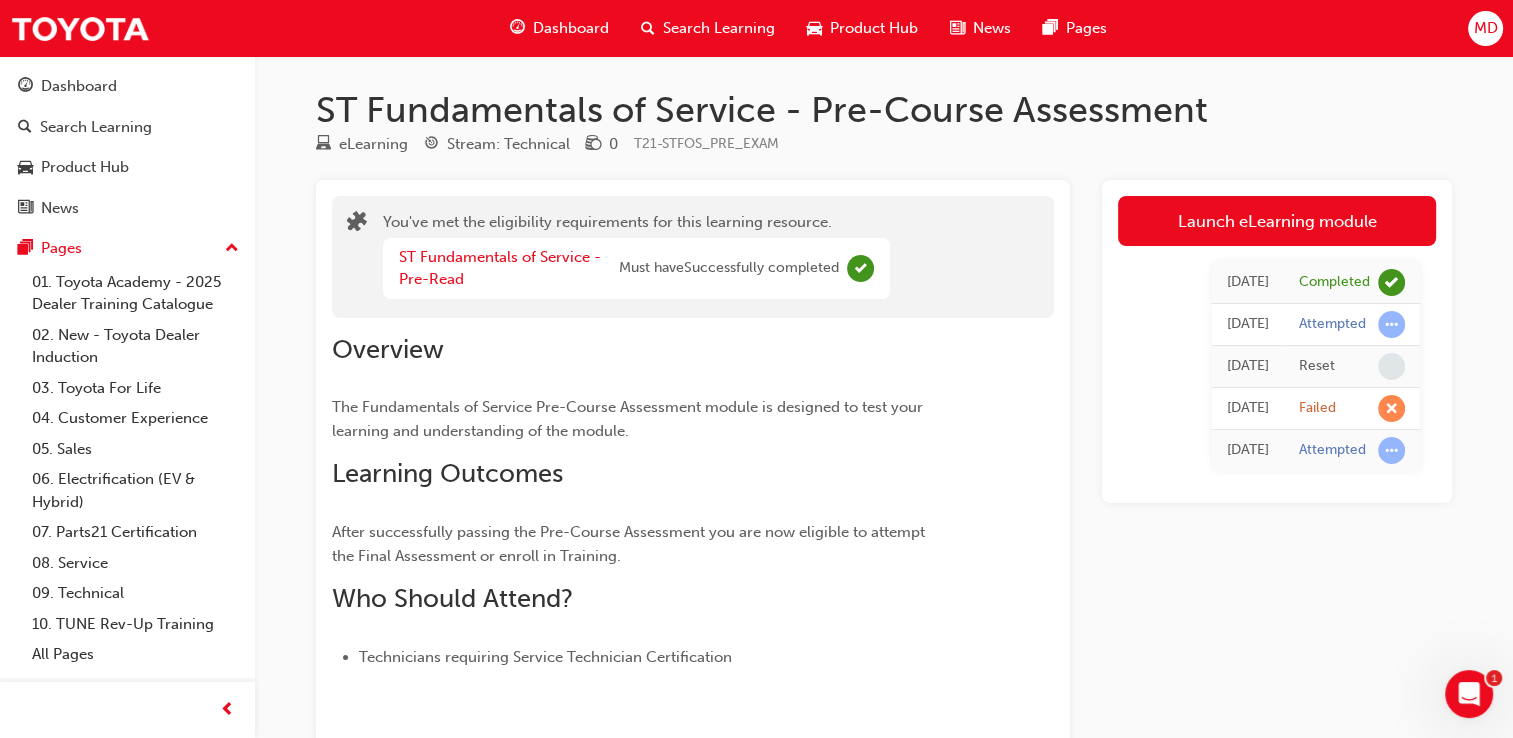 click on "Must have  Successfully completed" at bounding box center [729, 268] 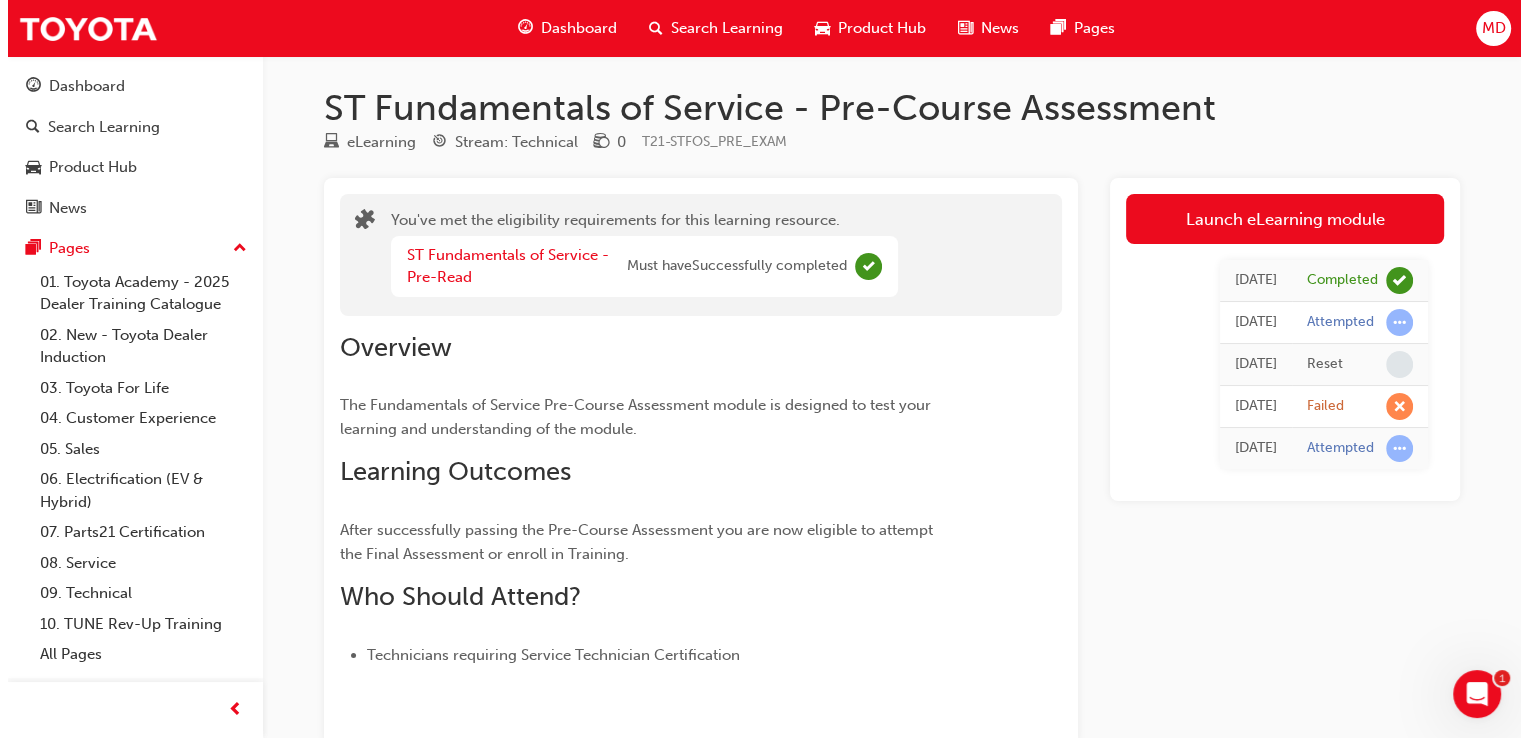 scroll, scrollTop: 0, scrollLeft: 0, axis: both 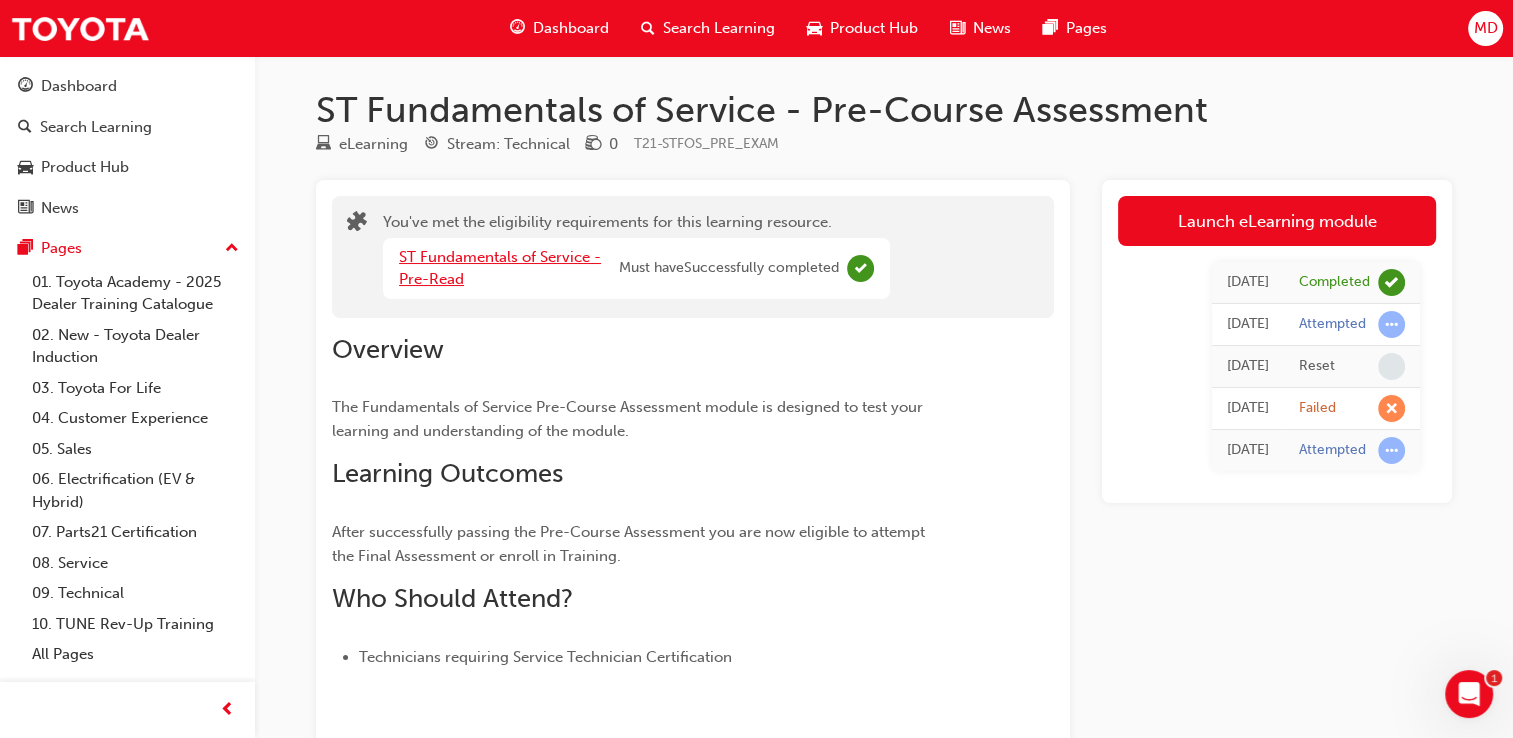 click on "ST Fundamentals of Service - Pre-Read" at bounding box center [500, 268] 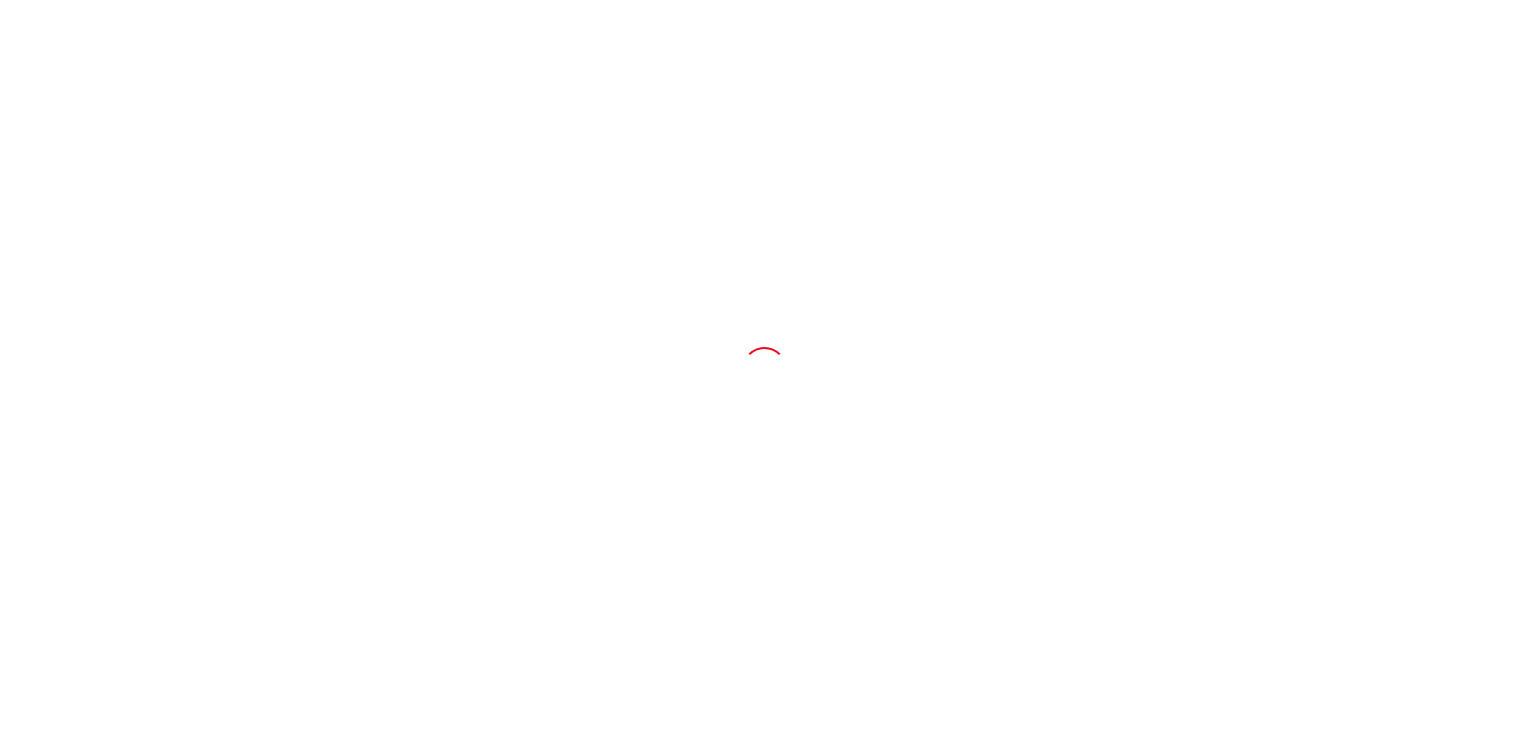 scroll, scrollTop: 0, scrollLeft: 0, axis: both 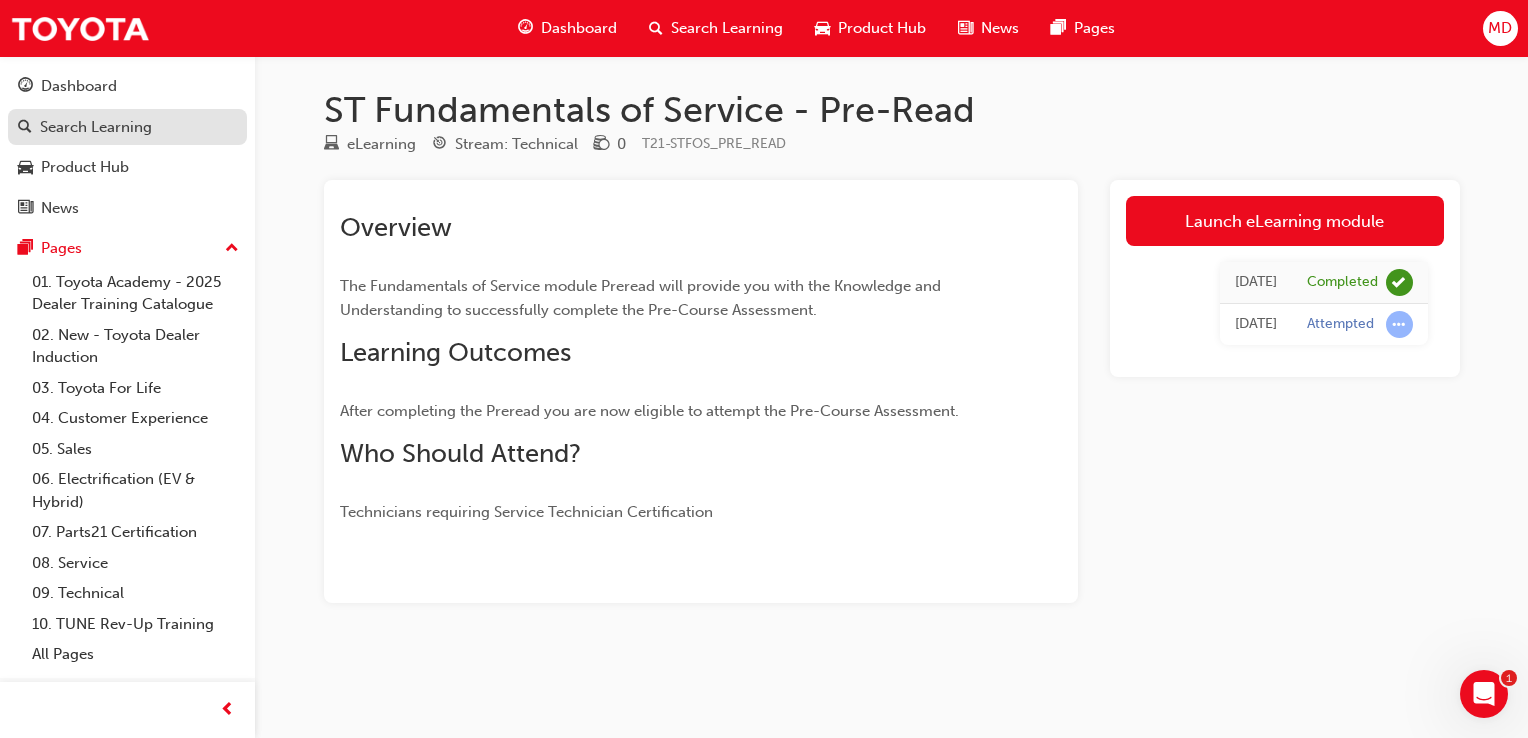 click on "Search Learning" at bounding box center [96, 127] 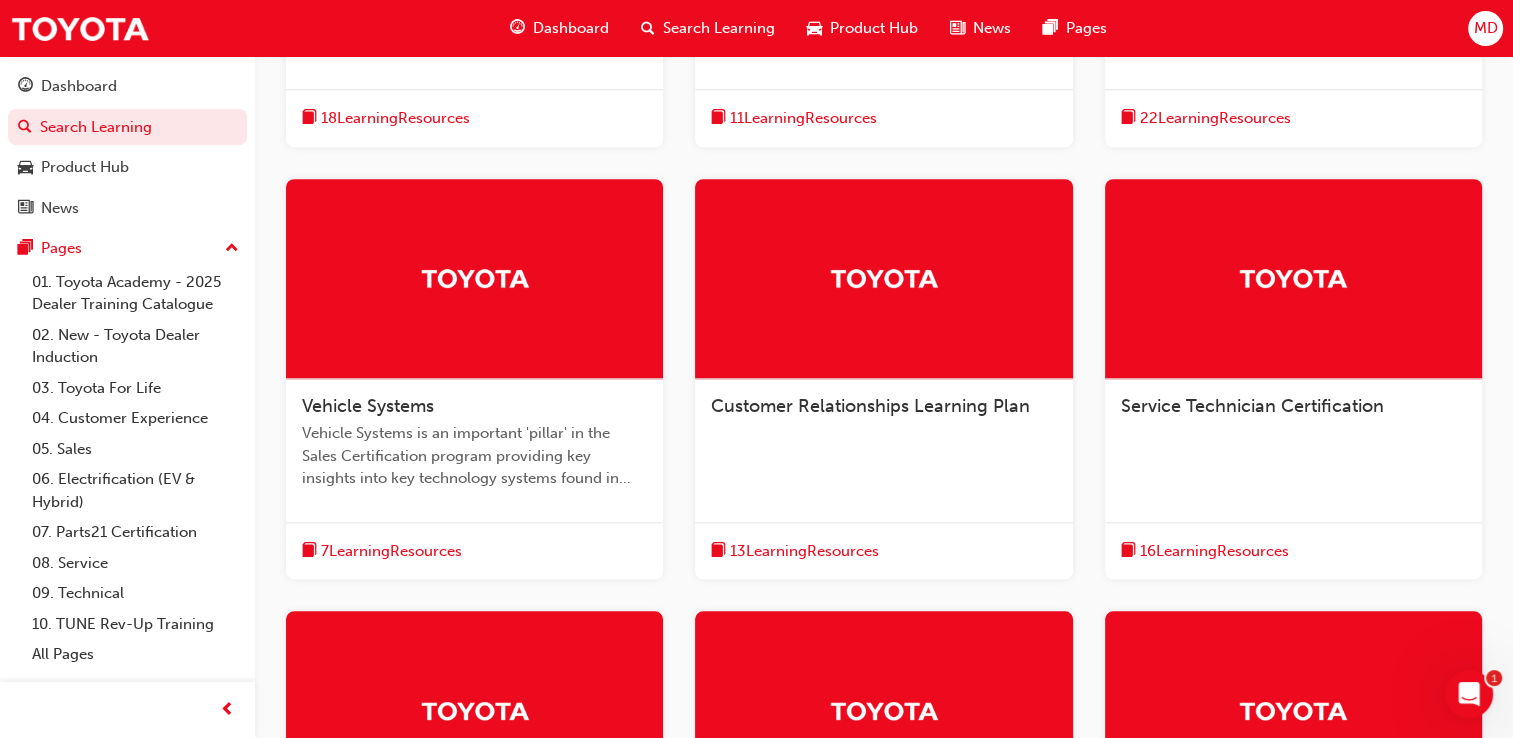 scroll, scrollTop: 1800, scrollLeft: 0, axis: vertical 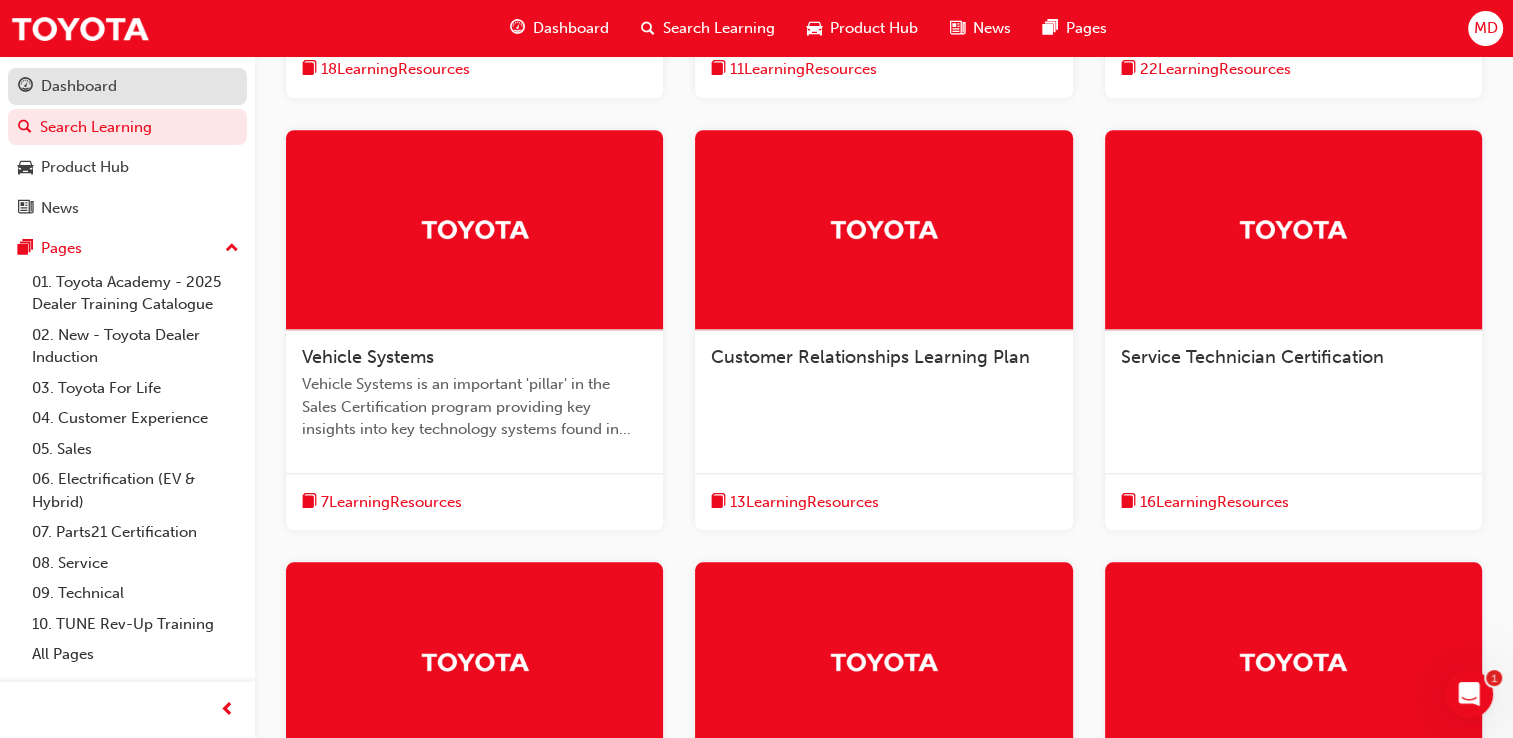 click on "Dashboard" at bounding box center (79, 86) 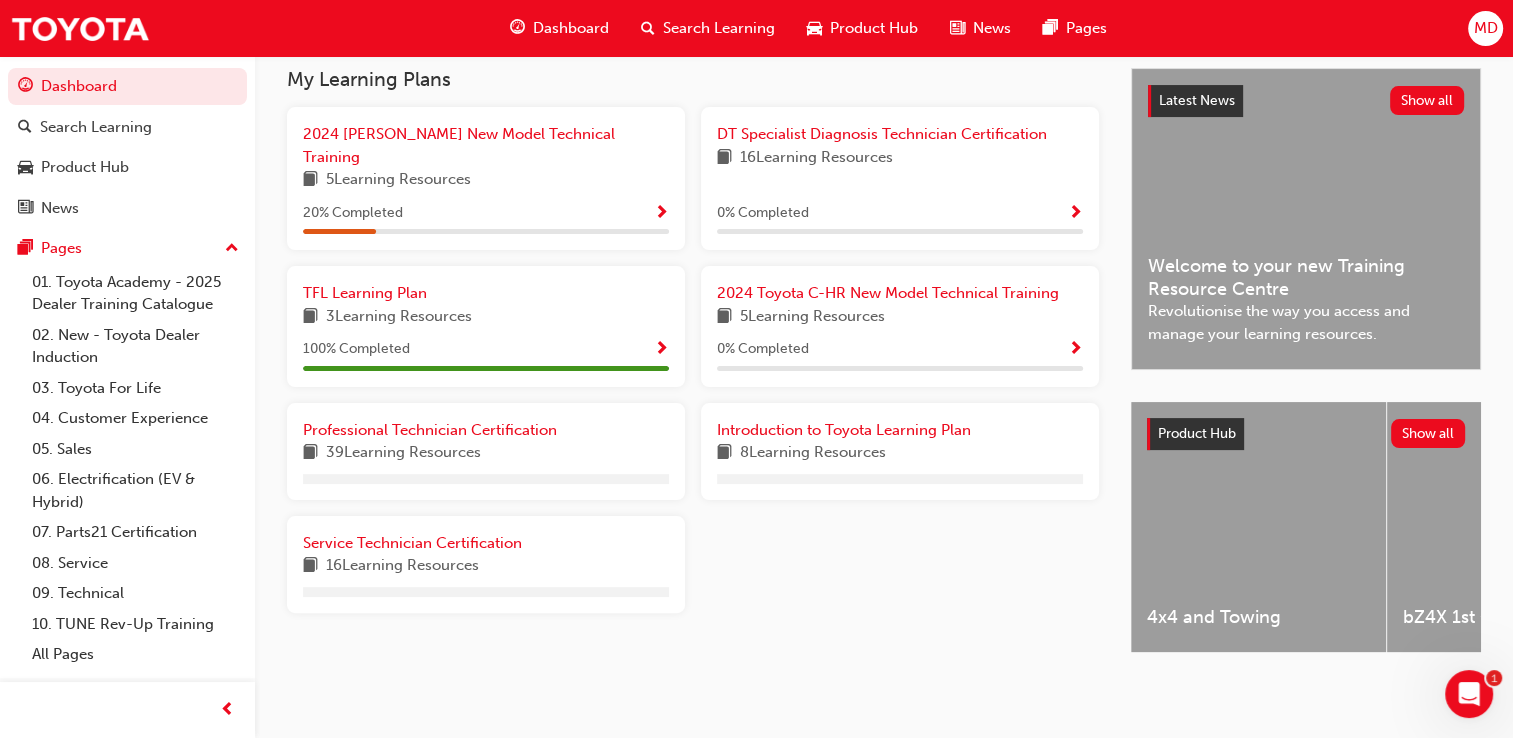 scroll, scrollTop: 377, scrollLeft: 0, axis: vertical 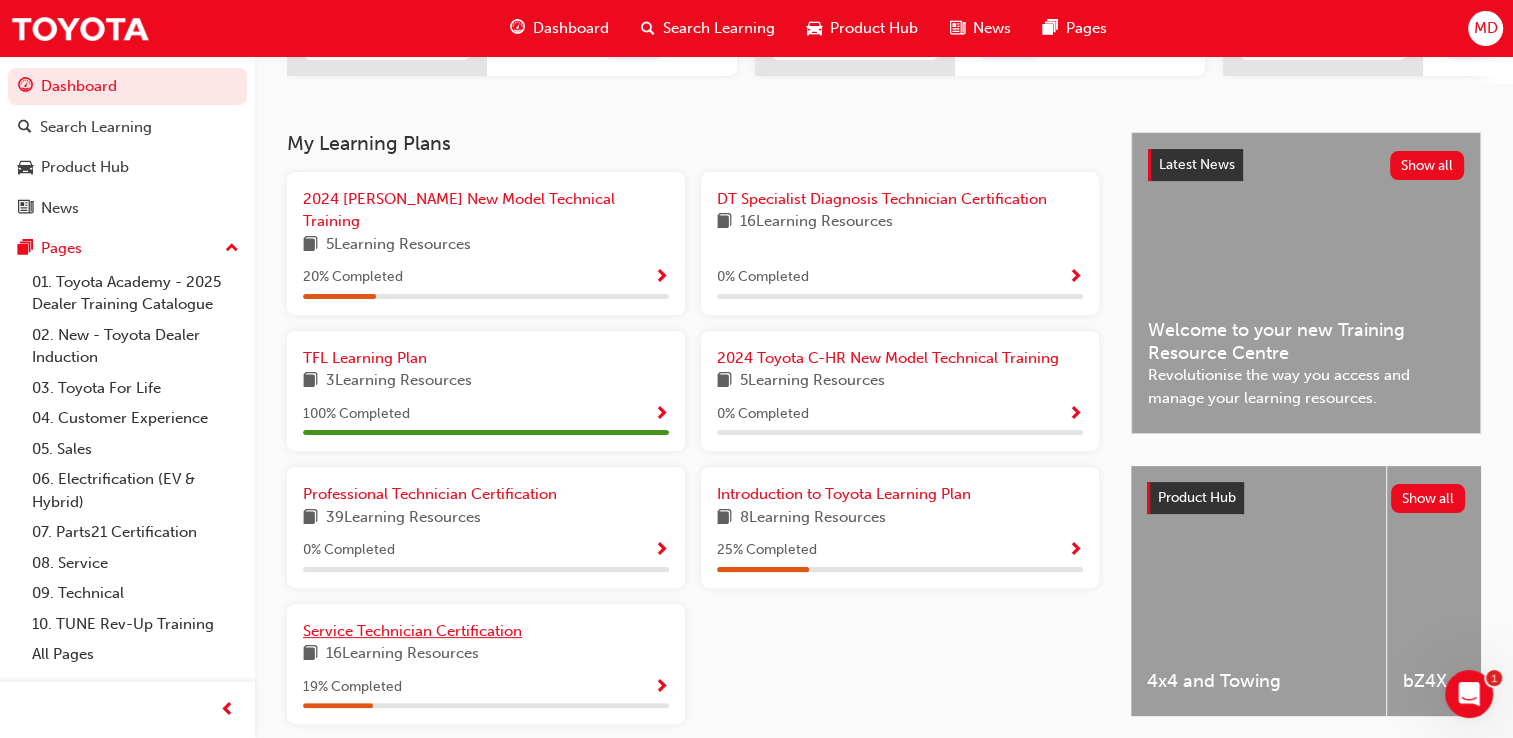 click on "Service Technician Certification" at bounding box center (412, 631) 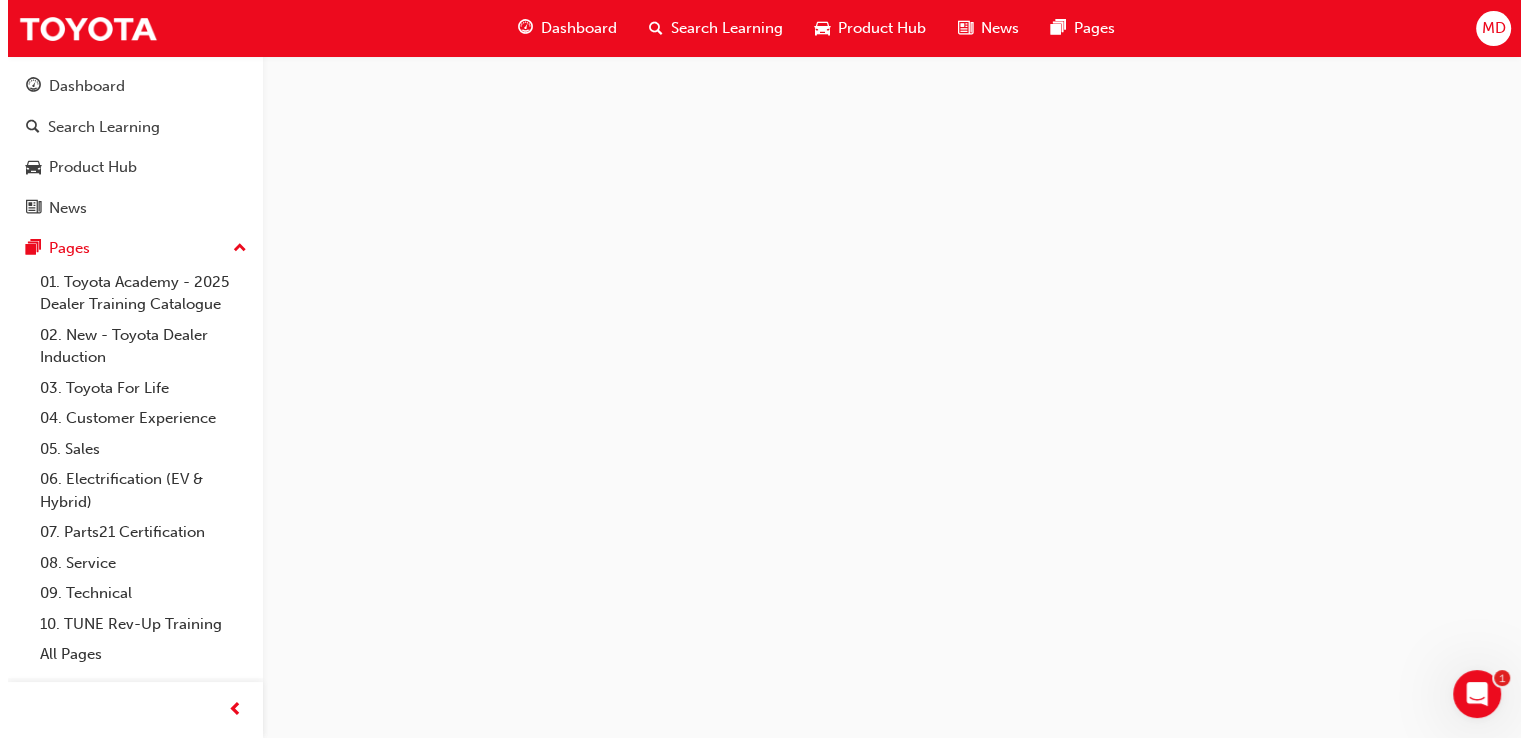 scroll, scrollTop: 0, scrollLeft: 0, axis: both 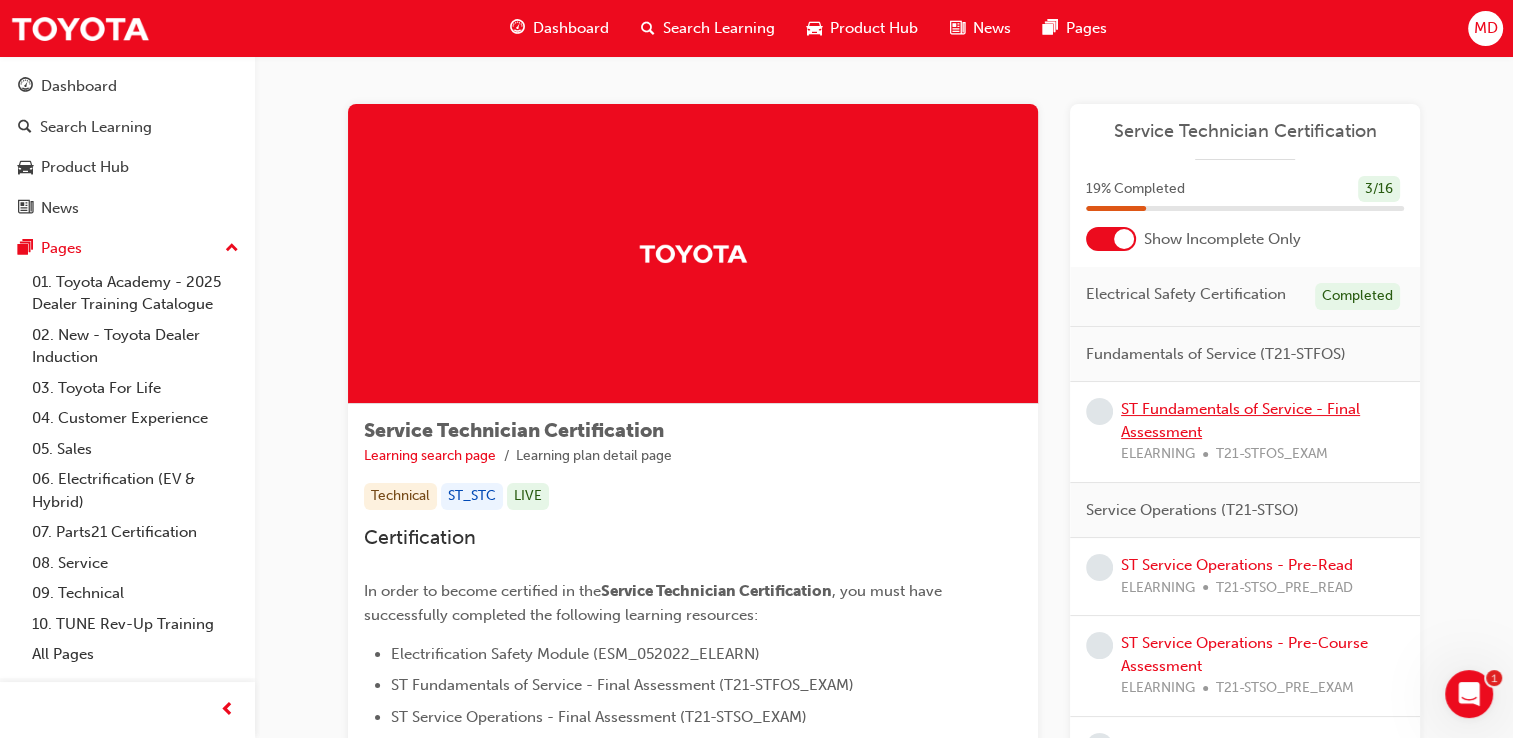 click on "ST Fundamentals of Service - Final Assessment" at bounding box center [1240, 420] 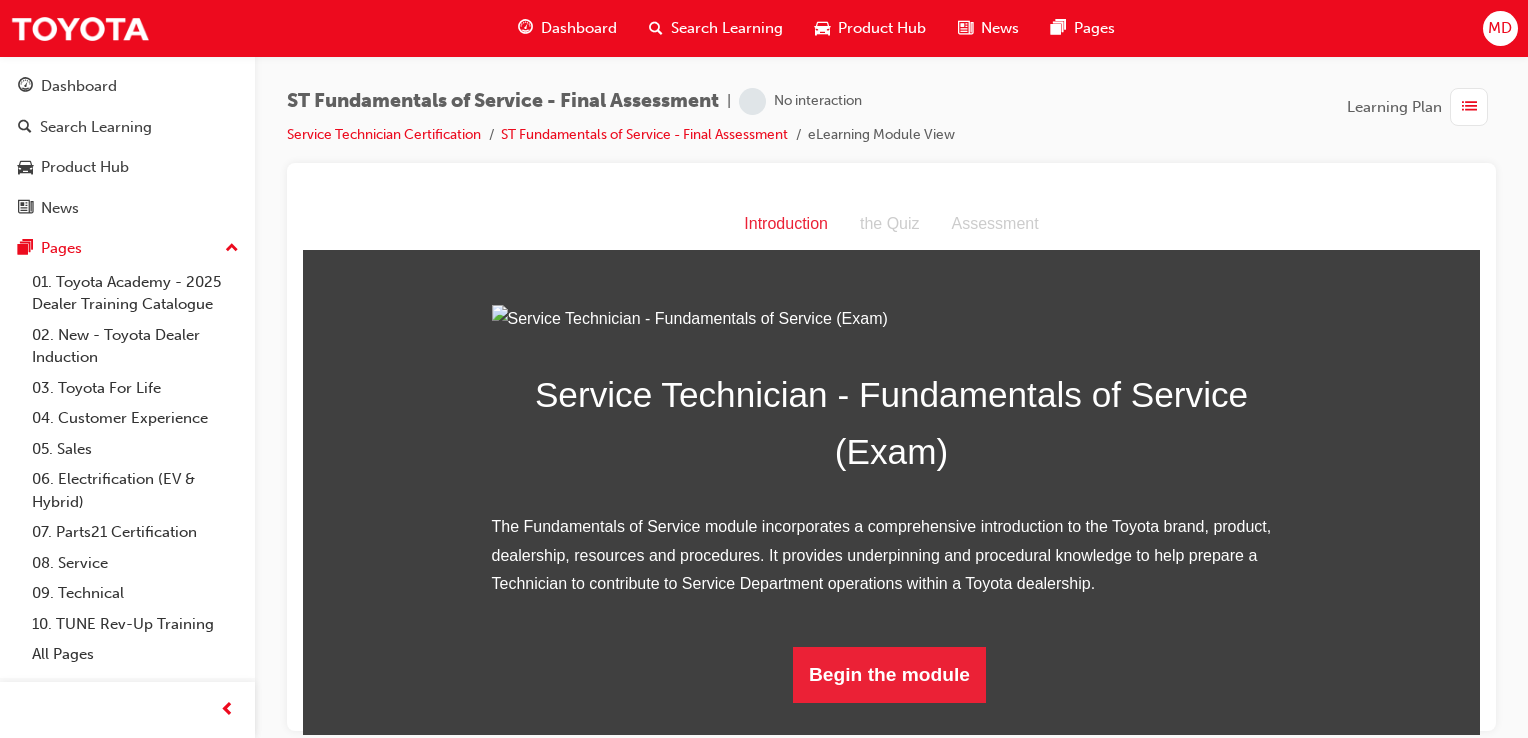 scroll, scrollTop: 188, scrollLeft: 0, axis: vertical 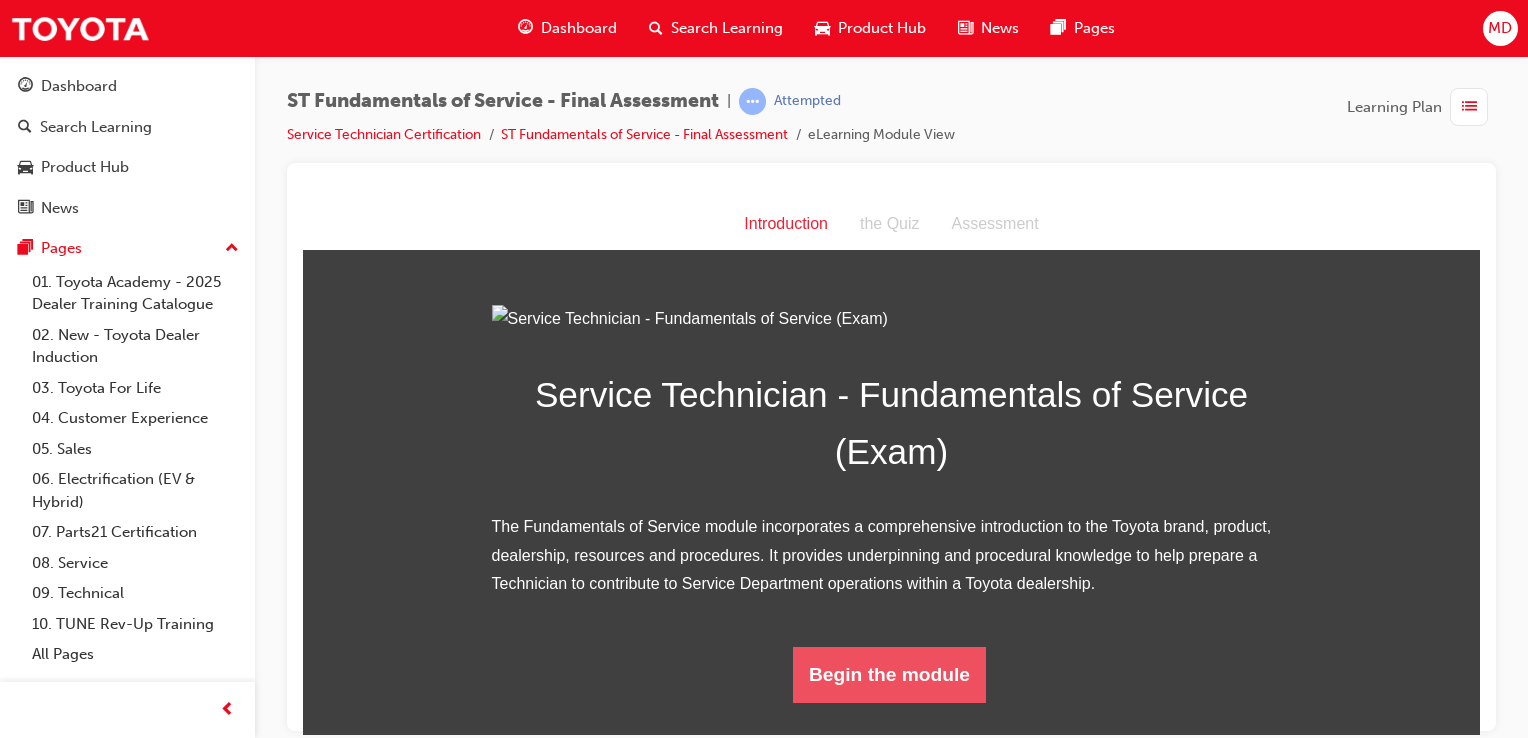 click on "Begin the module" at bounding box center [889, 674] 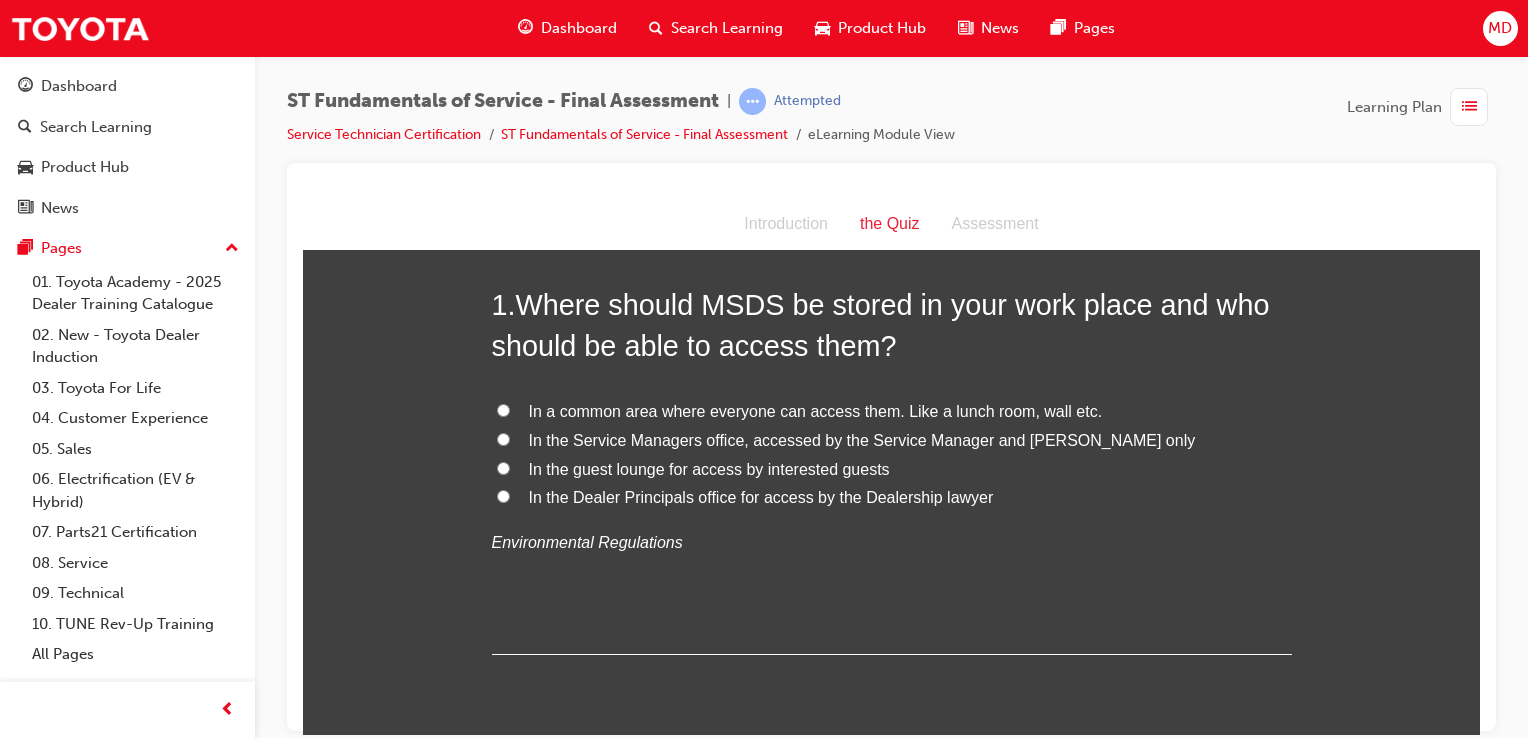 scroll, scrollTop: 100, scrollLeft: 0, axis: vertical 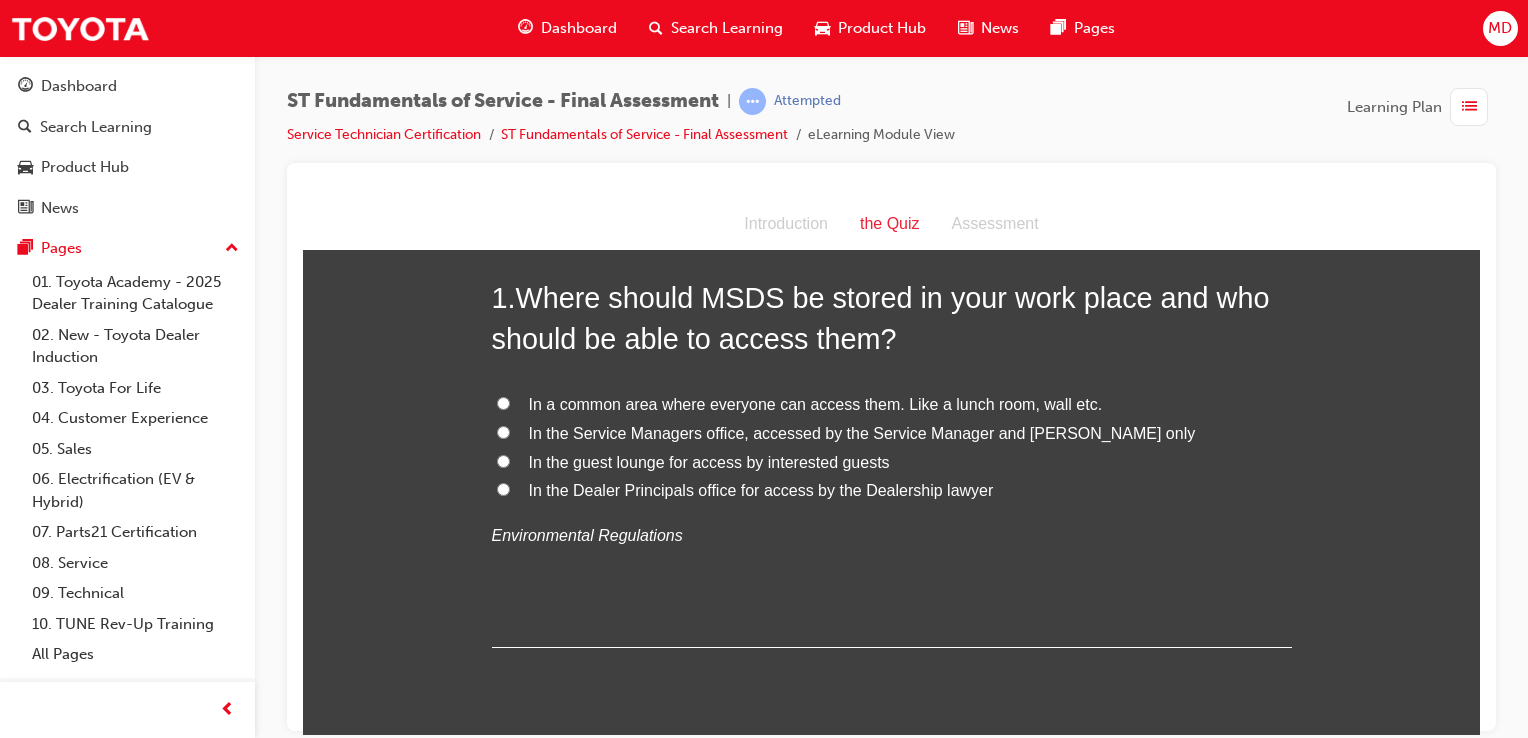 click on "In a common area where everyone can access them. Like a lunch room, wall etc." at bounding box center (816, 403) 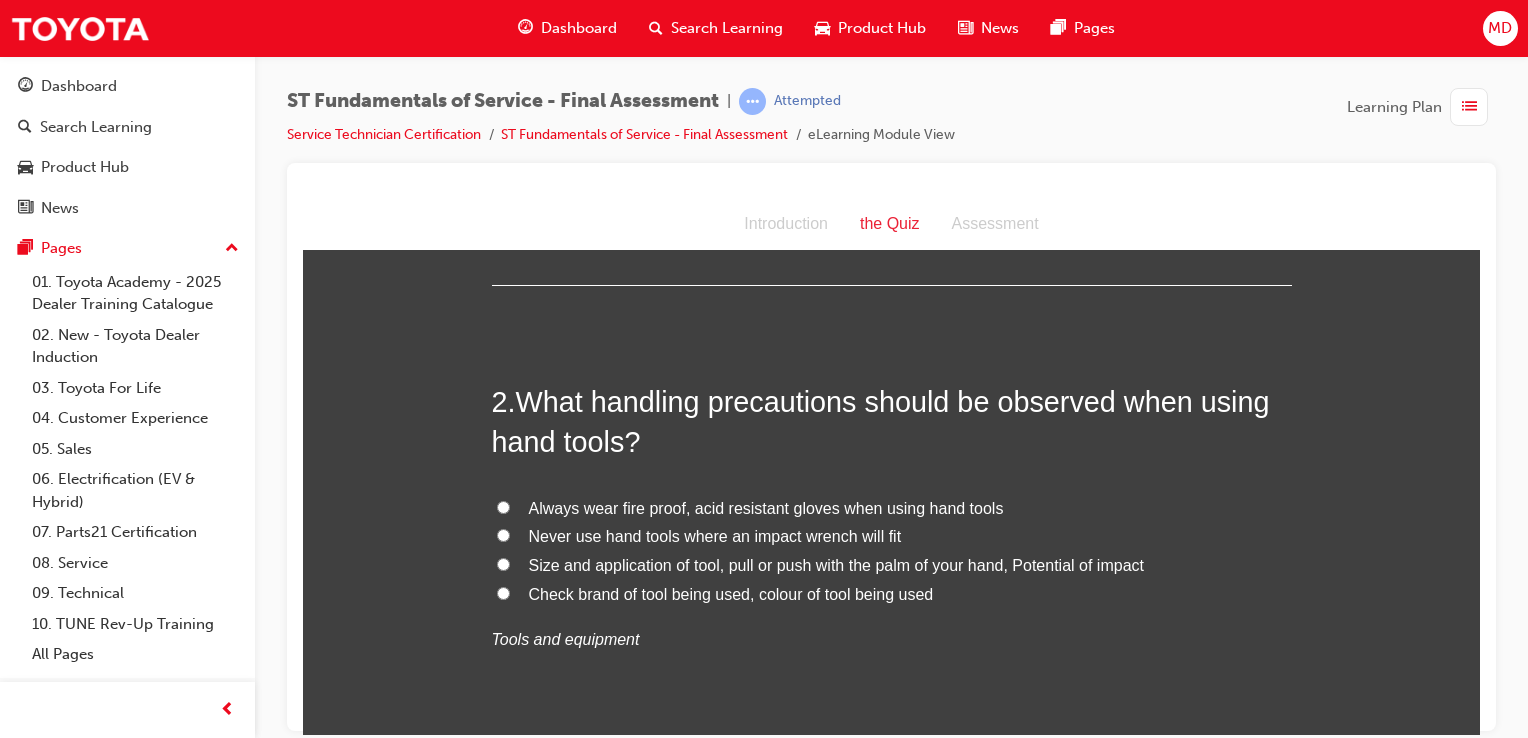 scroll, scrollTop: 500, scrollLeft: 0, axis: vertical 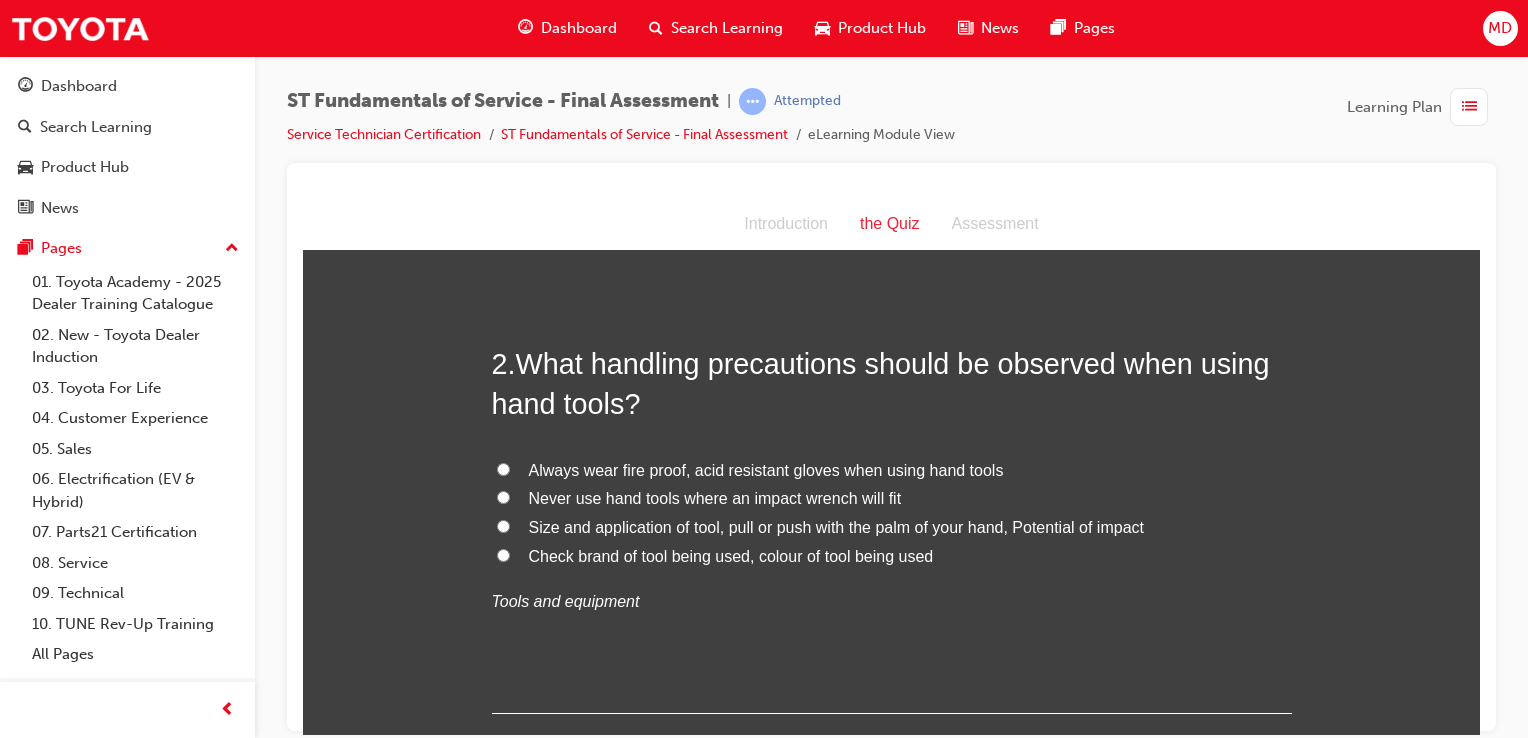 click on "Always wear fire proof, acid resistant gloves when using hand tools" at bounding box center [766, 469] 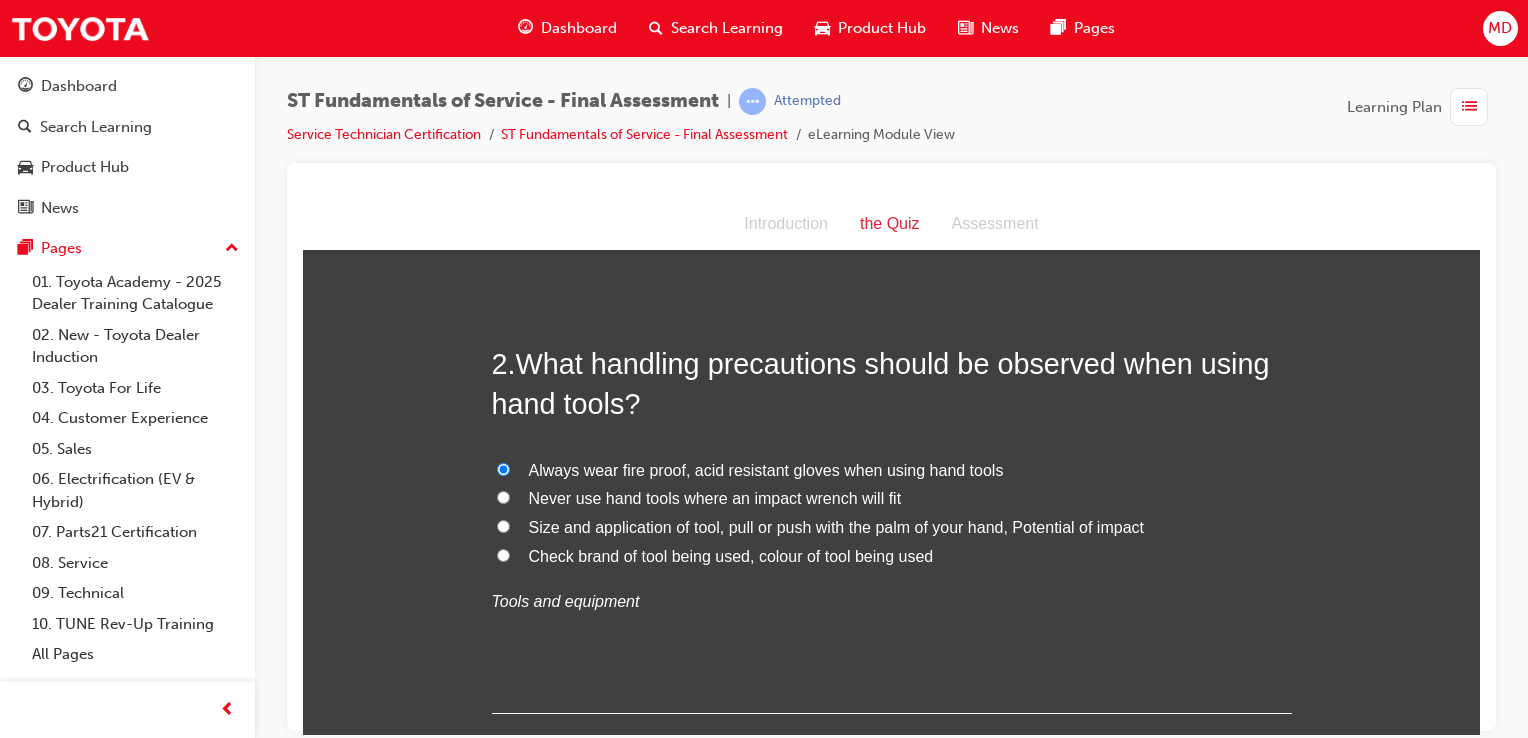 click on "Size and application of tool, pull or push with the palm of your hand, Potential of impact" at bounding box center [503, 525] 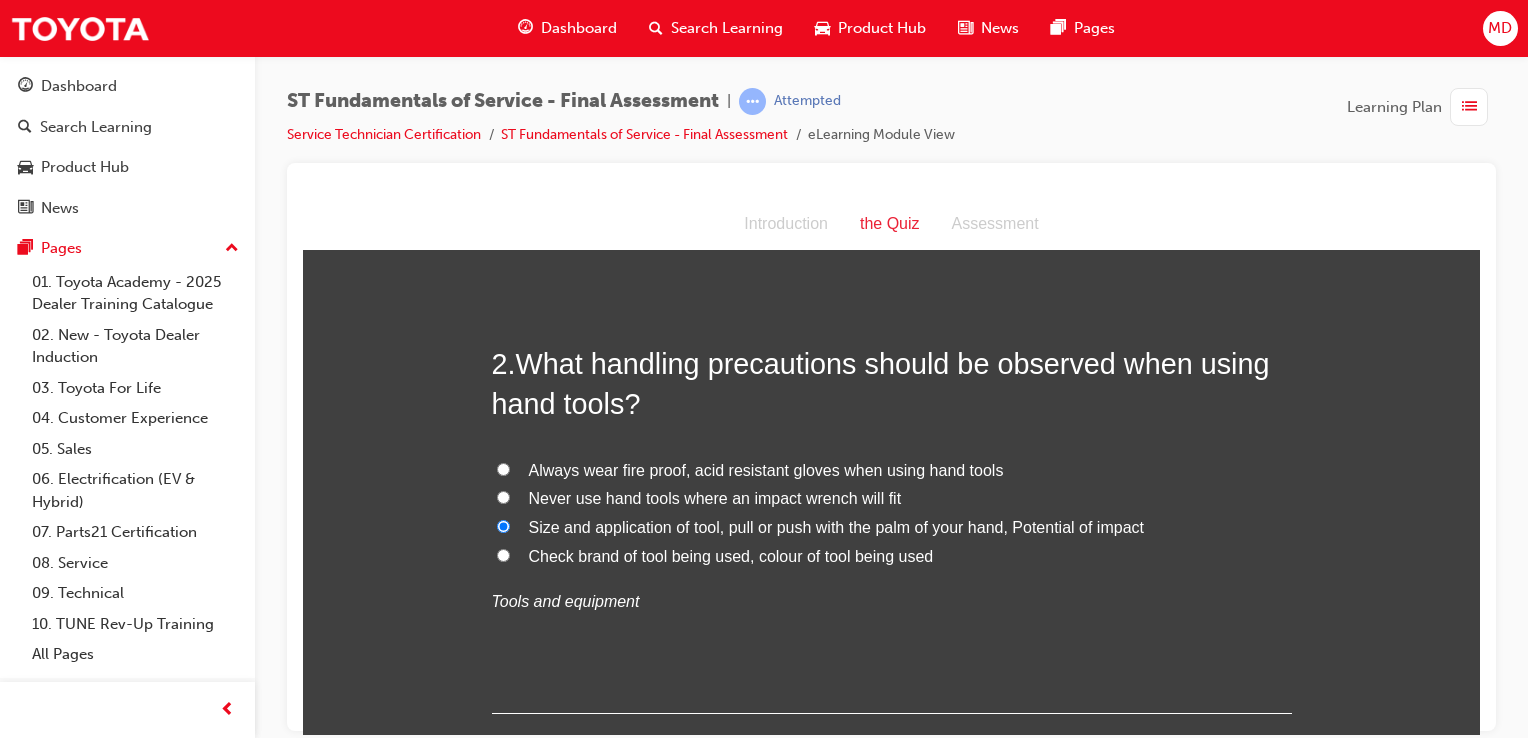 click on "Always wear fire proof, acid resistant gloves when using hand tools" at bounding box center [503, 468] 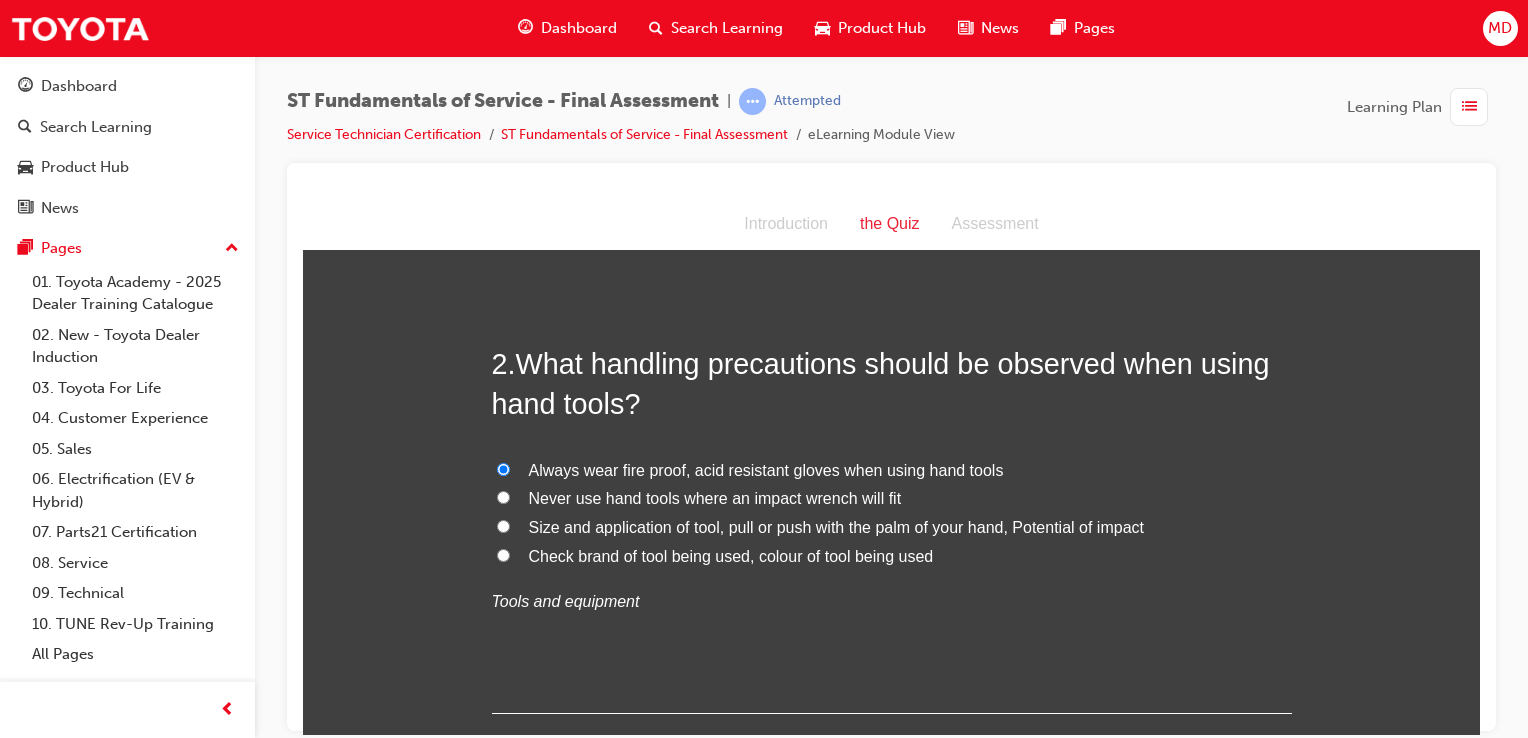 click on "Size and application of tool, pull or push with the palm of your hand, Potential of impact" at bounding box center (836, 526) 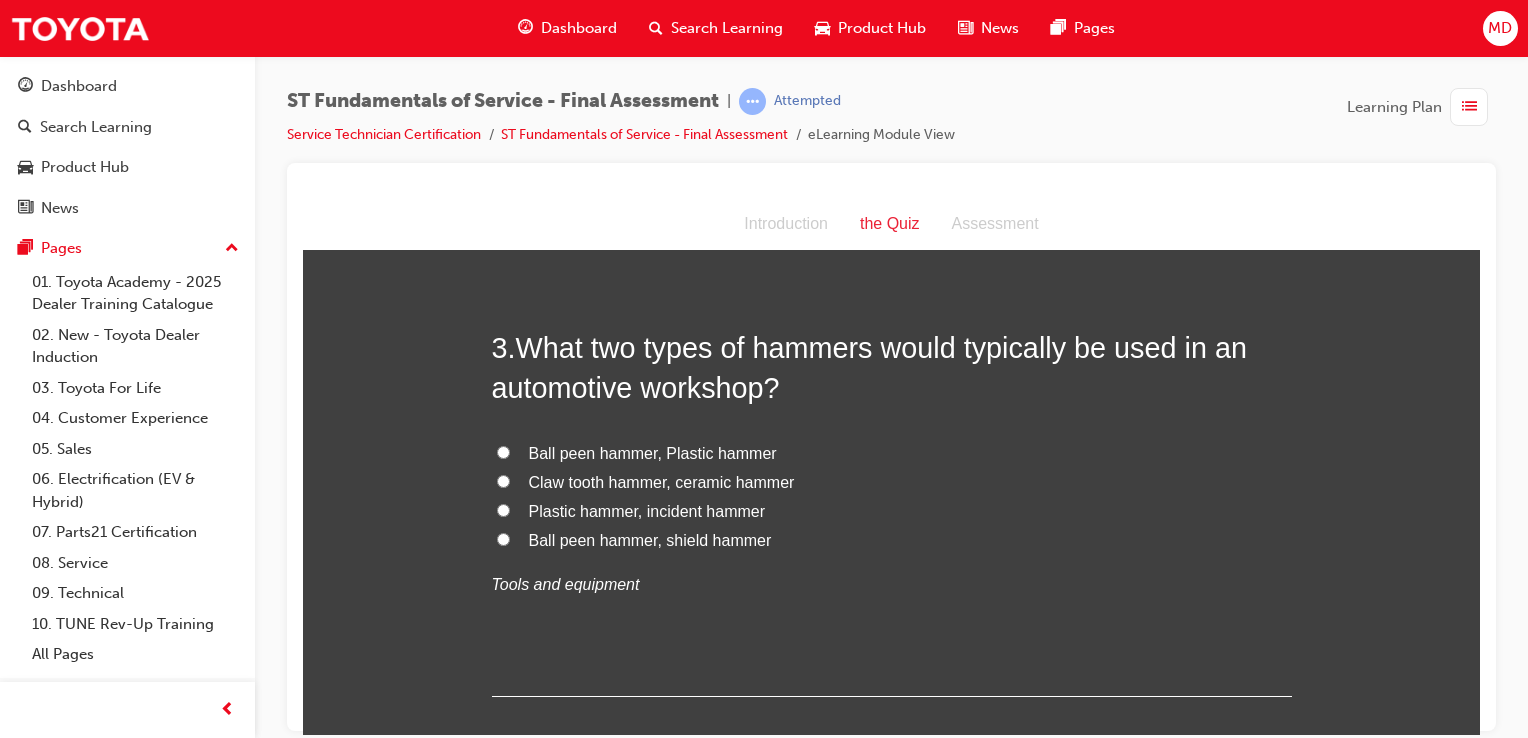 scroll, scrollTop: 1000, scrollLeft: 0, axis: vertical 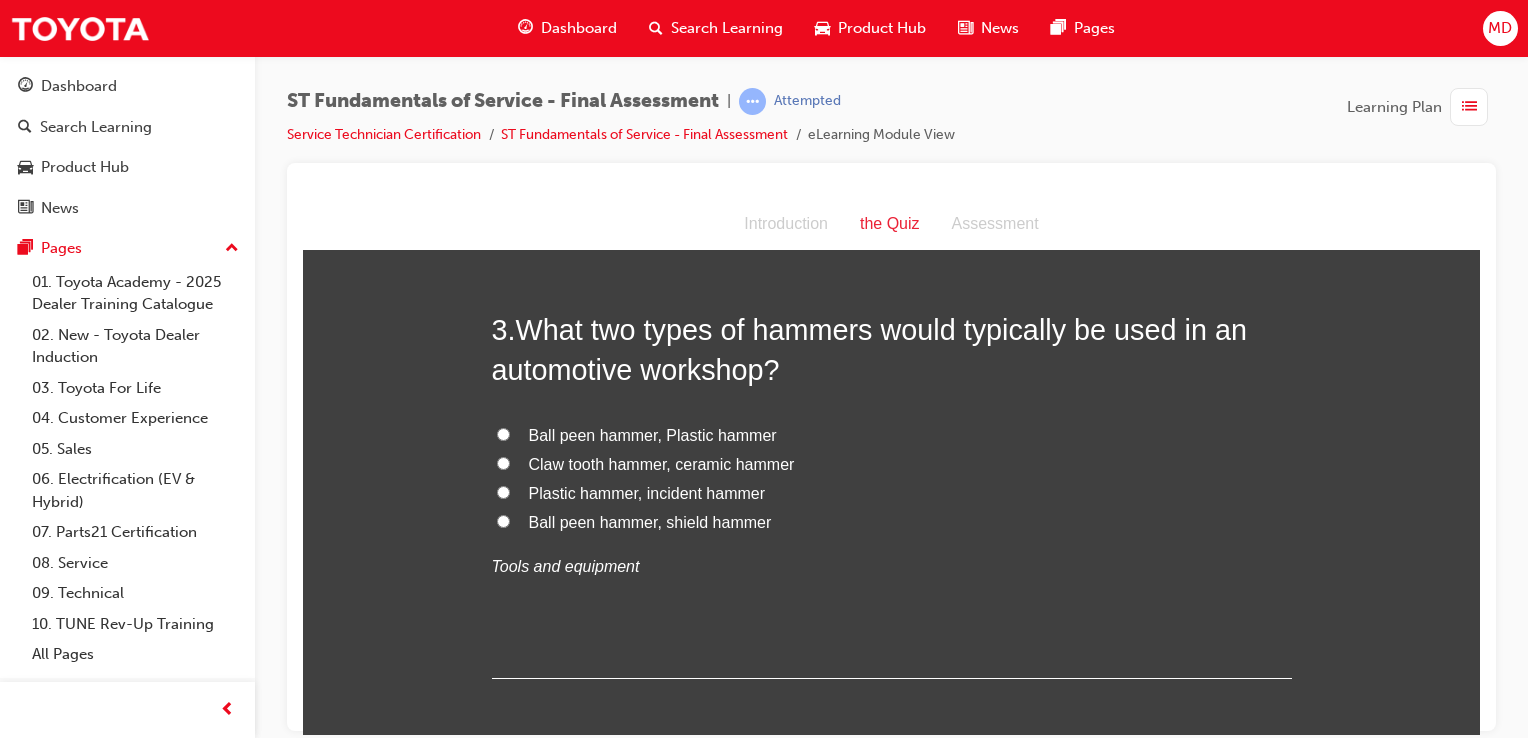 click on "Ball peen hammer, Plastic hammer" at bounding box center (892, 435) 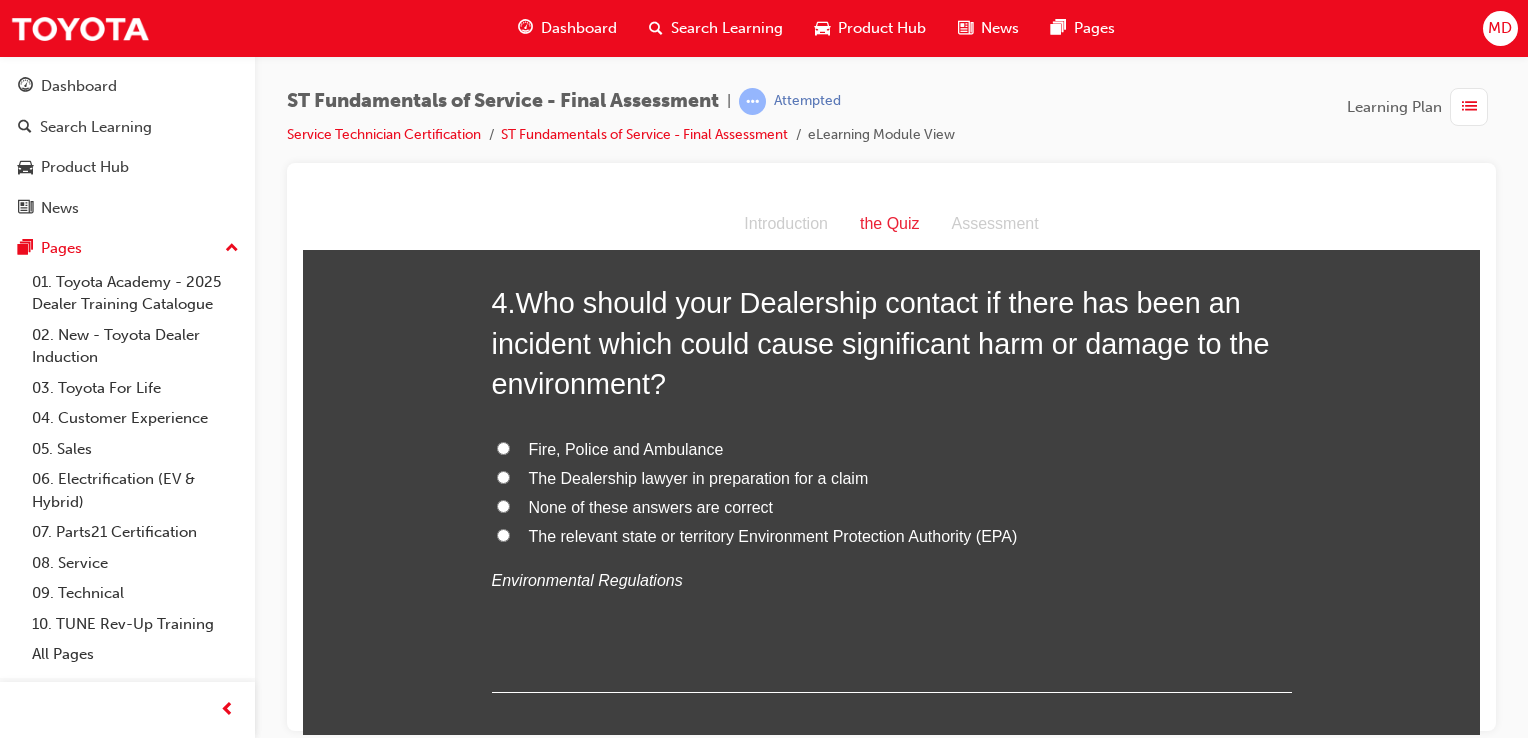 scroll, scrollTop: 1500, scrollLeft: 0, axis: vertical 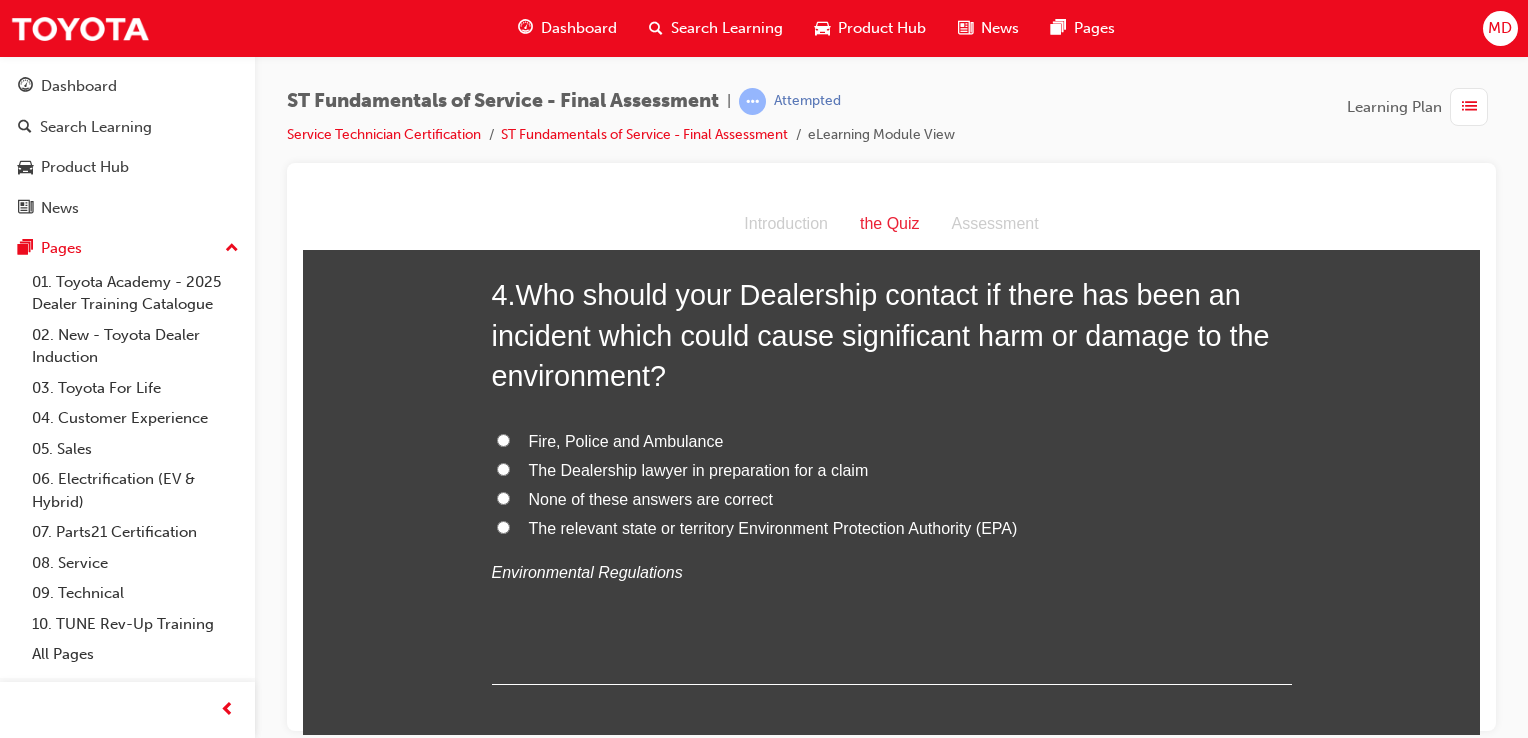 click on "The relevant state or territory Environment Protection Authority (EPA)" at bounding box center [773, 527] 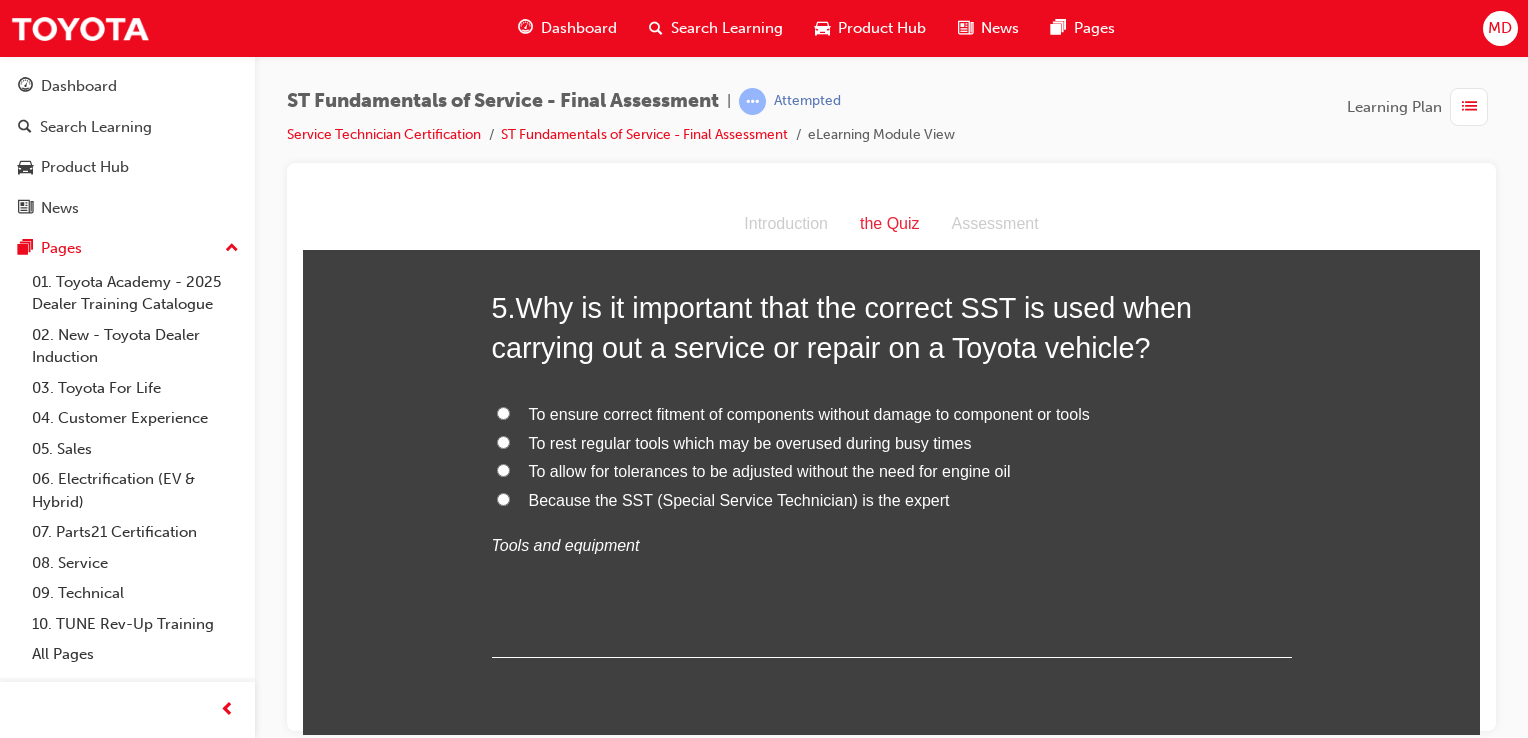 scroll, scrollTop: 2000, scrollLeft: 0, axis: vertical 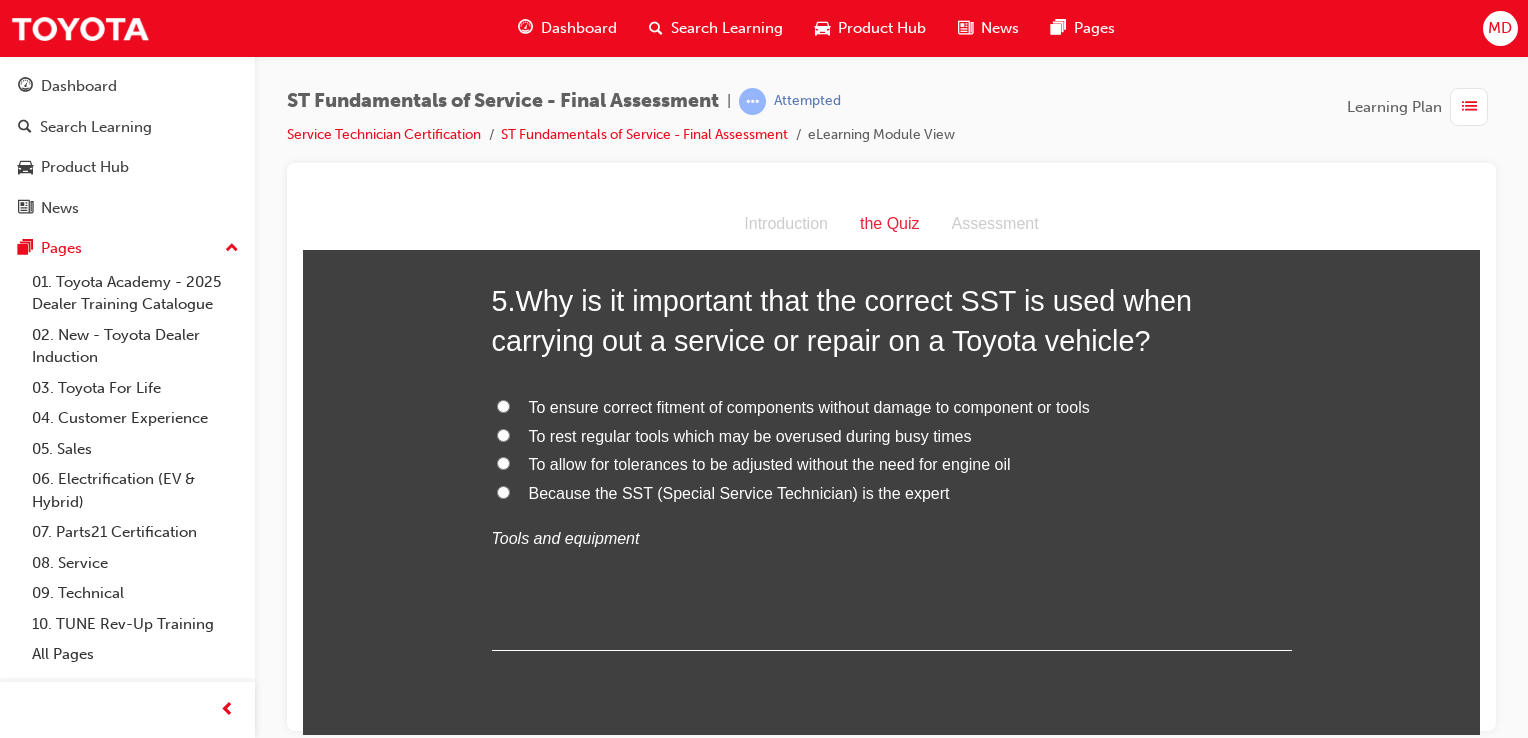 click on "To ensure correct fitment of components without damage to component or tools" at bounding box center (809, 406) 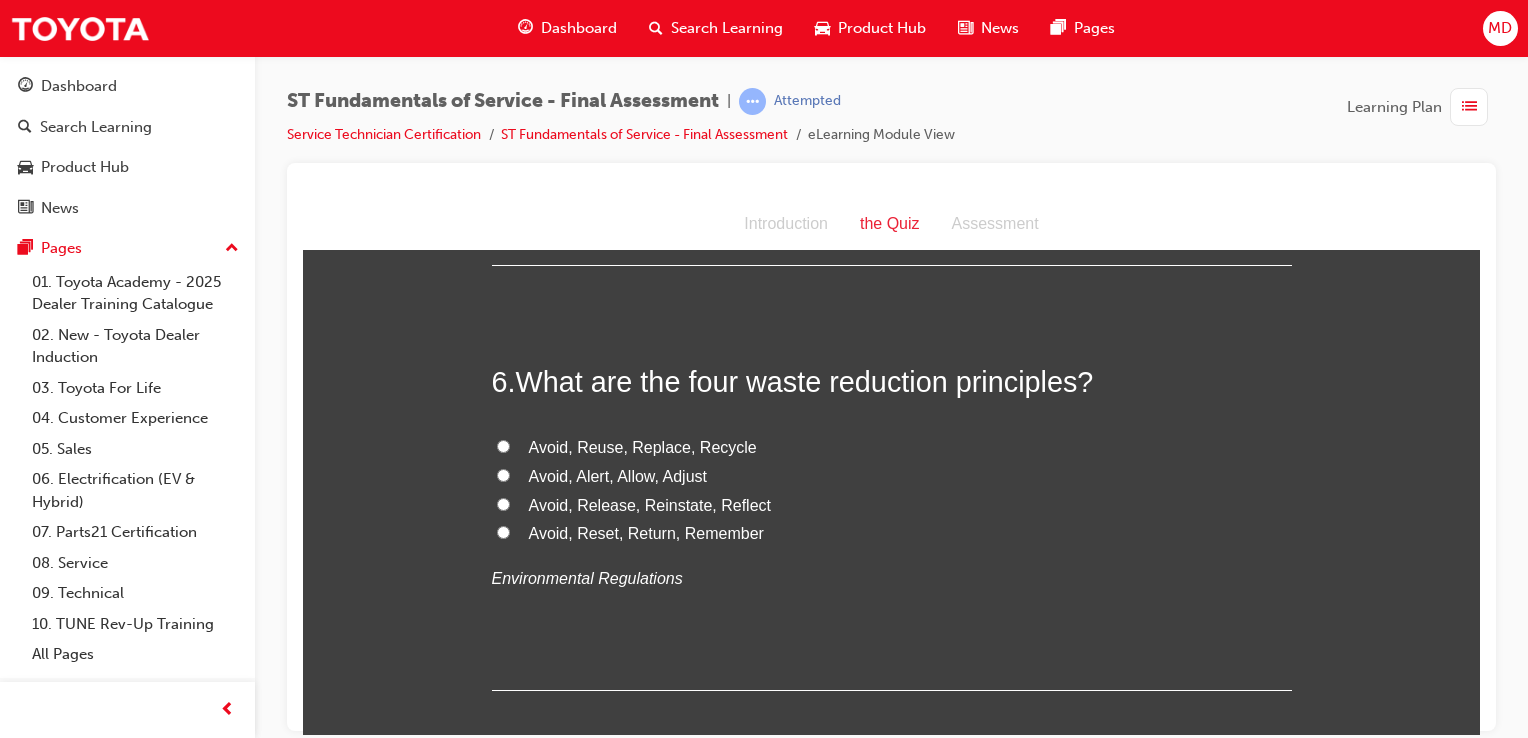 scroll, scrollTop: 2400, scrollLeft: 0, axis: vertical 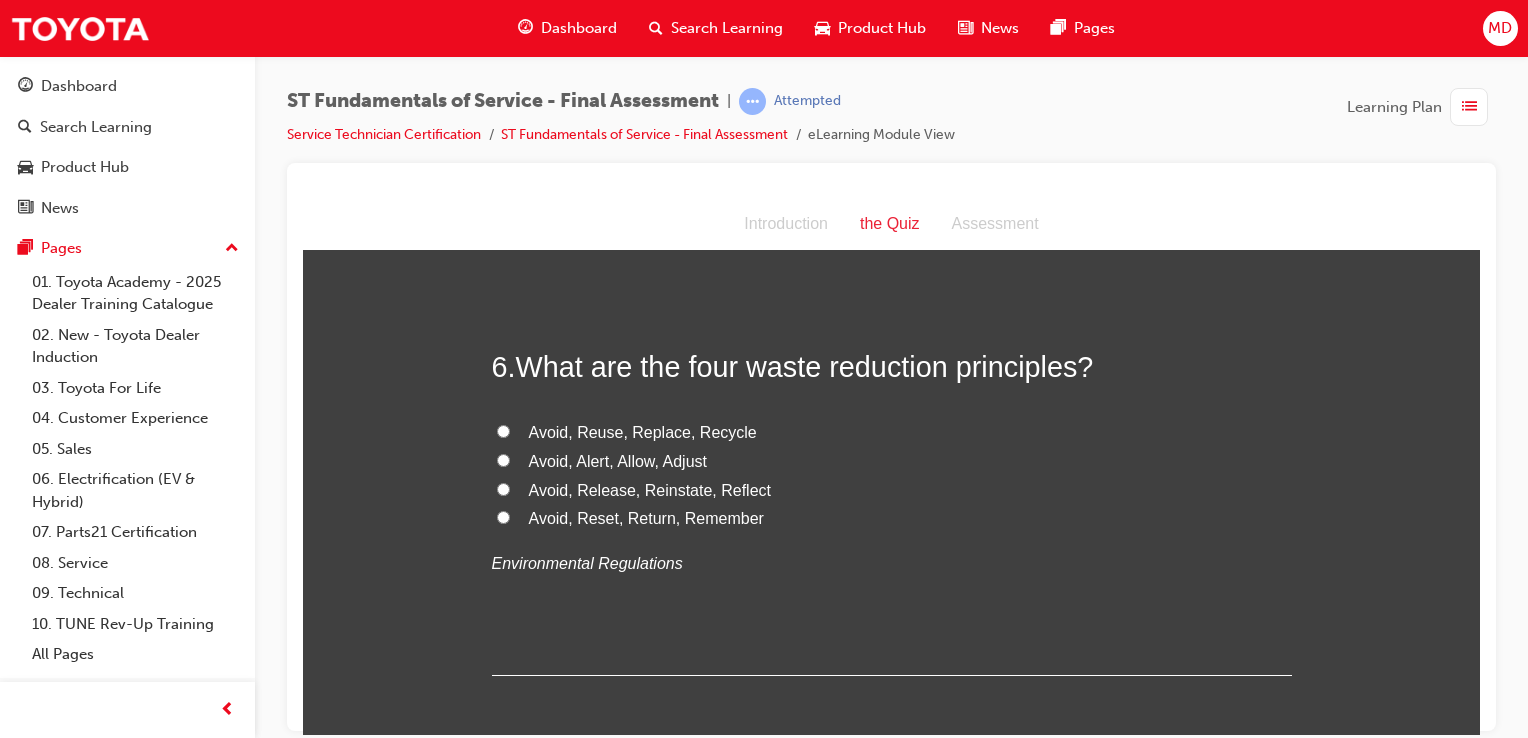 click on "Avoid, Reuse, Replace, Recycle" at bounding box center [503, 430] 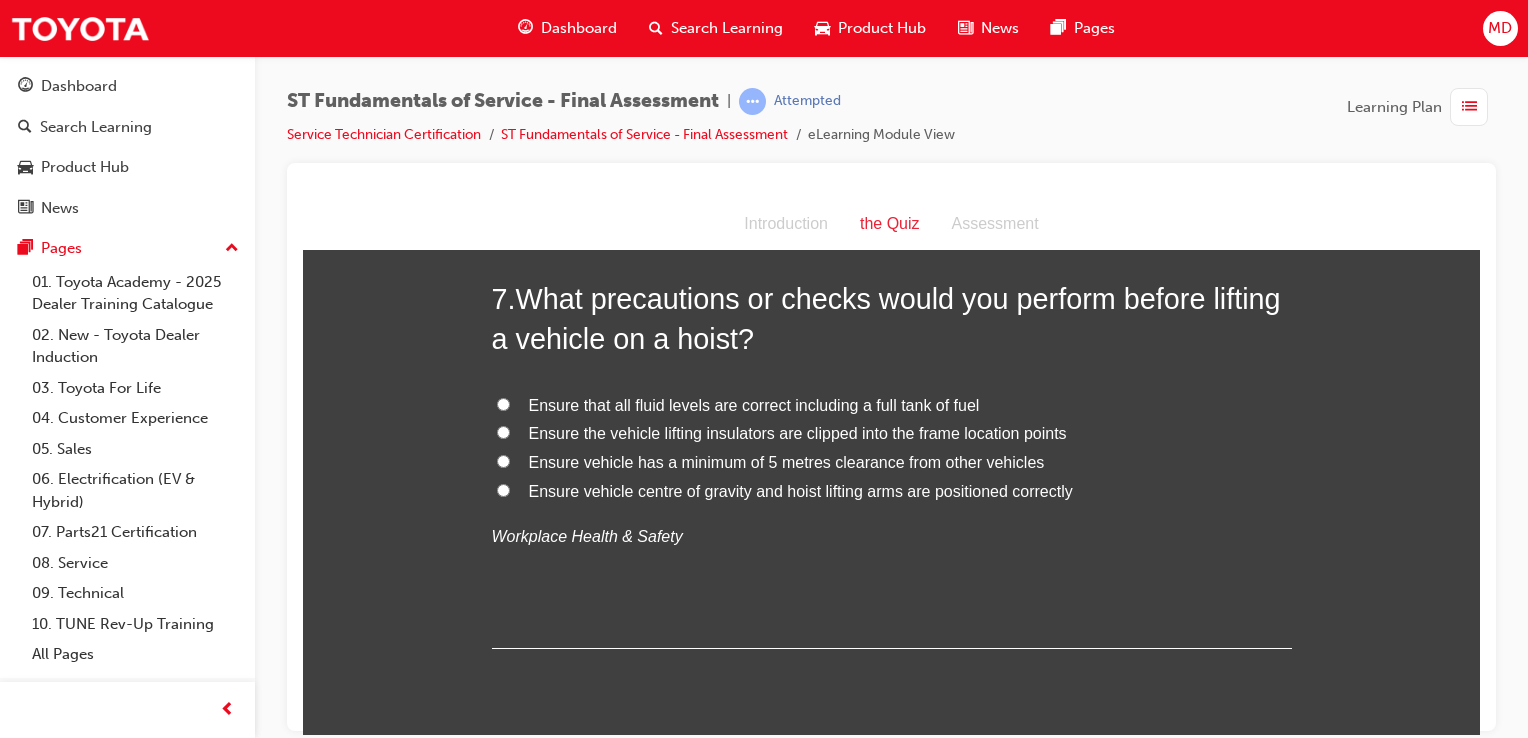 scroll, scrollTop: 2900, scrollLeft: 0, axis: vertical 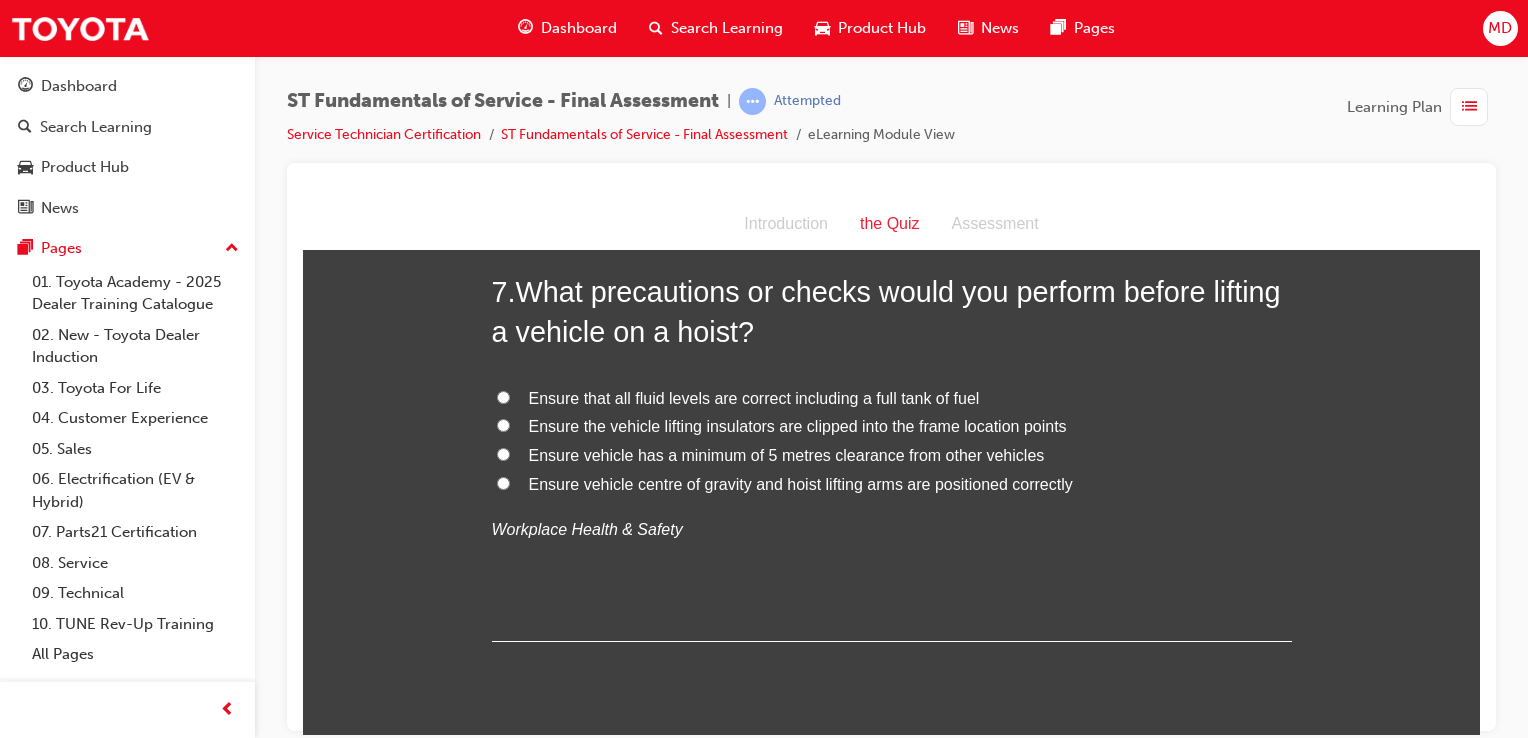 click on "Ensure the vehicle lifting insulators are clipped into the frame location points" at bounding box center [503, 424] 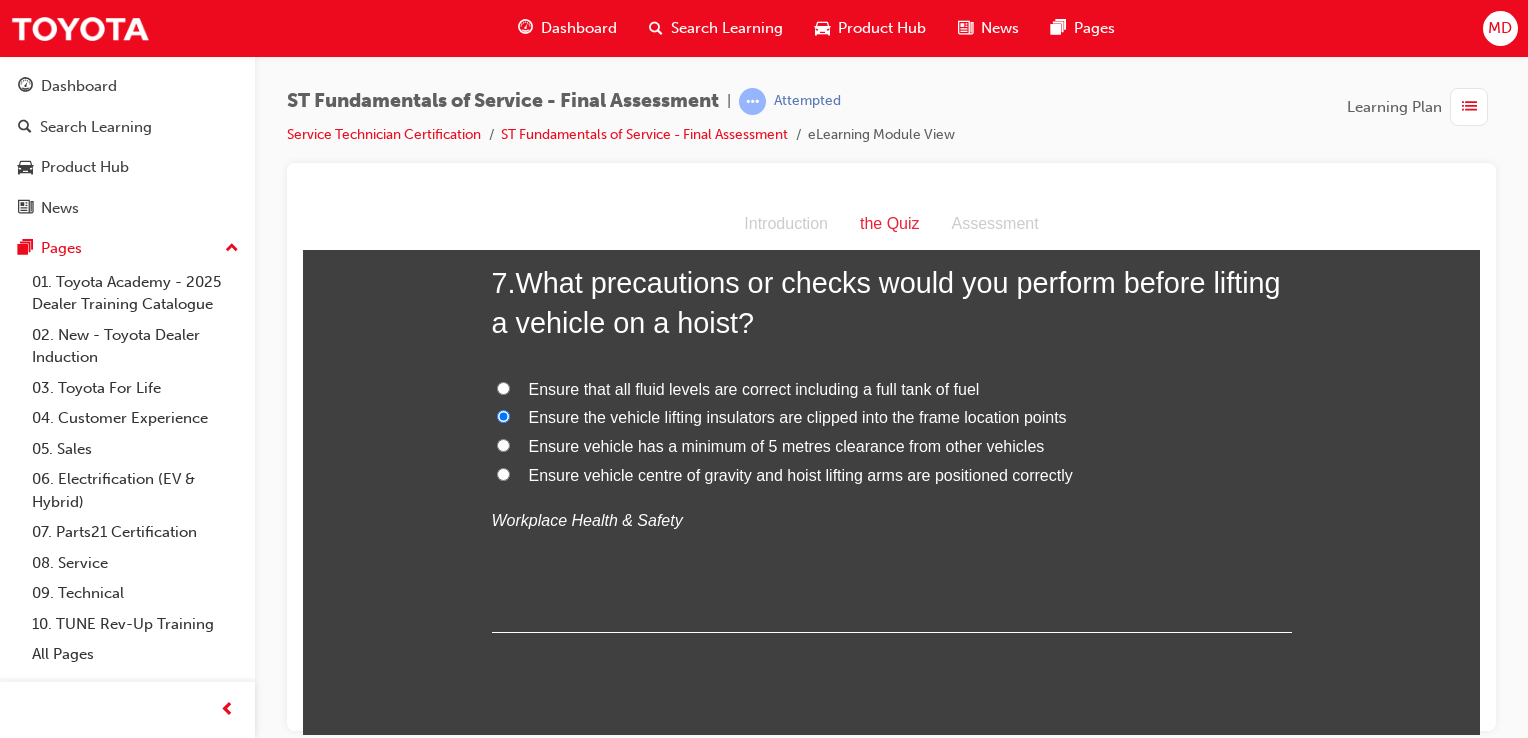 scroll, scrollTop: 2900, scrollLeft: 0, axis: vertical 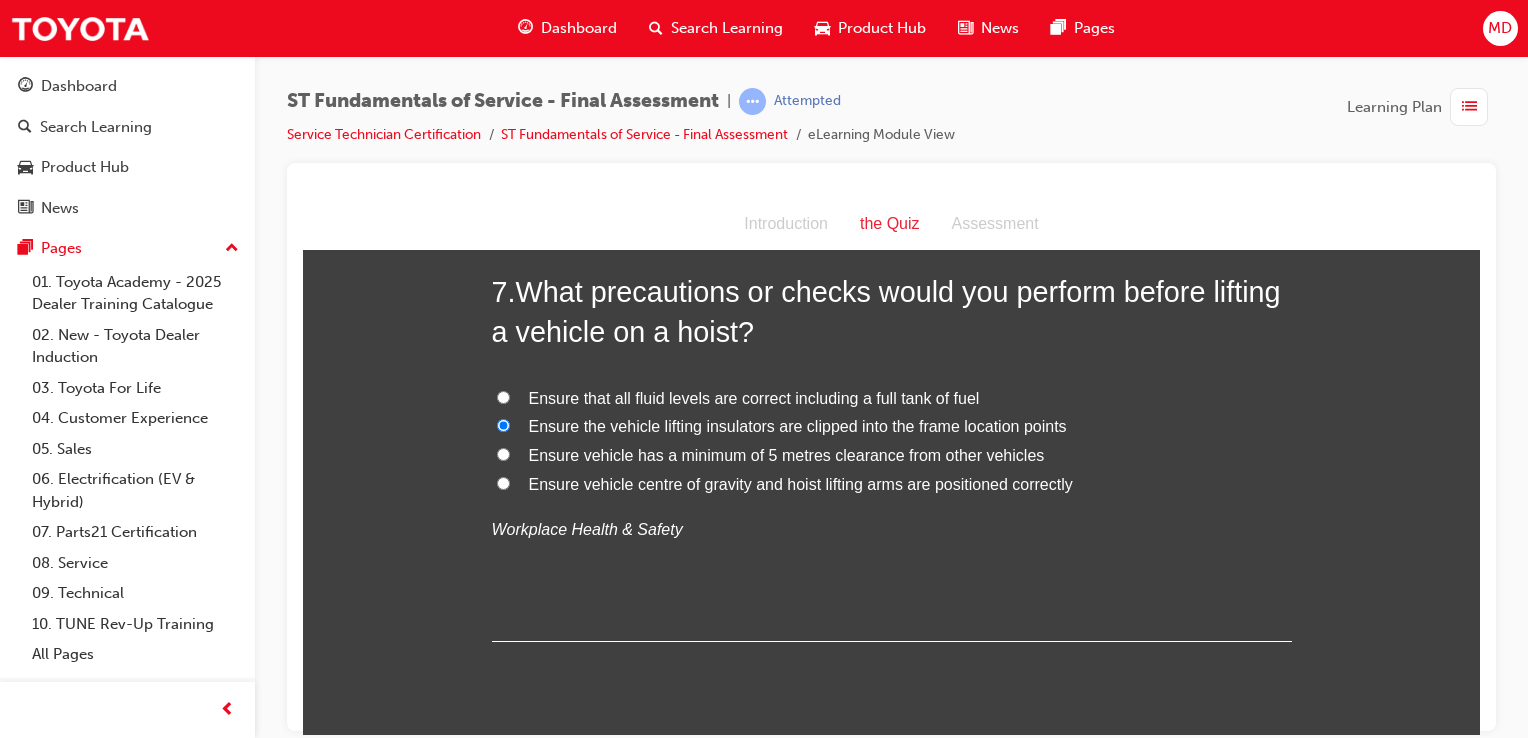 click on "Ensure vehicle centre of gravity and hoist lifting arms are positioned correctly" at bounding box center (503, 482) 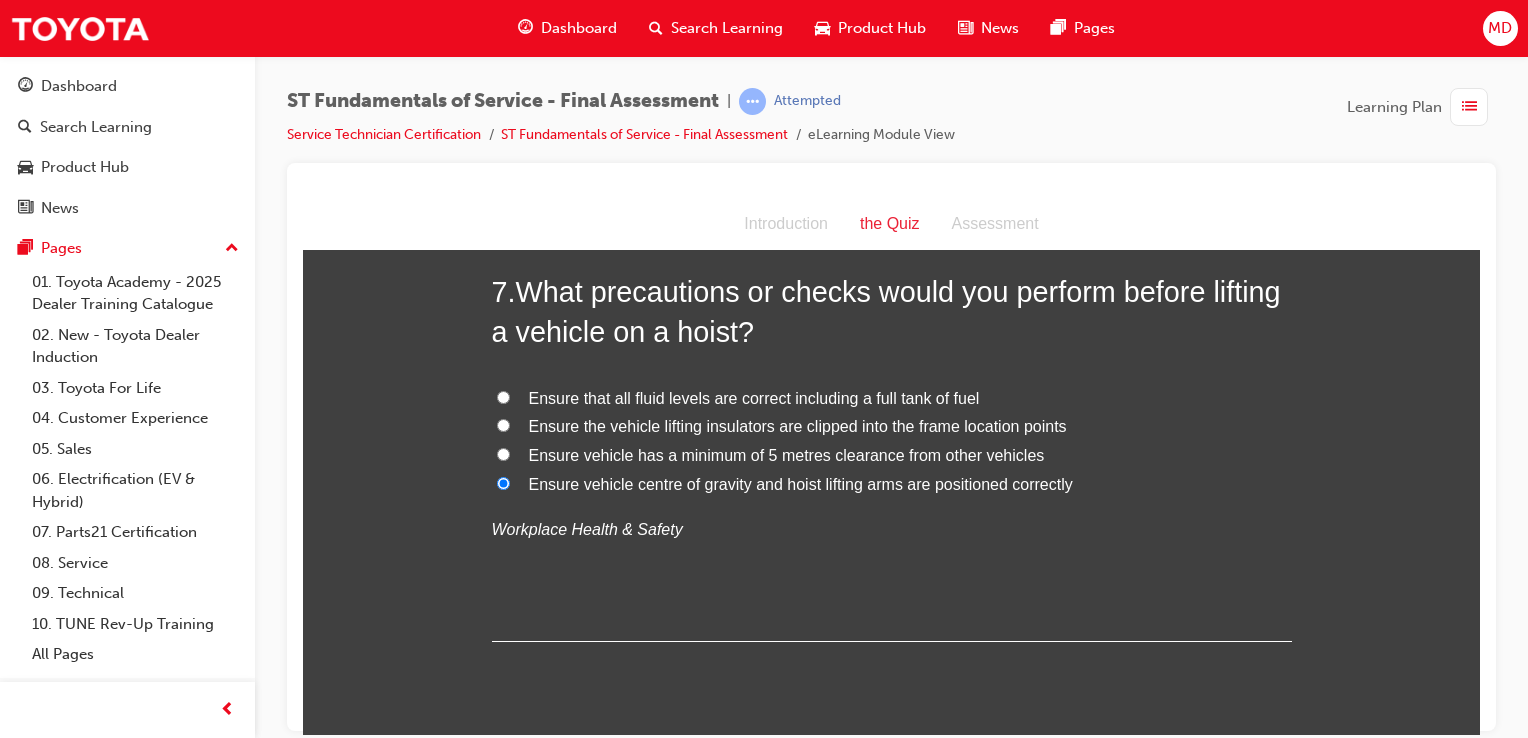 click on "Ensure the vehicle lifting insulators are clipped into the frame location points" at bounding box center (892, 426) 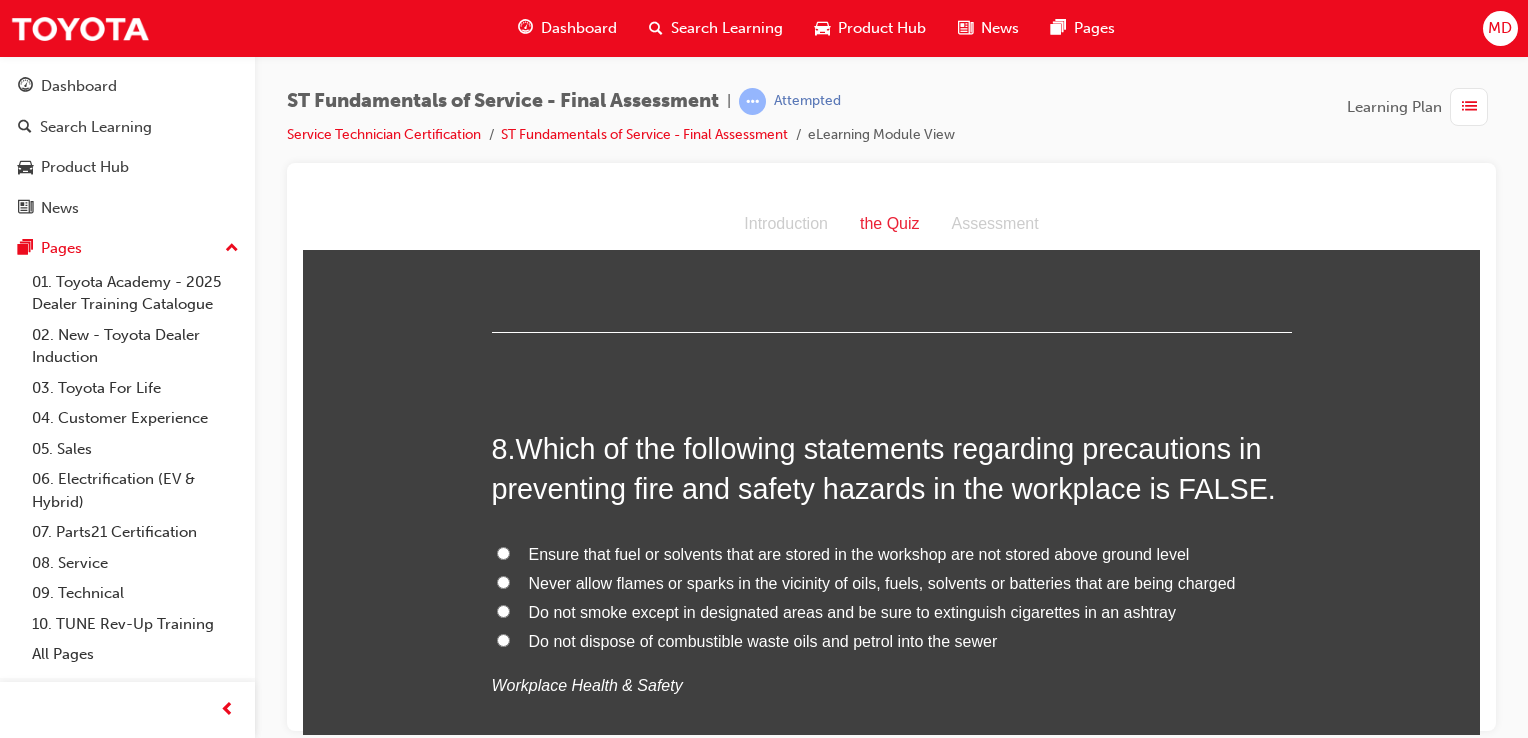 scroll, scrollTop: 3300, scrollLeft: 0, axis: vertical 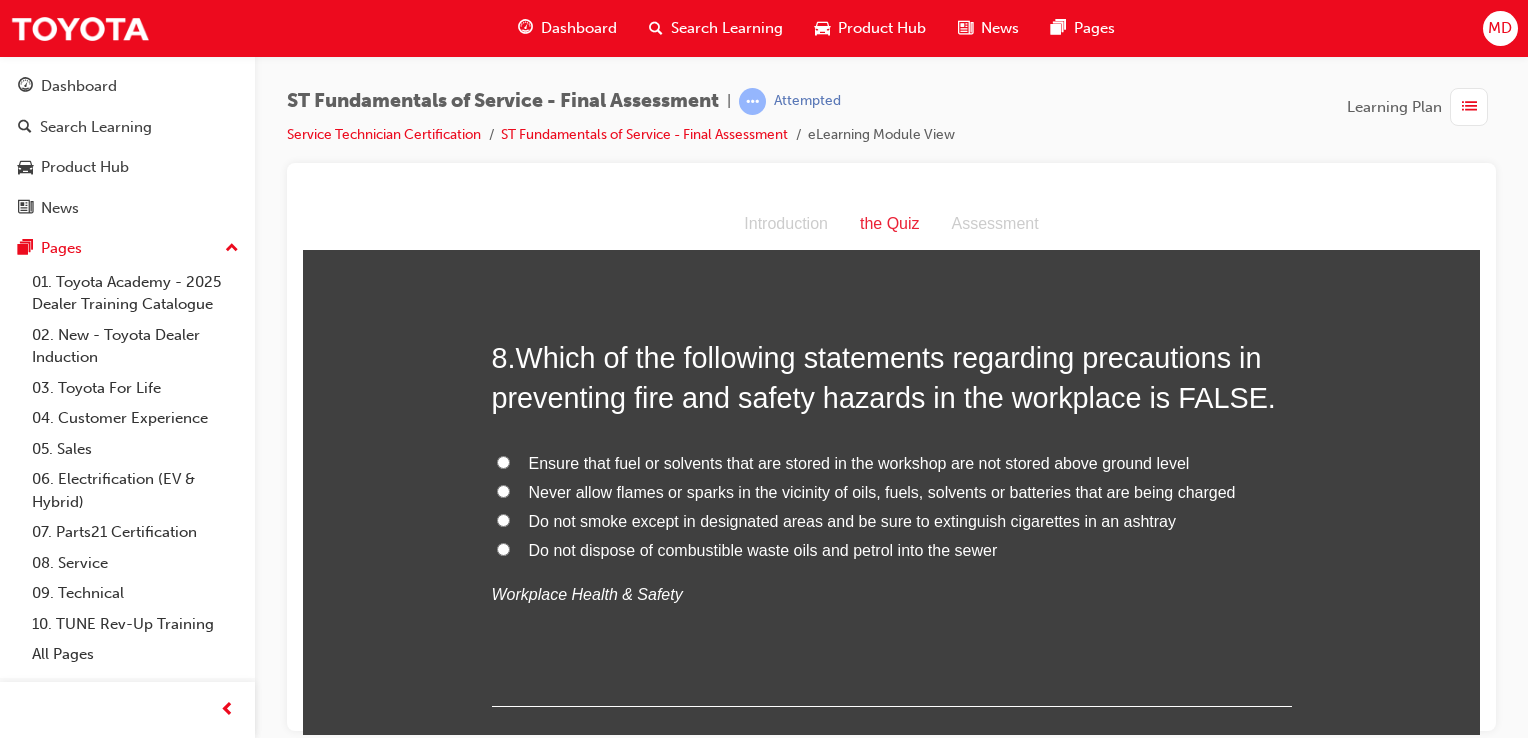 click on "Ensure that fuel or solvents that are stored in the workshop are not stored above ground level" at bounding box center [859, 462] 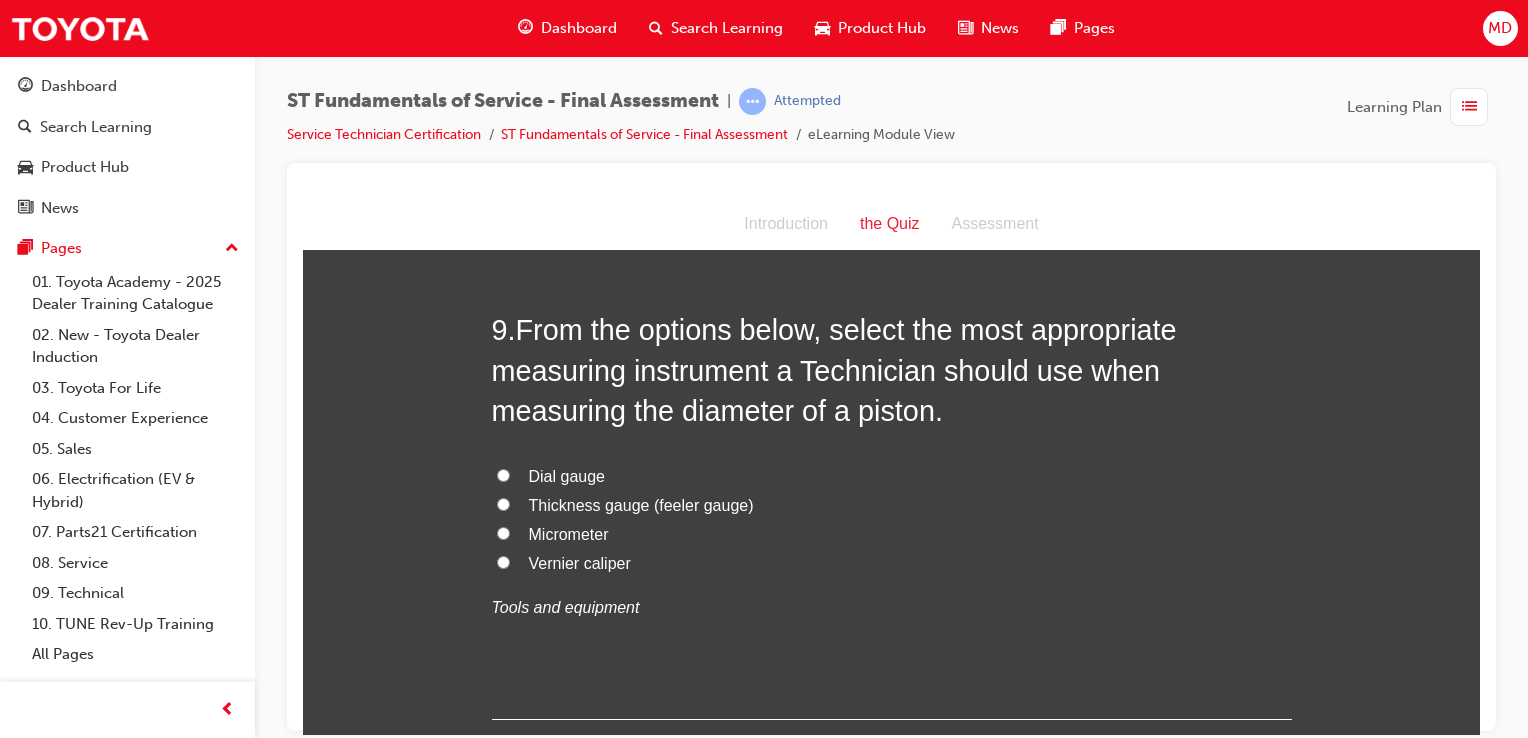 scroll, scrollTop: 3800, scrollLeft: 0, axis: vertical 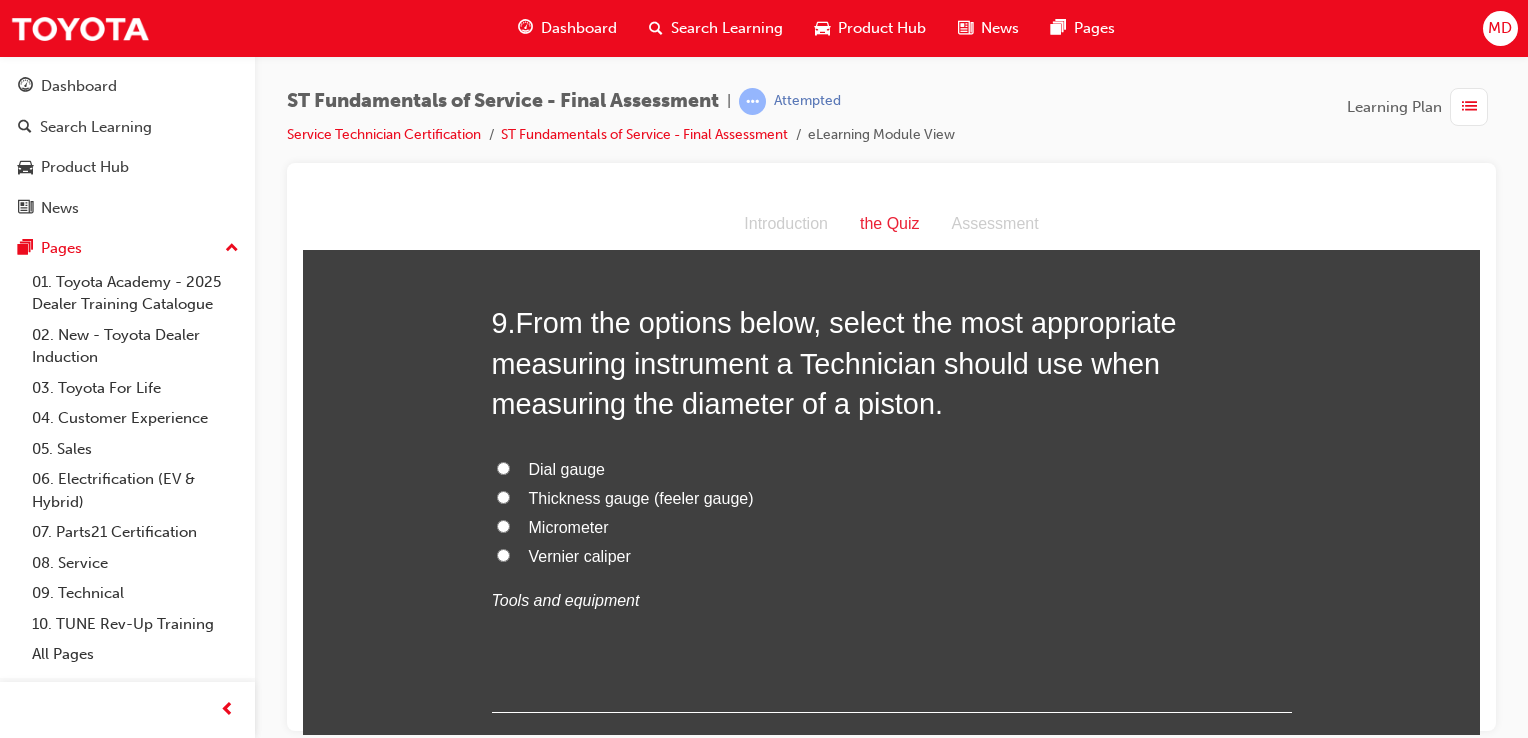 click on "Micrometer" at bounding box center (569, 526) 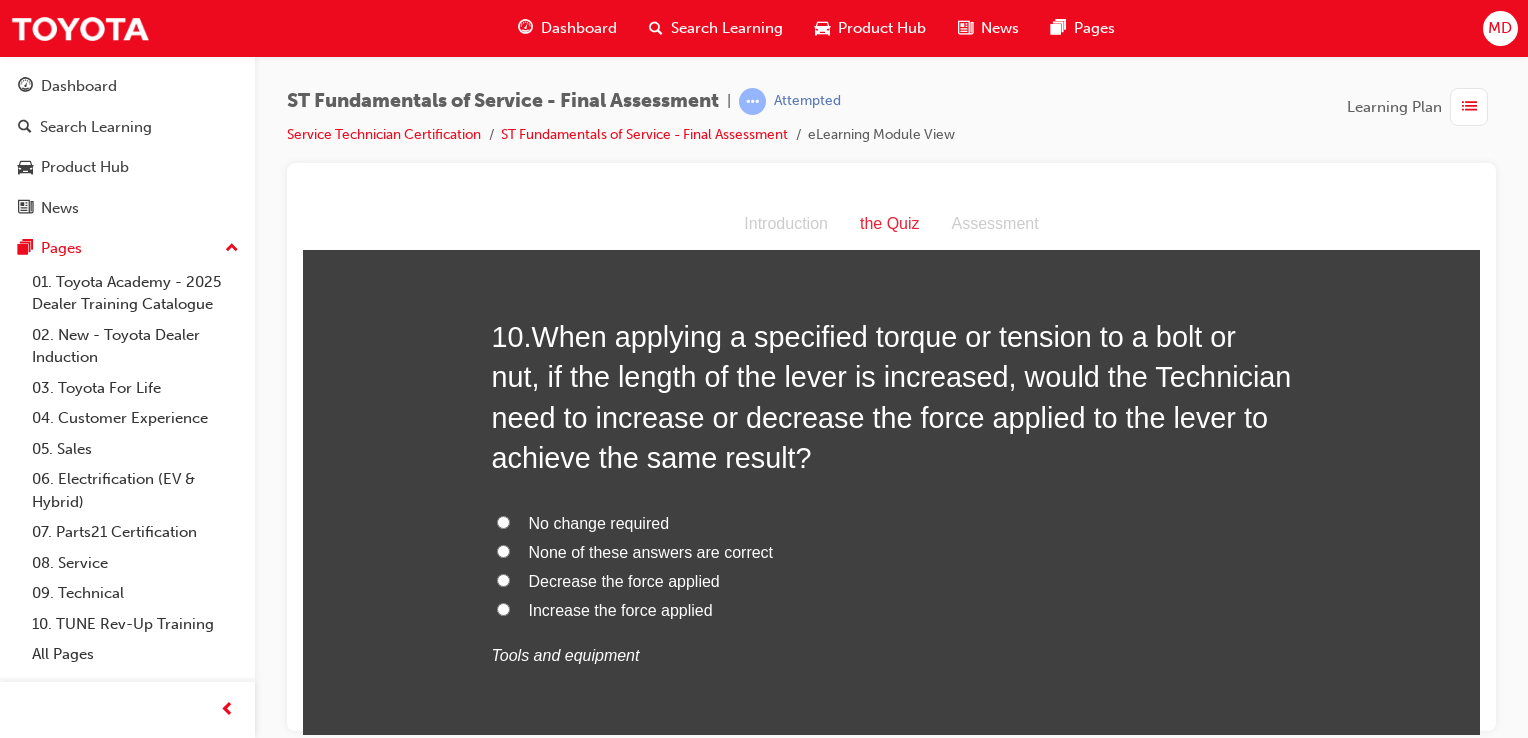 scroll, scrollTop: 4300, scrollLeft: 0, axis: vertical 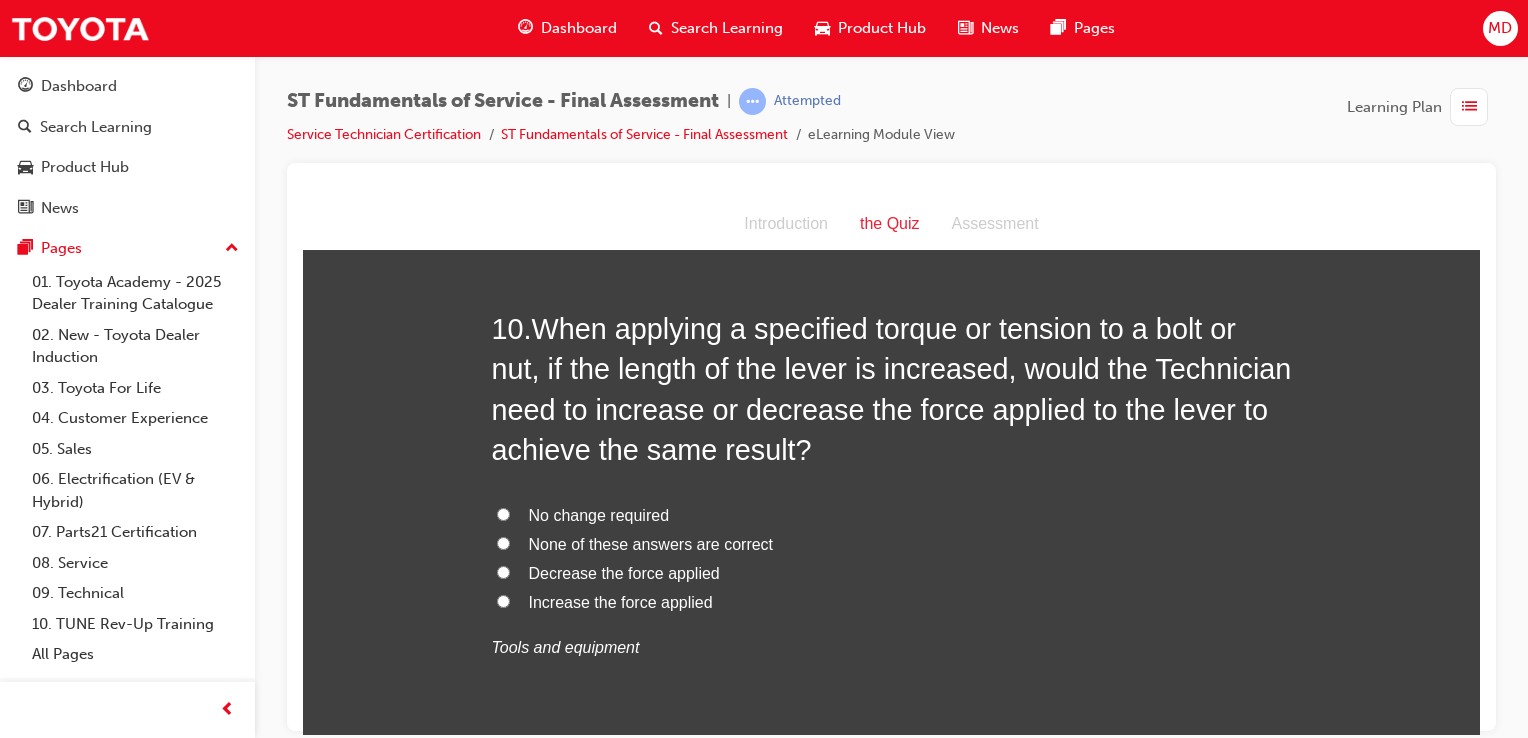 click on "Decrease the force applied" at bounding box center (624, 572) 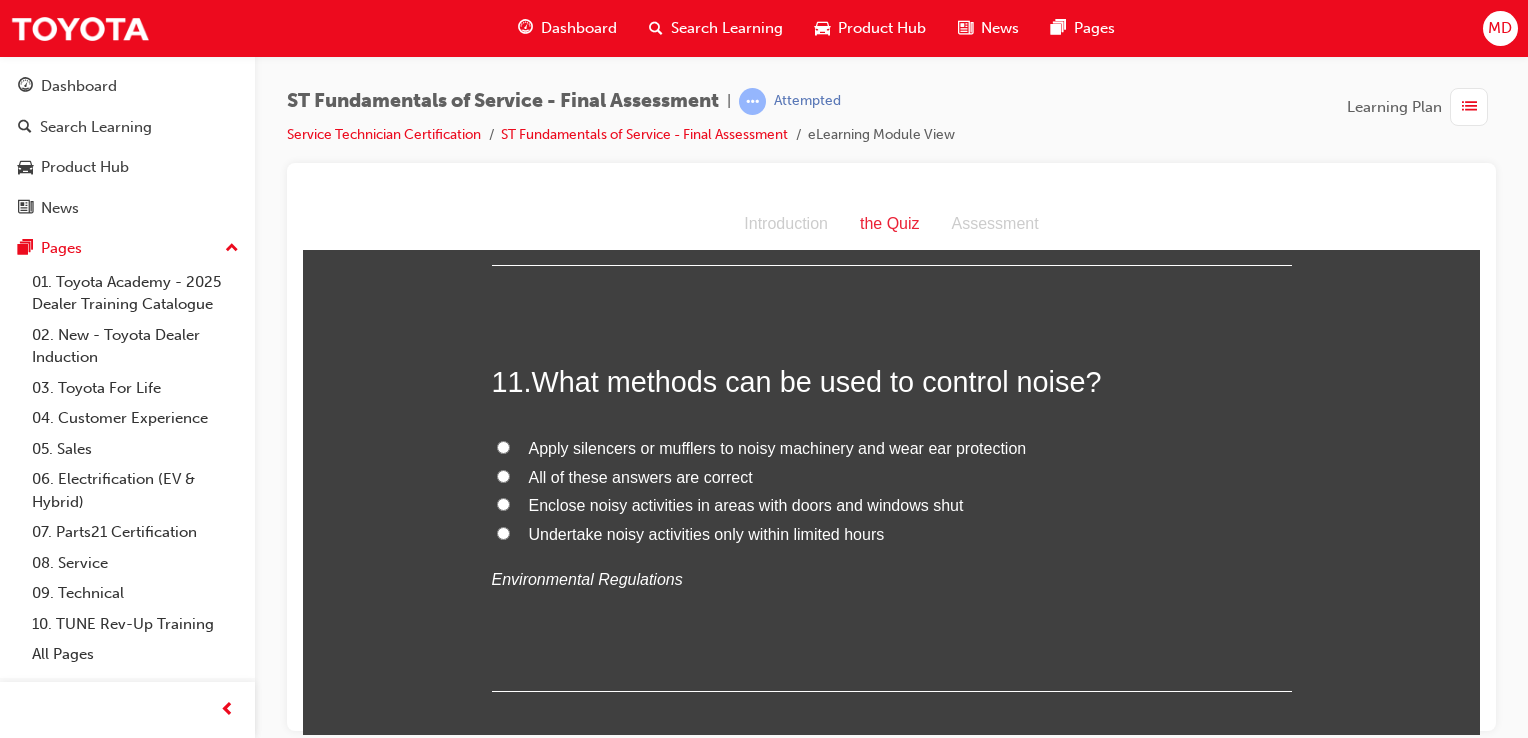 scroll, scrollTop: 4800, scrollLeft: 0, axis: vertical 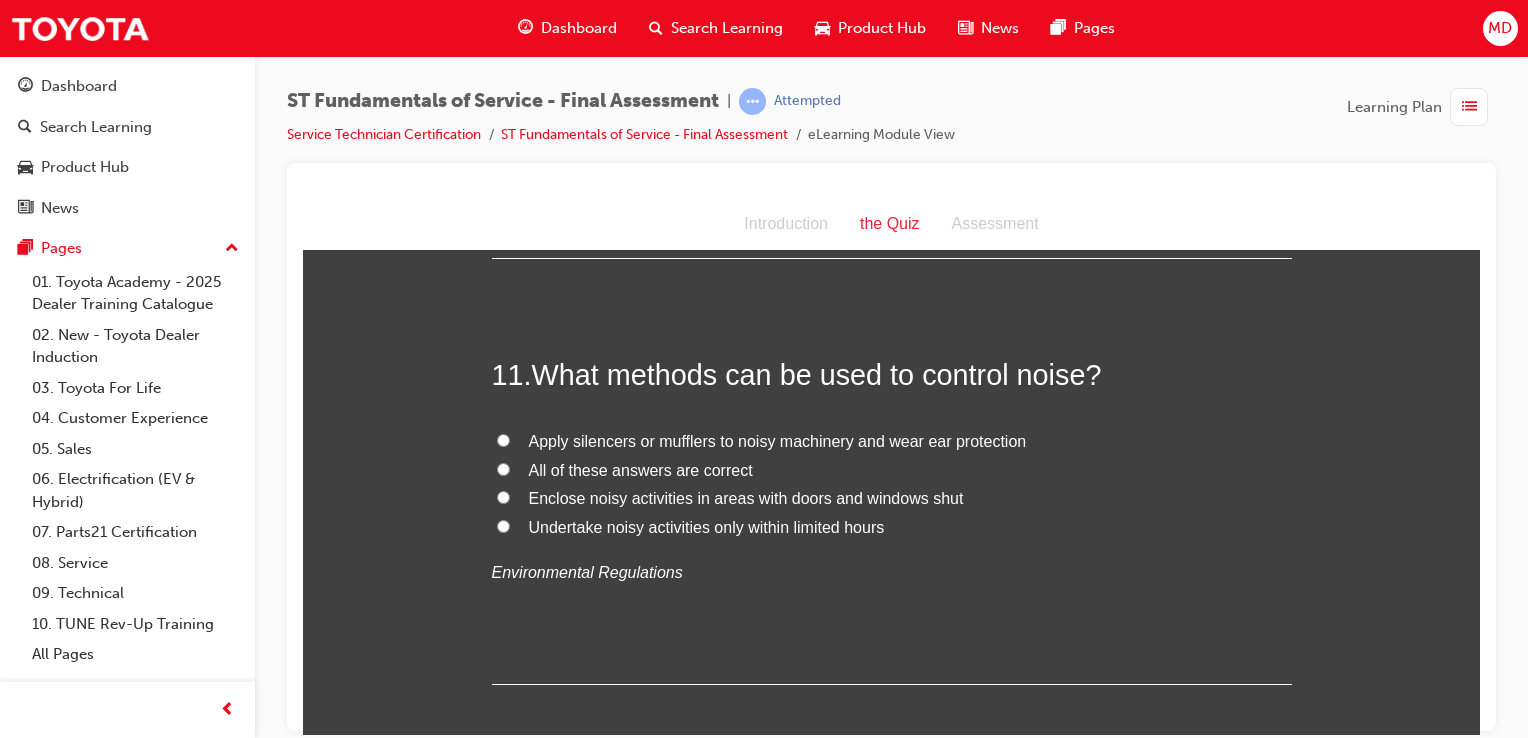click on "All of these answers are correct" at bounding box center [641, 469] 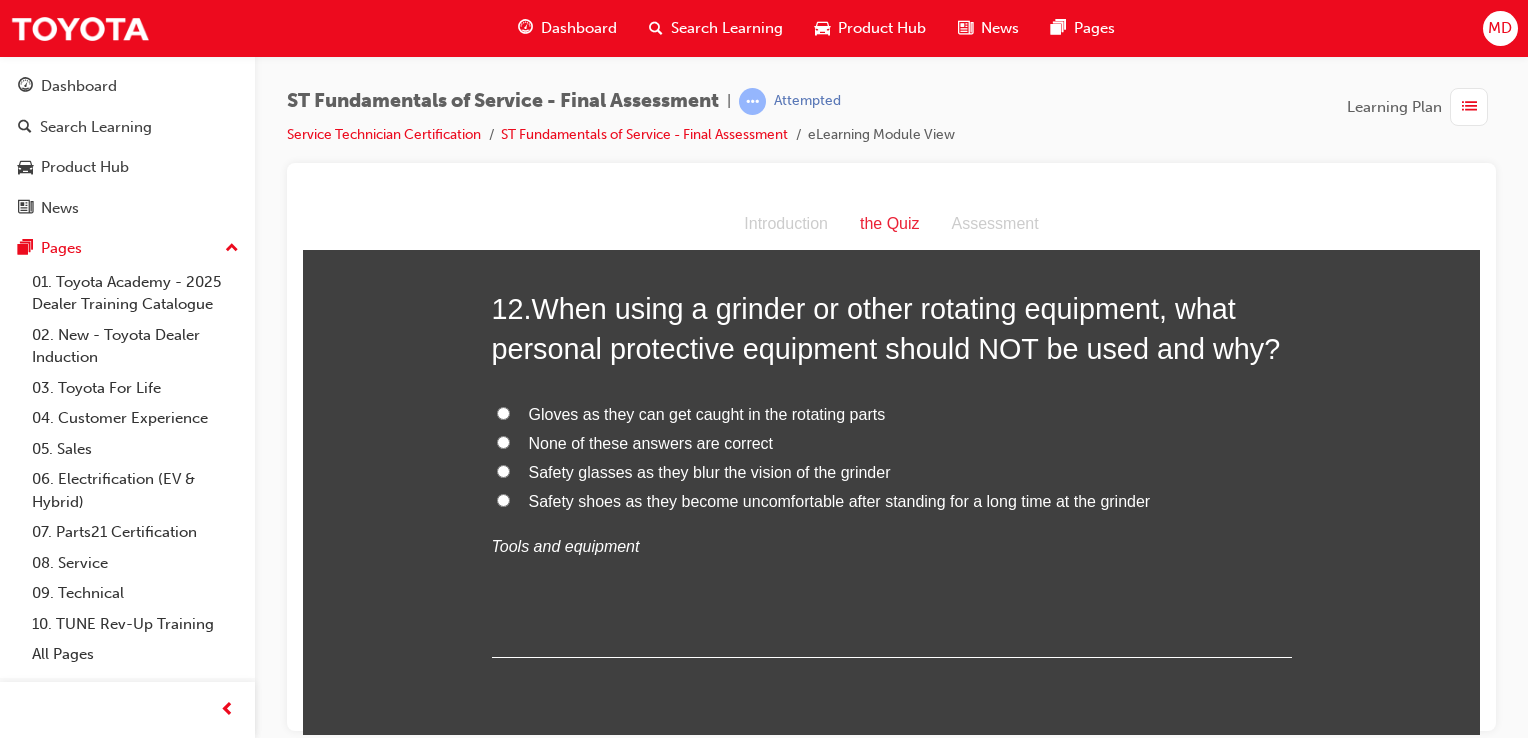 scroll, scrollTop: 5300, scrollLeft: 0, axis: vertical 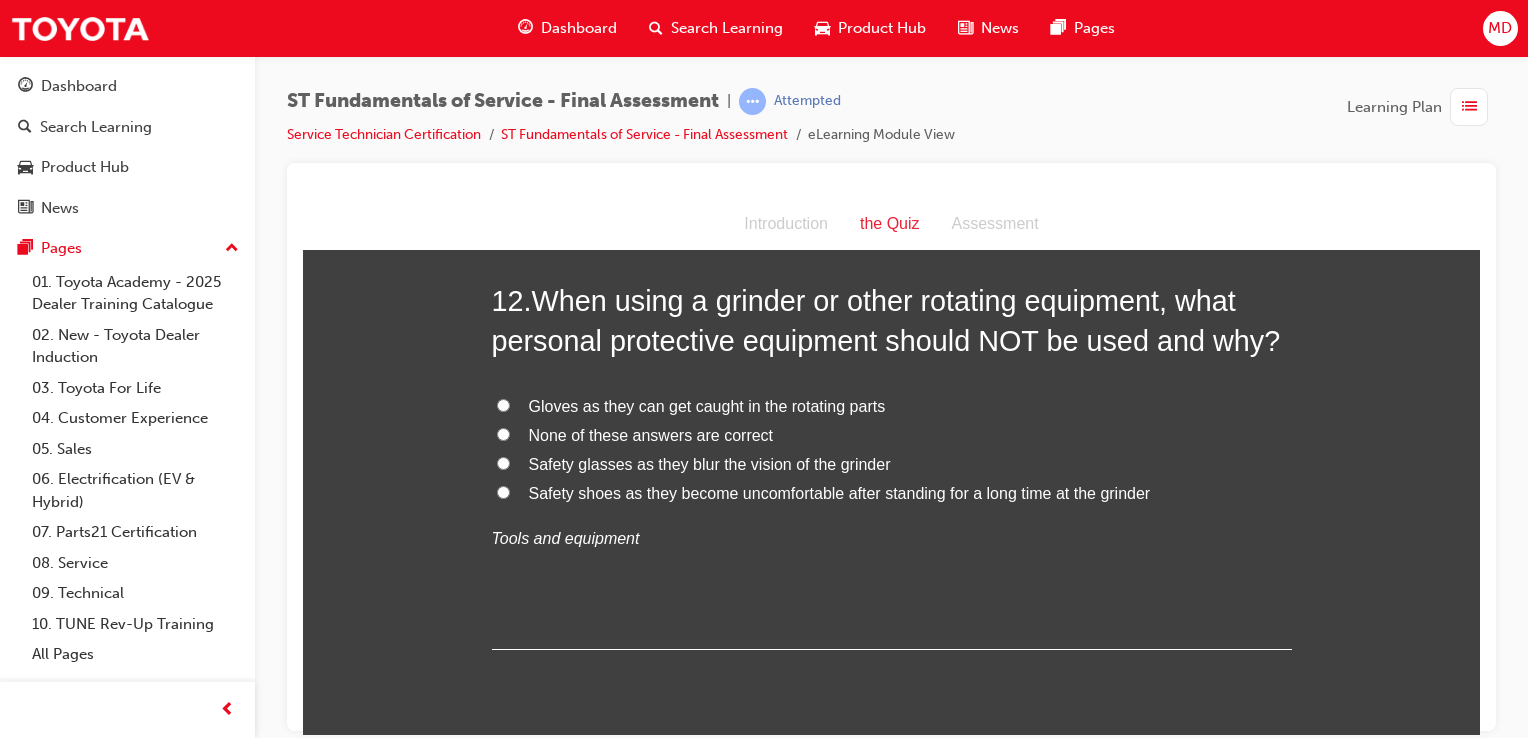 click on "Gloves as they can get caught in the rotating parts" at bounding box center [707, 405] 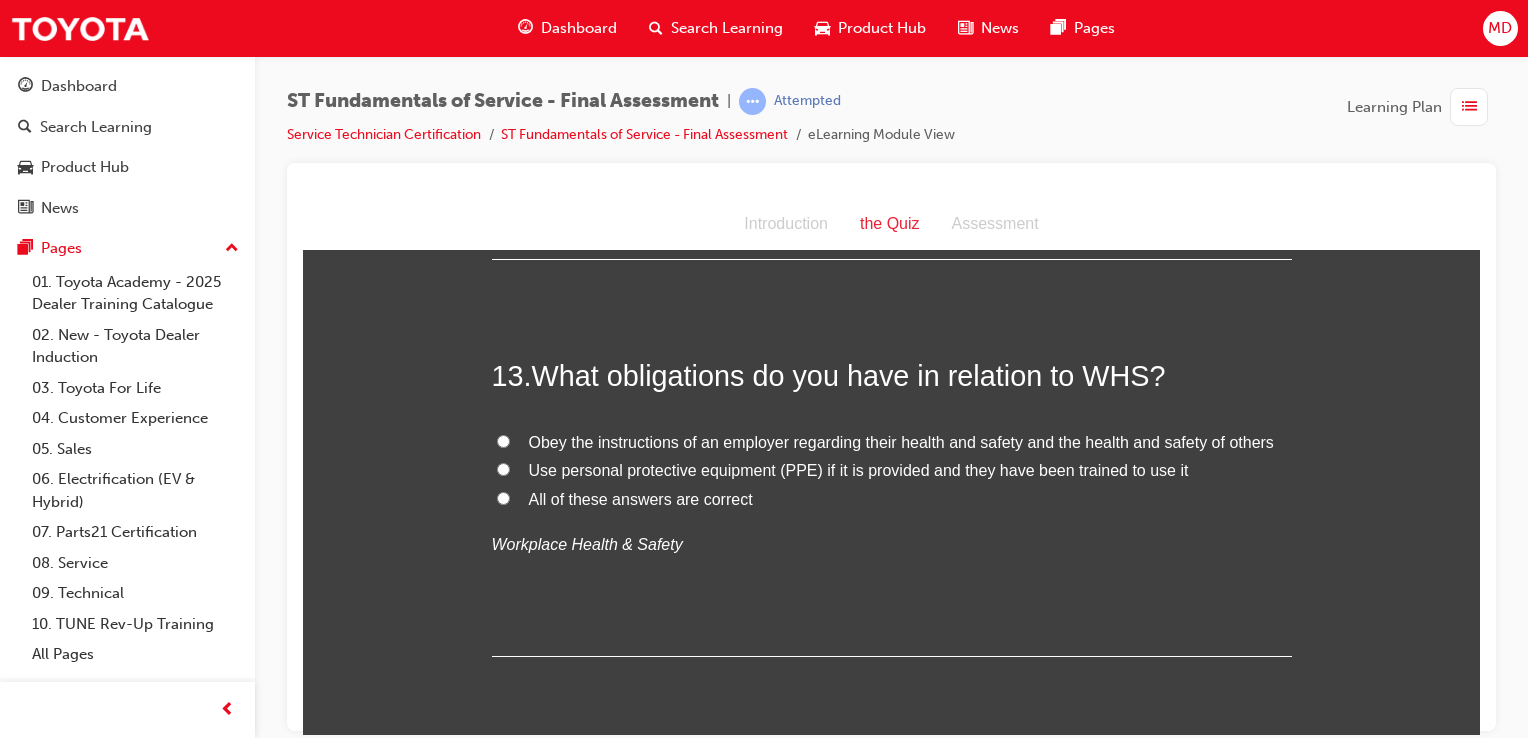 scroll, scrollTop: 5700, scrollLeft: 0, axis: vertical 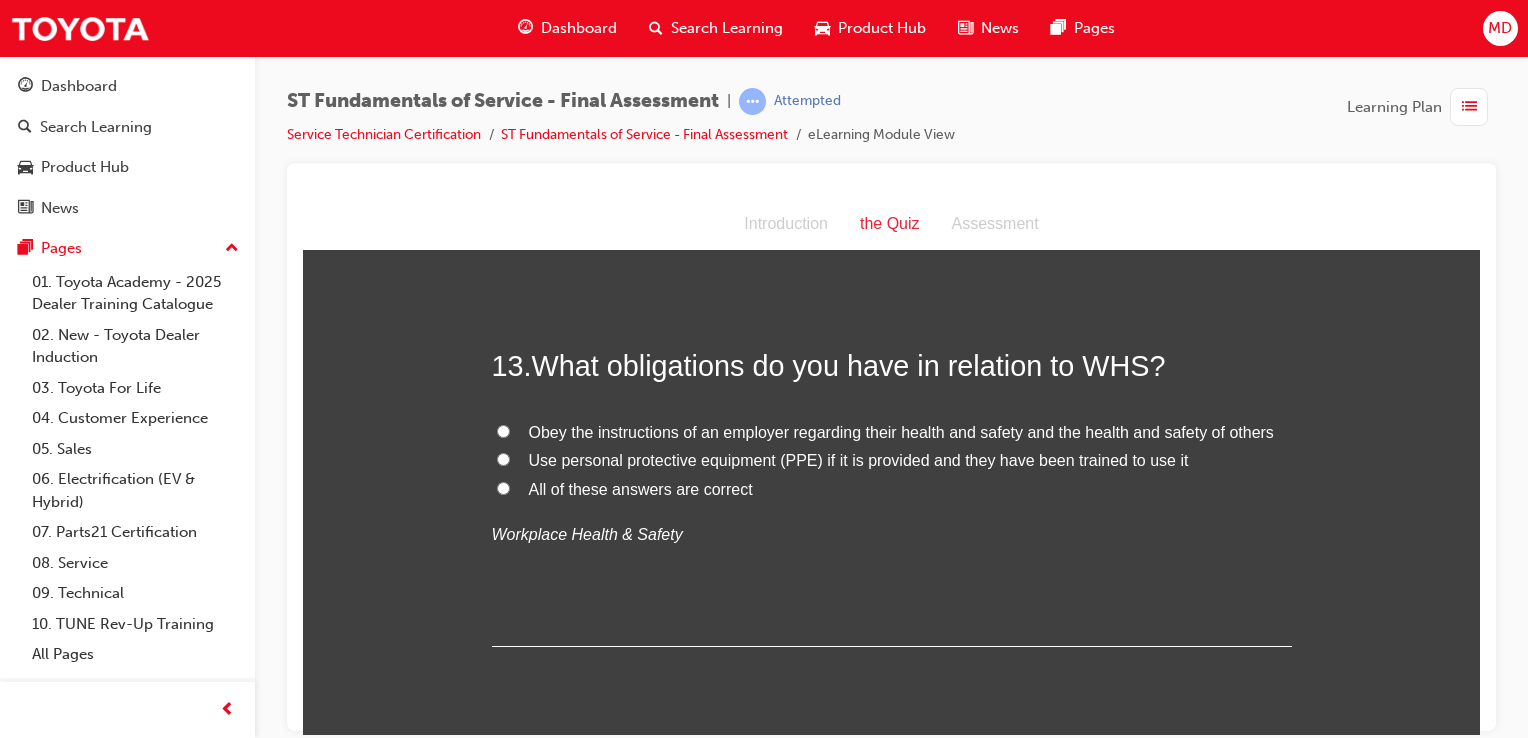click on "All of these answers are correct" at bounding box center (641, 488) 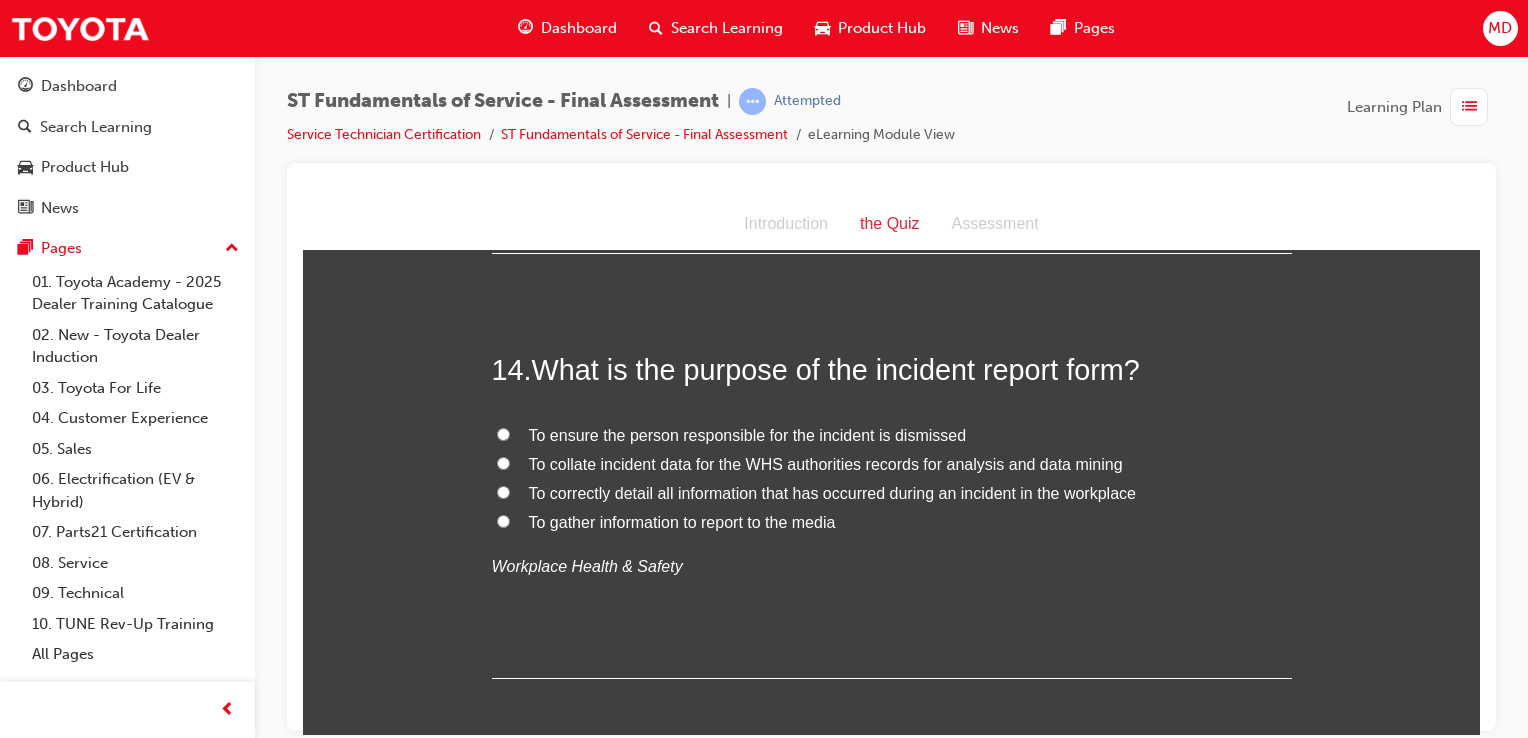 scroll, scrollTop: 6100, scrollLeft: 0, axis: vertical 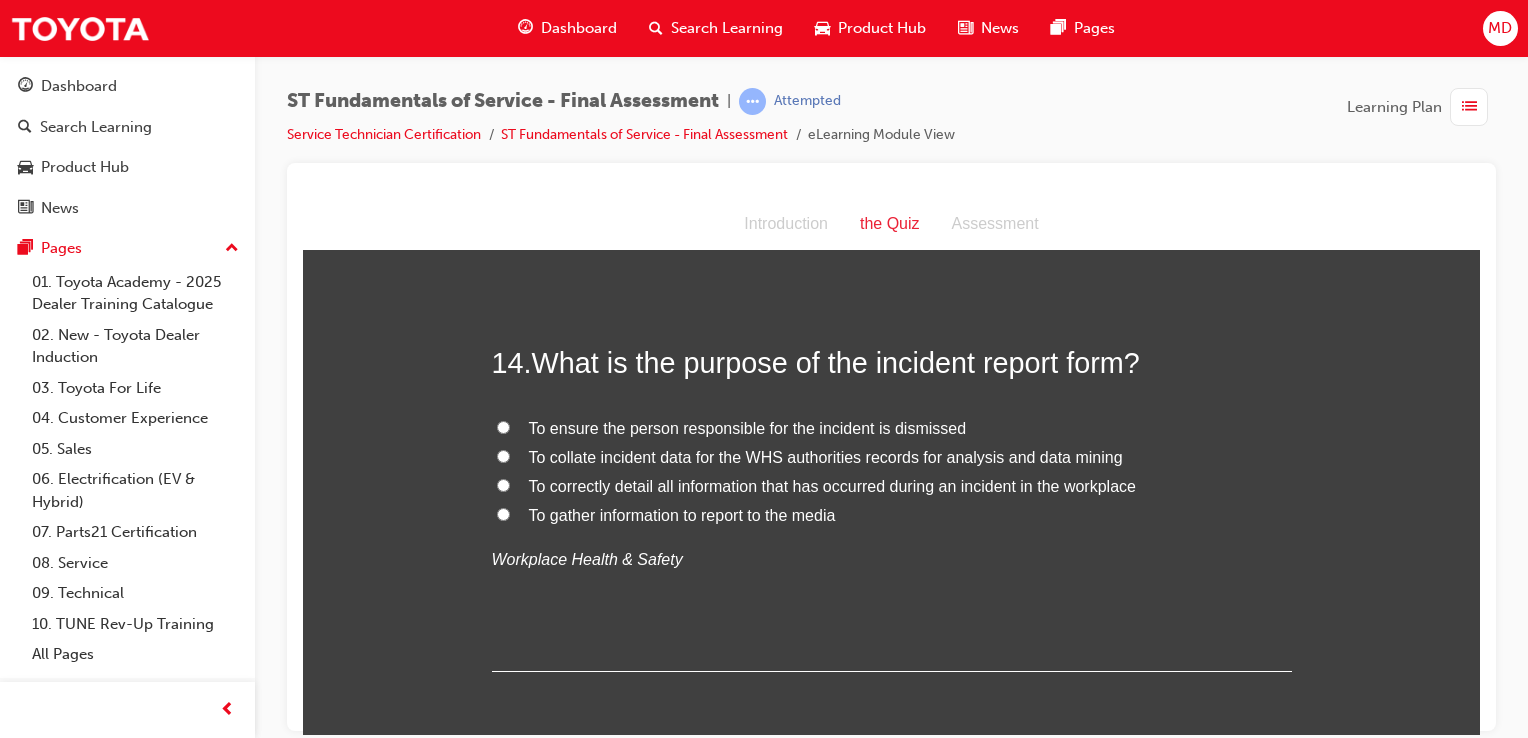 click on "To ensure the person responsible for the incident is dismissed" at bounding box center (748, 427) 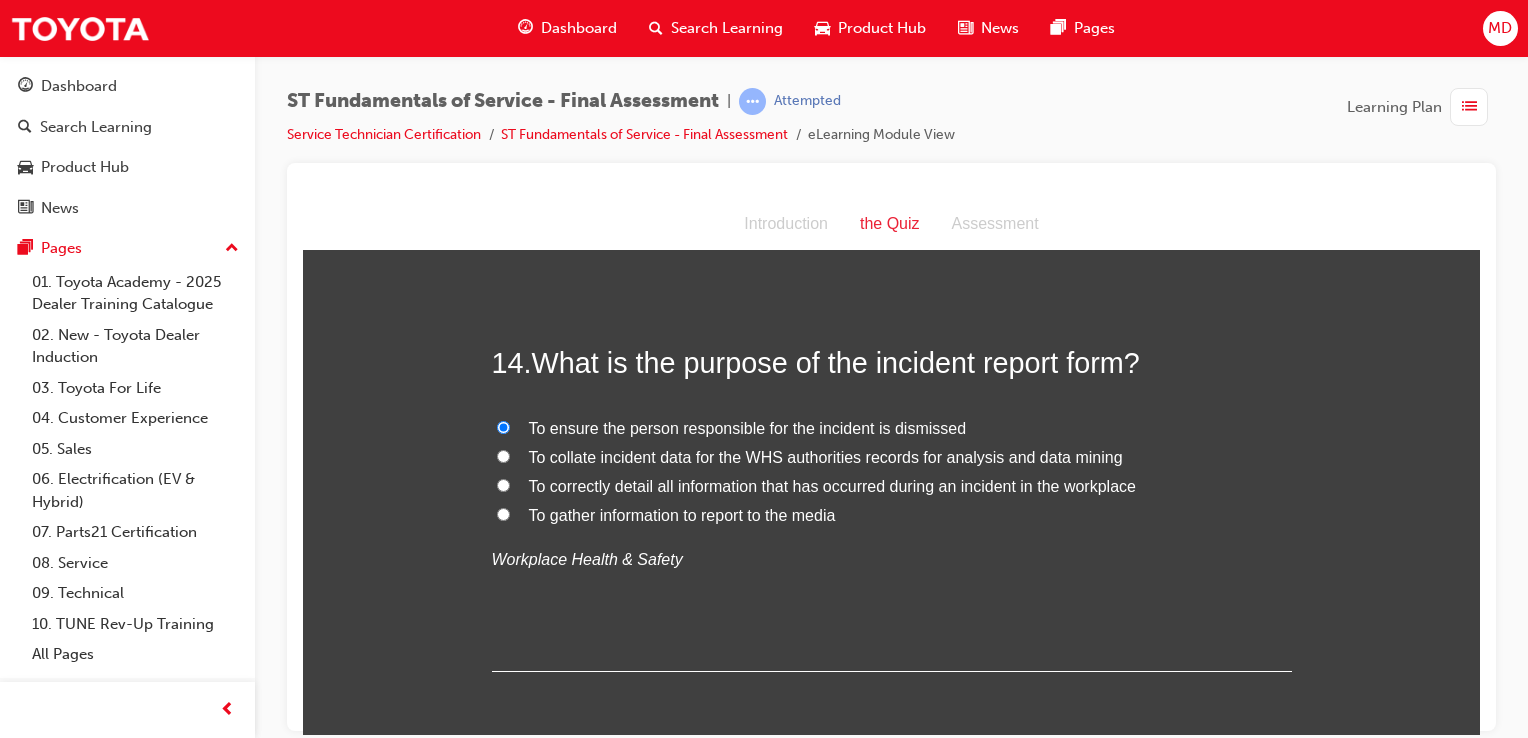 click on "To correctly detail all information that has occurred during an incident in the workplace" at bounding box center (503, 484) 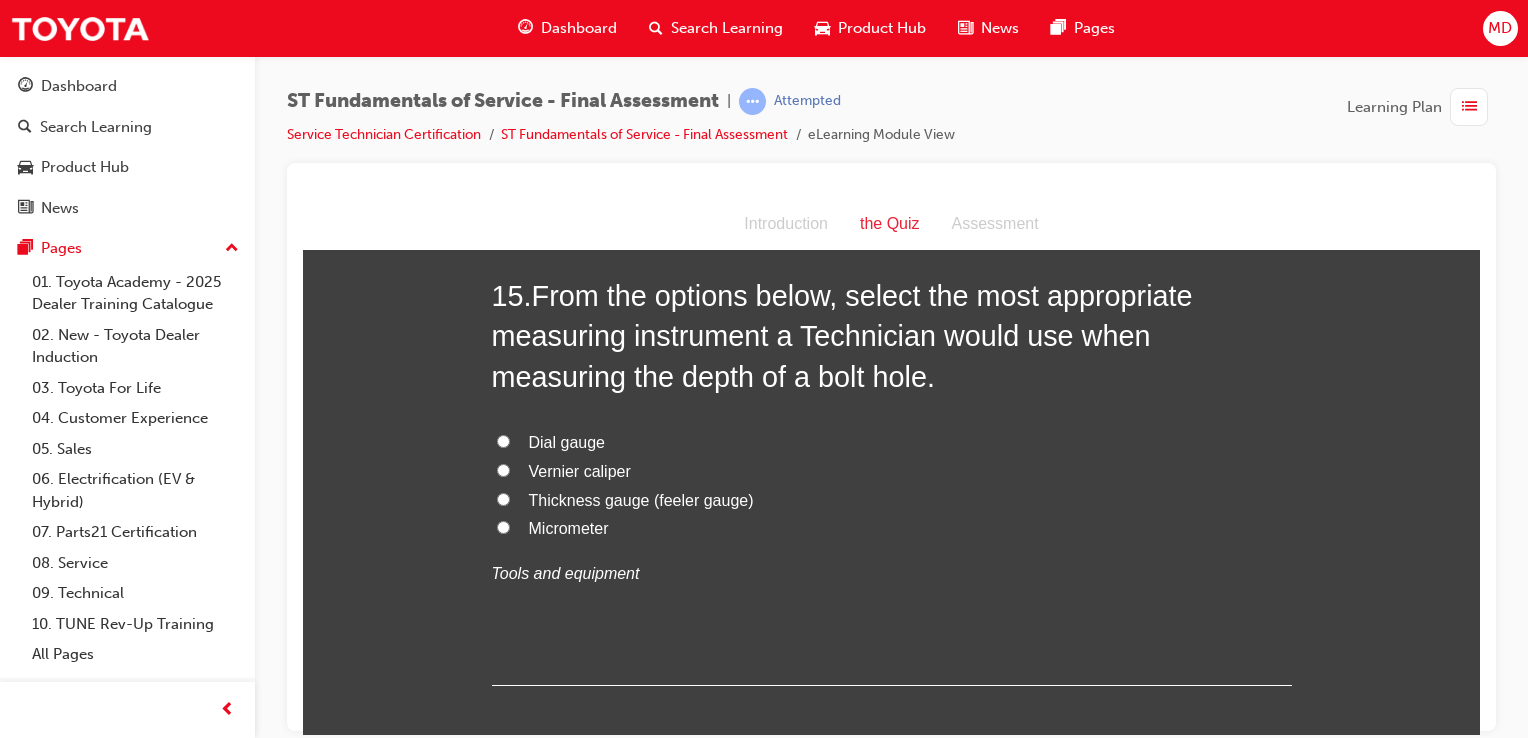 scroll, scrollTop: 6600, scrollLeft: 0, axis: vertical 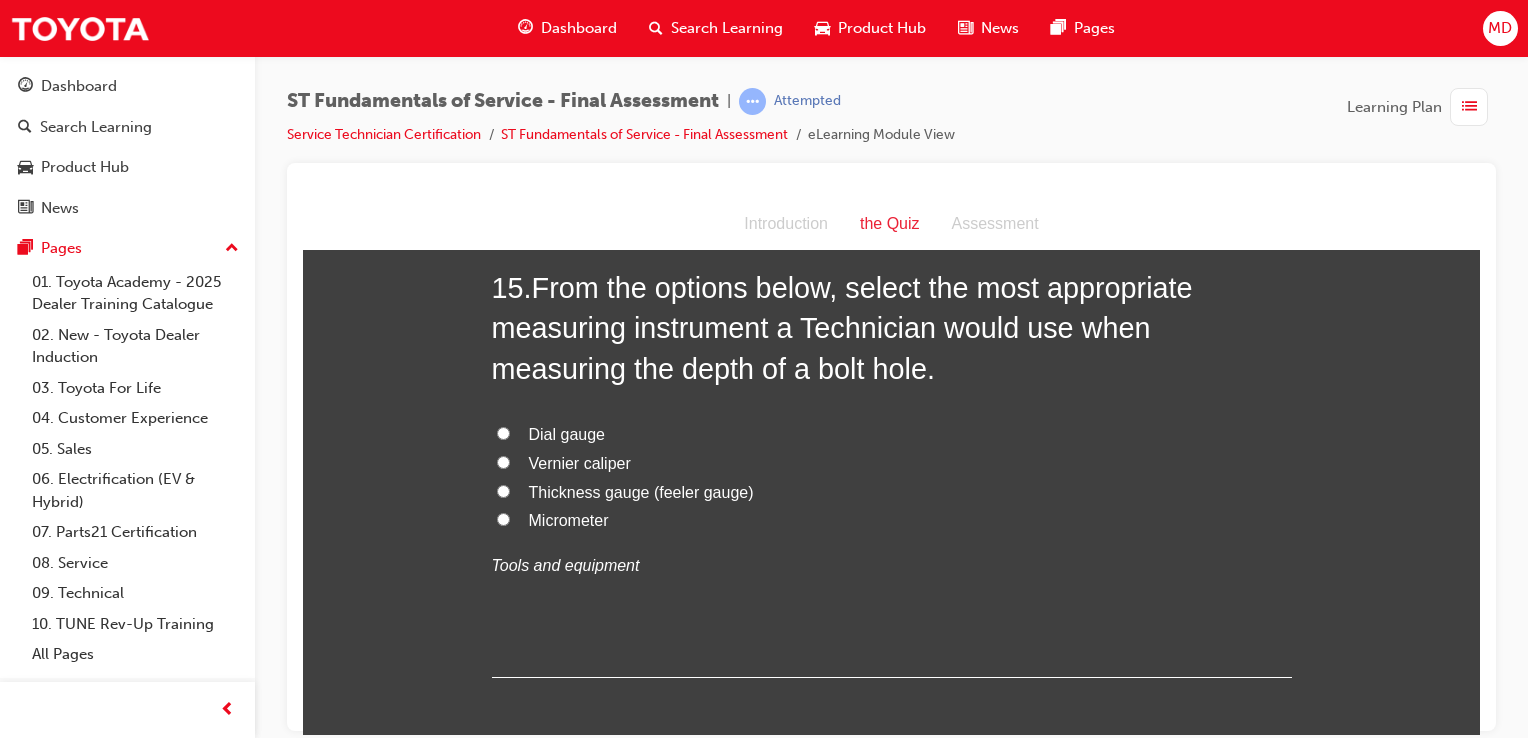 click on "Dial gauge" at bounding box center [503, 432] 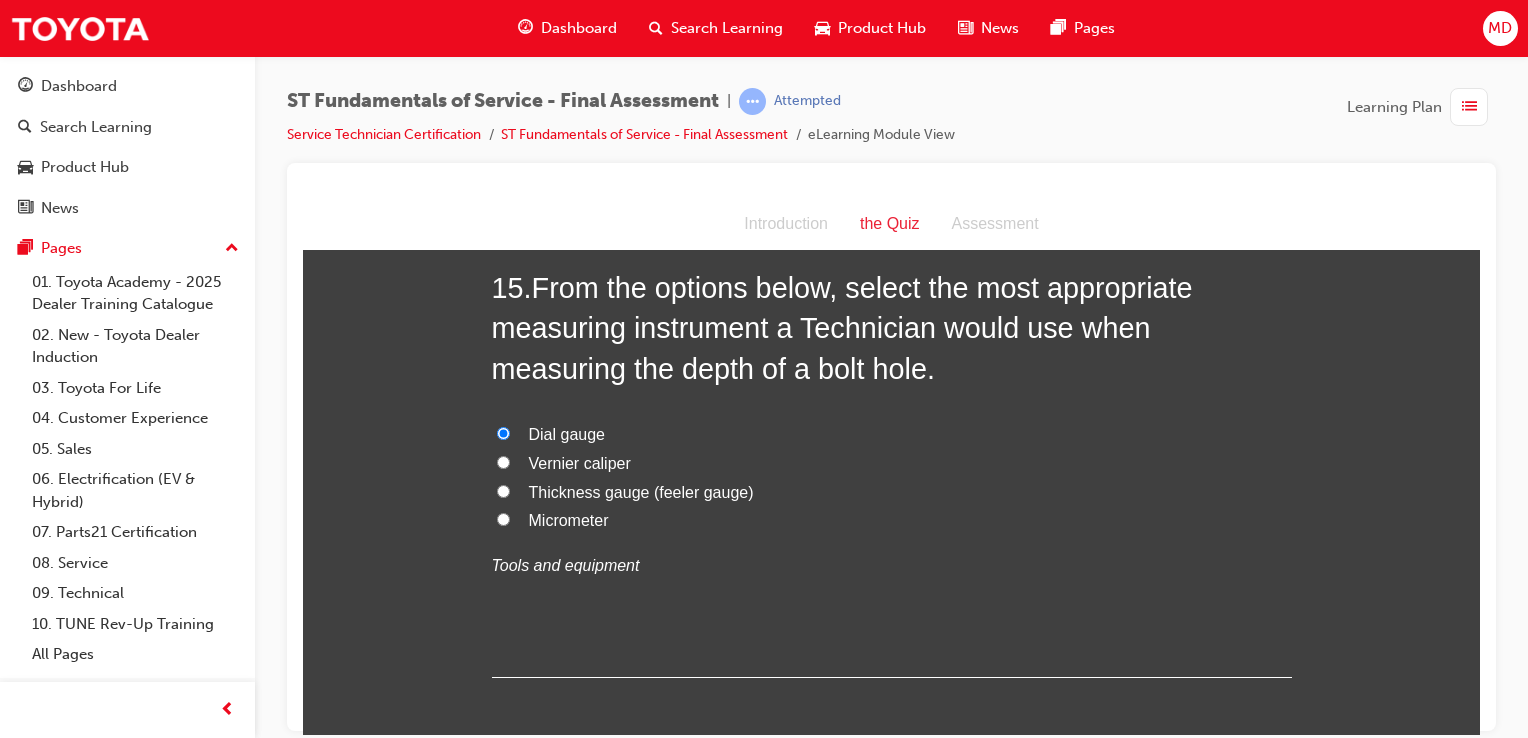 click on "Vernier caliper" at bounding box center [503, 461] 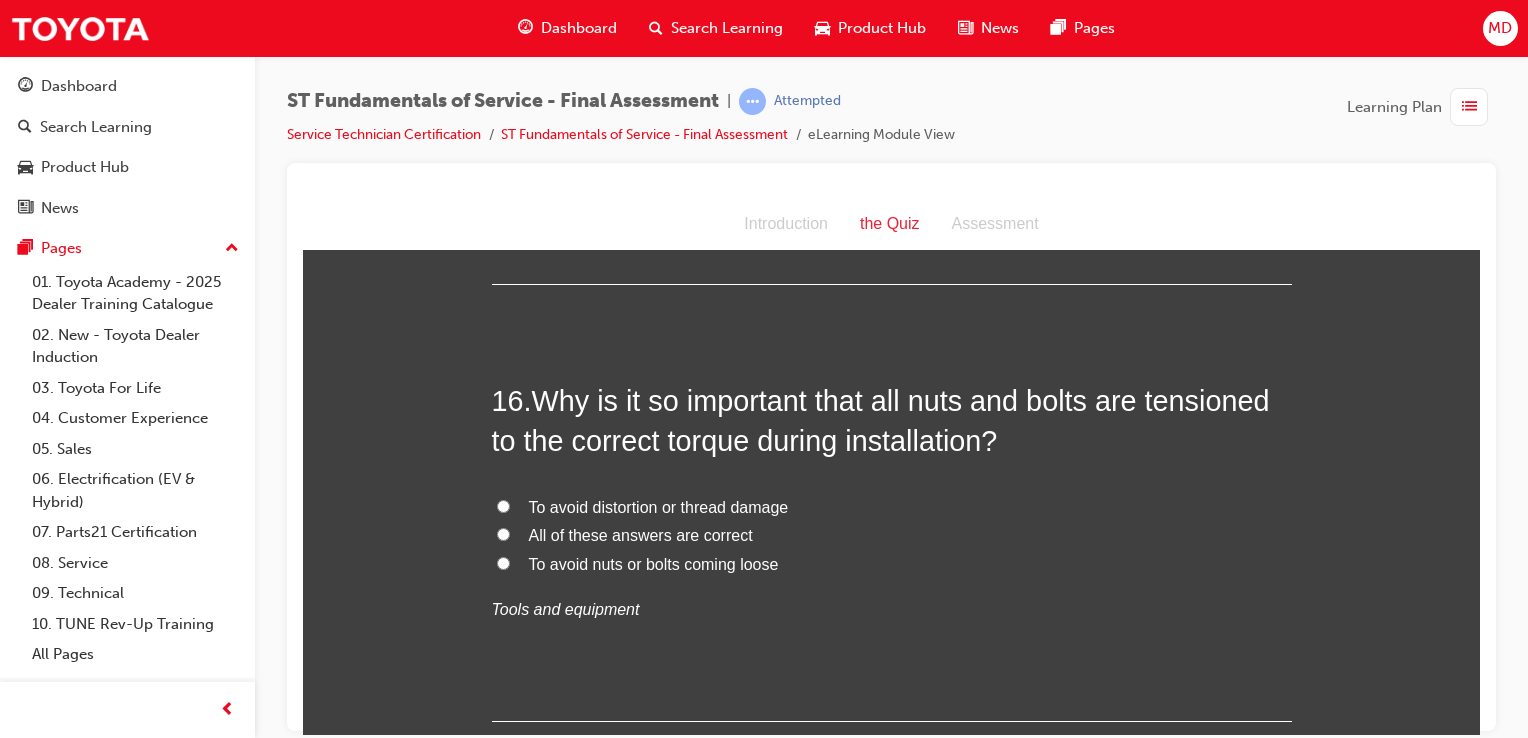 scroll, scrollTop: 7000, scrollLeft: 0, axis: vertical 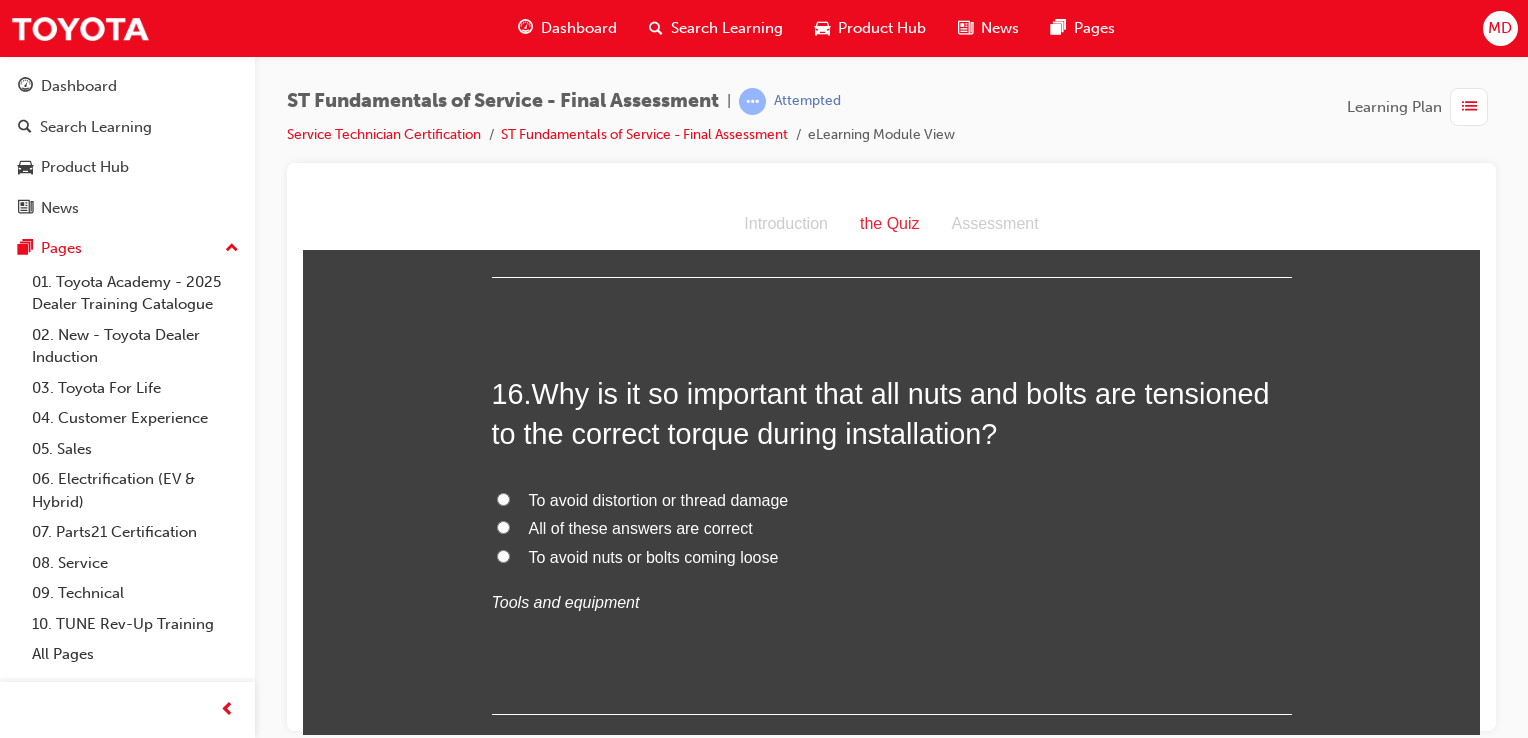 click on "All of these answers are correct" at bounding box center [892, 528] 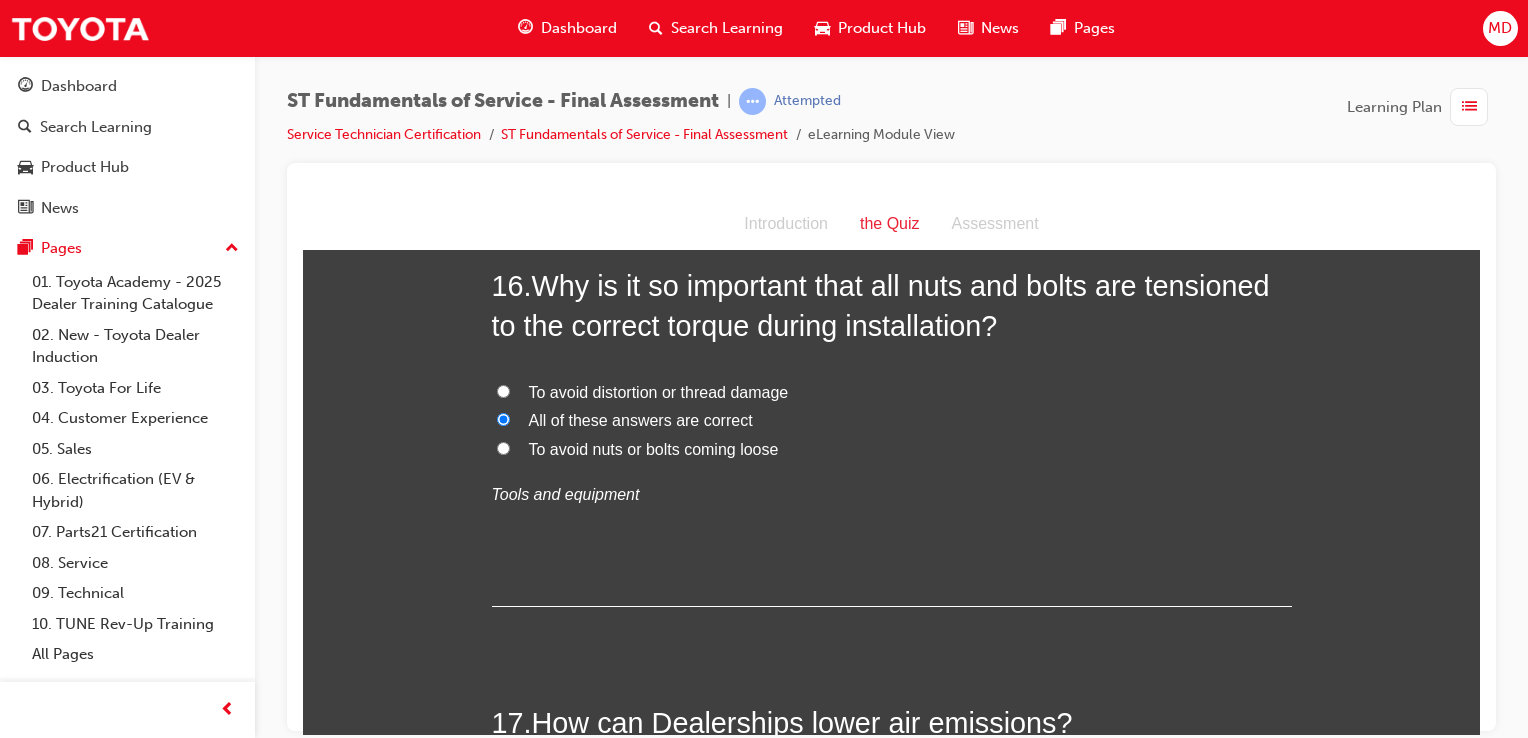 scroll, scrollTop: 7100, scrollLeft: 0, axis: vertical 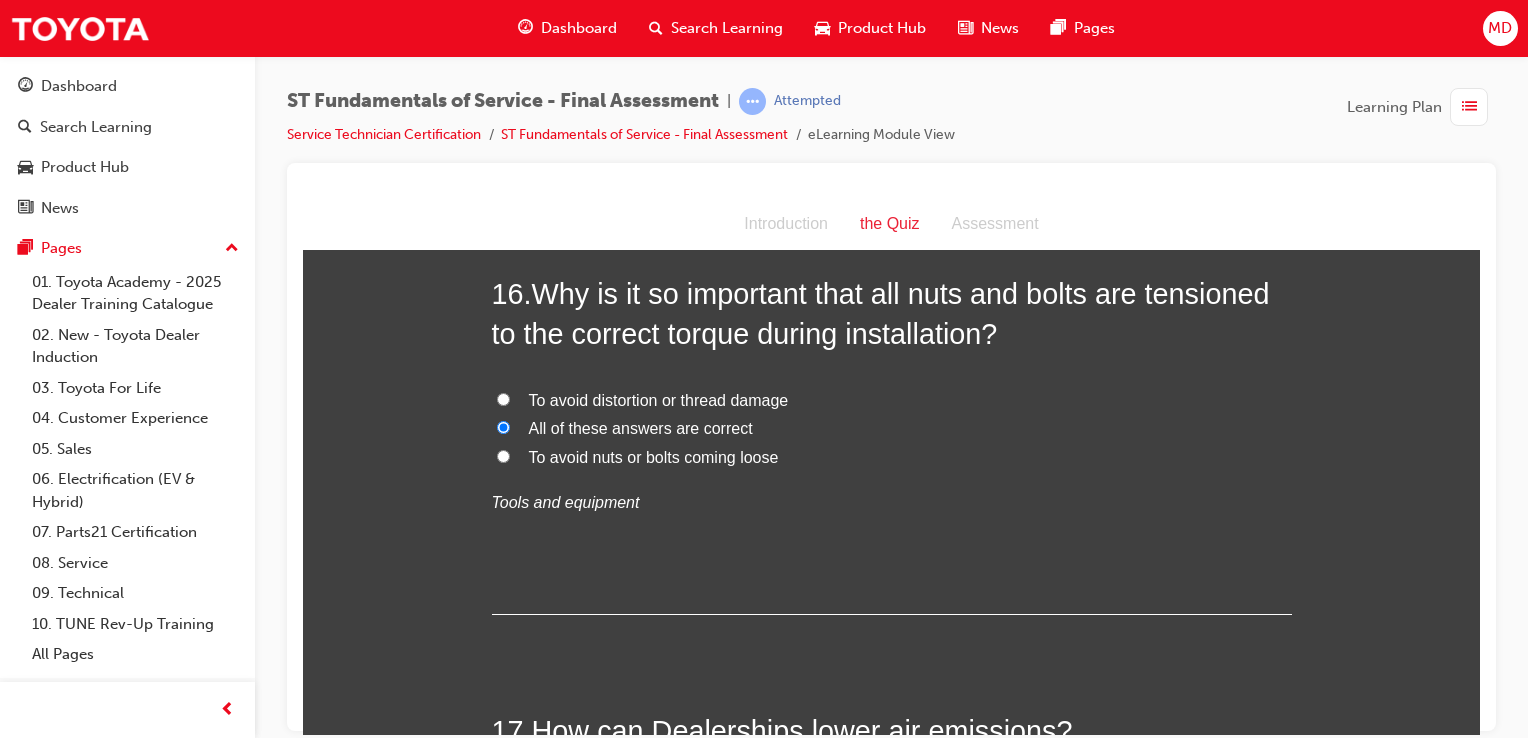 click on "To avoid nuts or bolts coming loose" at bounding box center [892, 457] 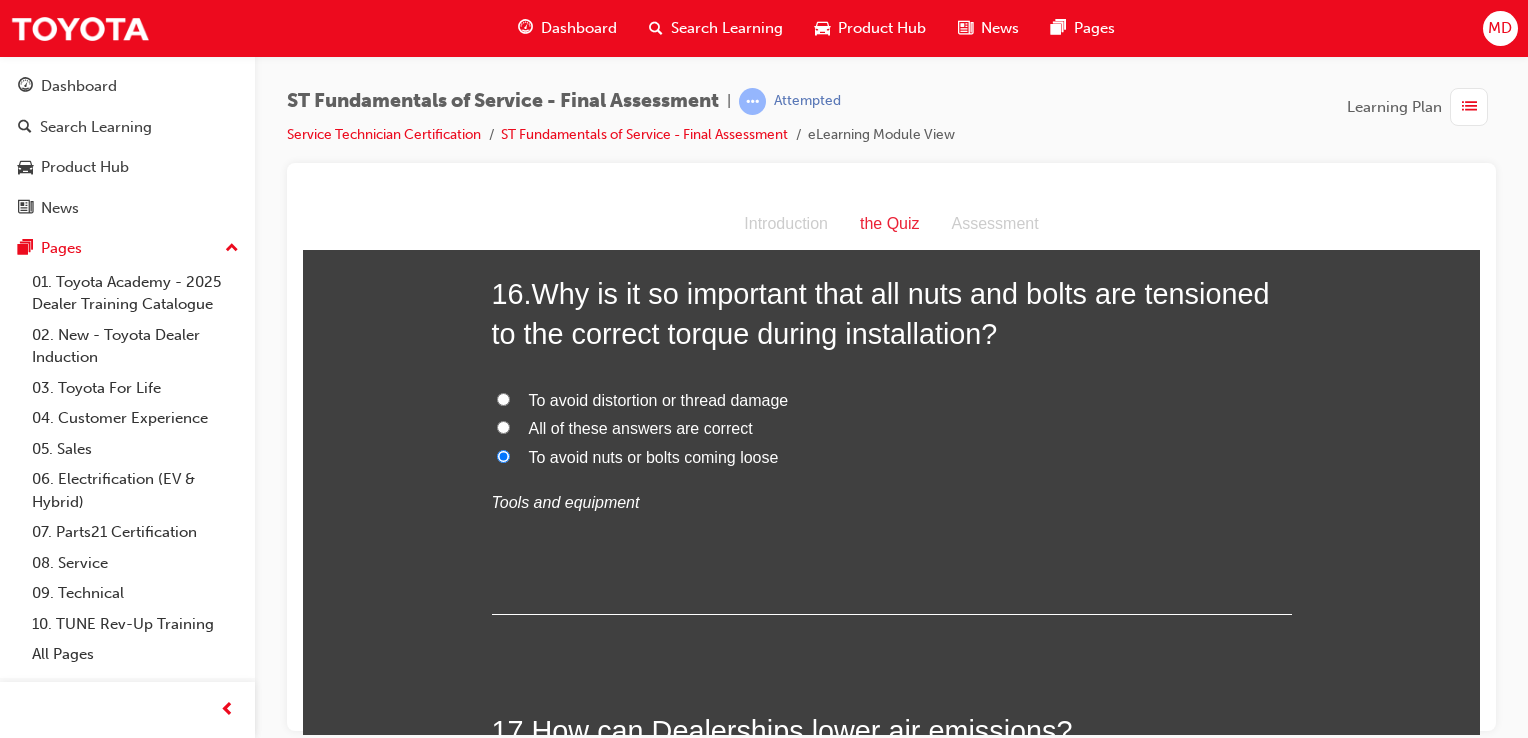 click on "All of these answers are correct" at bounding box center (892, 428) 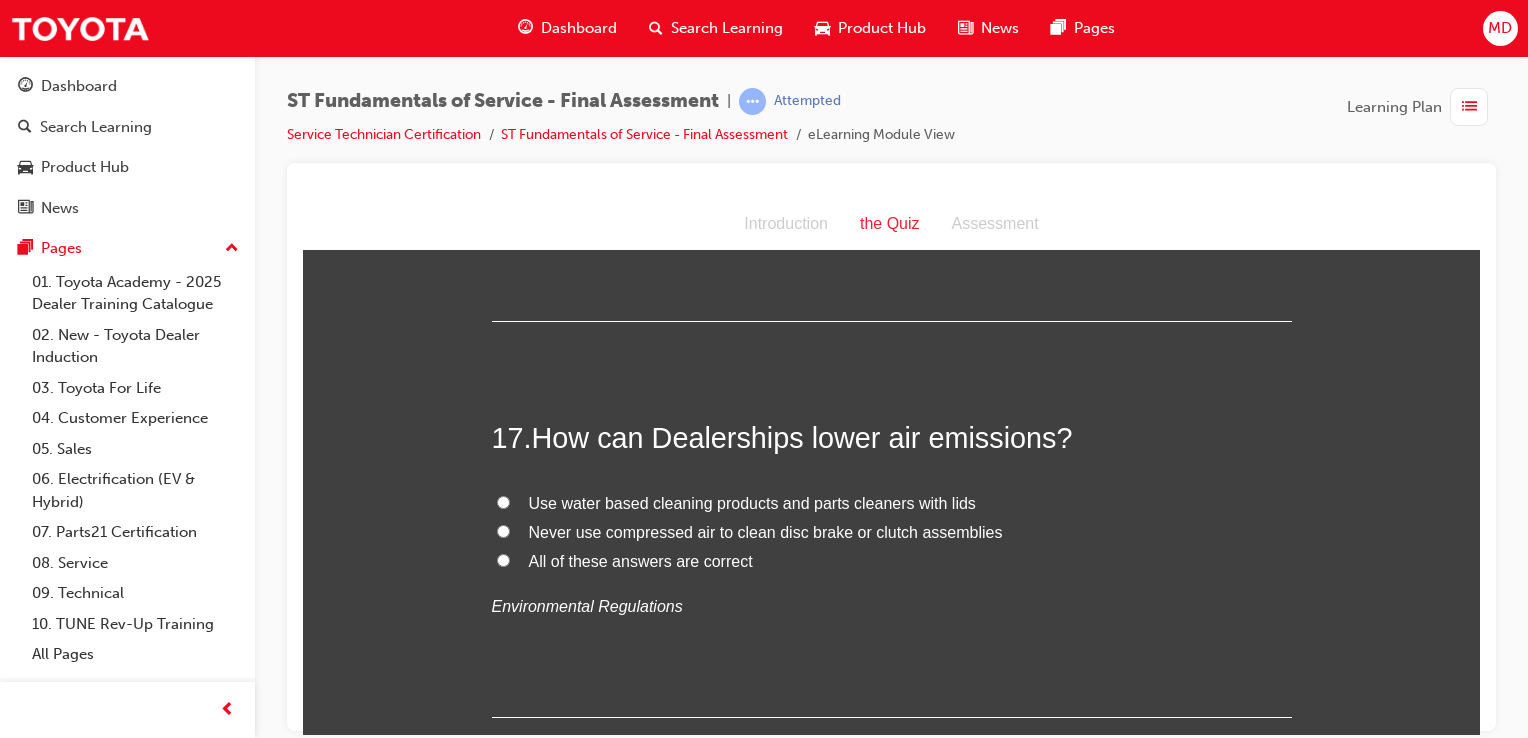 scroll, scrollTop: 7400, scrollLeft: 0, axis: vertical 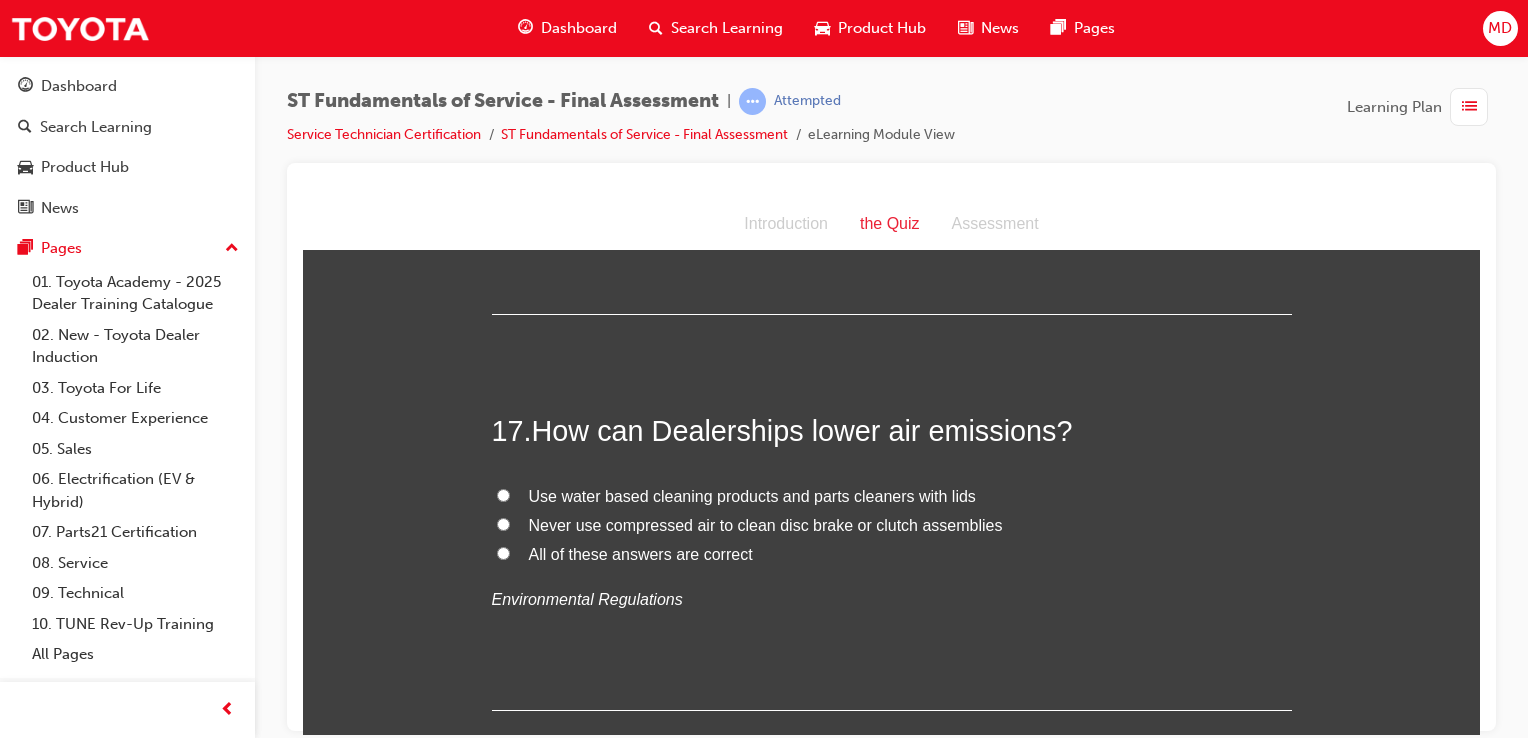 click on "All of these answers are correct" at bounding box center [641, 553] 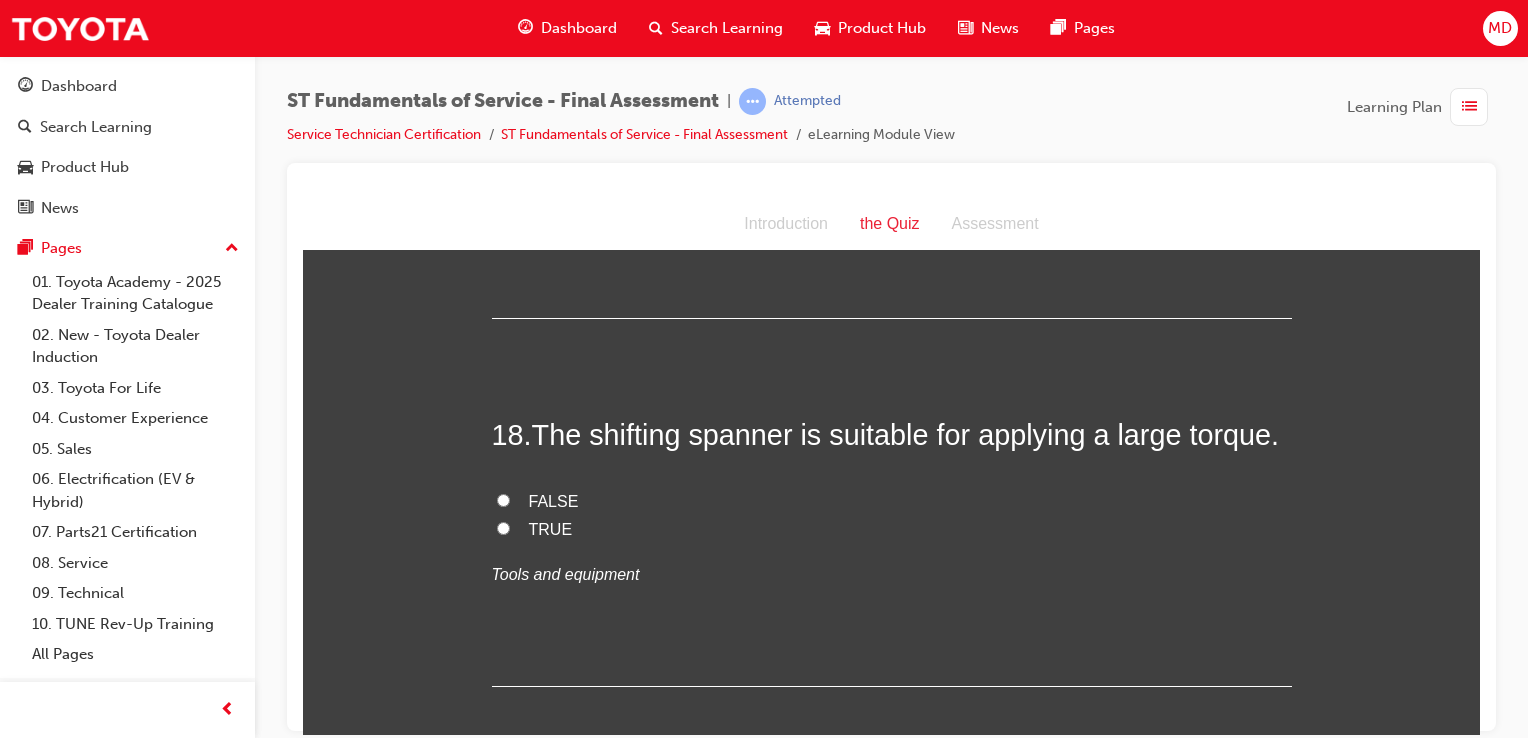 scroll, scrollTop: 7800, scrollLeft: 0, axis: vertical 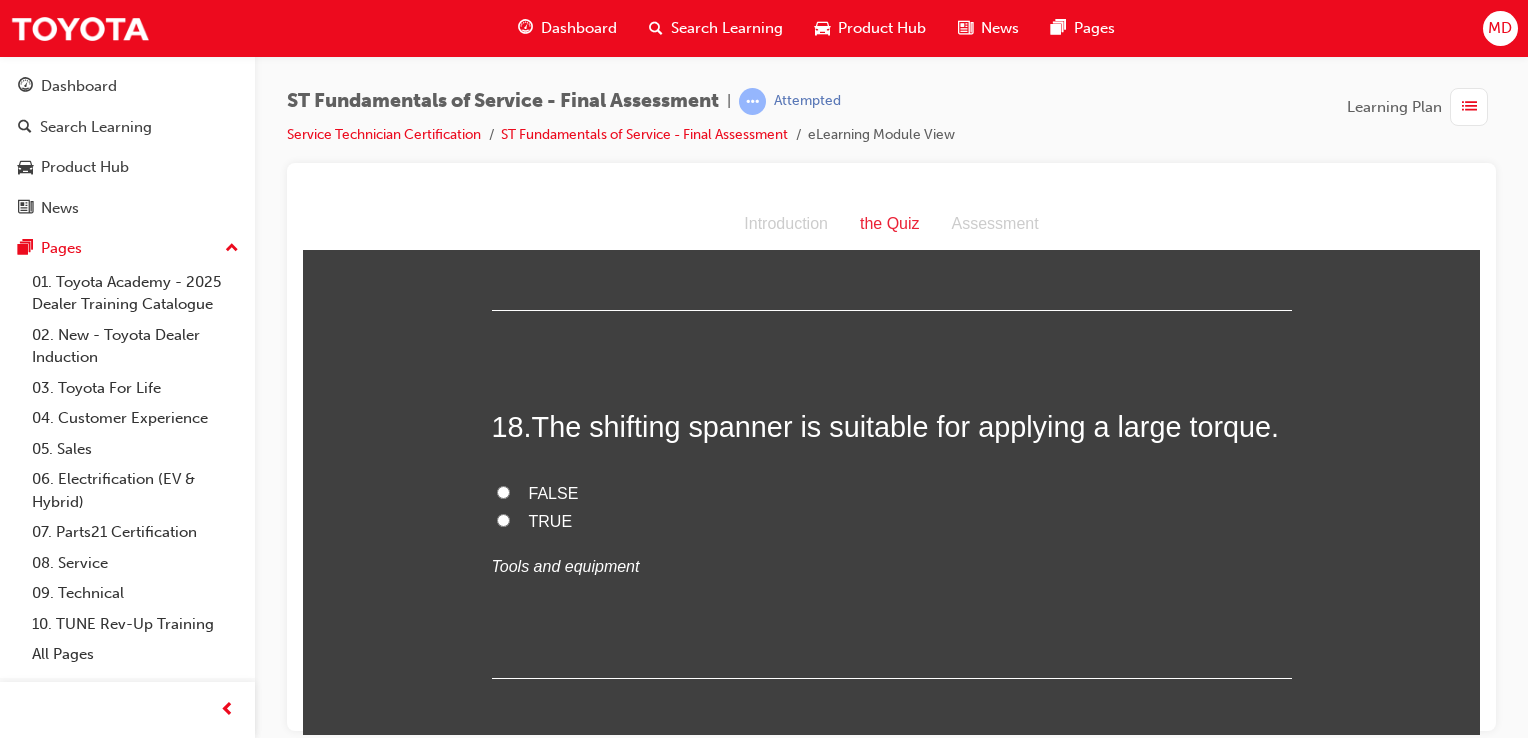 click on "FALSE" at bounding box center (554, 492) 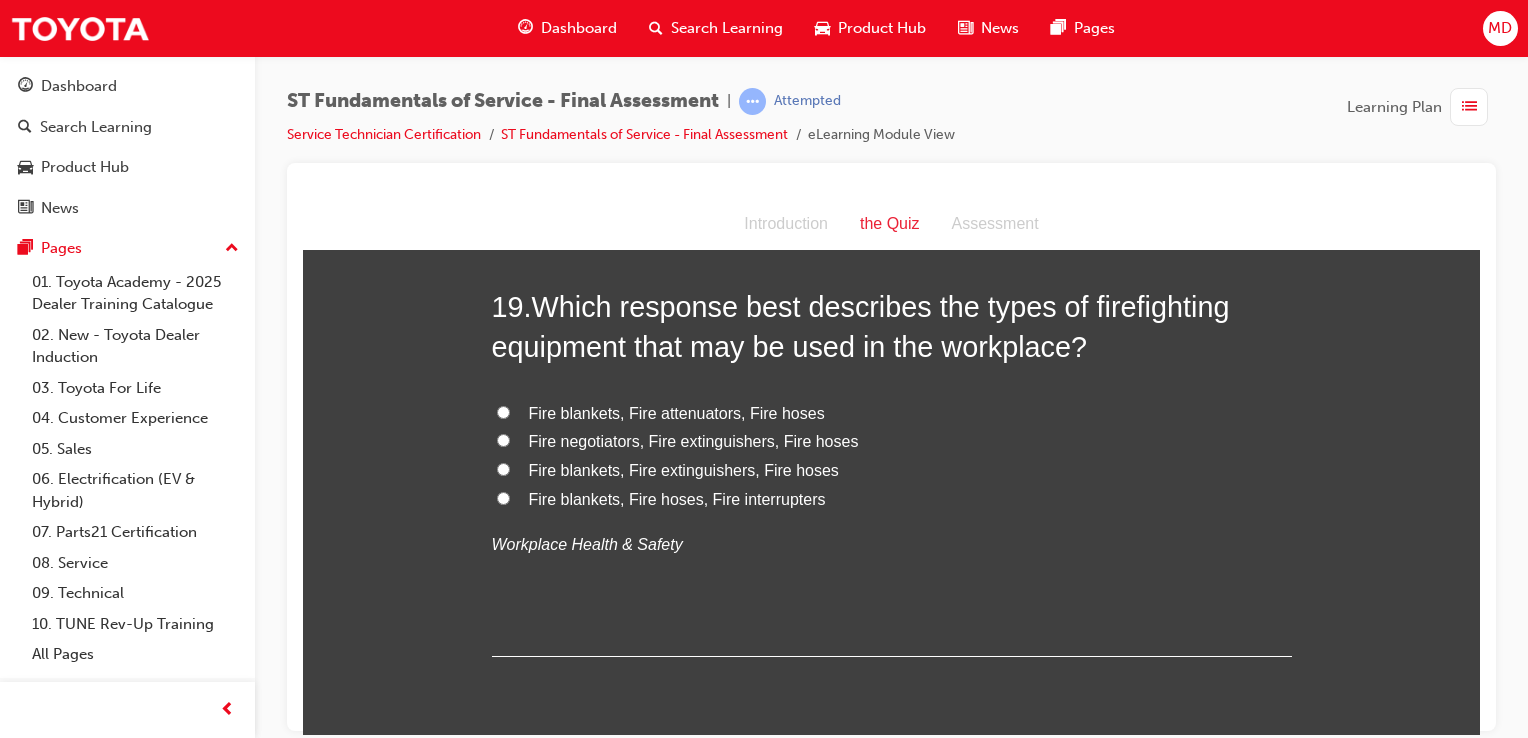 scroll, scrollTop: 8300, scrollLeft: 0, axis: vertical 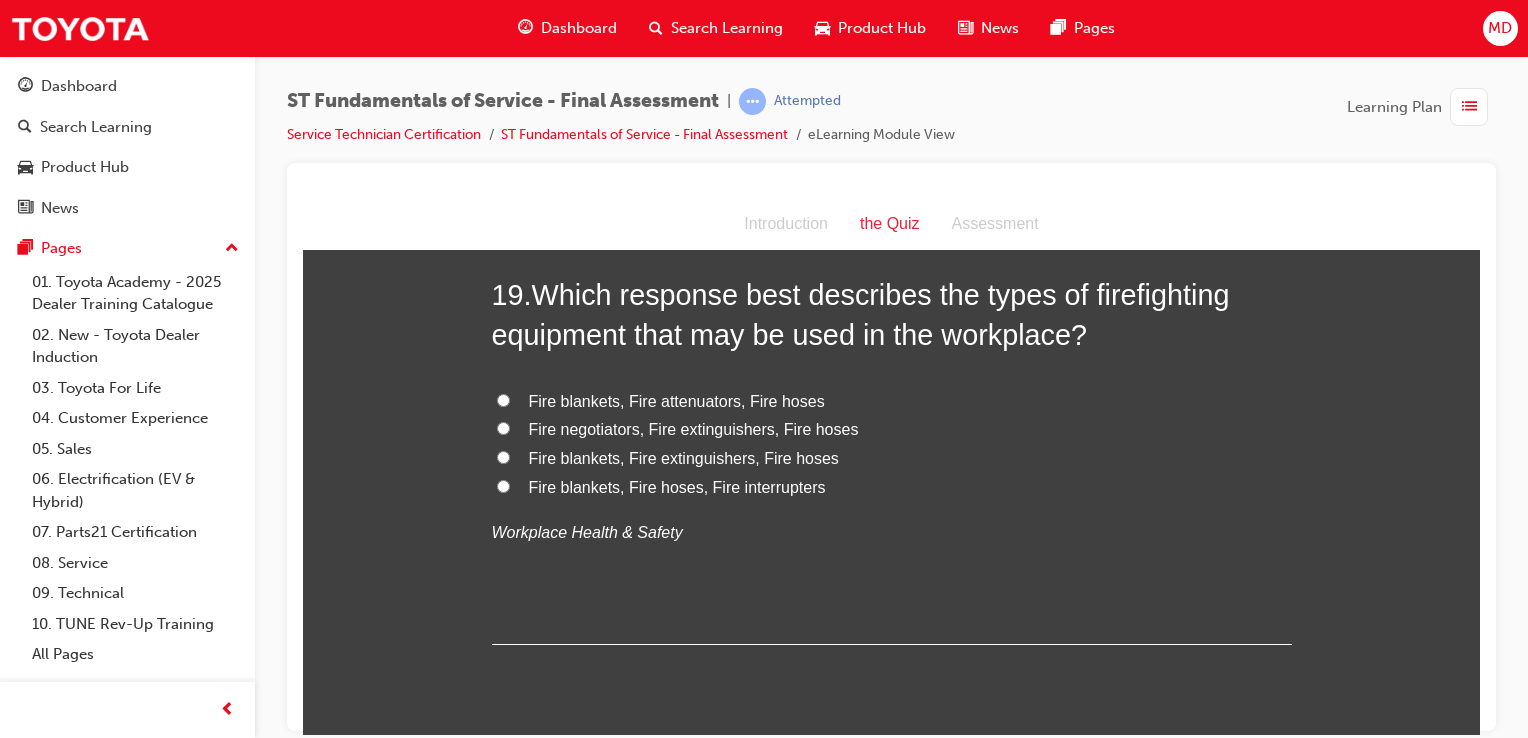 click on "Fire blankets, Fire extinguishers, Fire hoses" at bounding box center [684, 457] 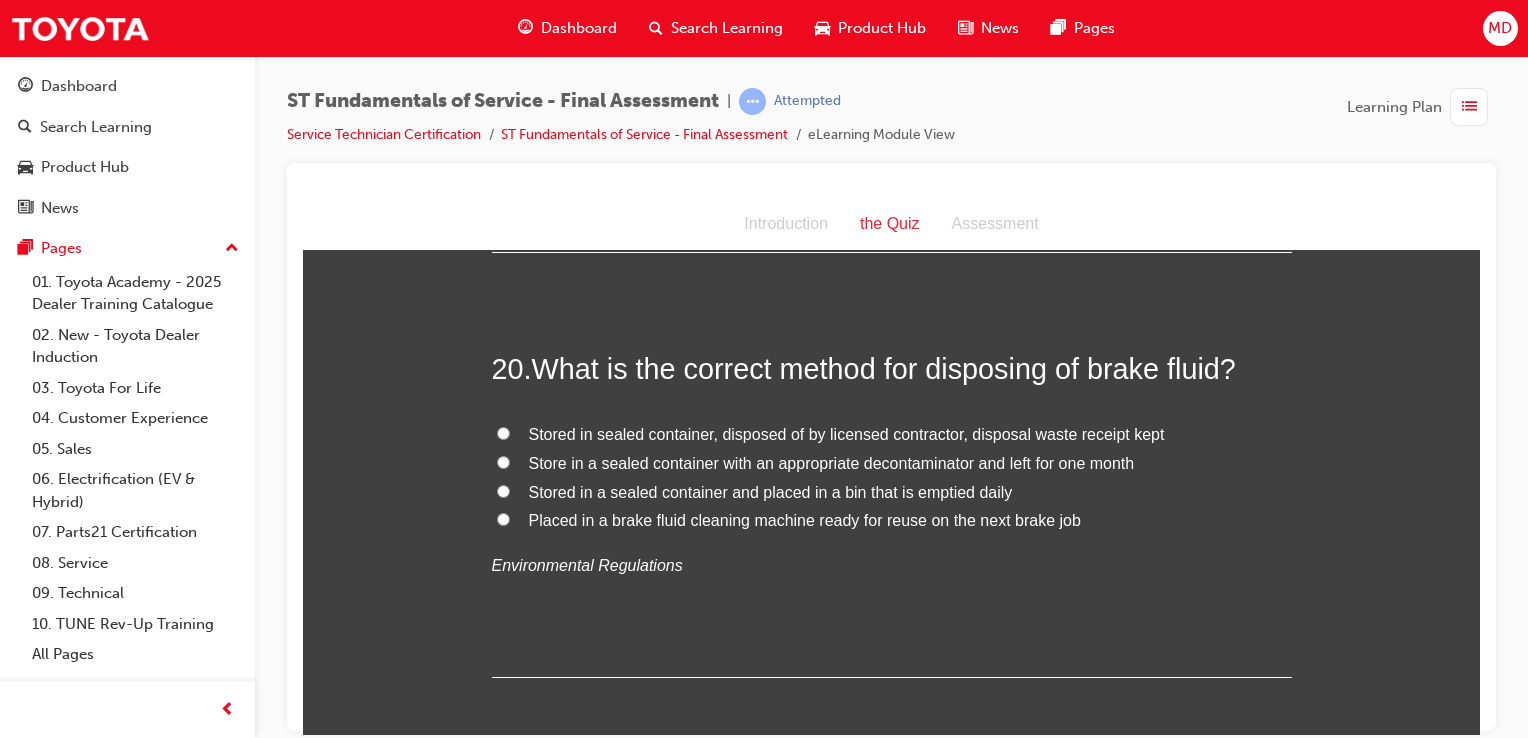 scroll, scrollTop: 8700, scrollLeft: 0, axis: vertical 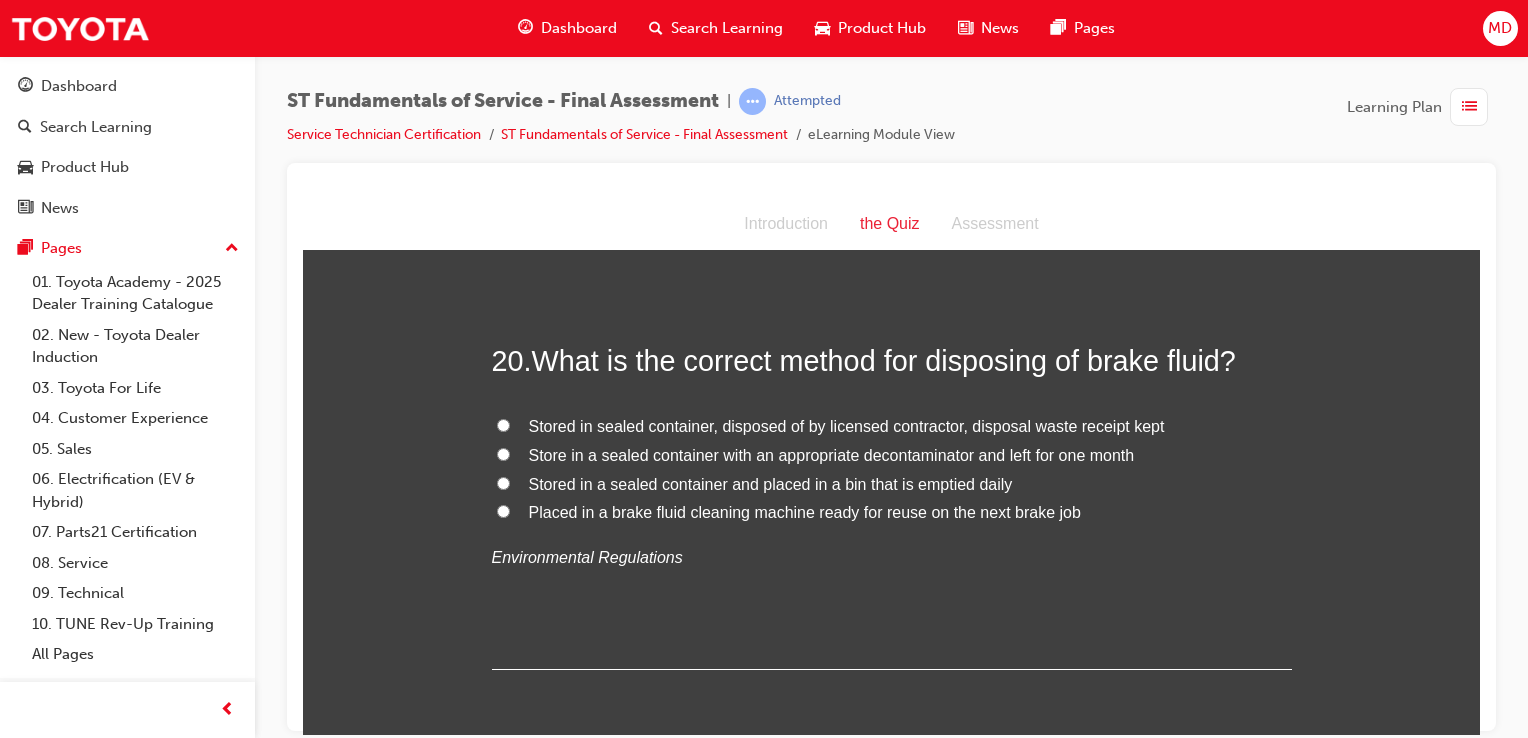 click on "Stored in sealed container, disposed of by licensed contractor, disposal waste receipt kept" at bounding box center [847, 425] 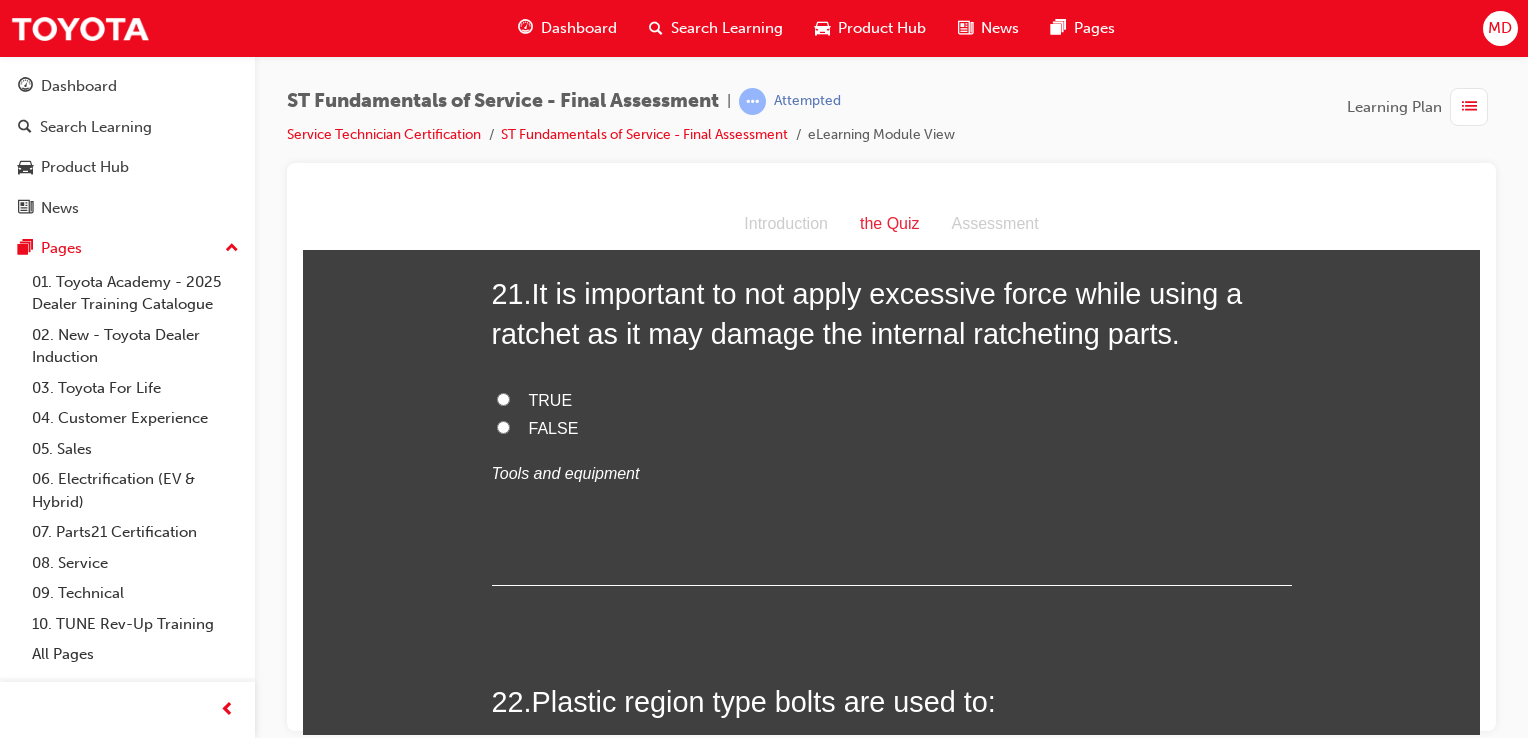 scroll, scrollTop: 9200, scrollLeft: 0, axis: vertical 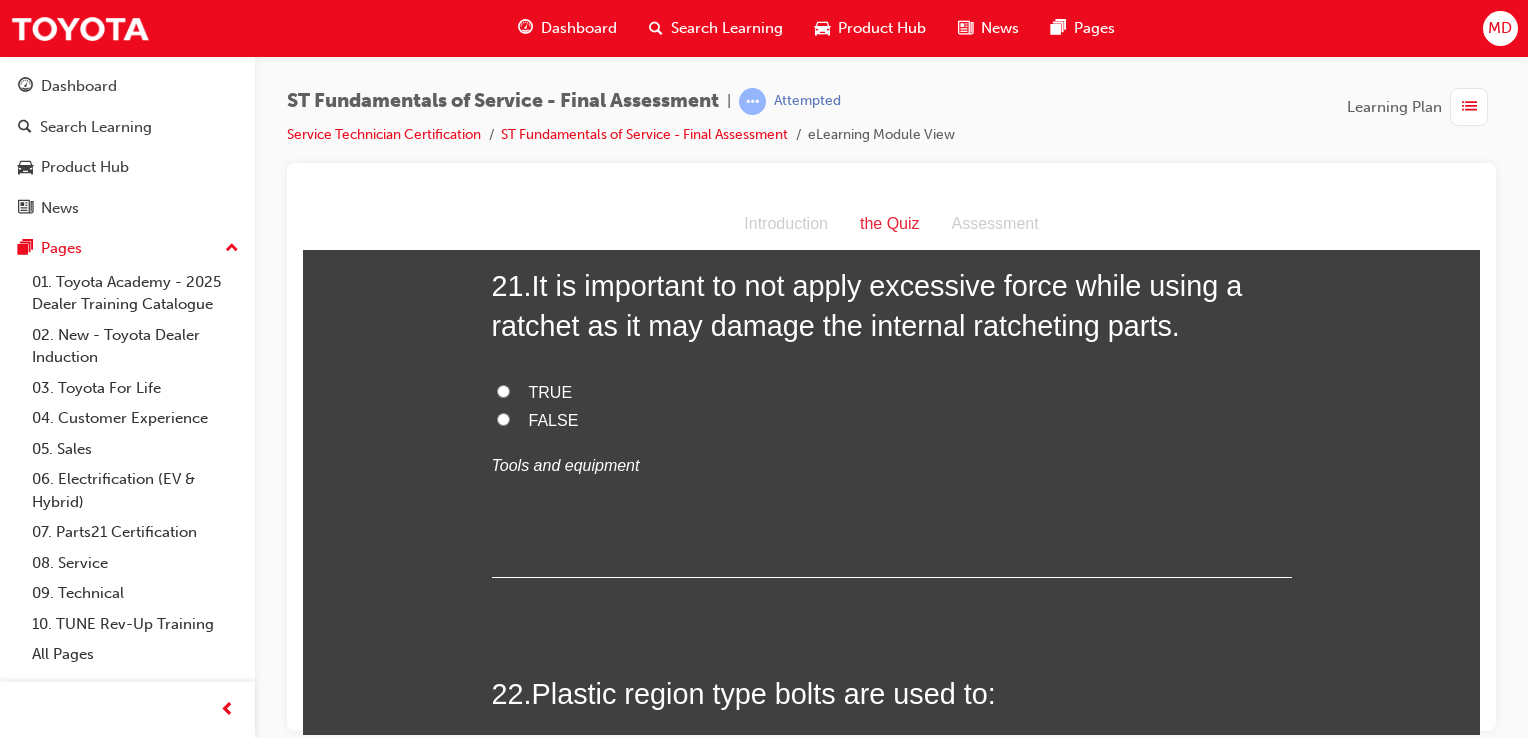 click on "TRUE" at bounding box center [892, 392] 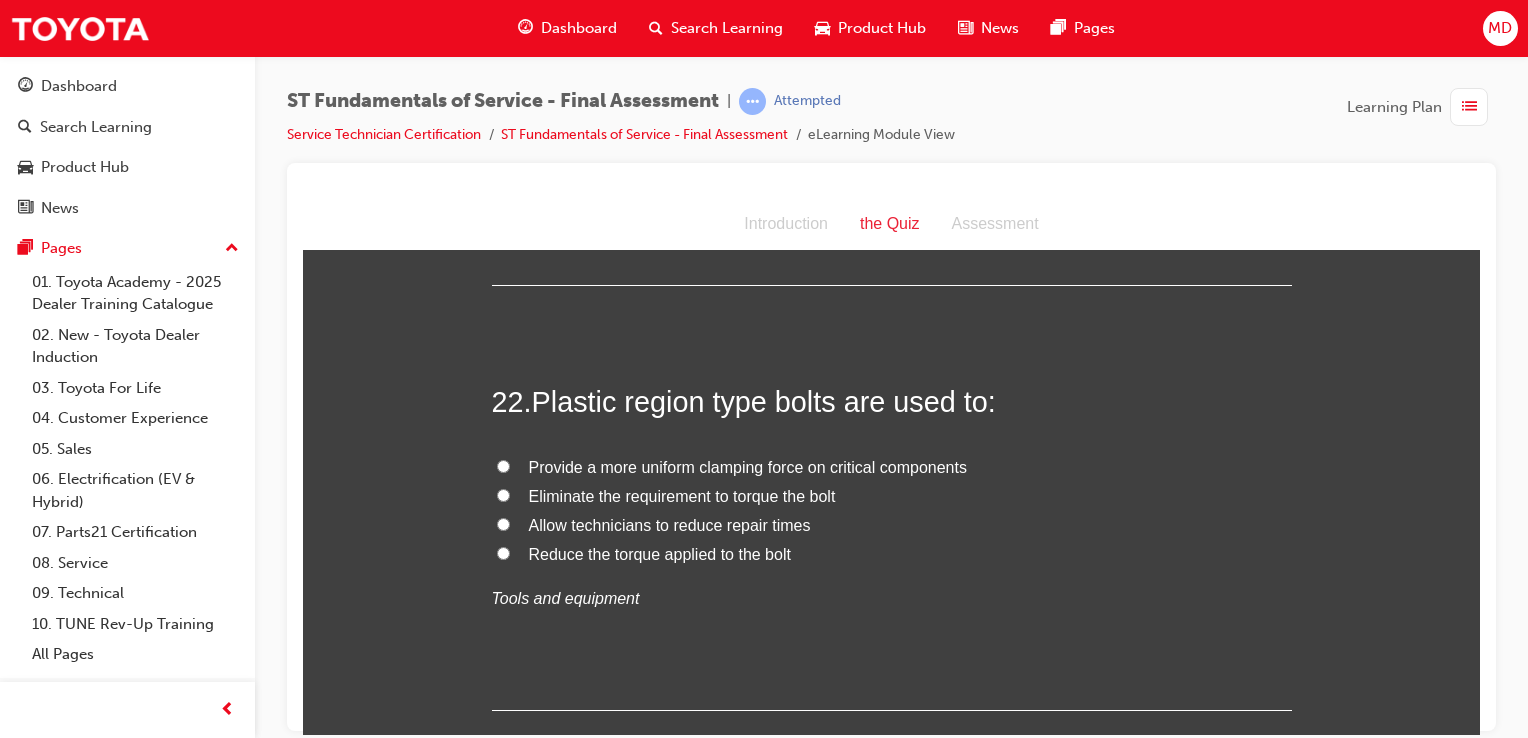 scroll, scrollTop: 9500, scrollLeft: 0, axis: vertical 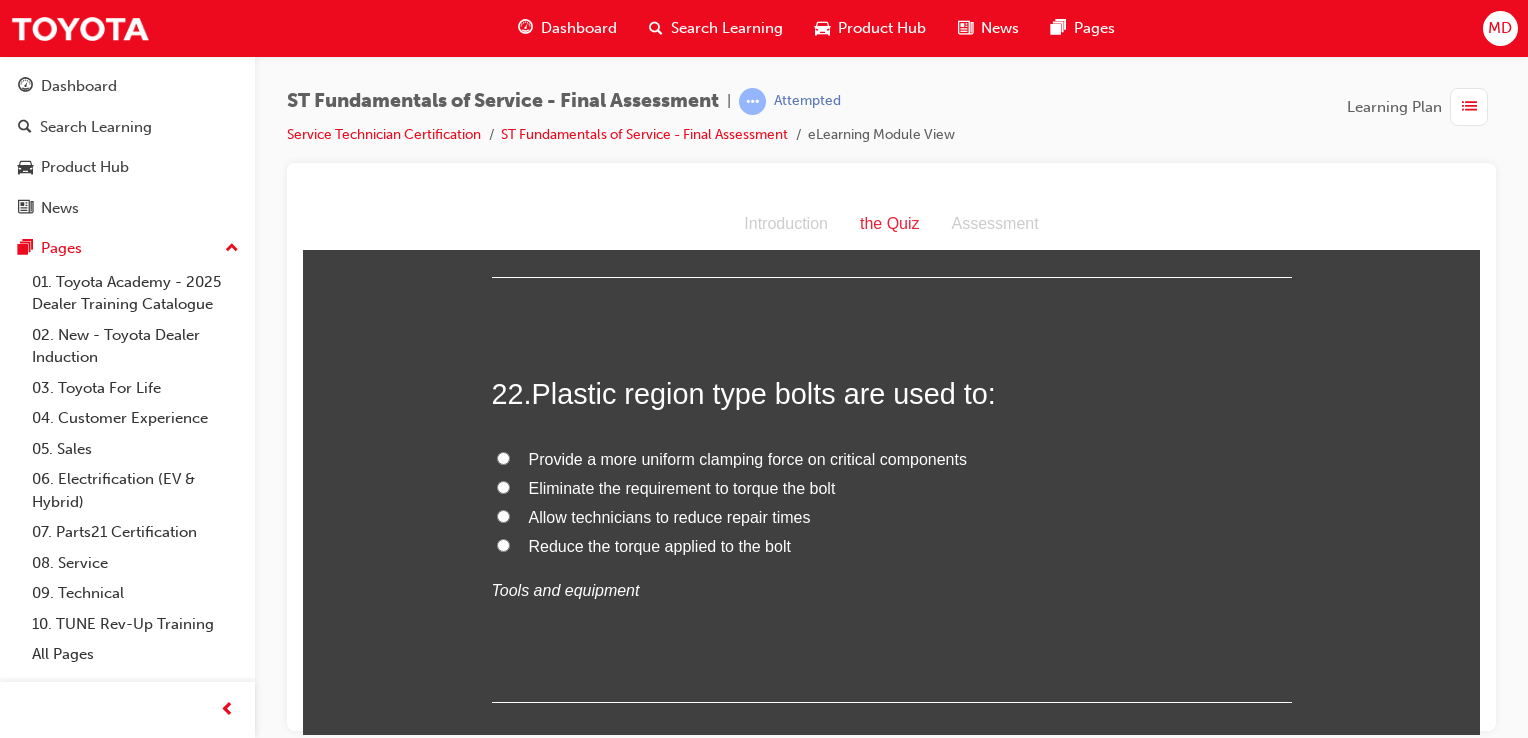 click on "Provide a more uniform clamping force on critical components" at bounding box center (748, 458) 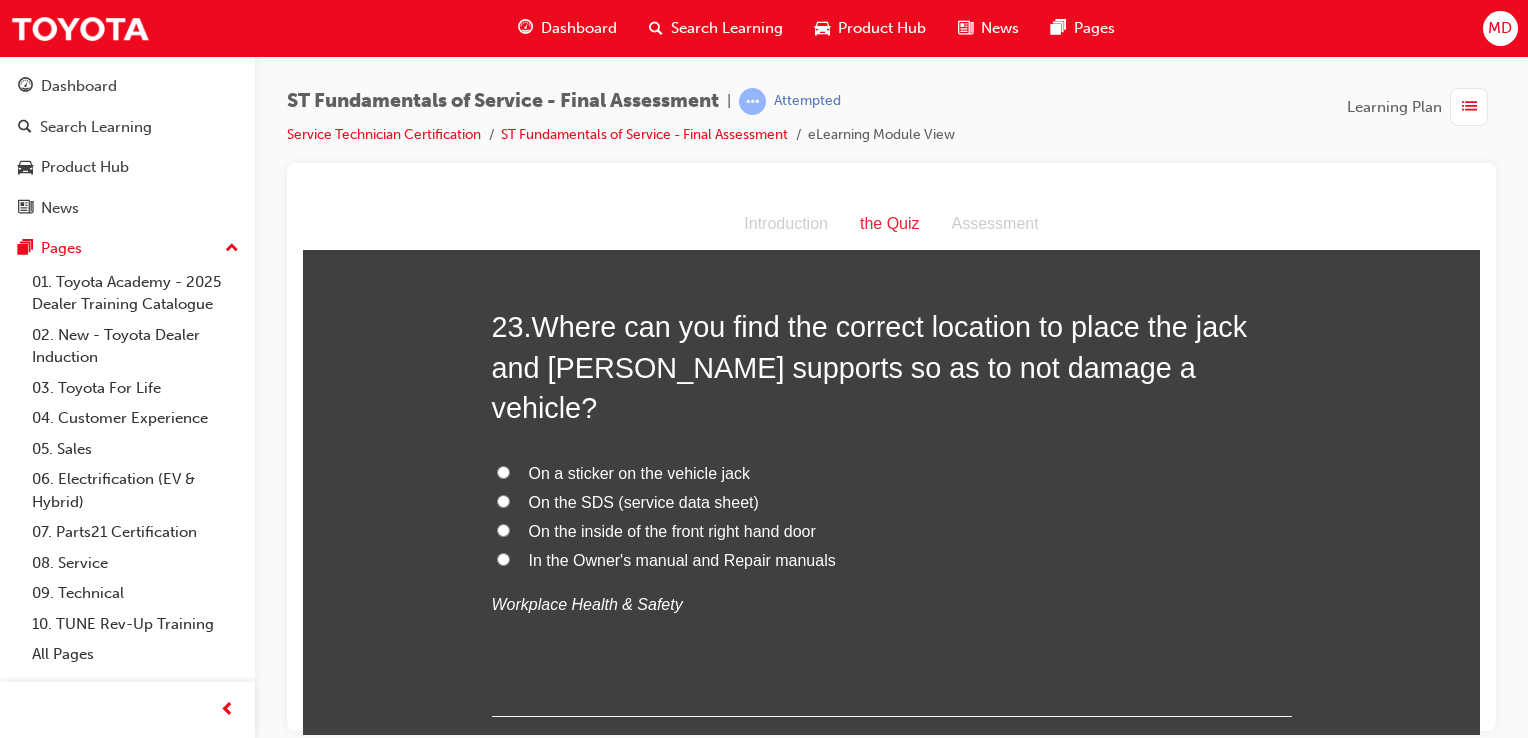 scroll, scrollTop: 10000, scrollLeft: 0, axis: vertical 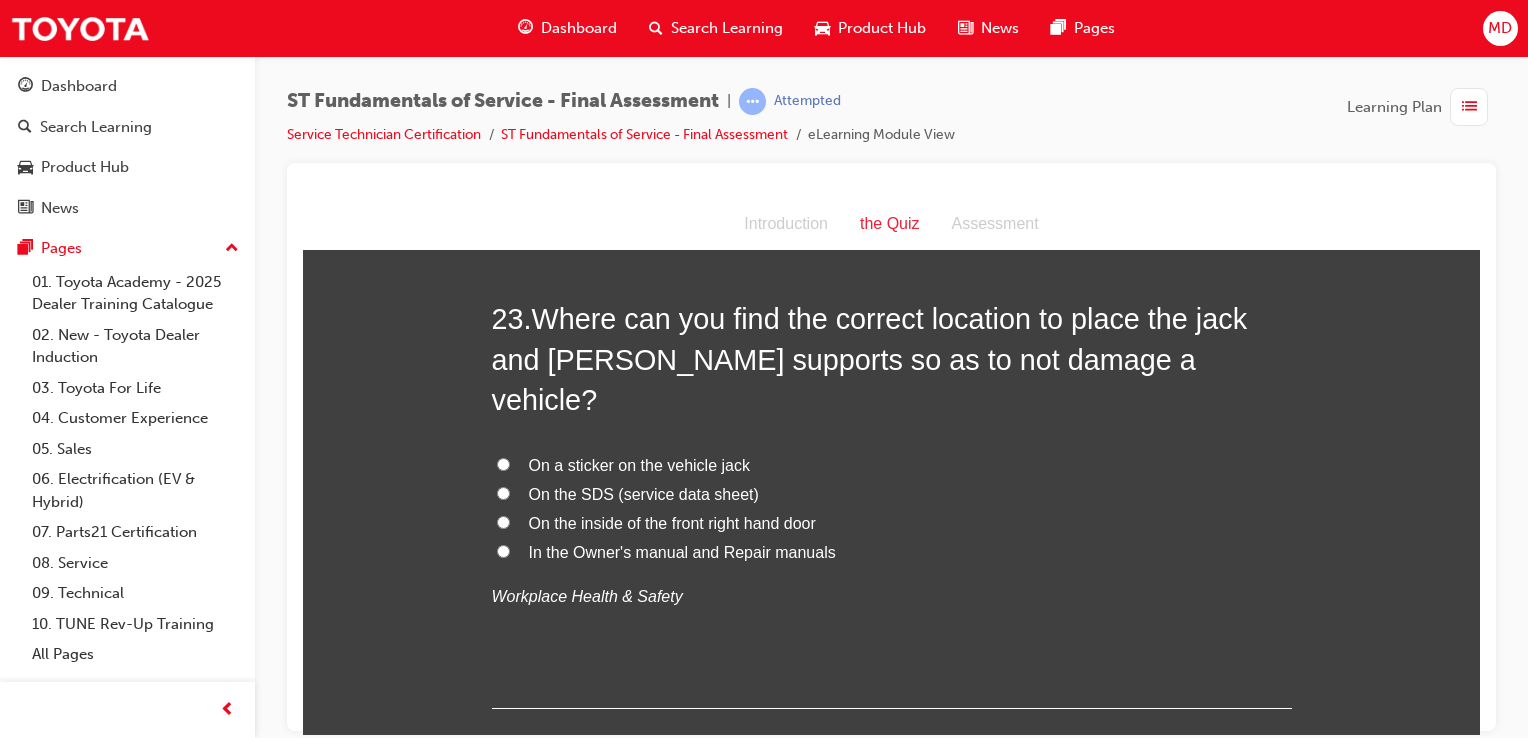 drag, startPoint x: 720, startPoint y: 511, endPoint x: 704, endPoint y: 512, distance: 16.03122 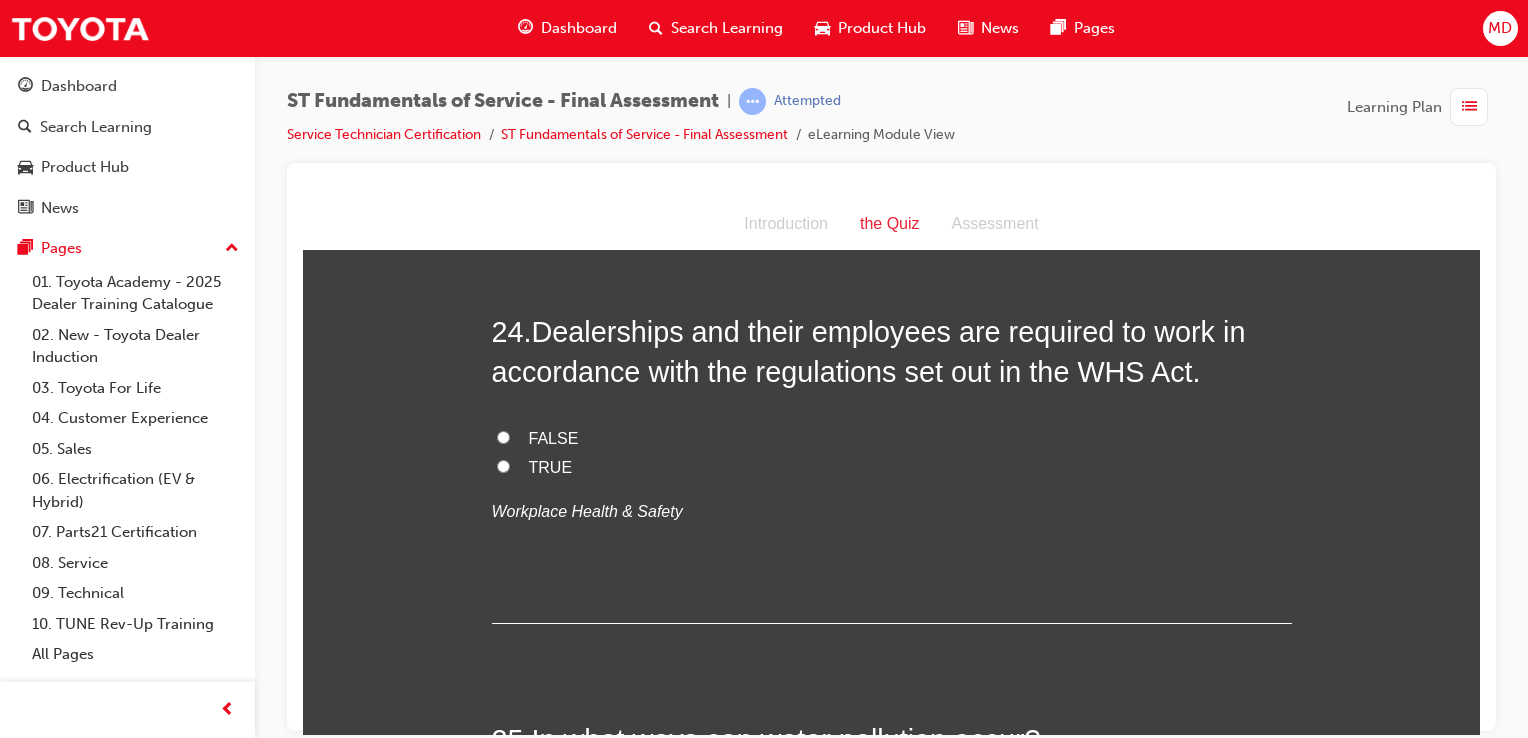 scroll, scrollTop: 10500, scrollLeft: 0, axis: vertical 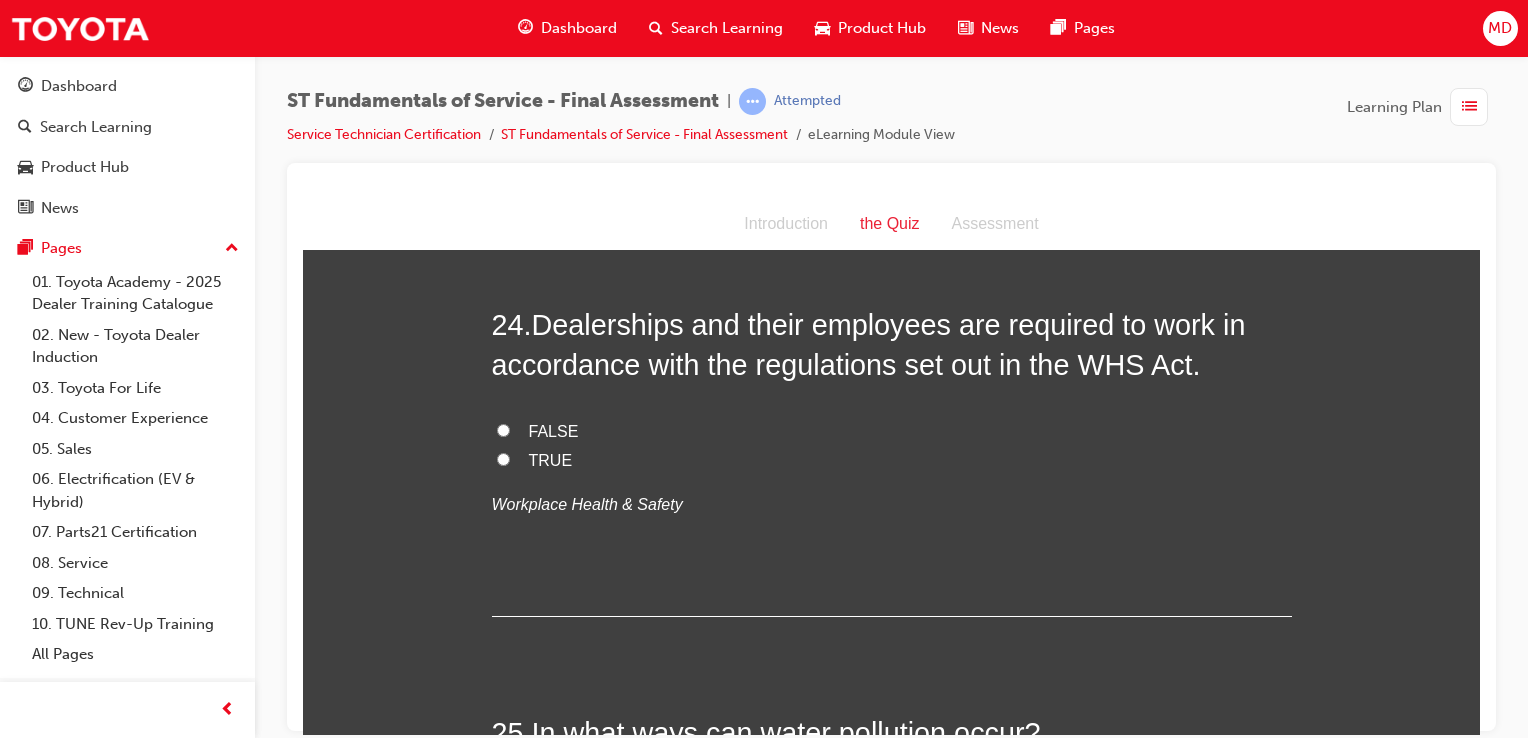 click on "TRUE" at bounding box center [551, 459] 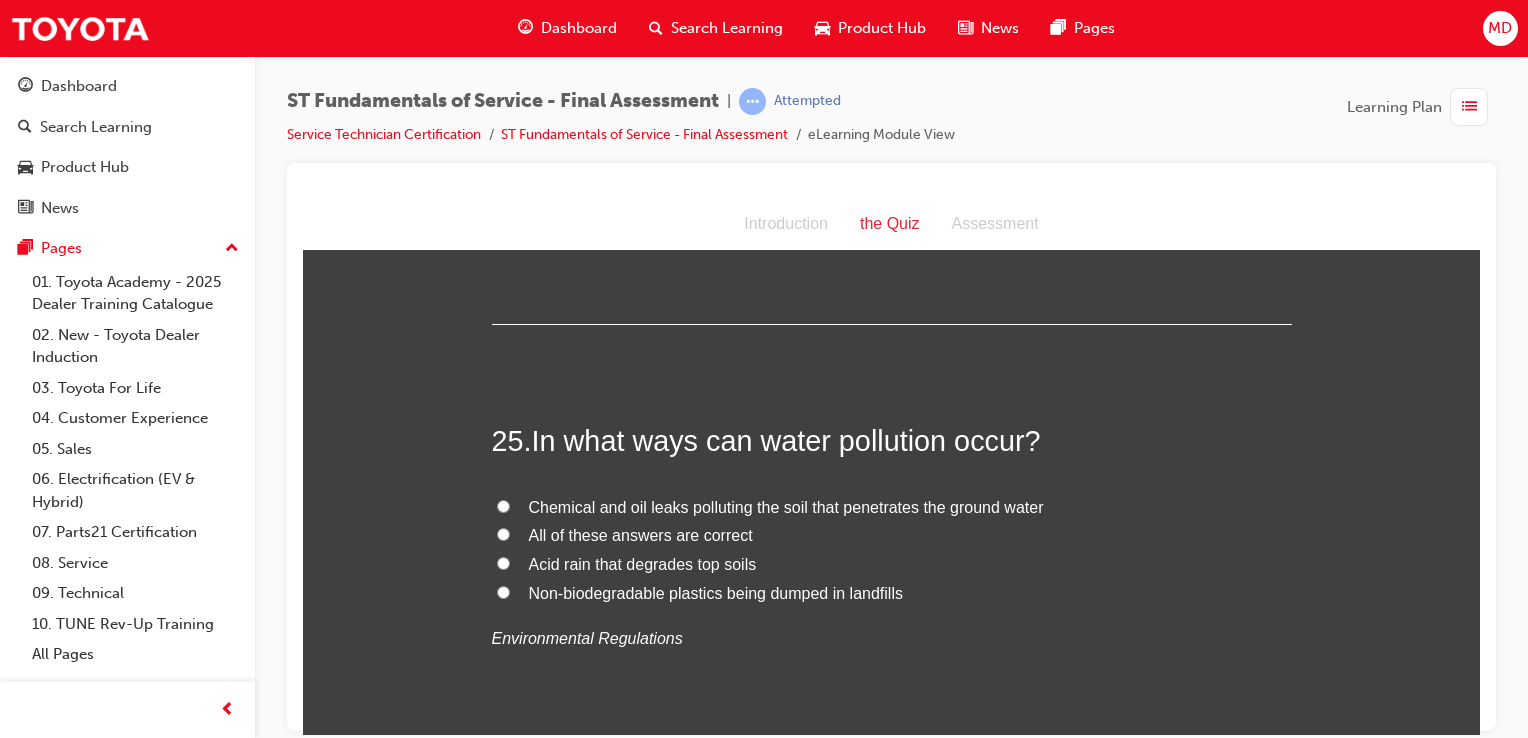 scroll, scrollTop: 10800, scrollLeft: 0, axis: vertical 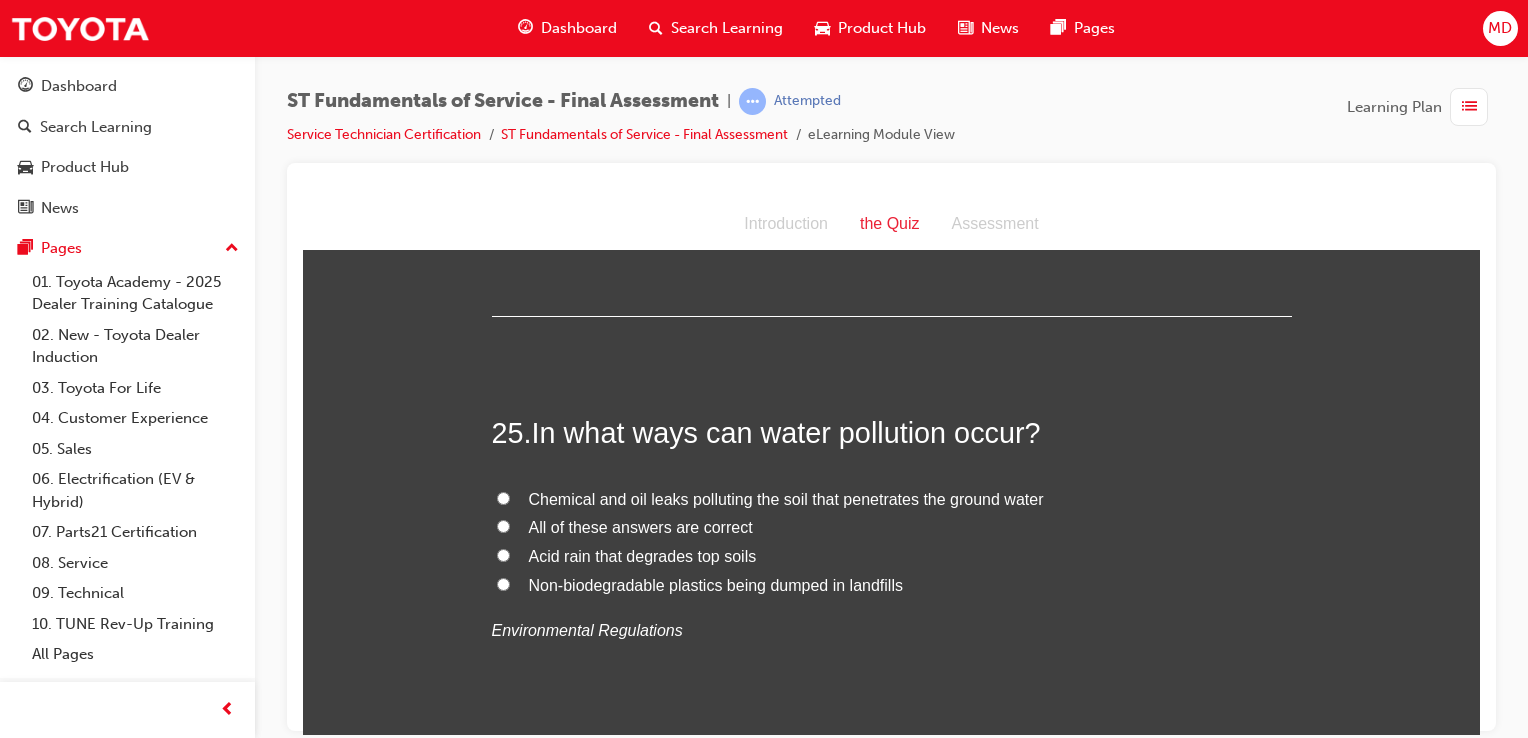 click on "All of these answers are correct" at bounding box center (641, 526) 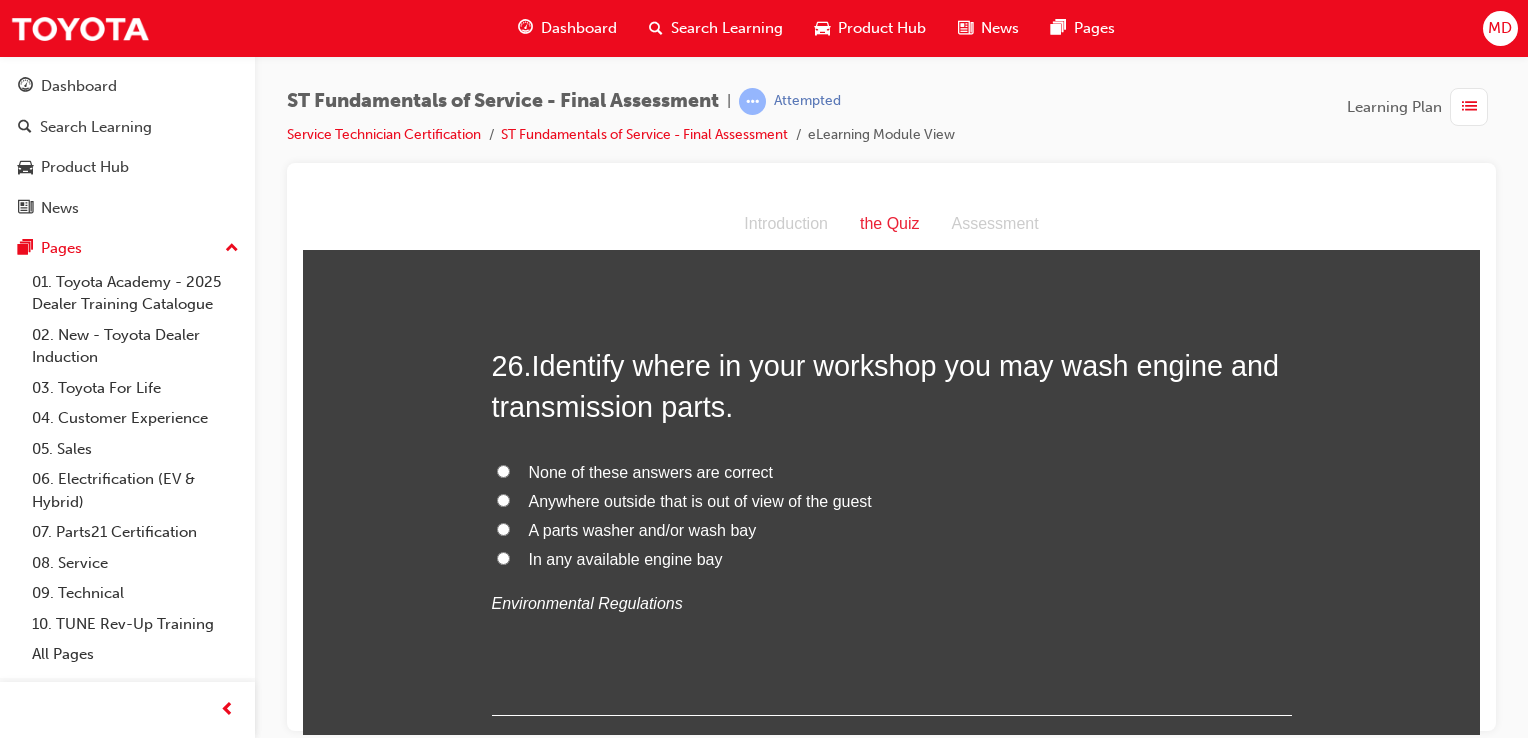 scroll, scrollTop: 11300, scrollLeft: 0, axis: vertical 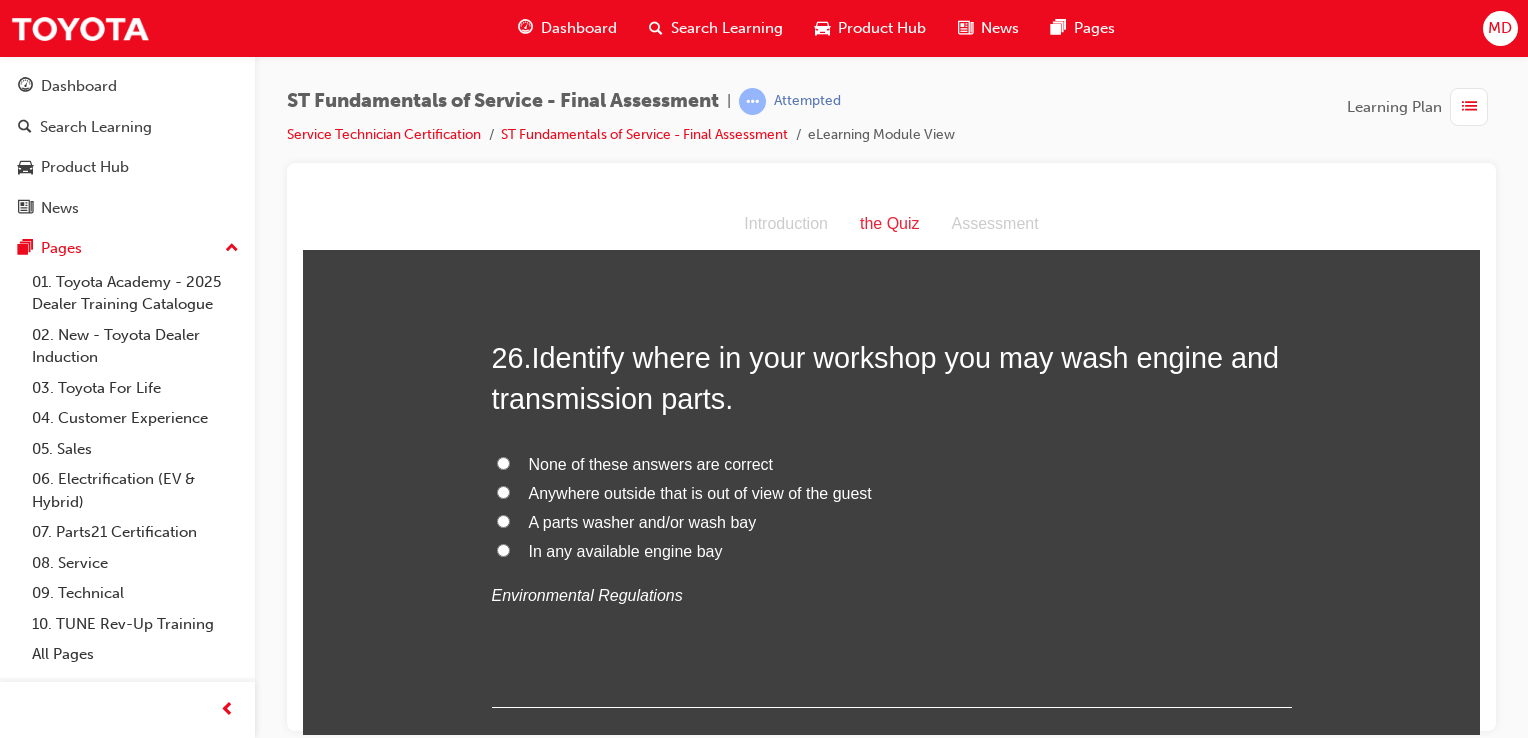 click on "A parts washer and/or wash bay" at bounding box center (643, 521) 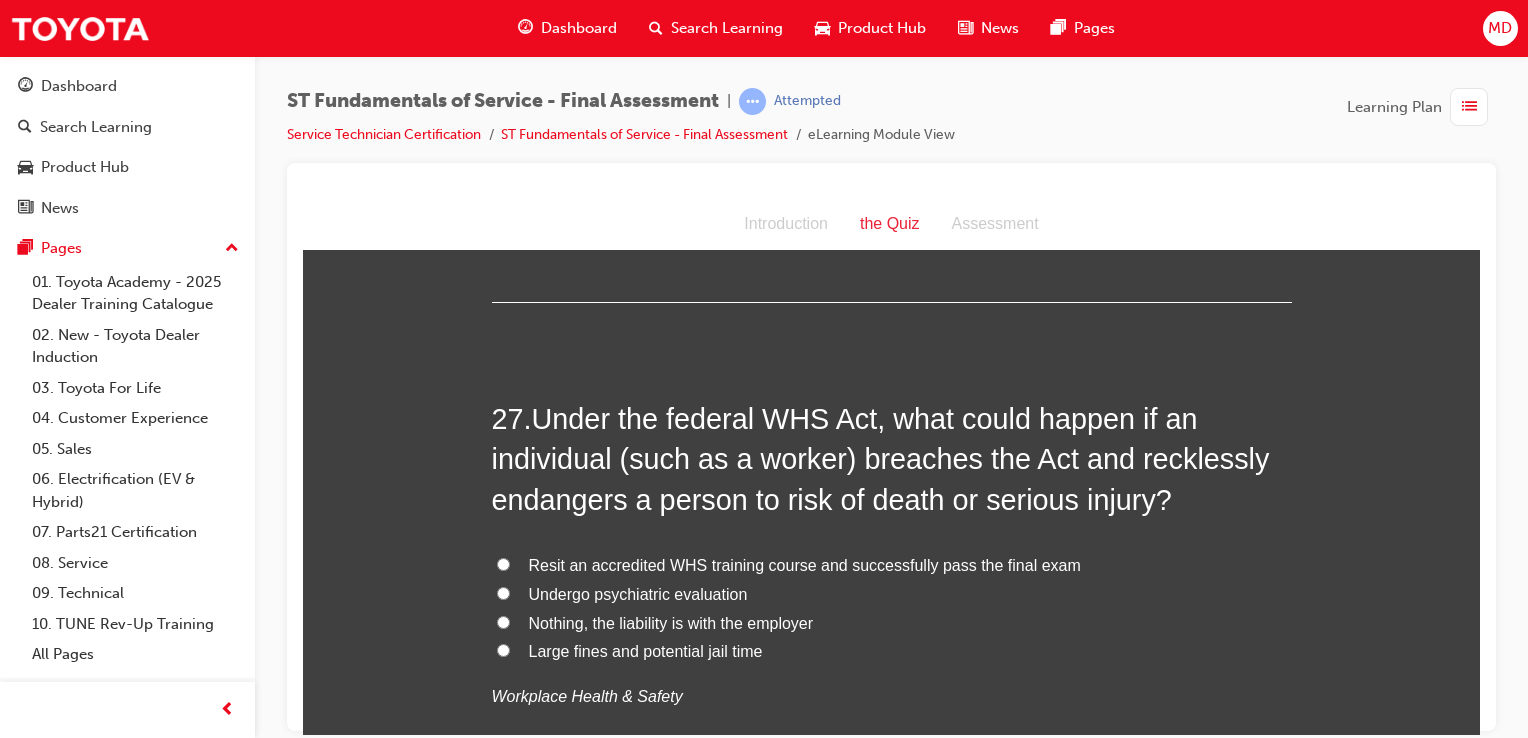 scroll, scrollTop: 11700, scrollLeft: 0, axis: vertical 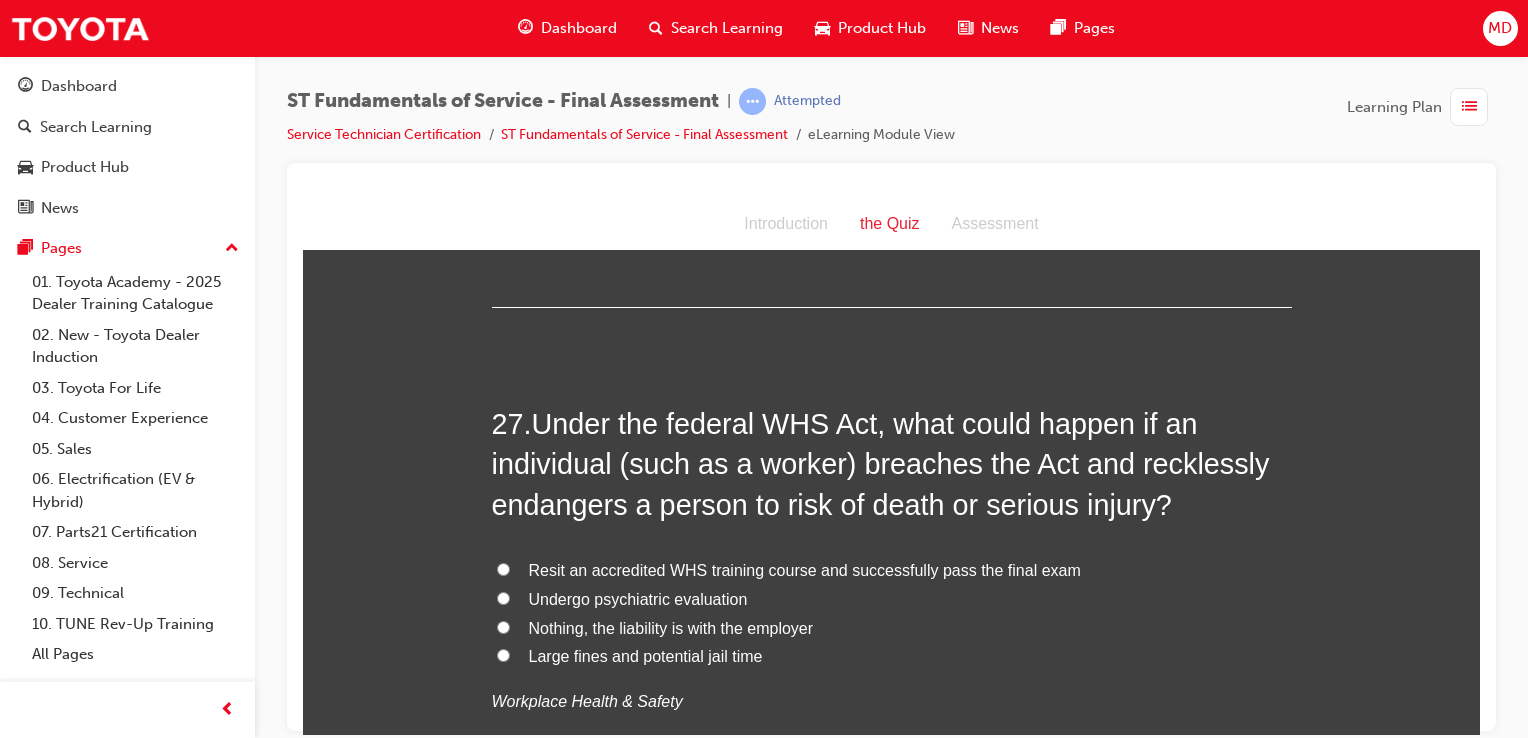 click on "Large fines and potential jail time" at bounding box center [646, 655] 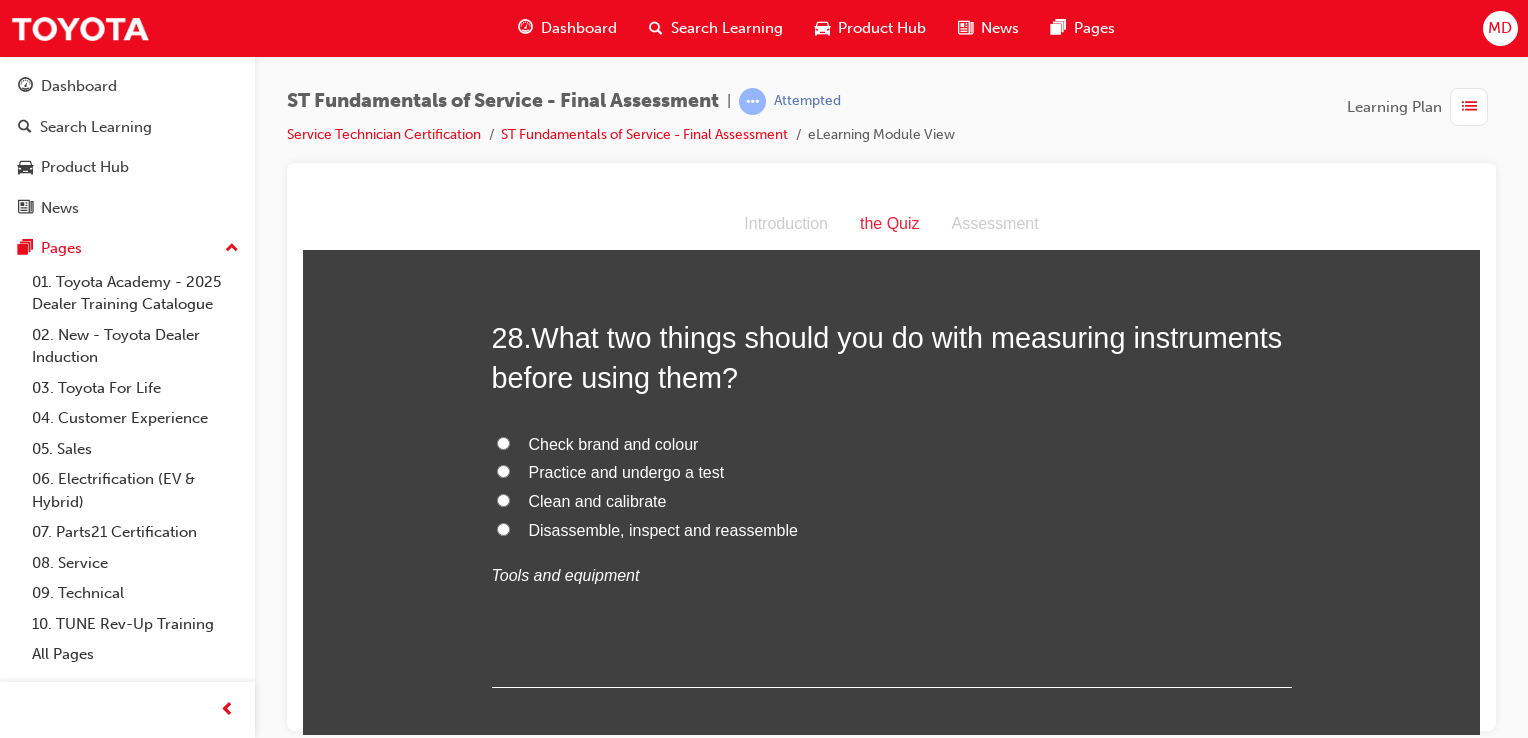 scroll, scrollTop: 12300, scrollLeft: 0, axis: vertical 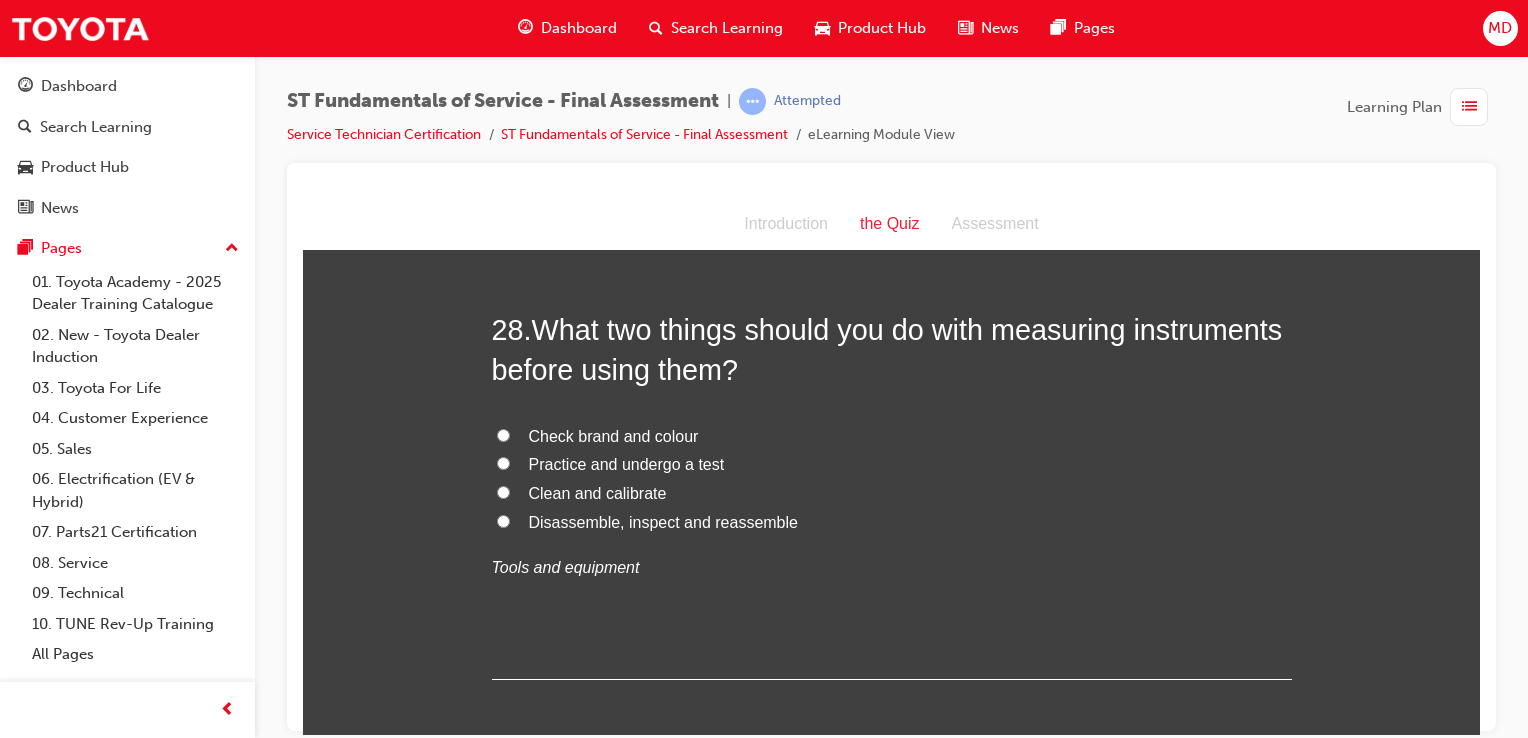 click on "Clean and calibrate" at bounding box center (598, 492) 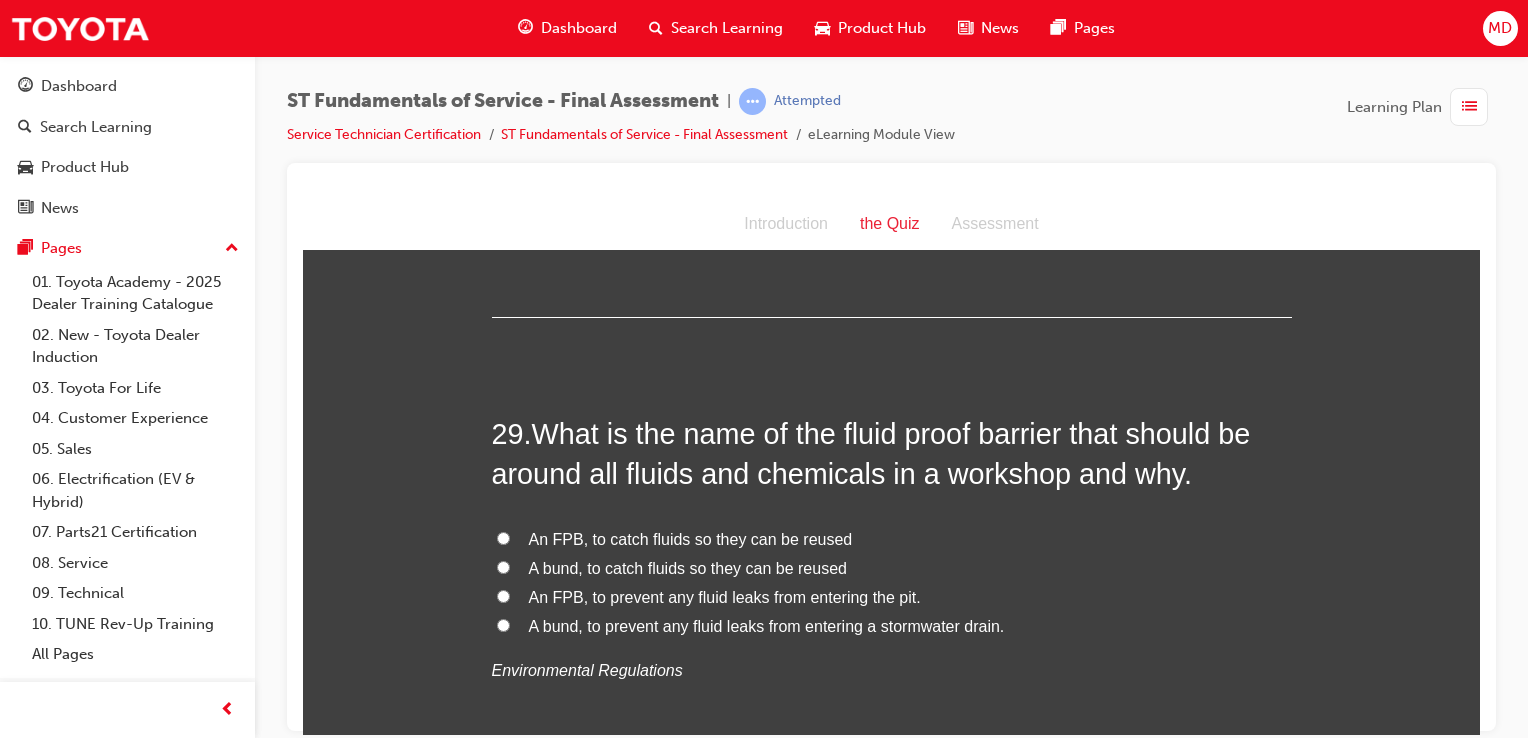 scroll, scrollTop: 12700, scrollLeft: 0, axis: vertical 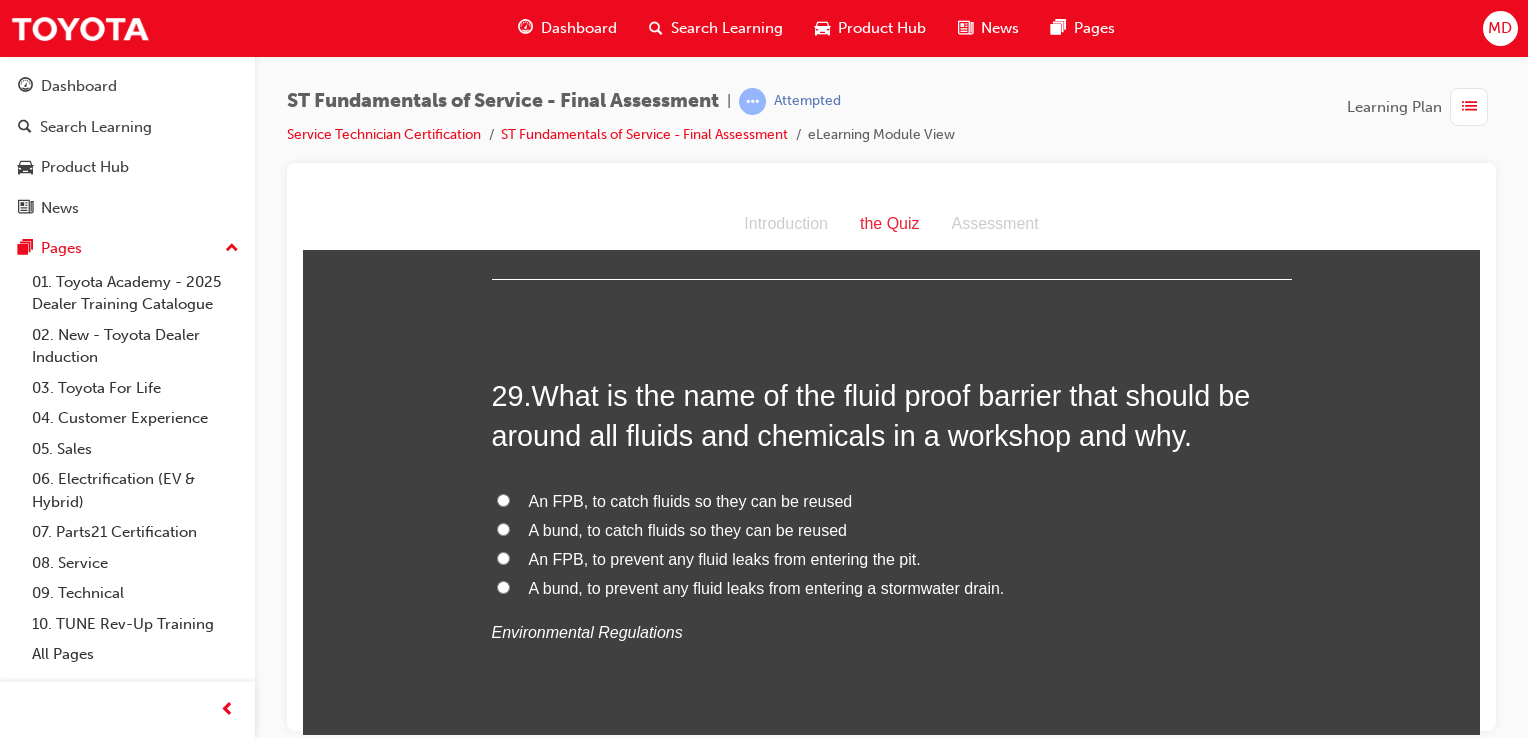 click on "A bund, to prevent any fluid leaks from entering a stormwater drain." at bounding box center [503, 586] 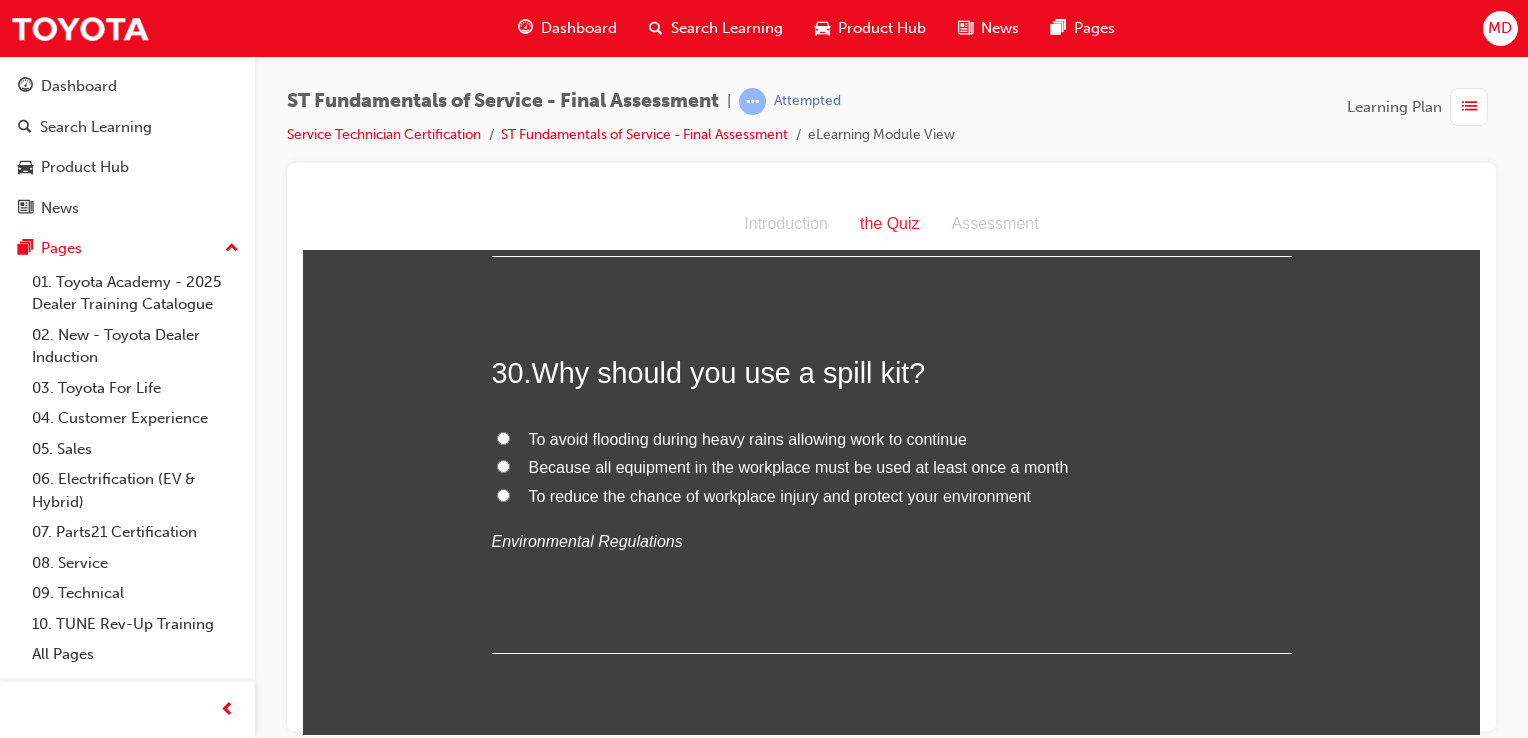scroll, scrollTop: 13200, scrollLeft: 0, axis: vertical 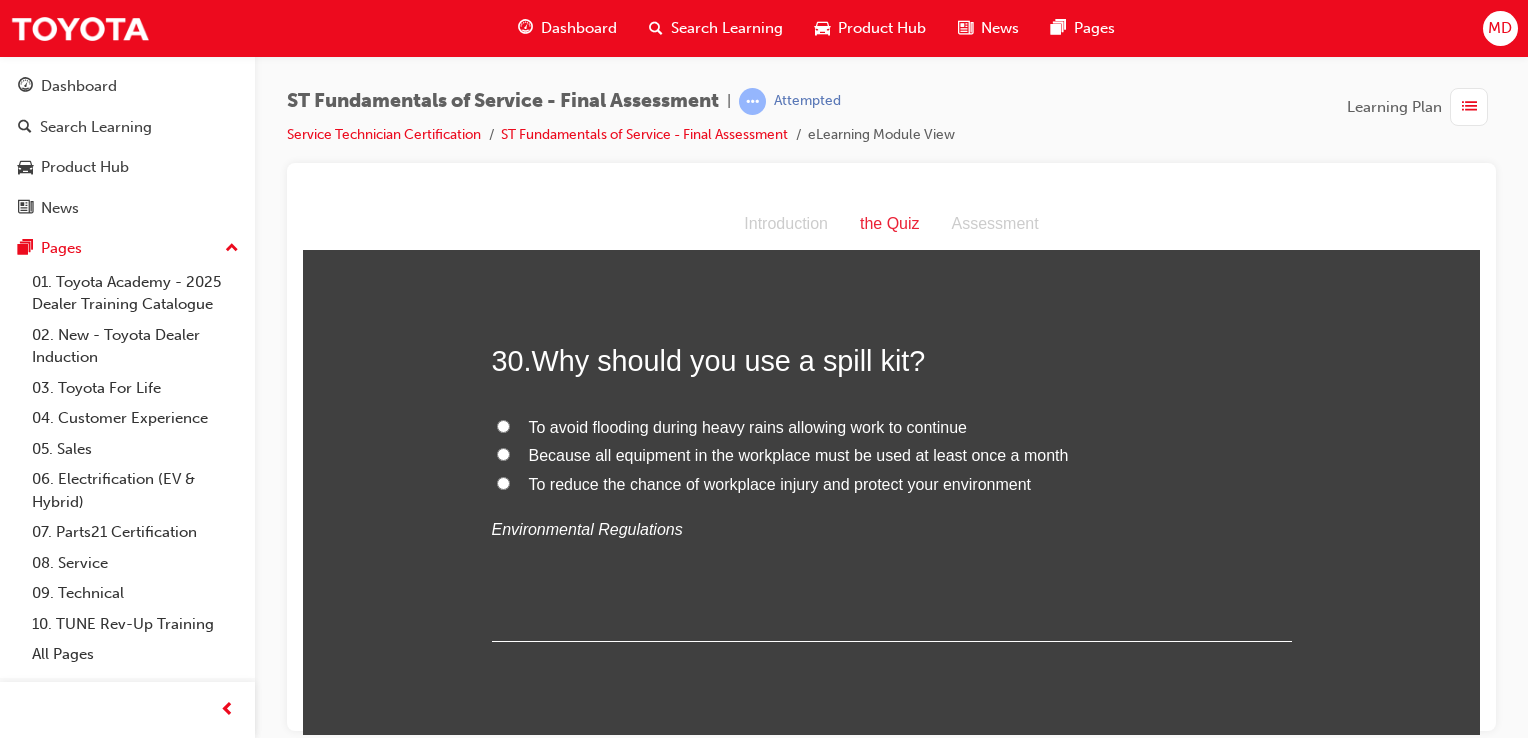 click on "To avoid flooding during heavy rains allowing work to continue" at bounding box center [503, 425] 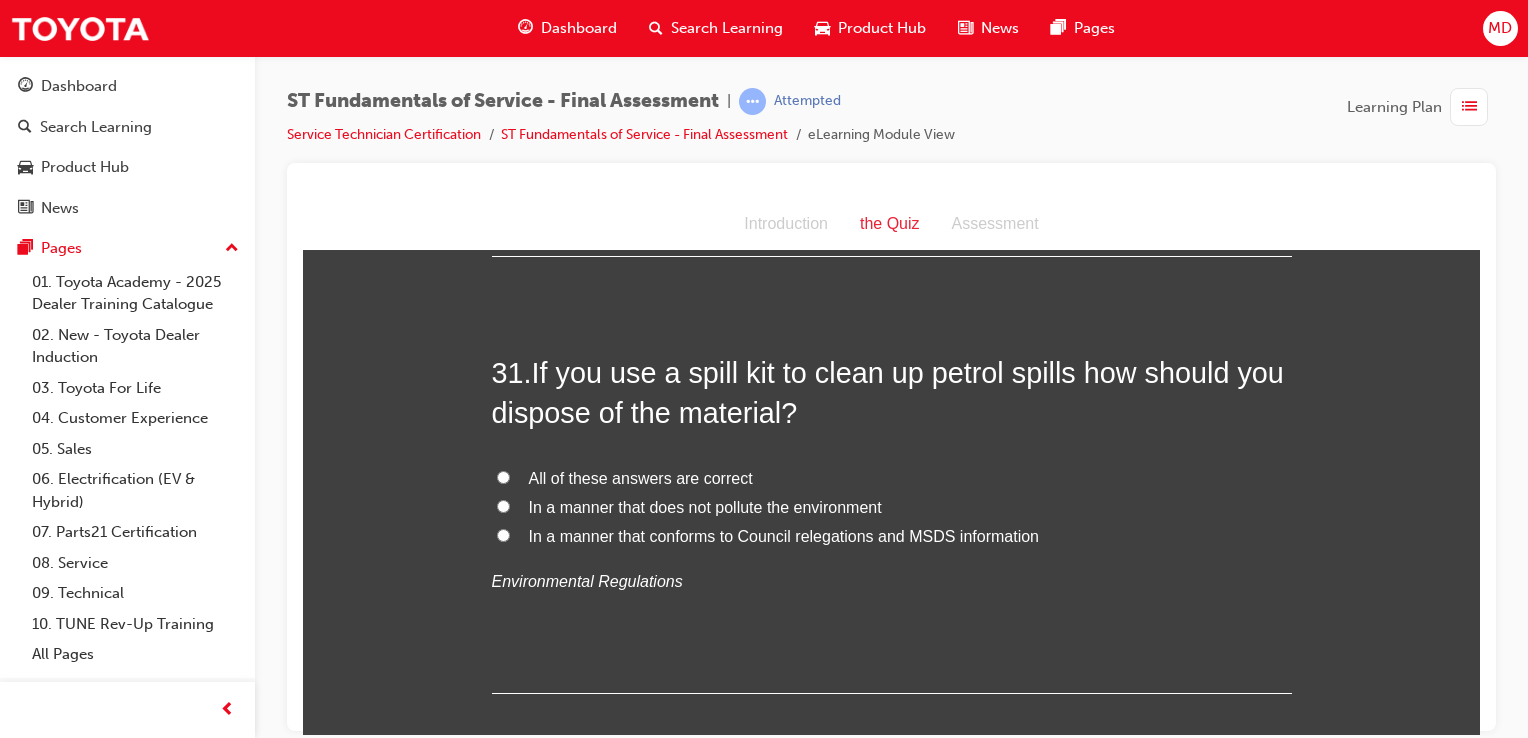 scroll, scrollTop: 13600, scrollLeft: 0, axis: vertical 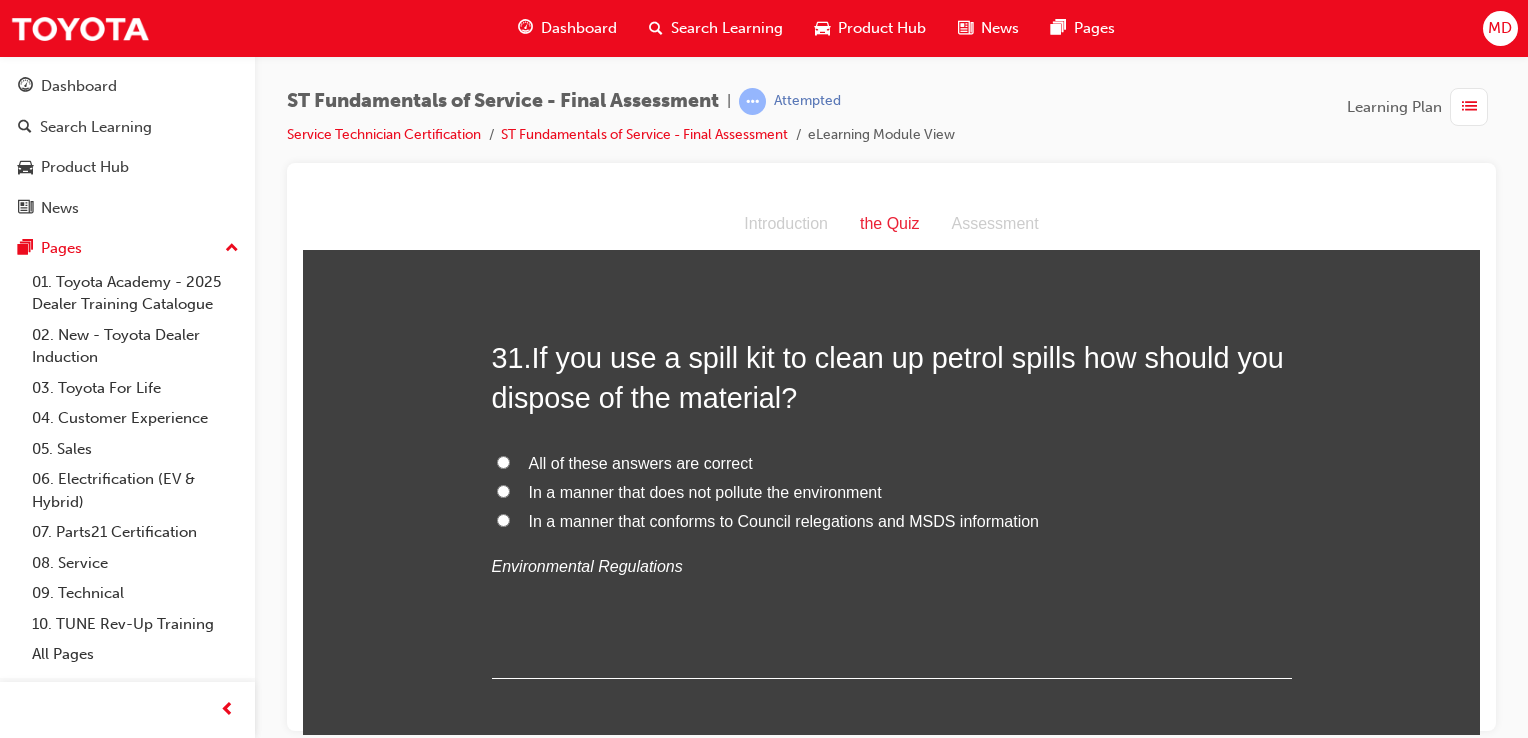 click on "All of these answers are correct" at bounding box center (503, 461) 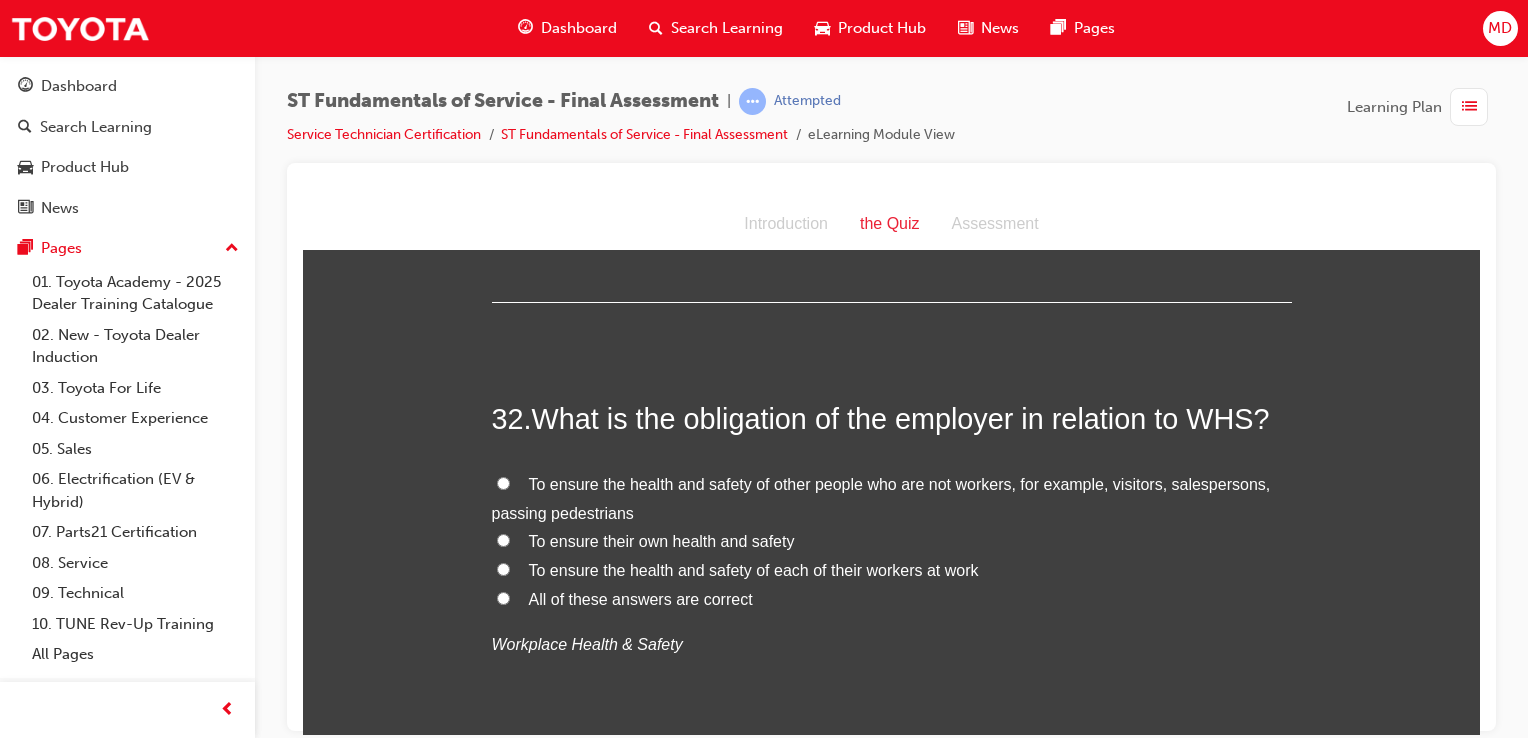scroll, scrollTop: 14000, scrollLeft: 0, axis: vertical 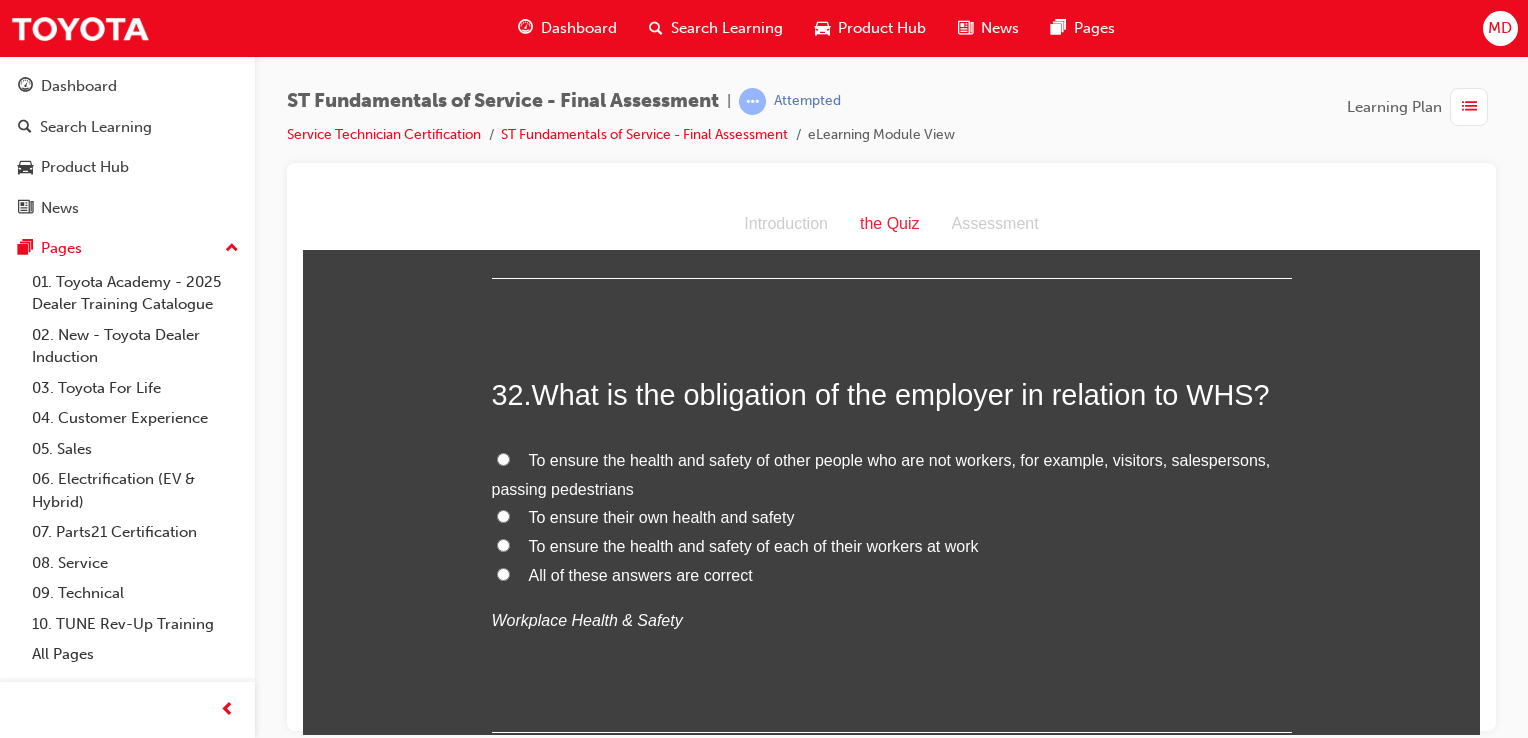 click on "All of these answers are correct" at bounding box center (641, 574) 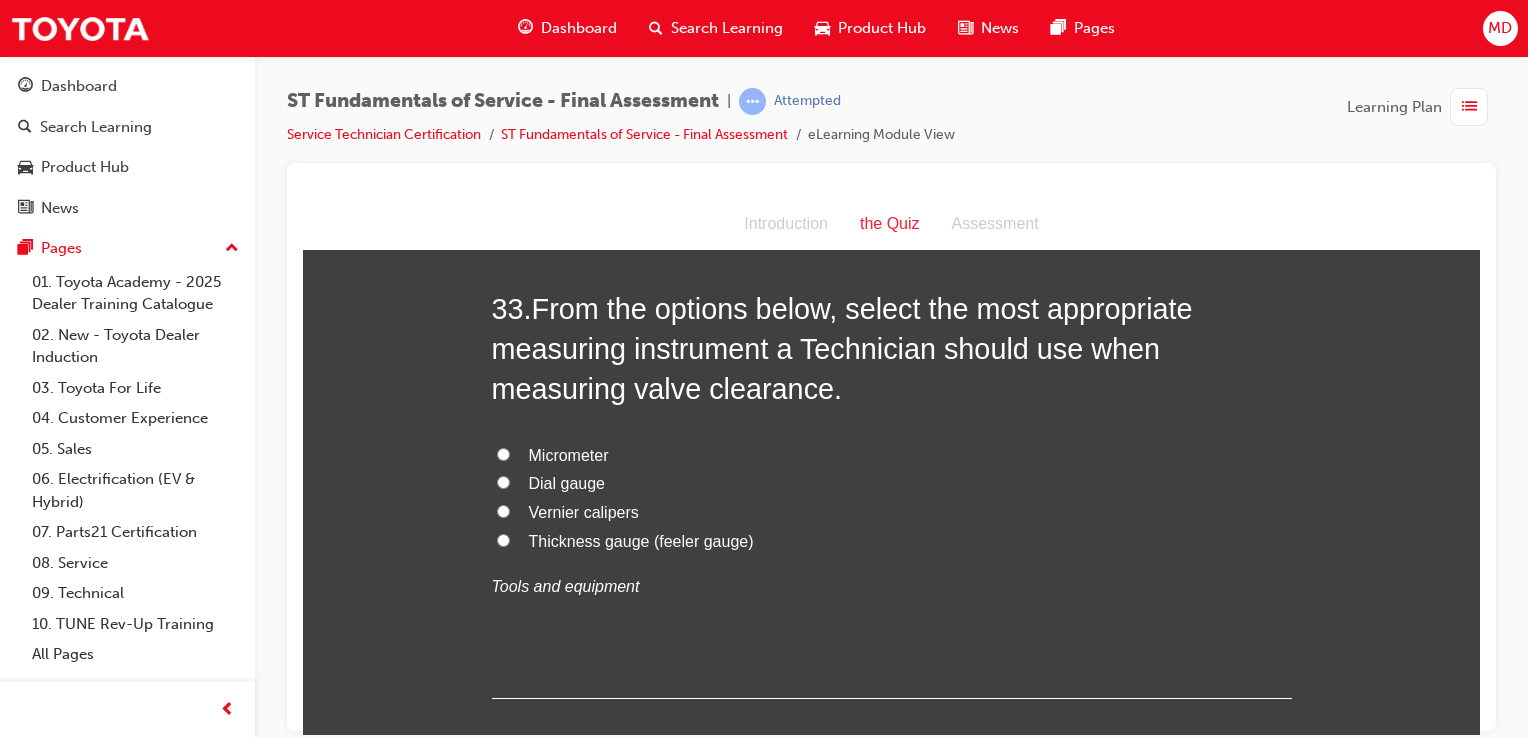scroll, scrollTop: 14490, scrollLeft: 0, axis: vertical 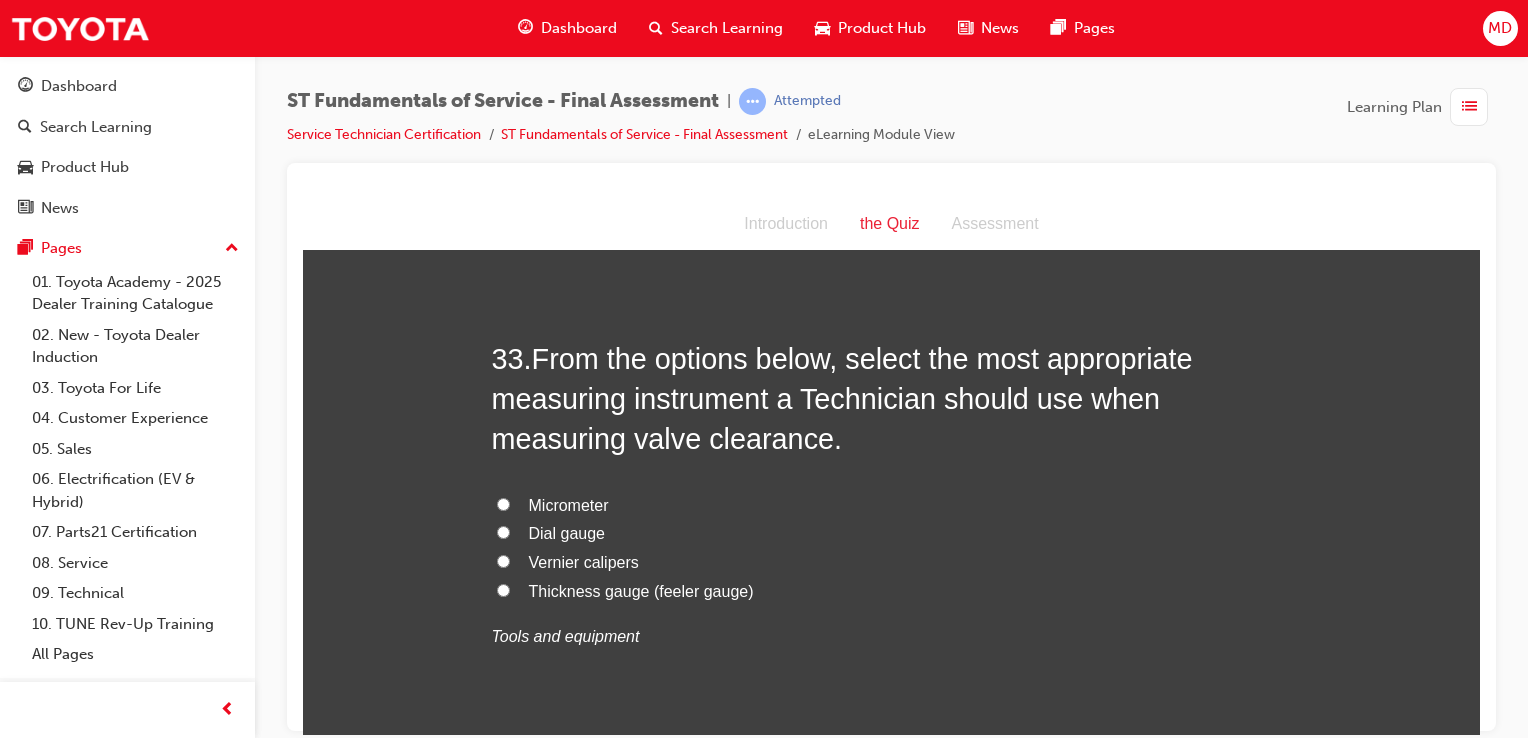 click on "Thickness gauge (feeler gauge)" at bounding box center [641, 590] 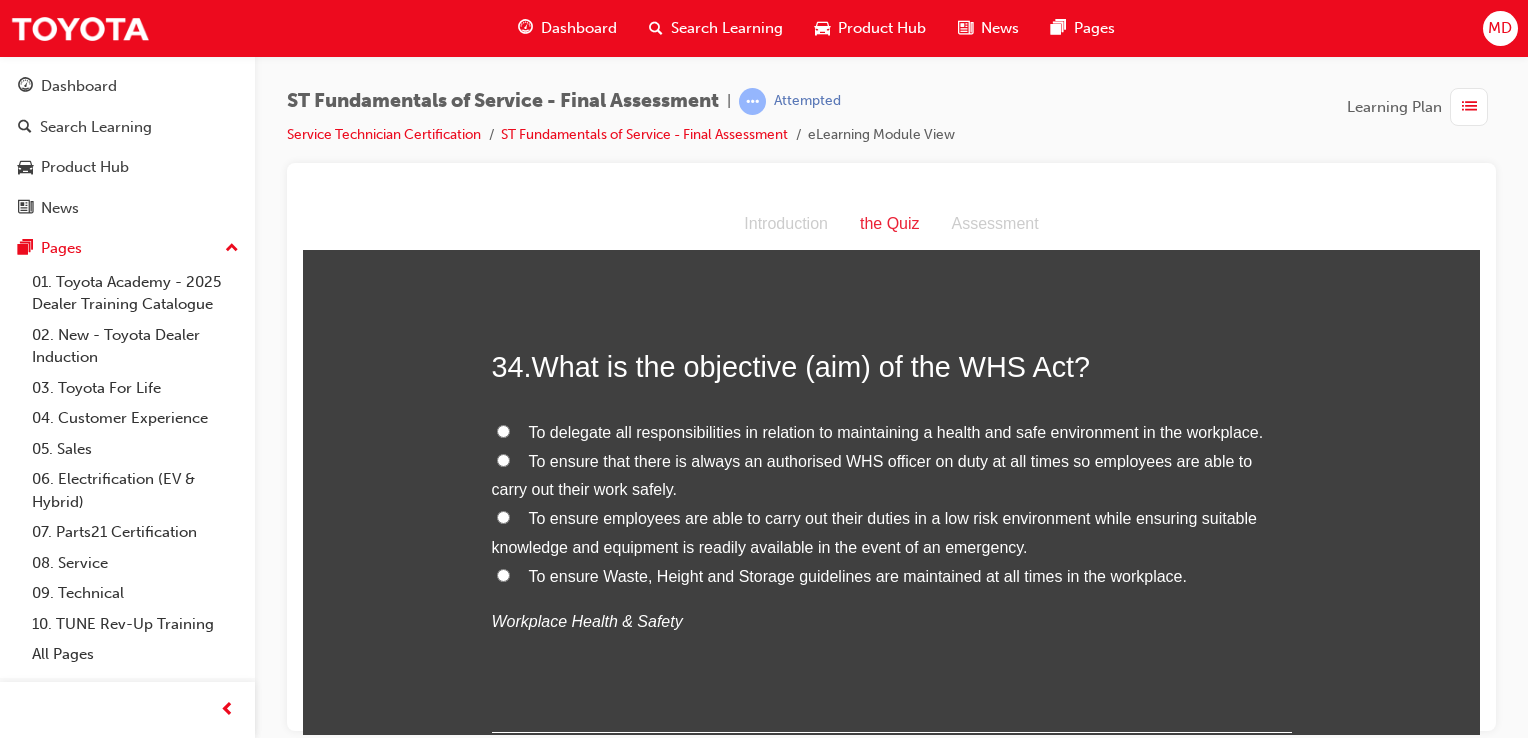scroll, scrollTop: 14990, scrollLeft: 0, axis: vertical 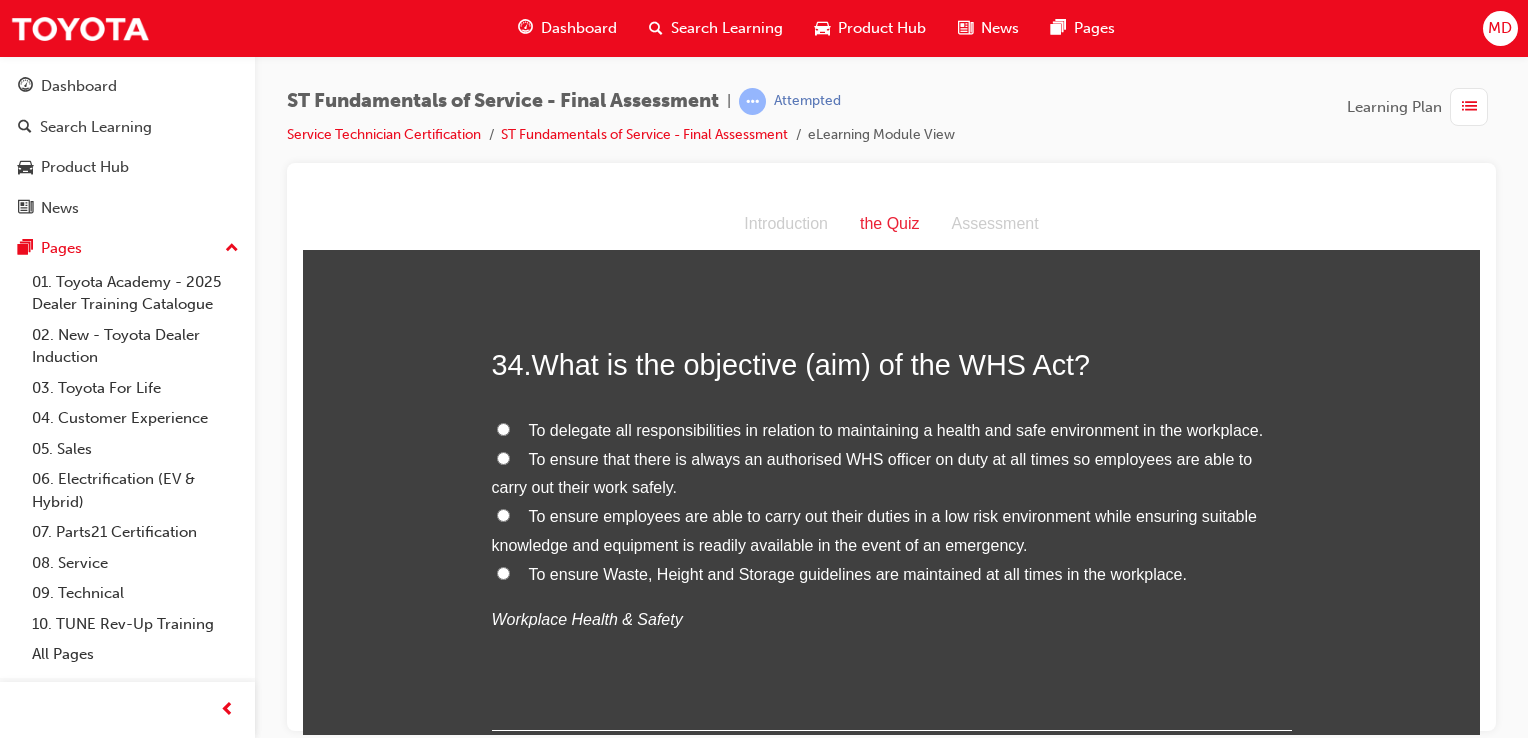 click on "To ensure employees are able to carry out their duties in a low risk environment while ensuring suitable knowledge and equipment is readily available in the event of an emergency." at bounding box center (874, 530) 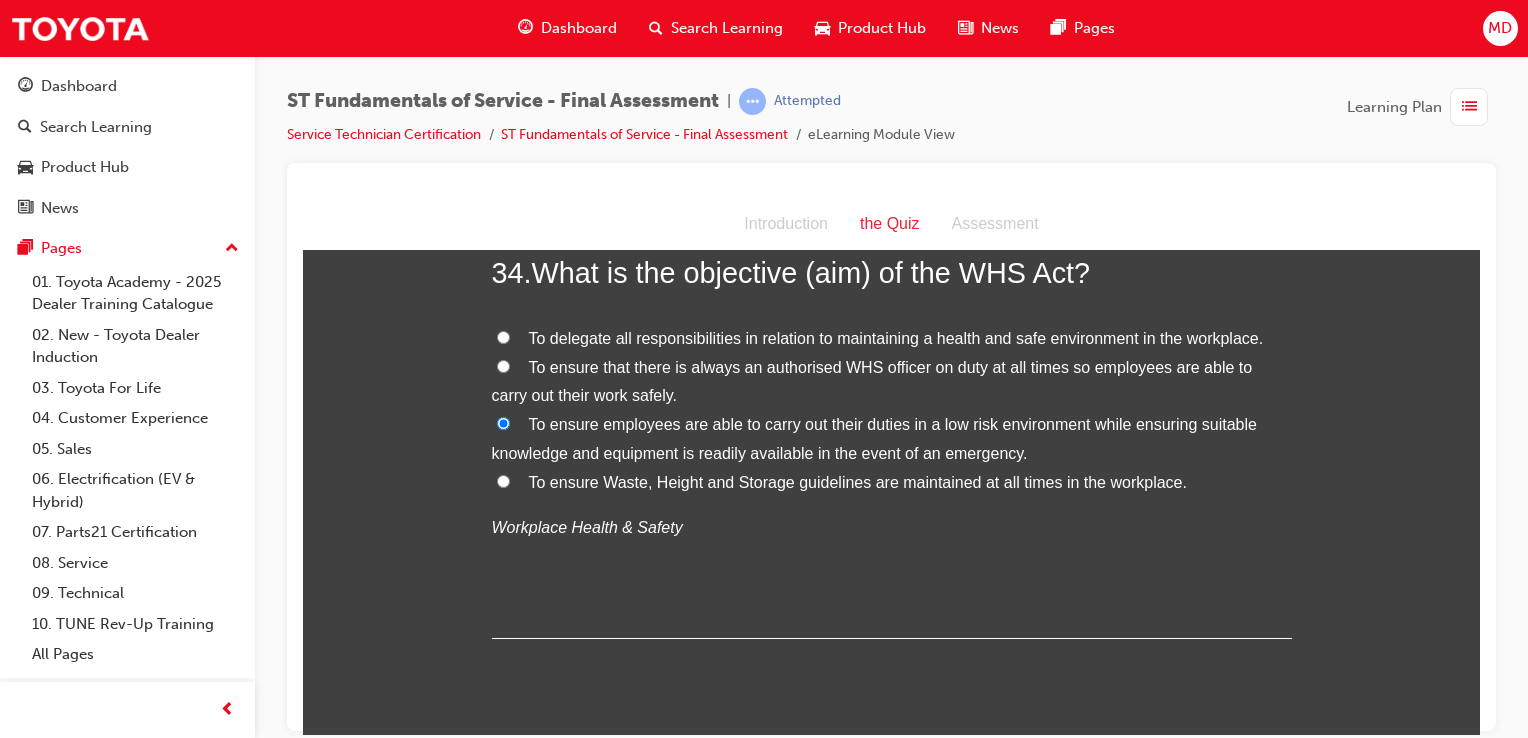 scroll, scrollTop: 15090, scrollLeft: 0, axis: vertical 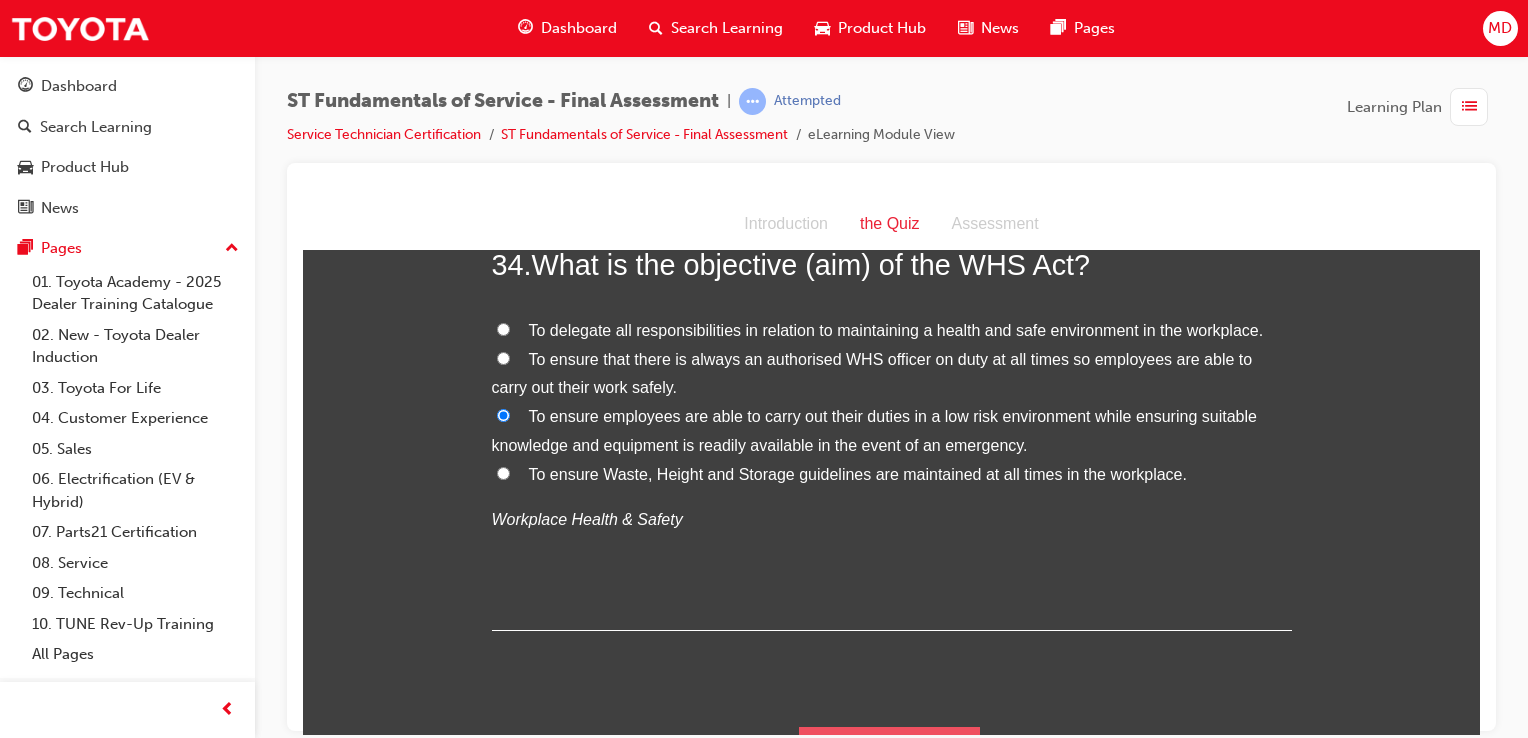 click on "Submit Answers" at bounding box center (890, 754) 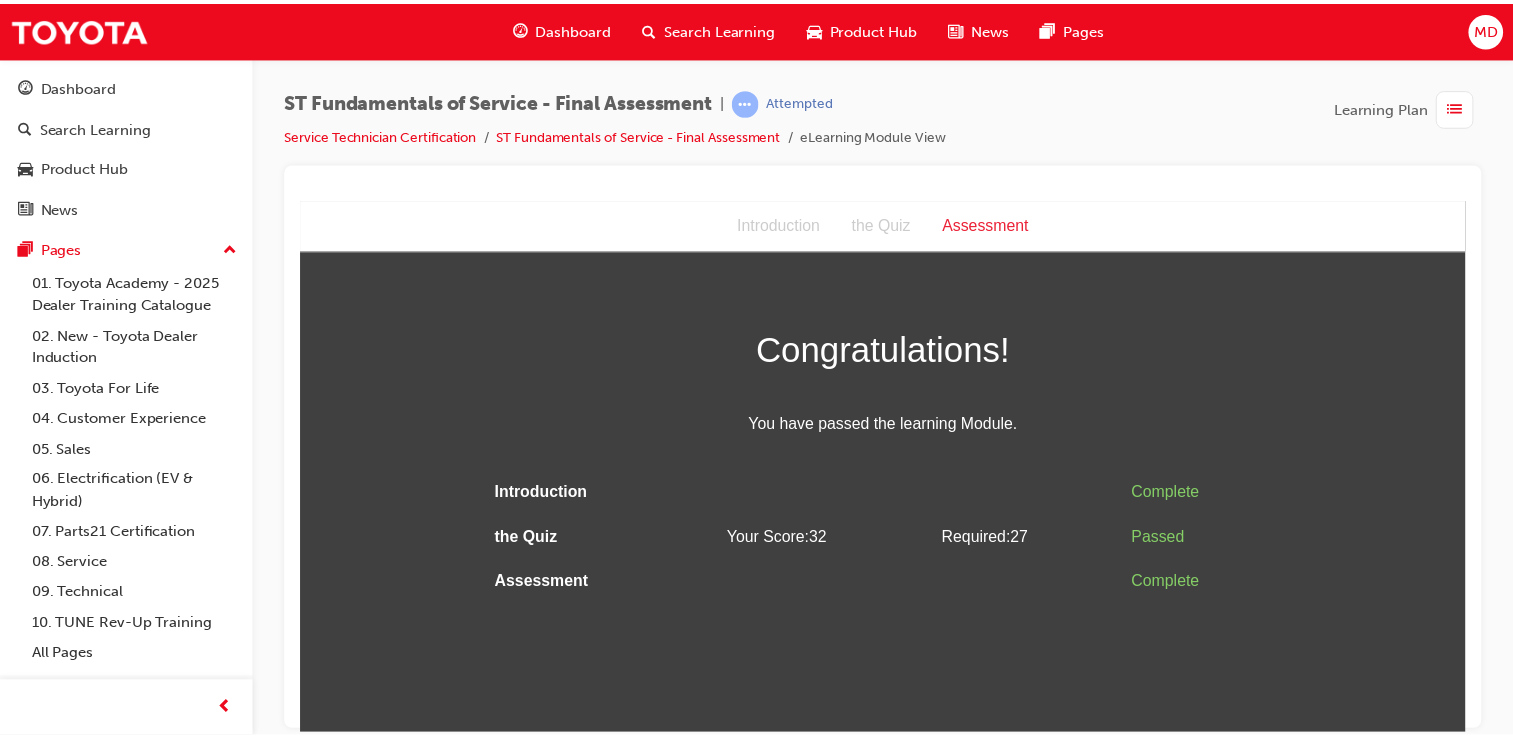 scroll, scrollTop: 0, scrollLeft: 0, axis: both 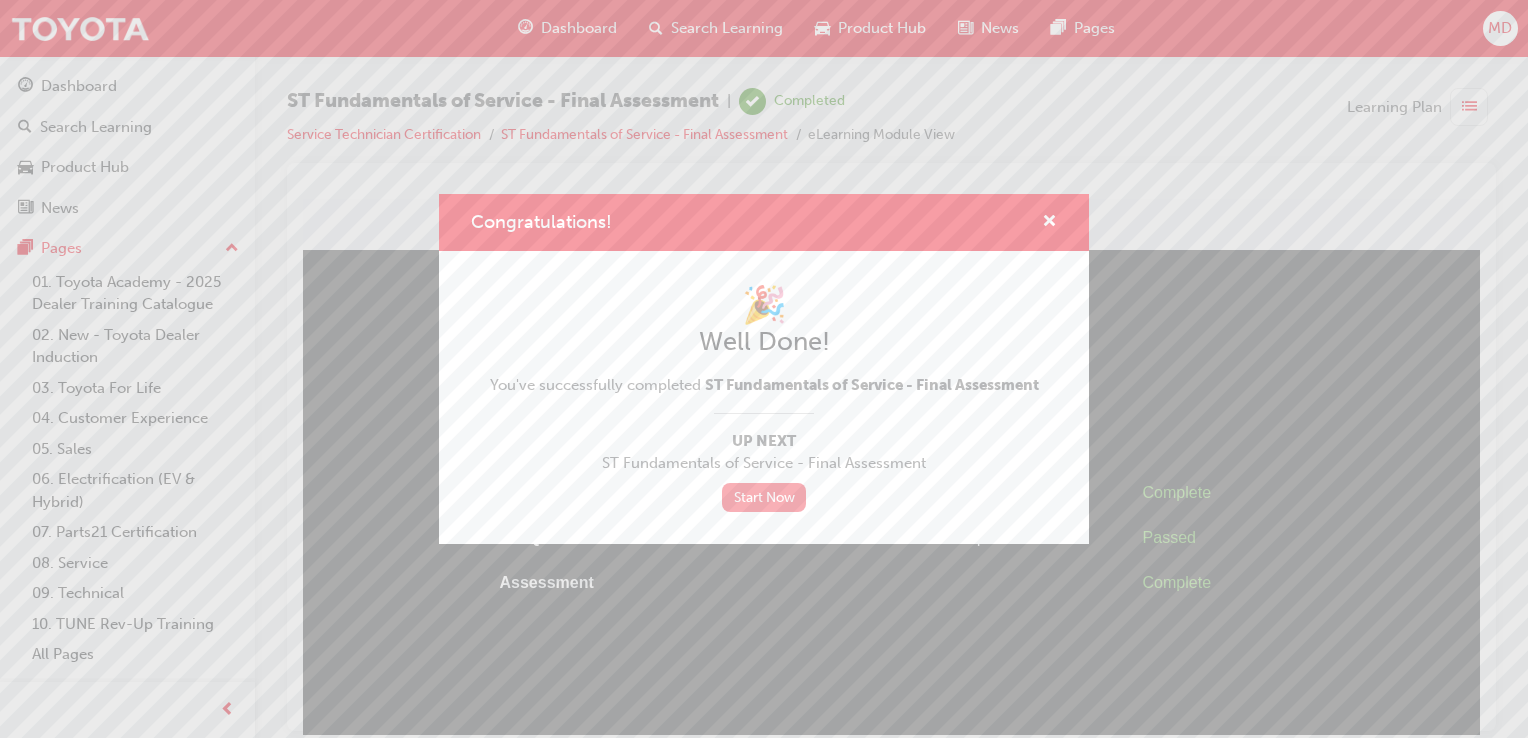 click on "Start Now" at bounding box center (764, 497) 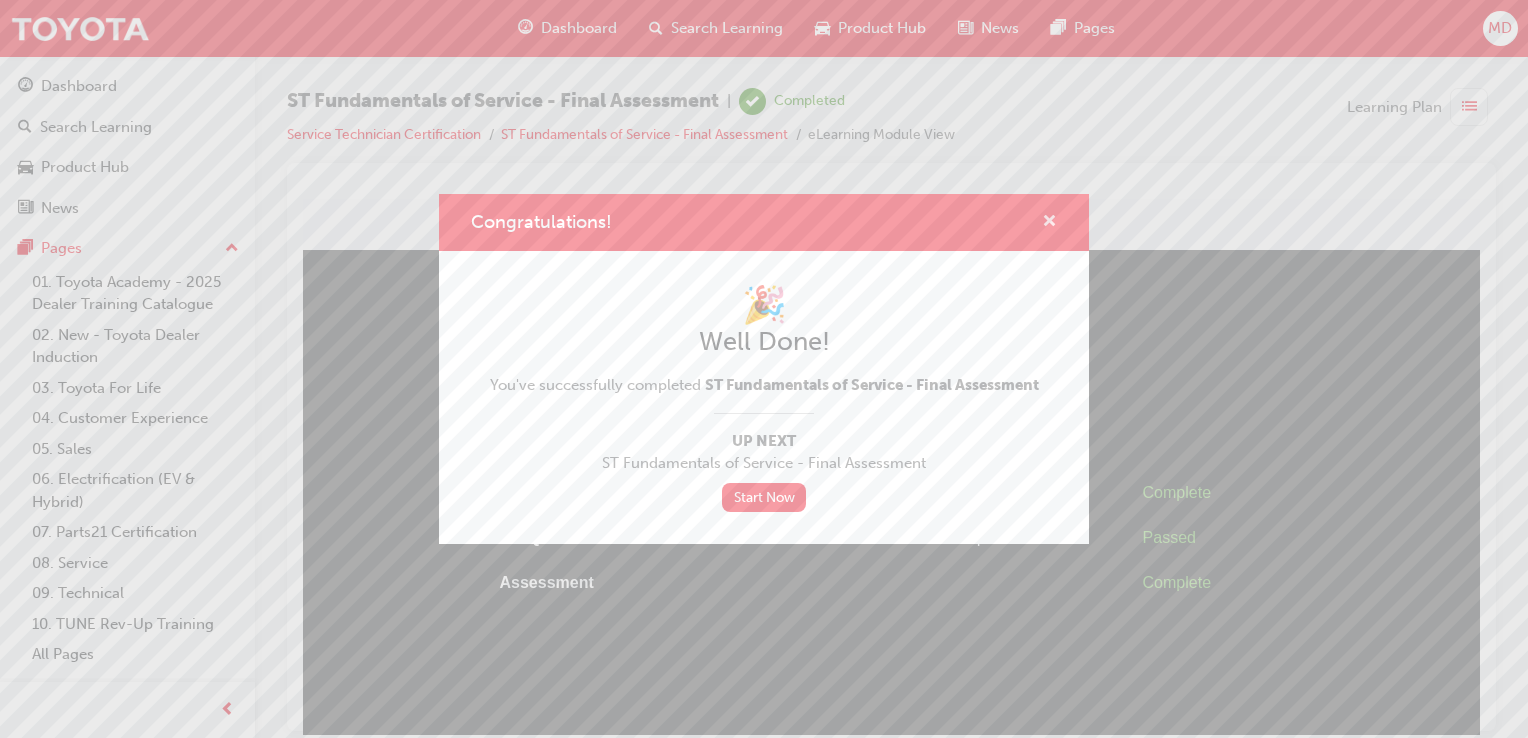 drag, startPoint x: 1047, startPoint y: 222, endPoint x: 465, endPoint y: 22, distance: 615.4056 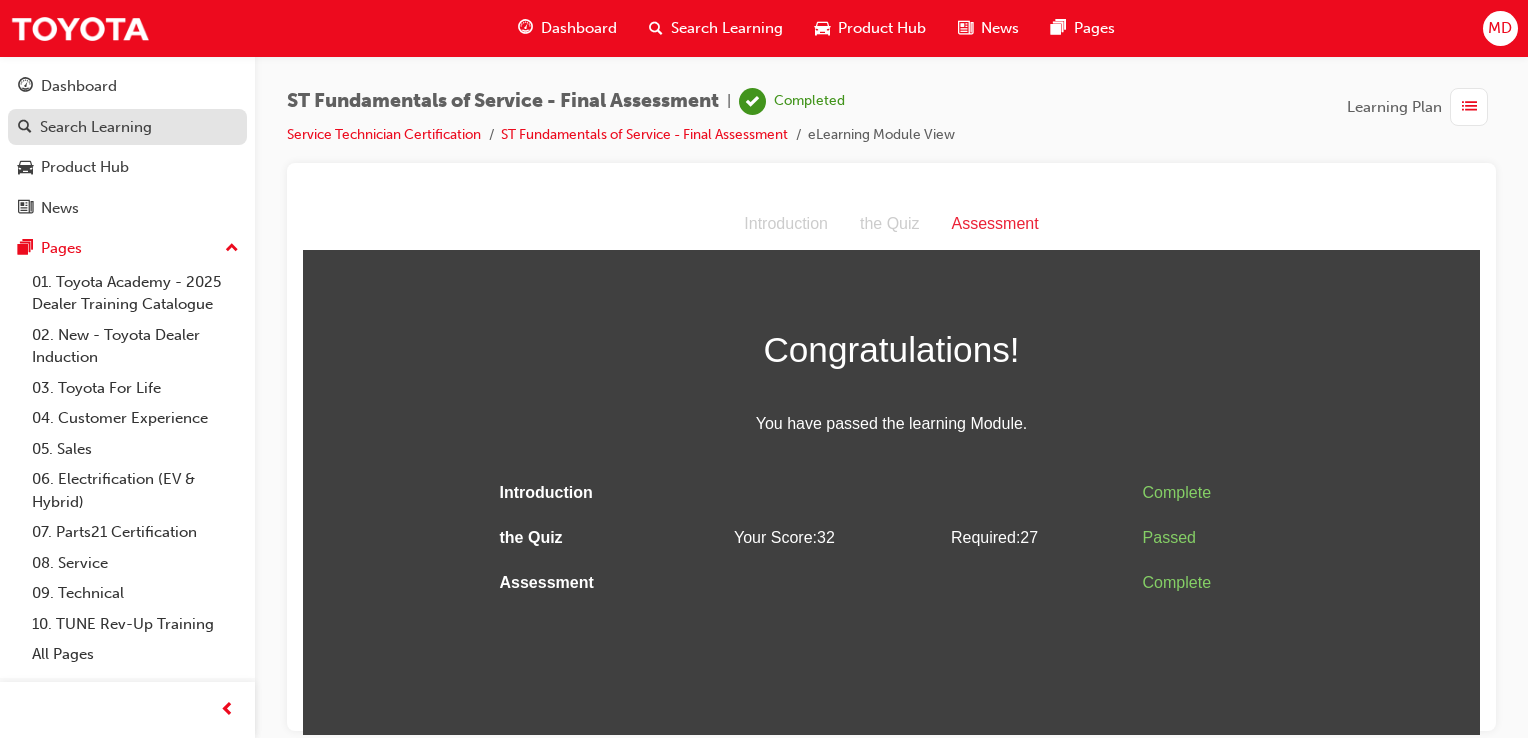 click on "Search Learning" at bounding box center (127, 127) 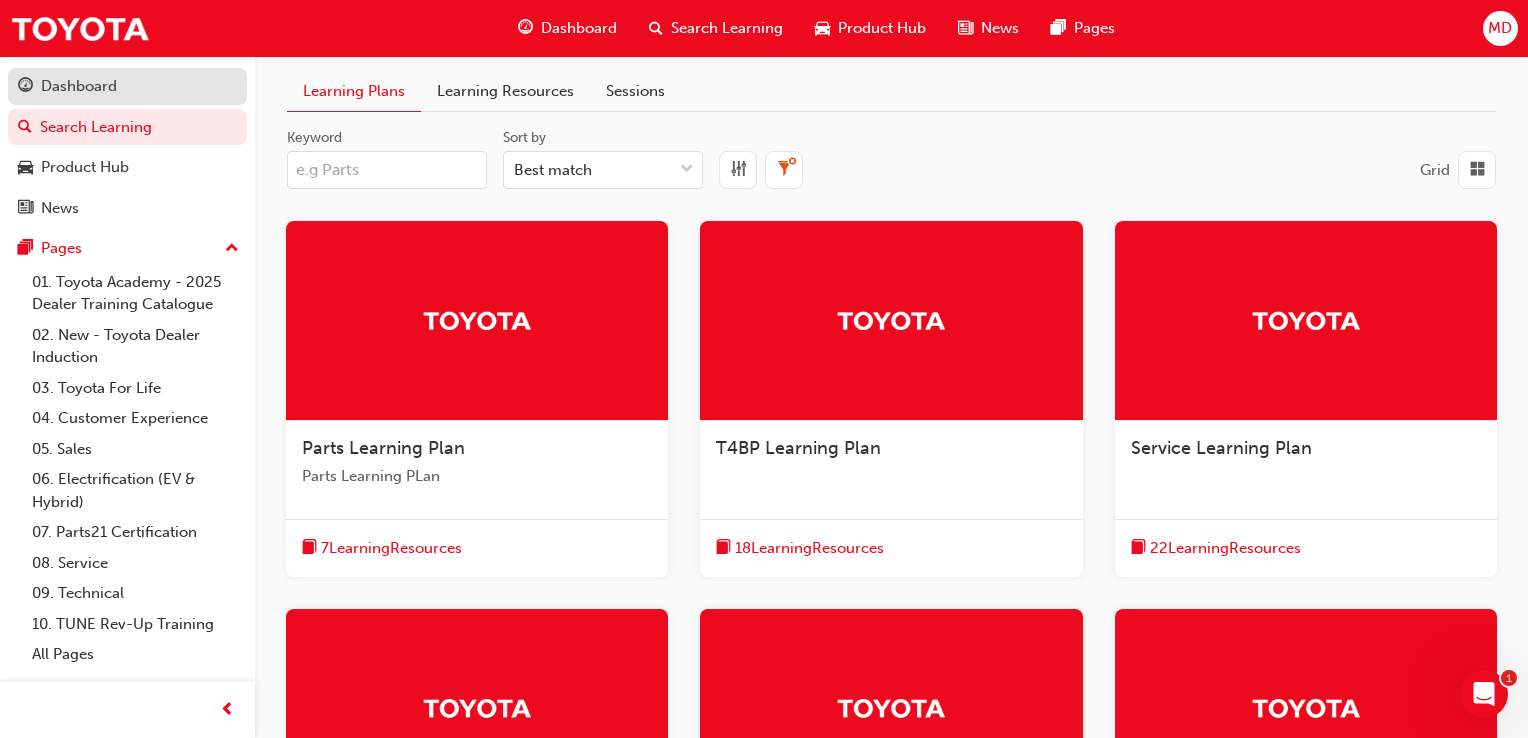 click on "Dashboard" at bounding box center (127, 86) 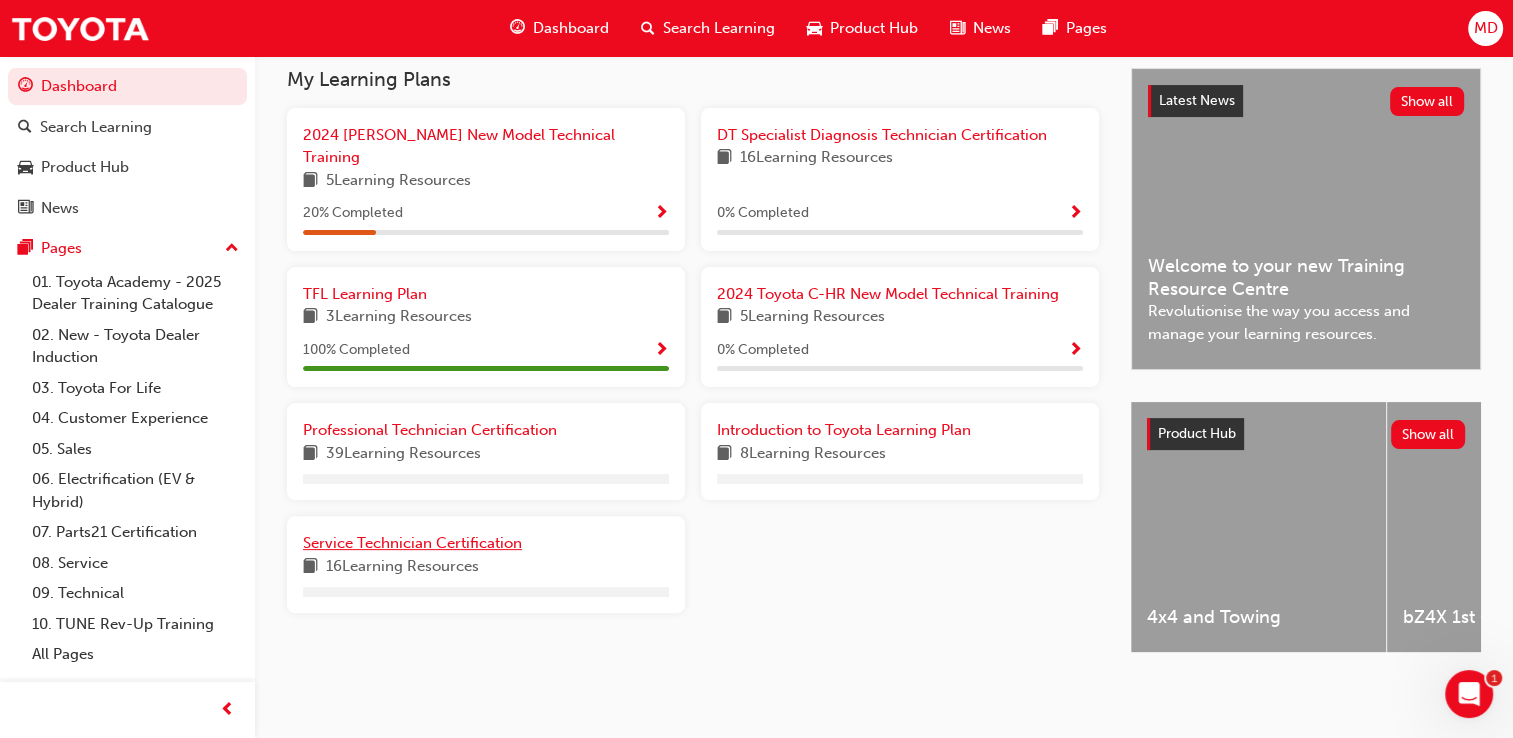 scroll, scrollTop: 455, scrollLeft: 0, axis: vertical 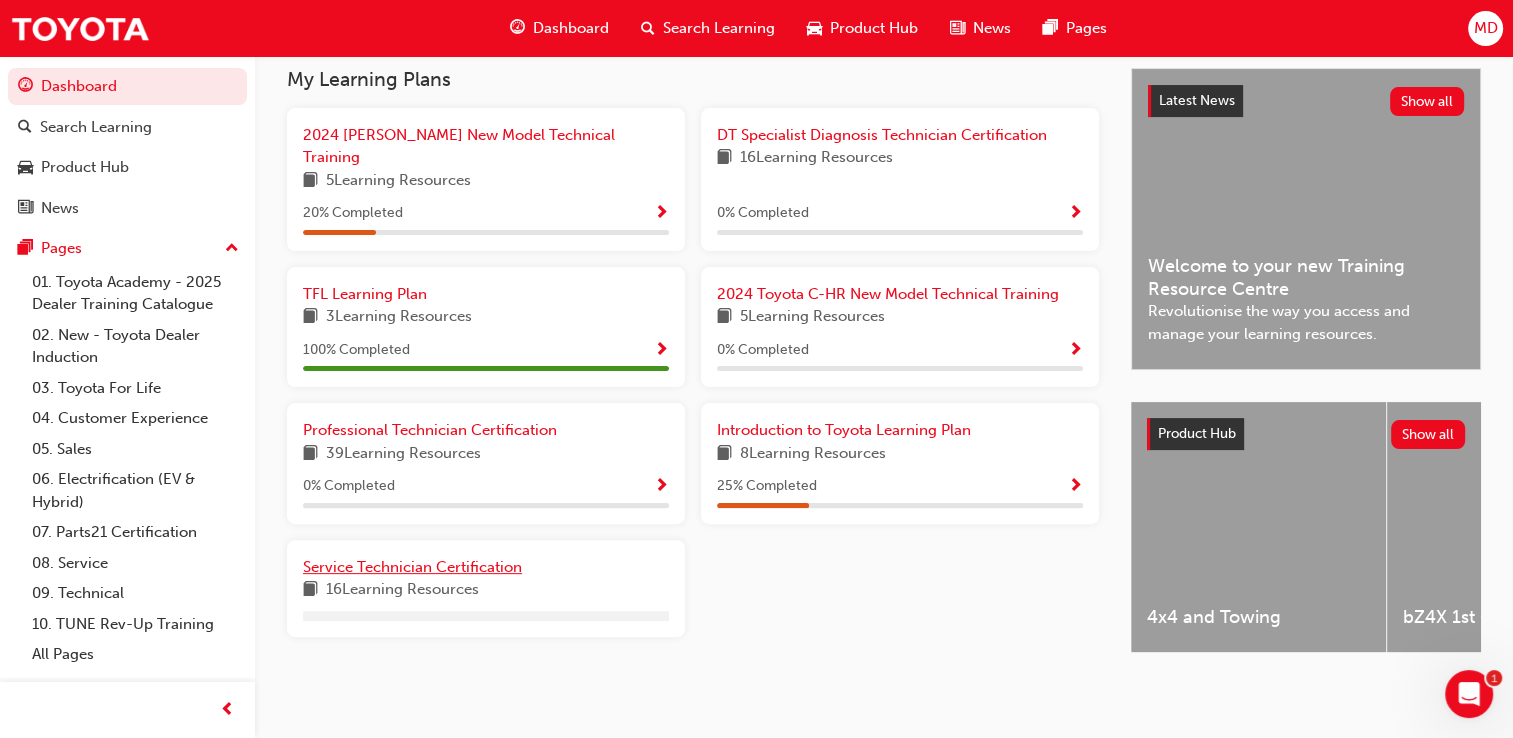 click on "2024 Prado New Model Technical Training 5  Learning Resources 20 % Completed DT Specialist Diagnosis Technician Certification 16  Learning Resources 0 % Completed TFL Learning Plan 3  Learning Resources 100 % Completed 2024 Toyota C-HR New Model Technical Training 5  Learning Resources 0 % Completed Professional Technician Certification 39  Learning Resources 0 % Completed Introduction to Toyota Learning Plan 8  Learning Resources 25 % Completed Service Technician Certification 16  Learning Resources" at bounding box center [693, 380] 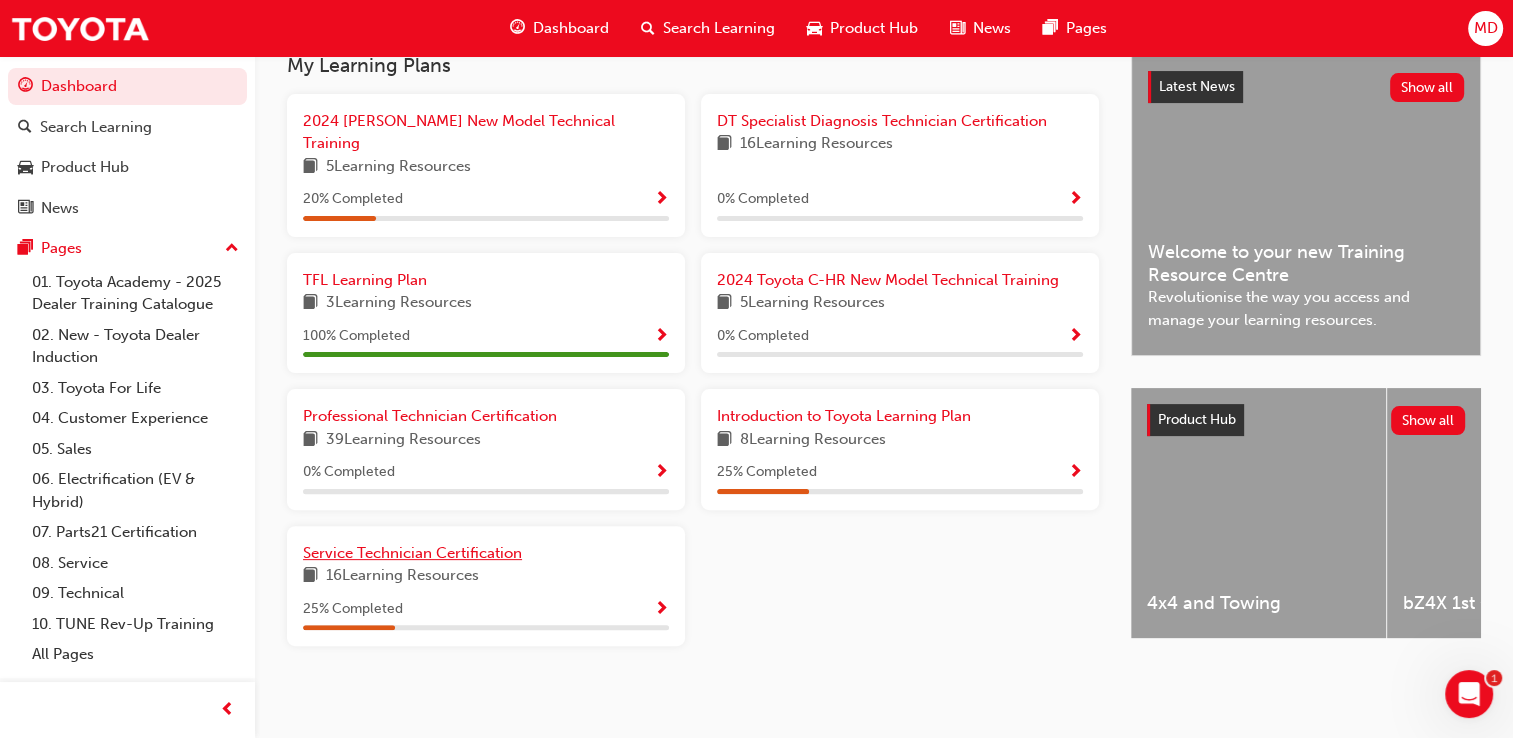 click on "Service Technician Certification" at bounding box center [412, 553] 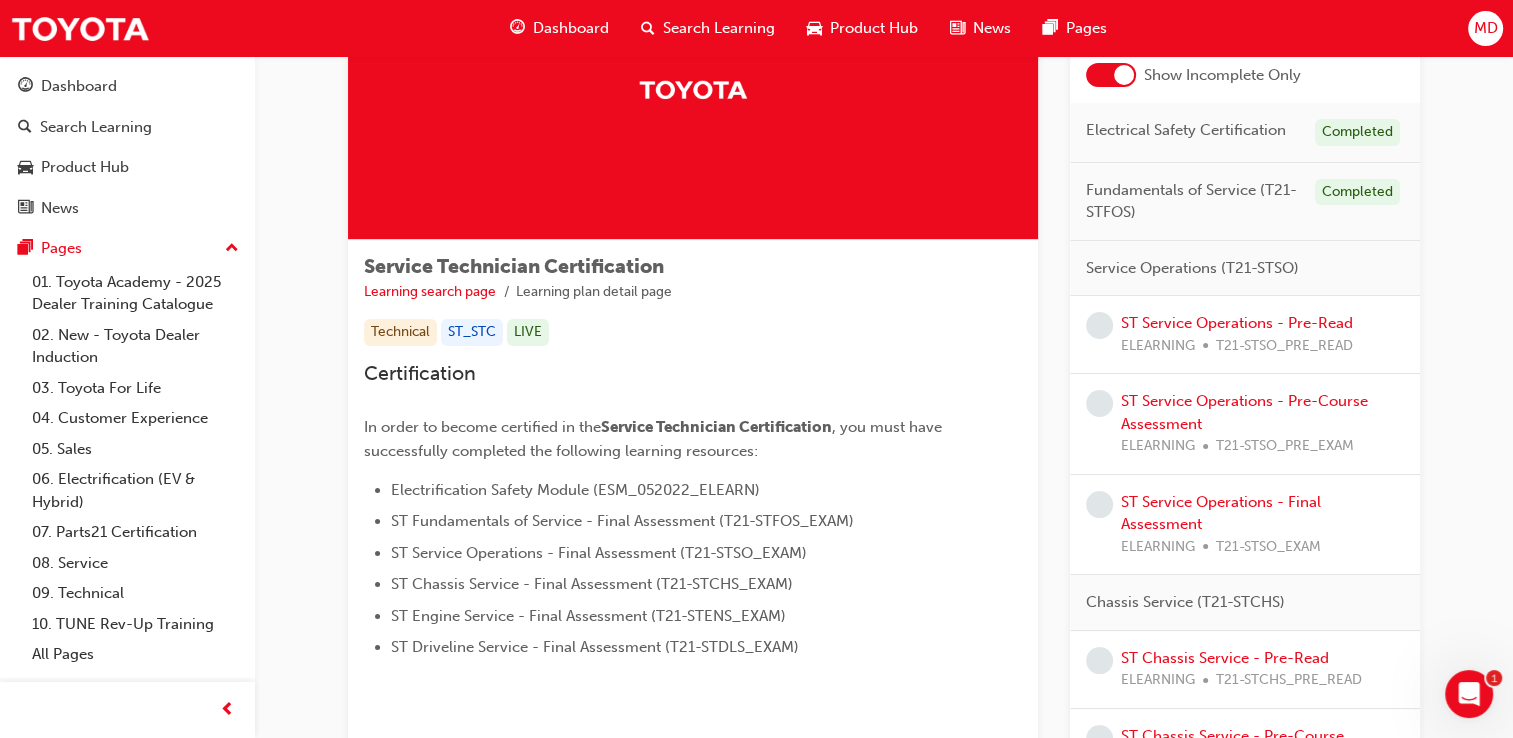 scroll, scrollTop: 155, scrollLeft: 0, axis: vertical 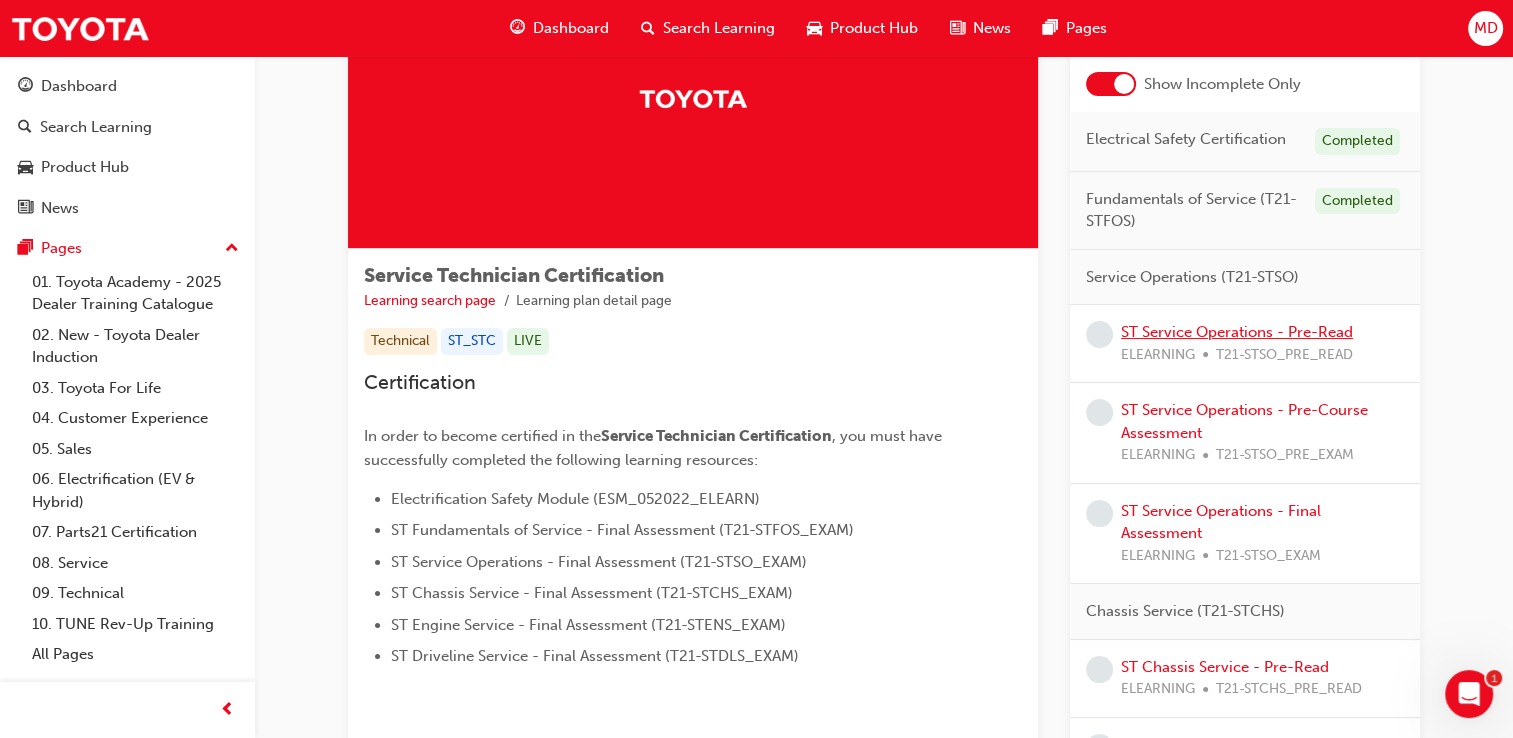 click on "ST Service Operations - Pre-Read" at bounding box center [1237, 332] 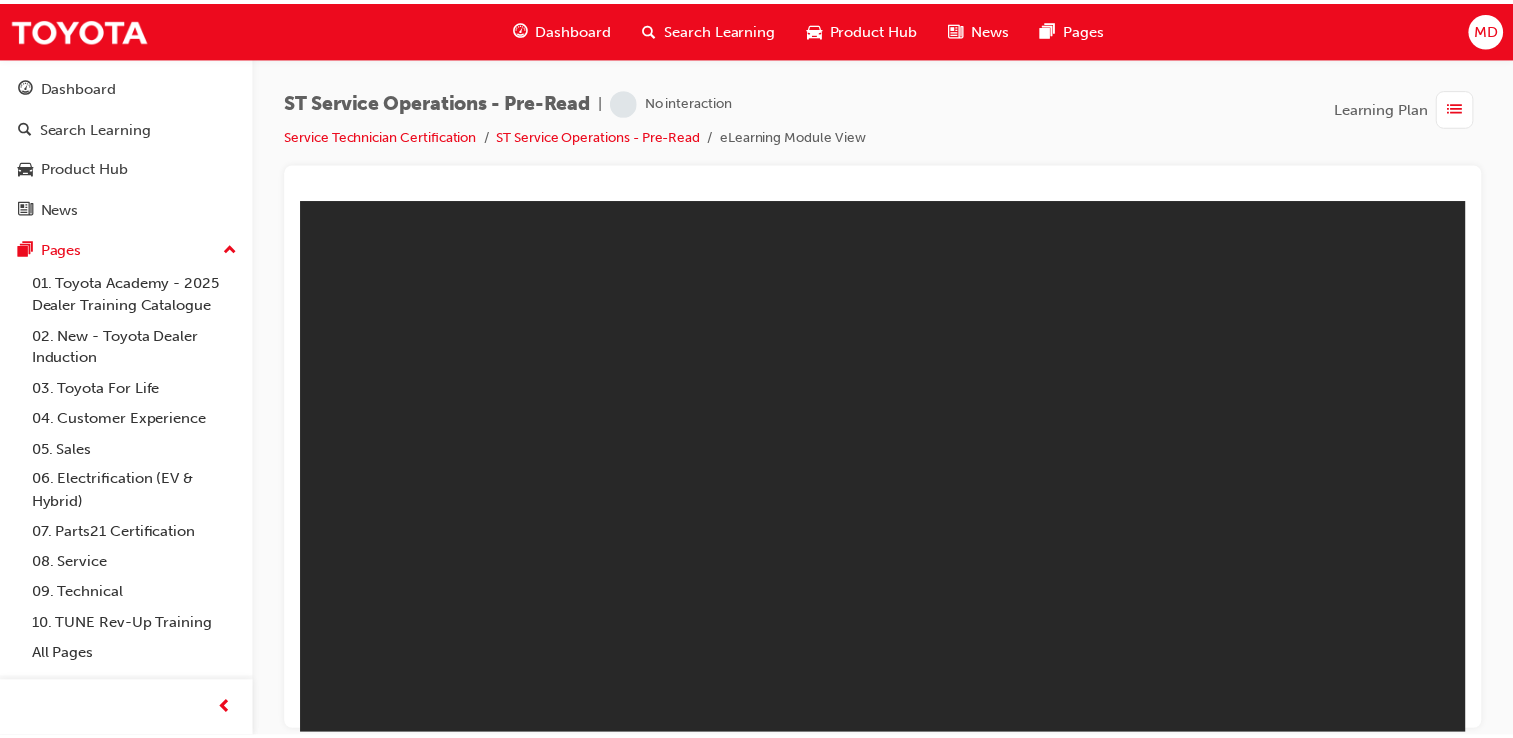 scroll, scrollTop: 0, scrollLeft: 0, axis: both 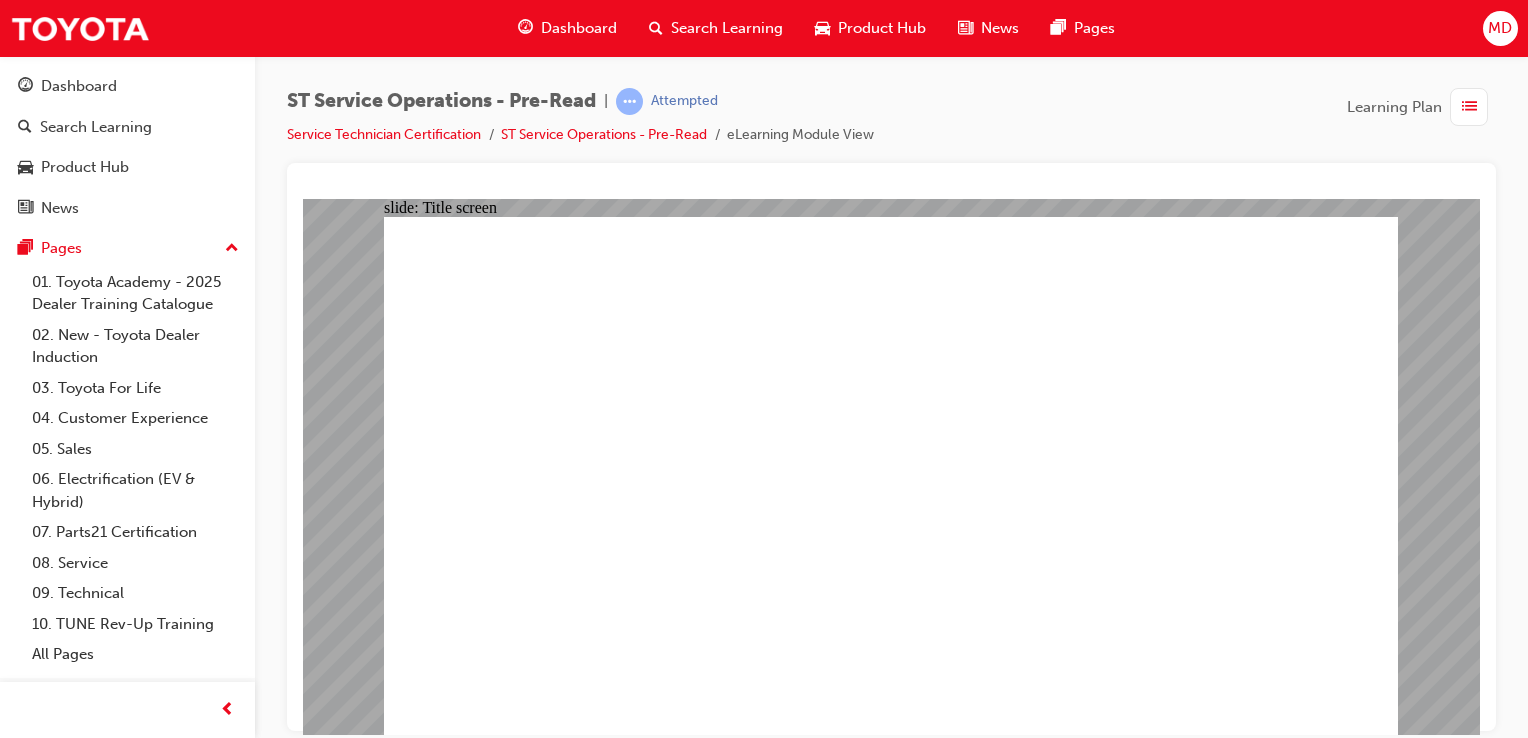 click 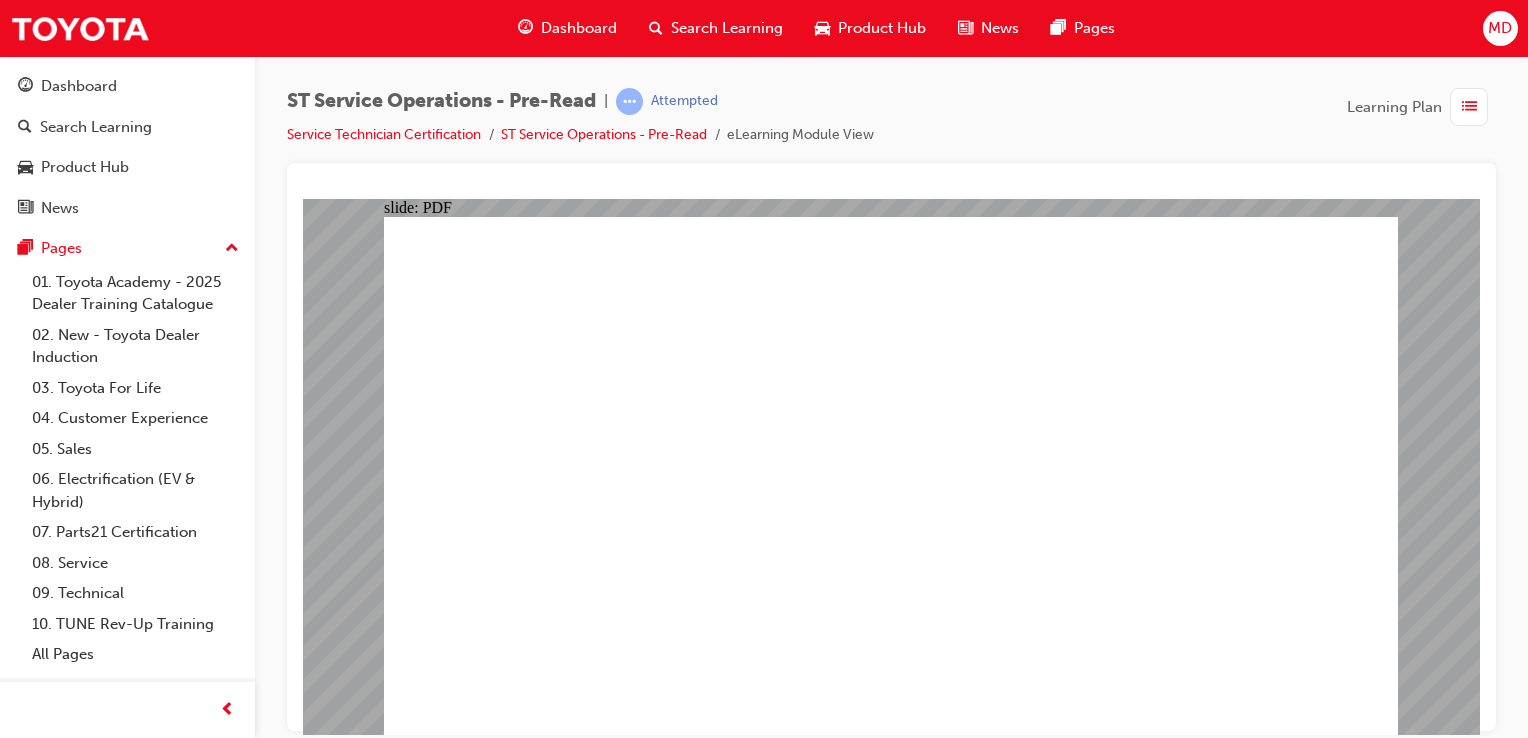 click 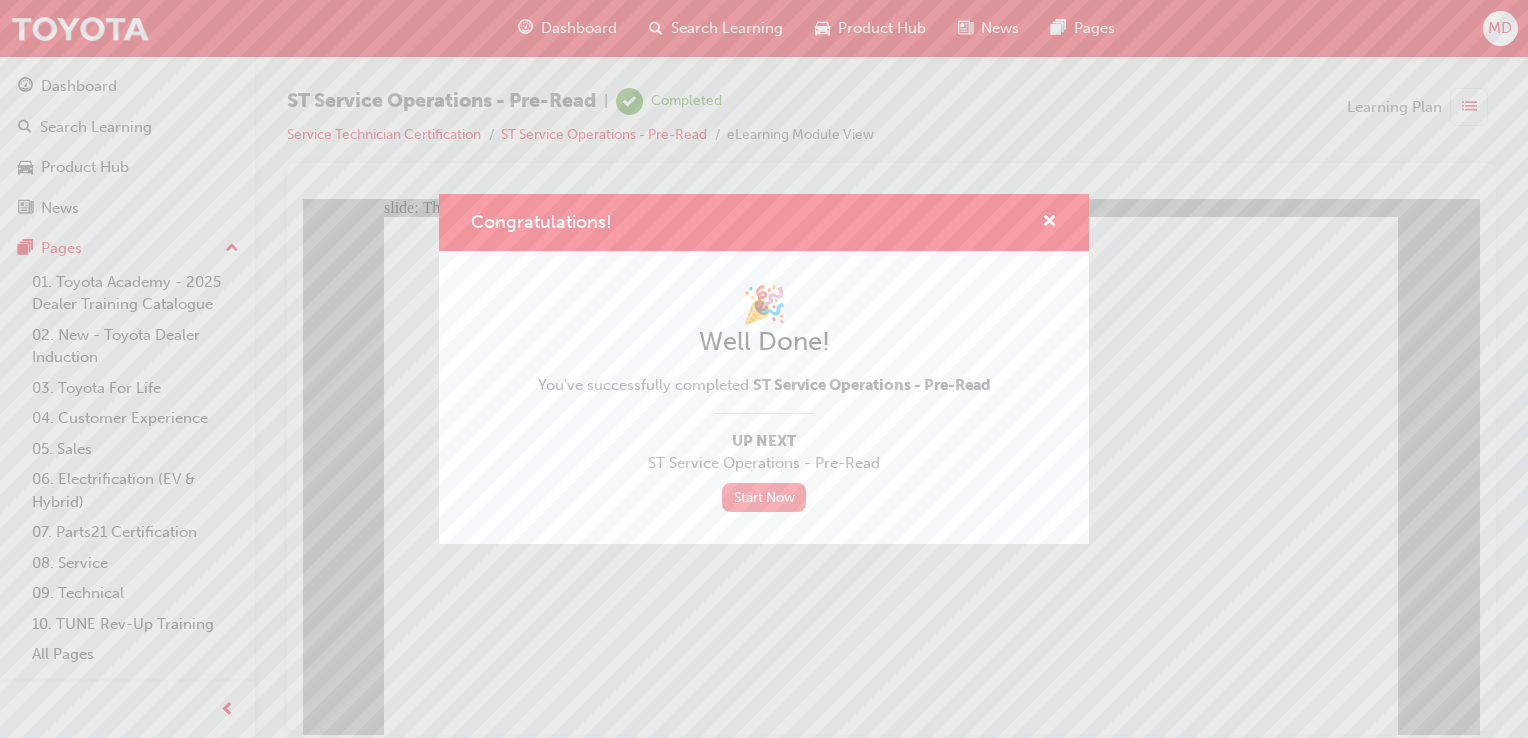 click on "Start Now" at bounding box center [764, 497] 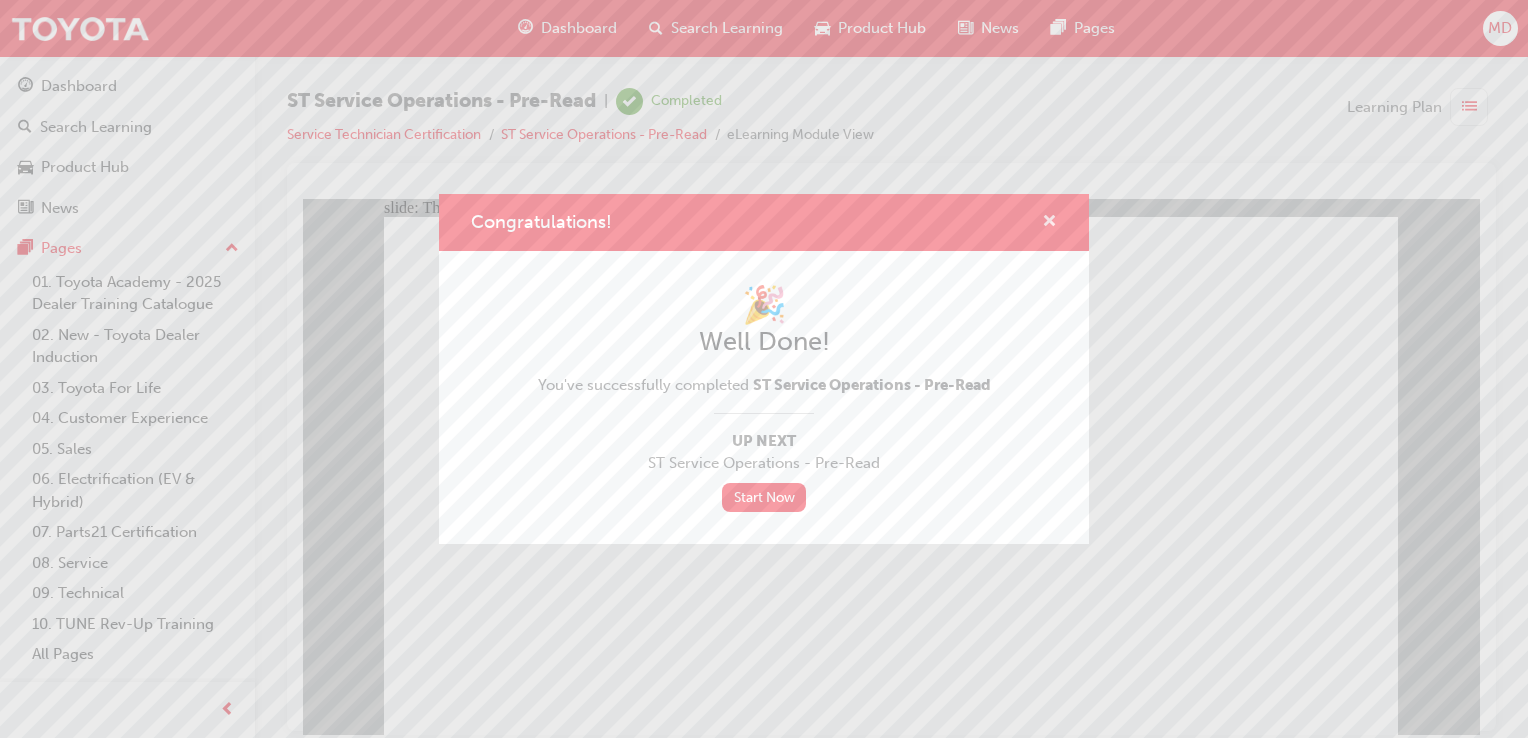 drag, startPoint x: 1041, startPoint y: 224, endPoint x: 401, endPoint y: 19, distance: 672.0305 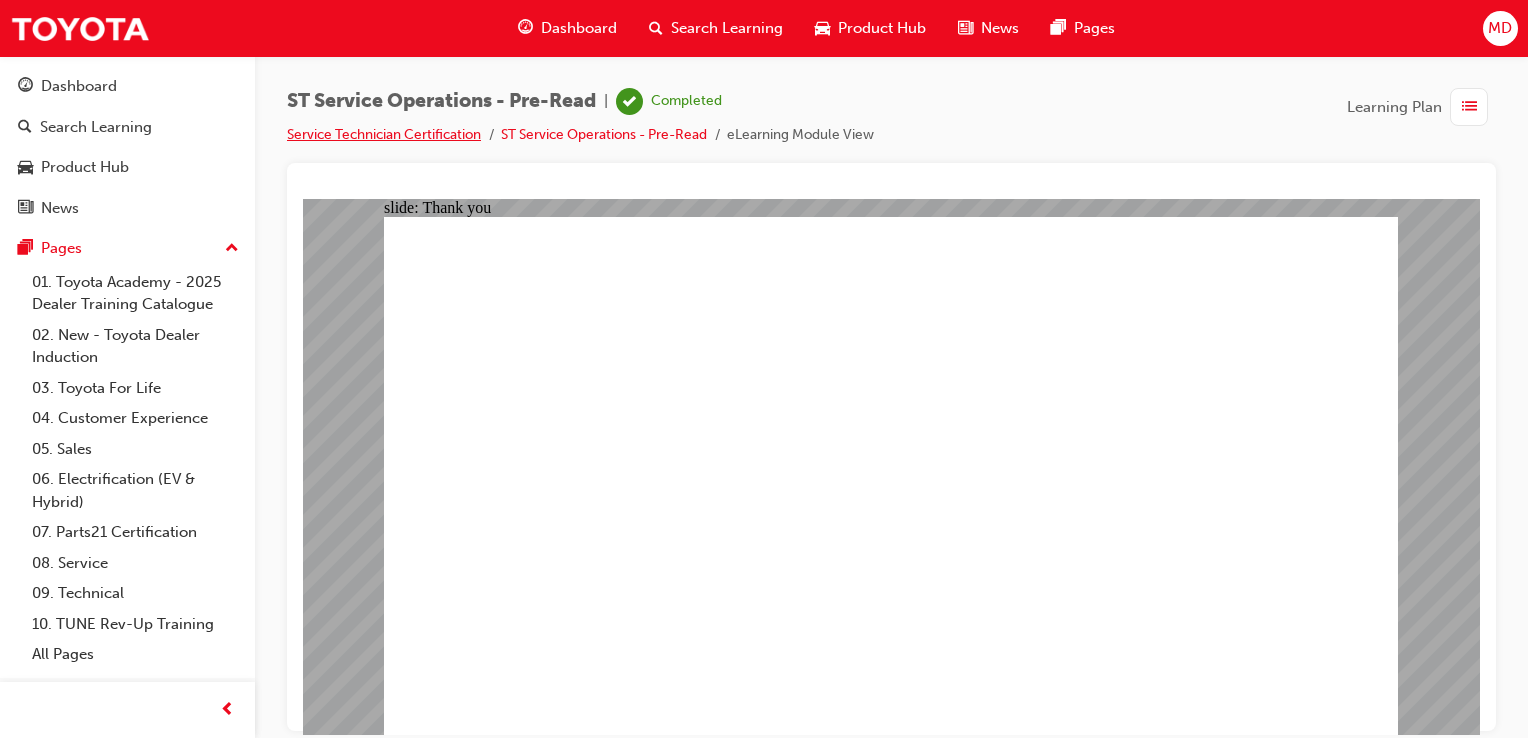 click on "Service Technician Certification" at bounding box center [384, 134] 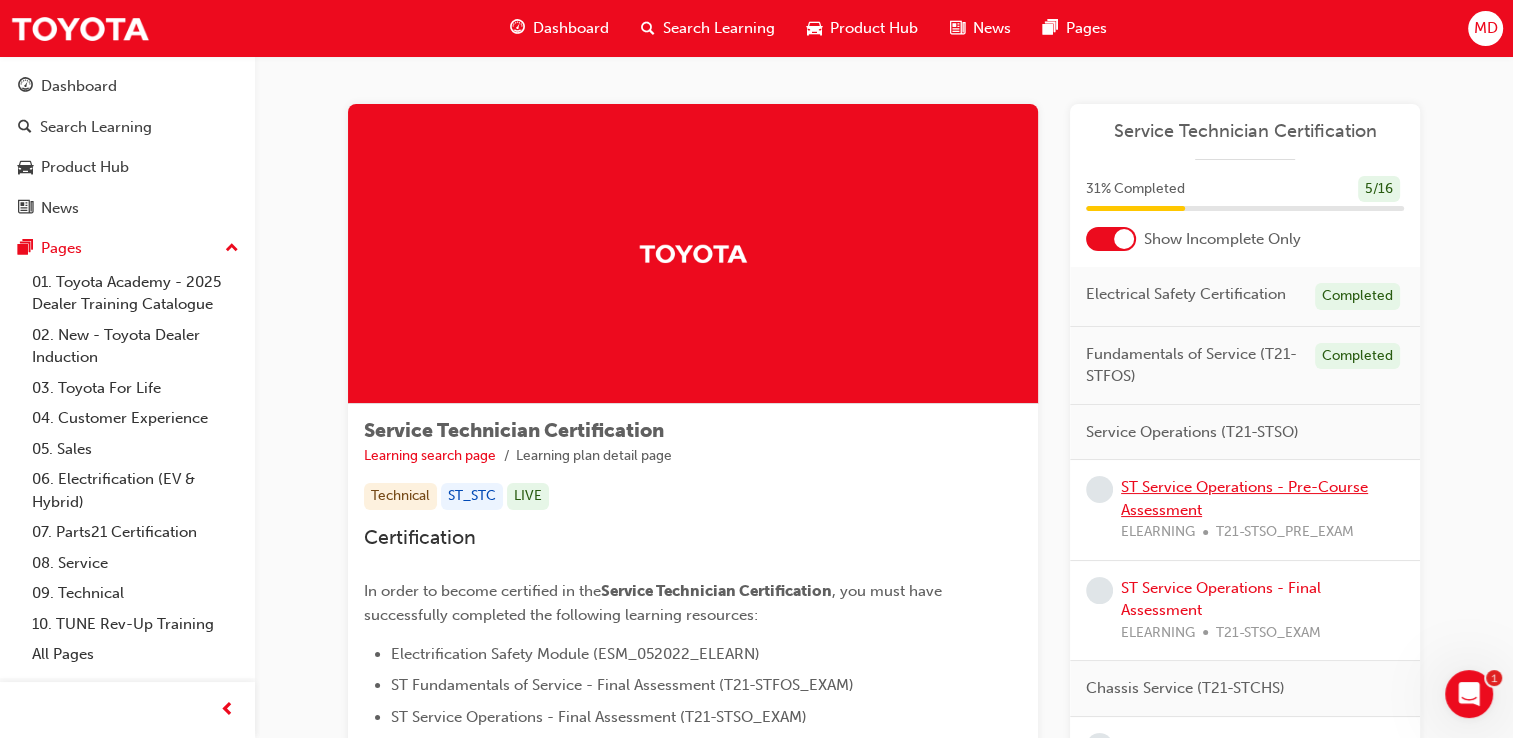 click on "ST Service Operations - Pre-Course Assessment" at bounding box center [1244, 498] 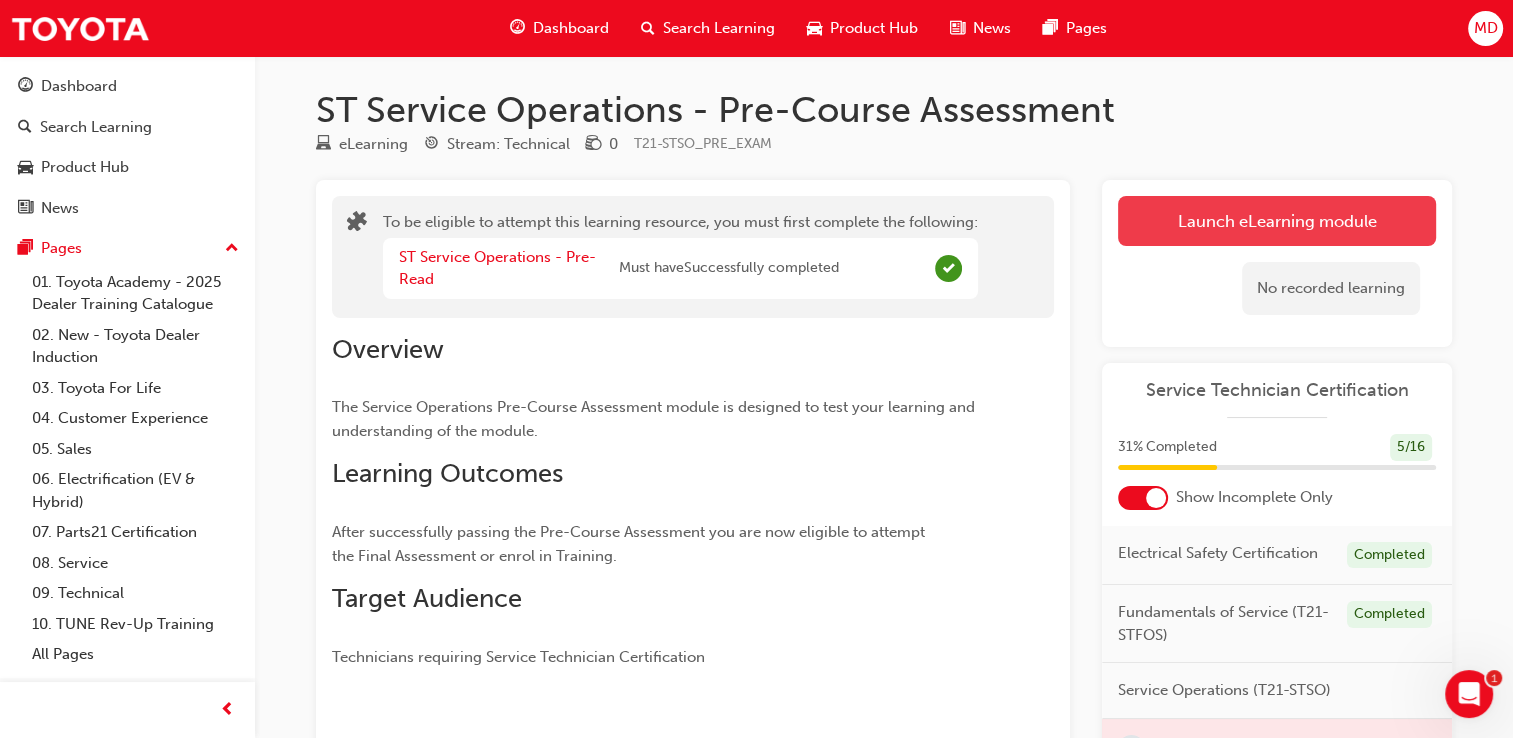 click on "Launch eLearning module" at bounding box center [1277, 221] 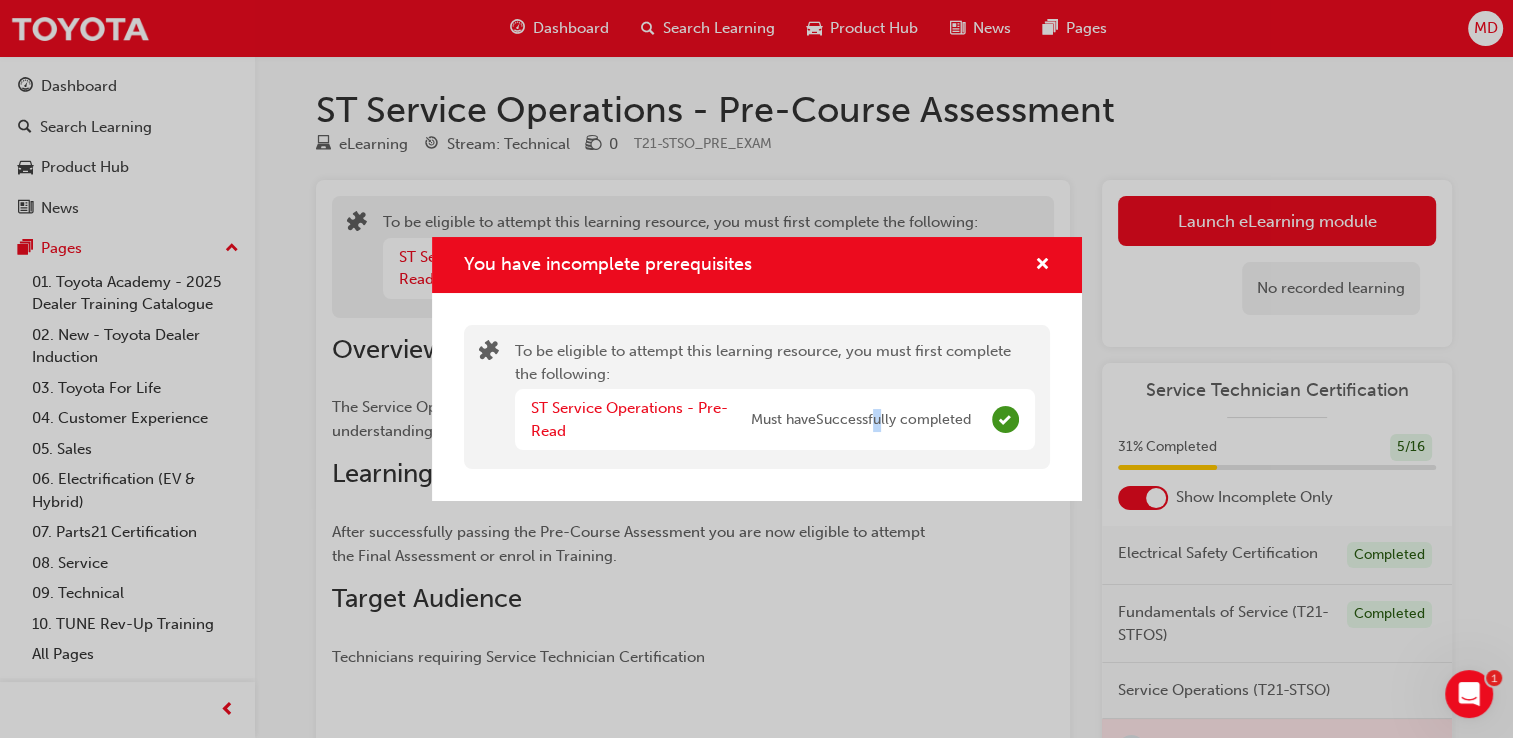 click on "ST Service Operations - Pre-Read Must have  Successfully completed" at bounding box center [751, 419] 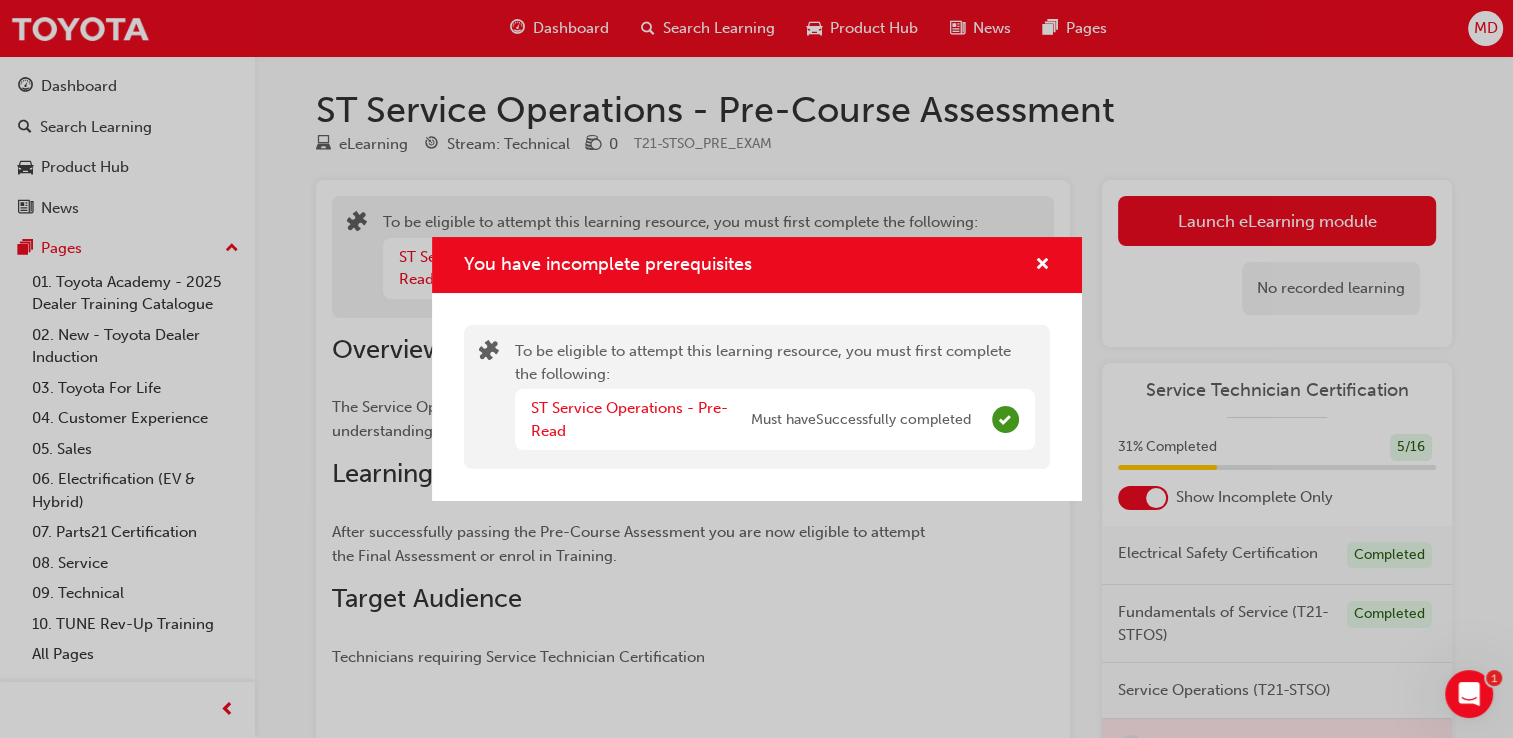 drag, startPoint x: 880, startPoint y: 432, endPoint x: 1036, endPoint y: 202, distance: 277.91367 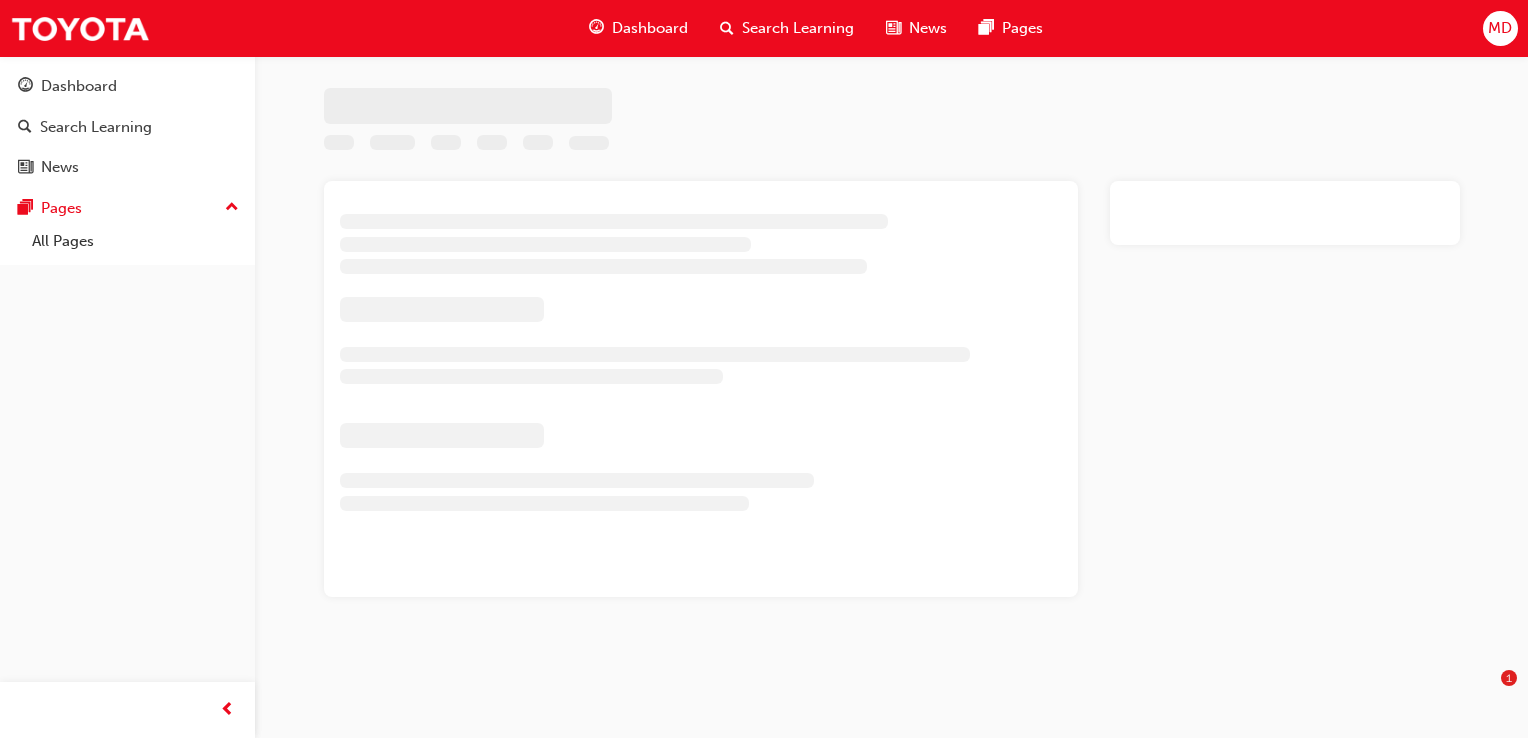 scroll, scrollTop: 0, scrollLeft: 0, axis: both 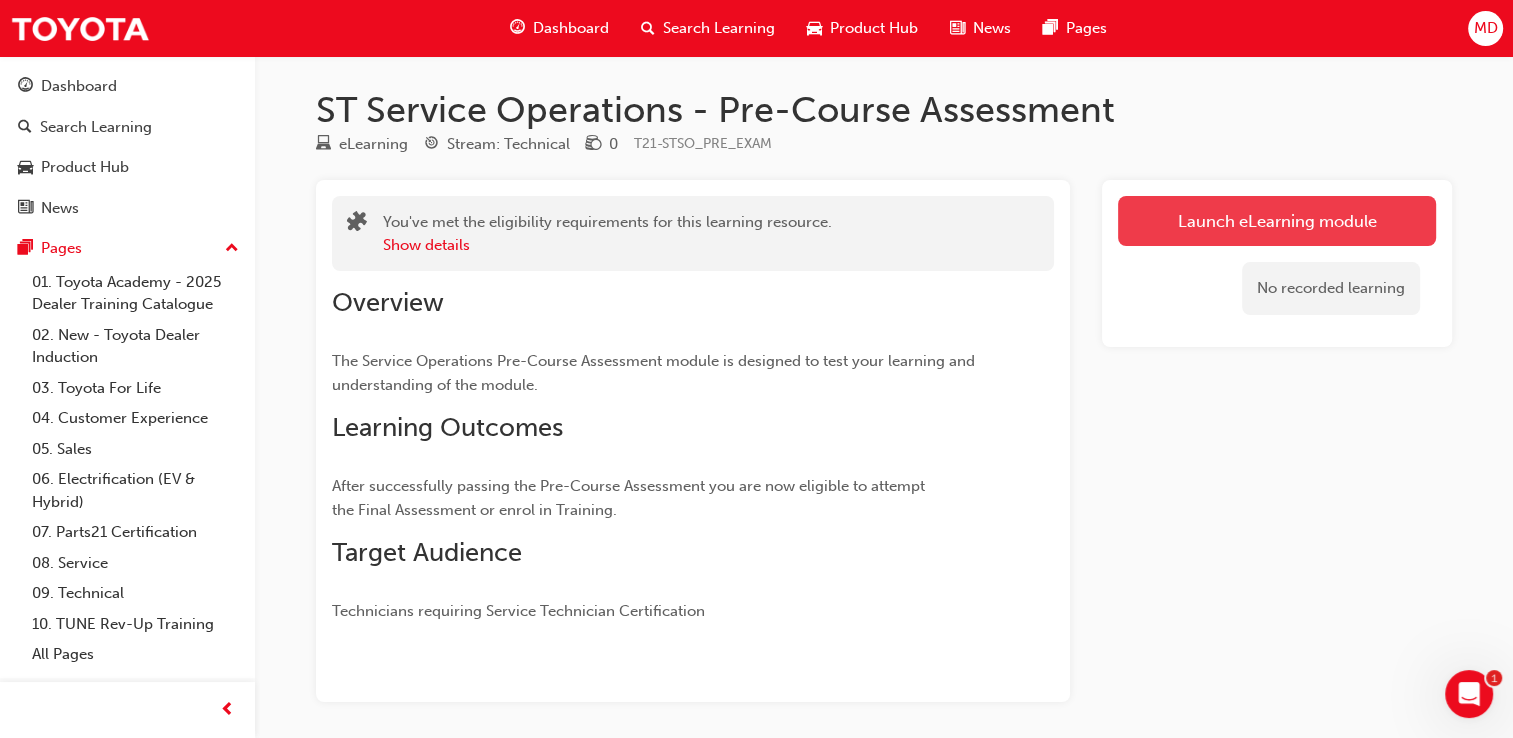 click on "Launch eLearning module" at bounding box center (1277, 221) 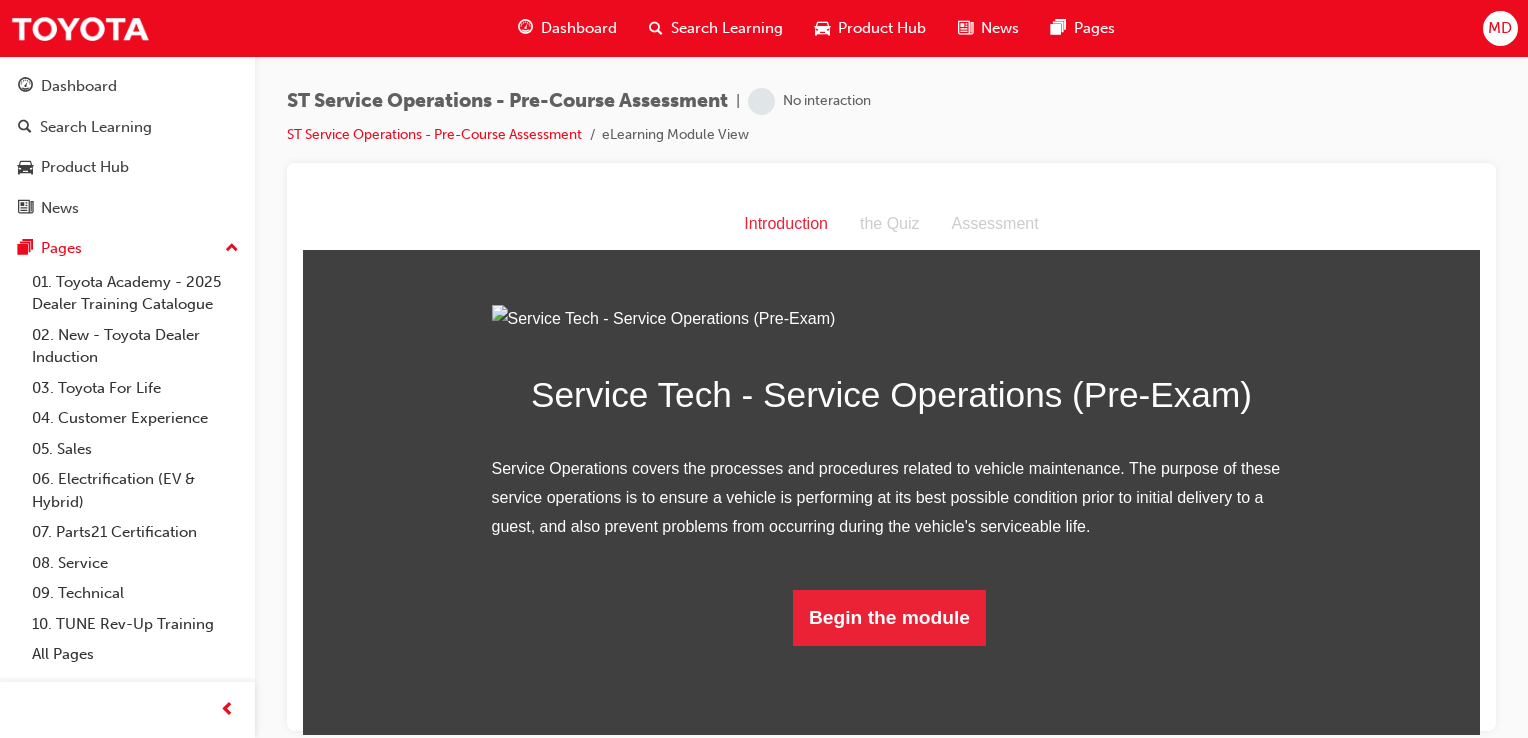 scroll, scrollTop: 130, scrollLeft: 0, axis: vertical 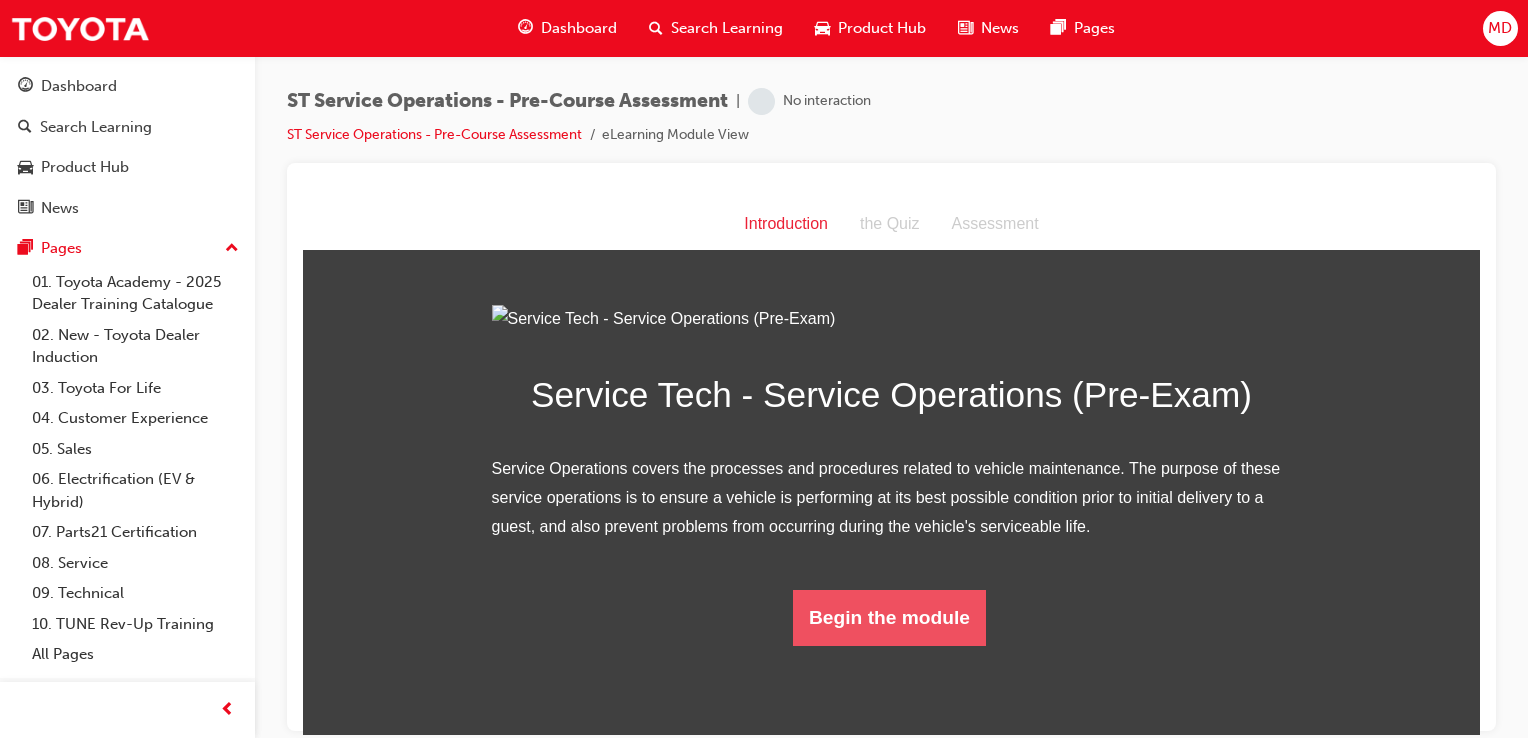 click on "Begin the module" at bounding box center (889, 617) 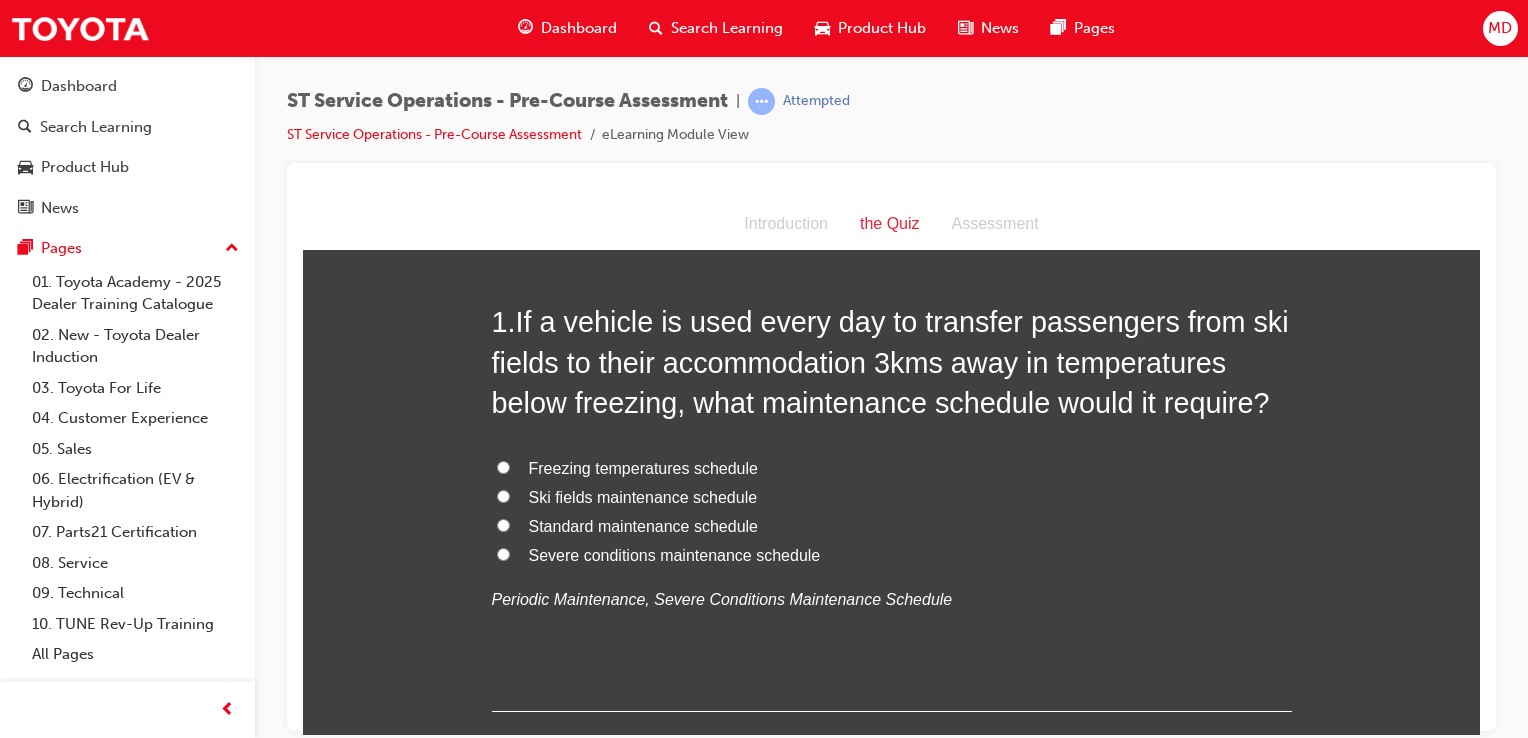 scroll, scrollTop: 75, scrollLeft: 0, axis: vertical 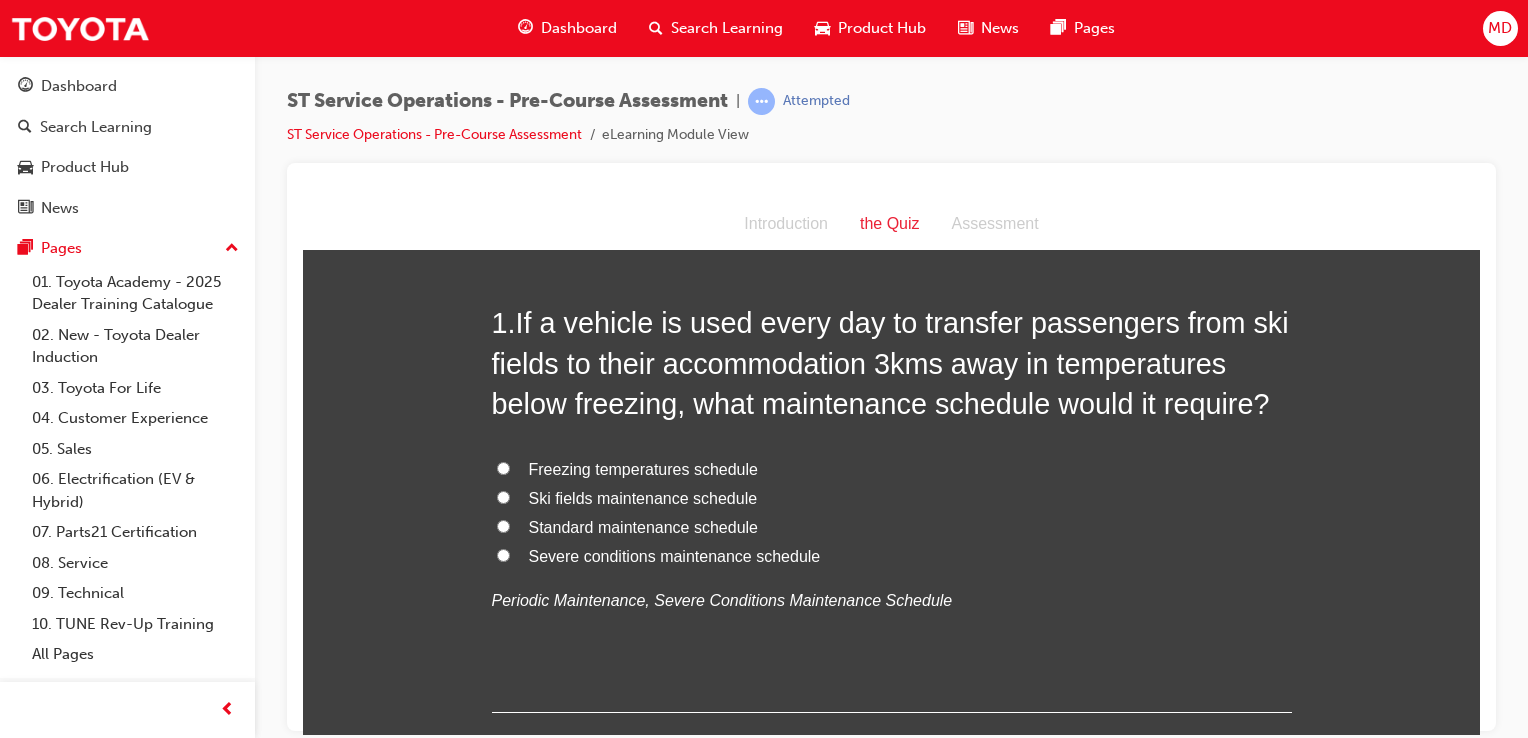 click on "Severe conditions maintenance schedule" at bounding box center (675, 555) 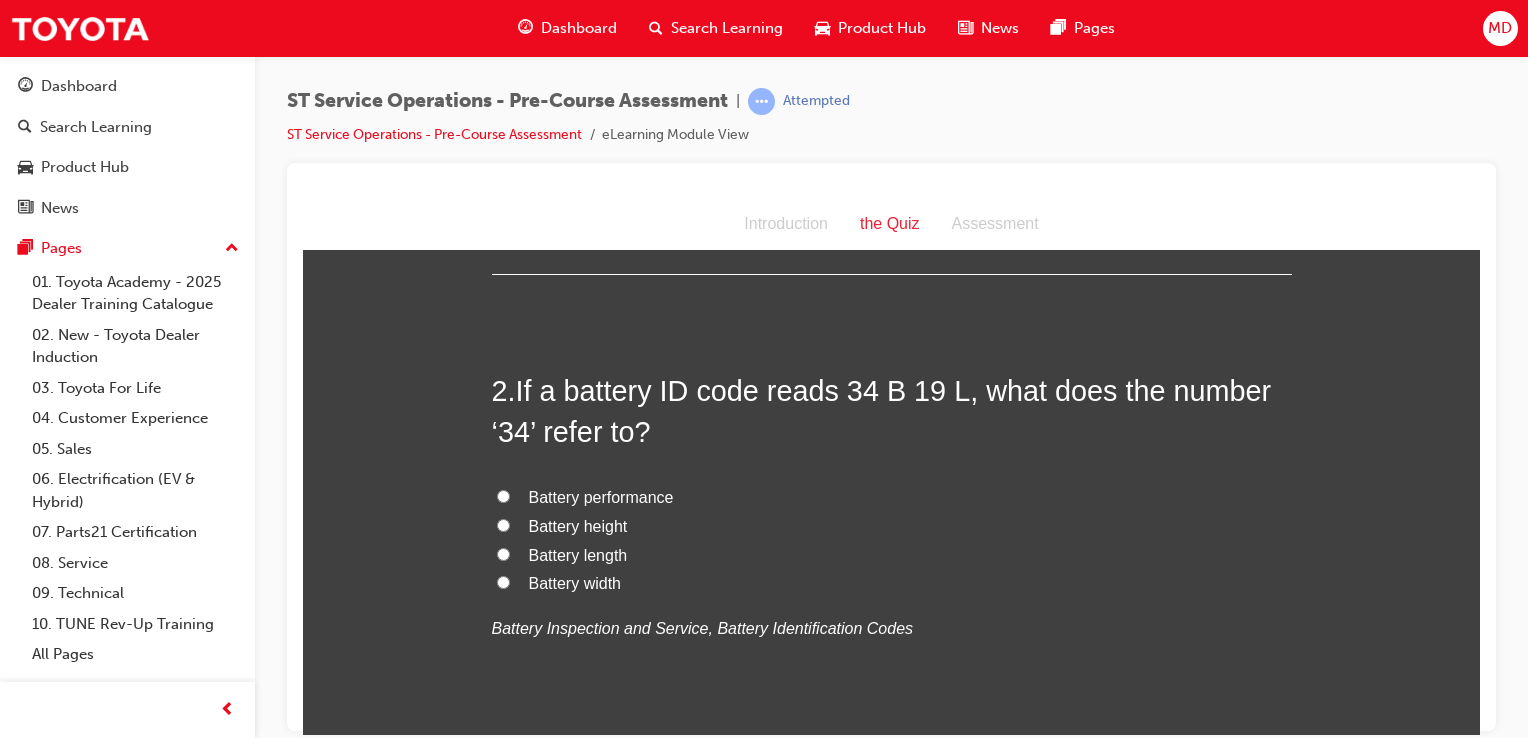 scroll, scrollTop: 575, scrollLeft: 0, axis: vertical 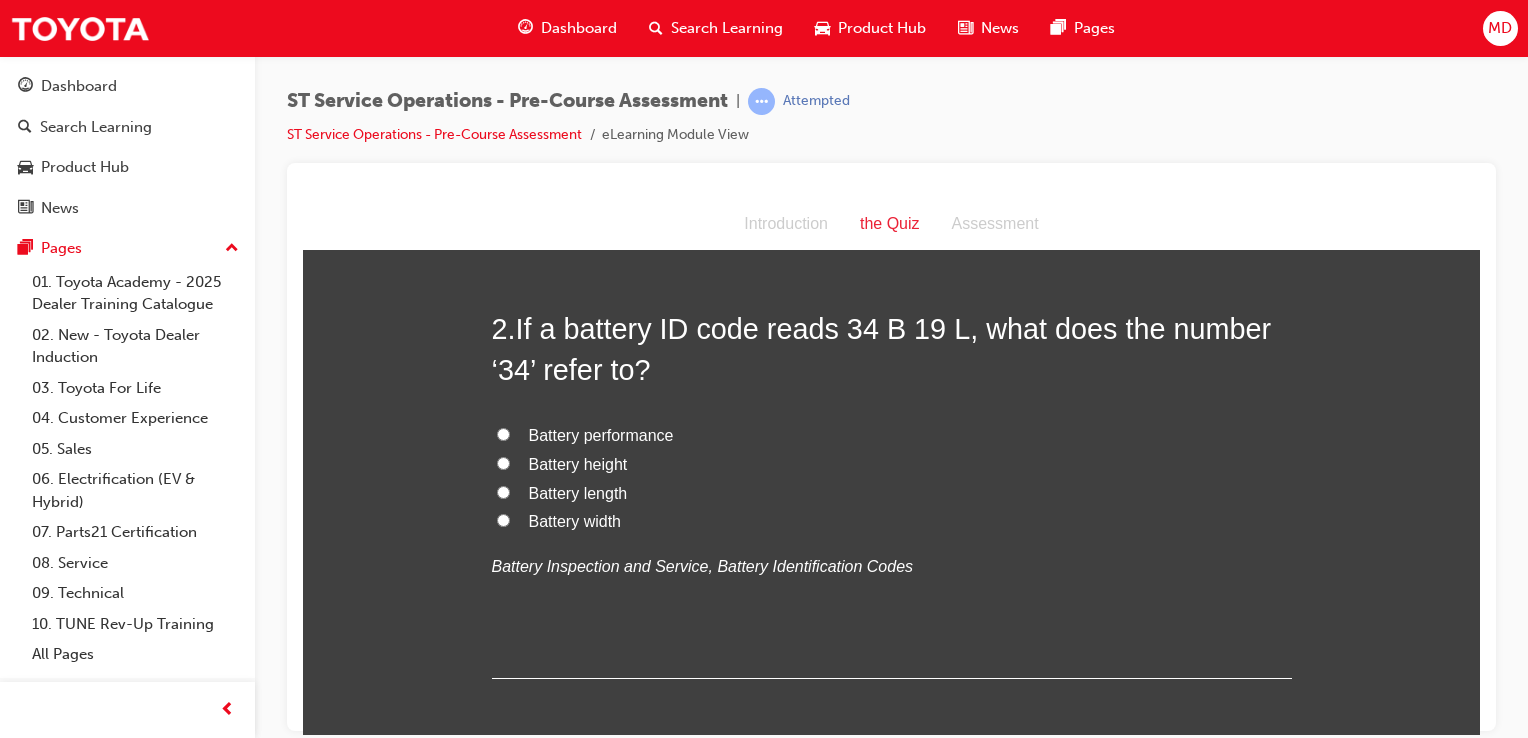 click on "Battery width" at bounding box center [575, 520] 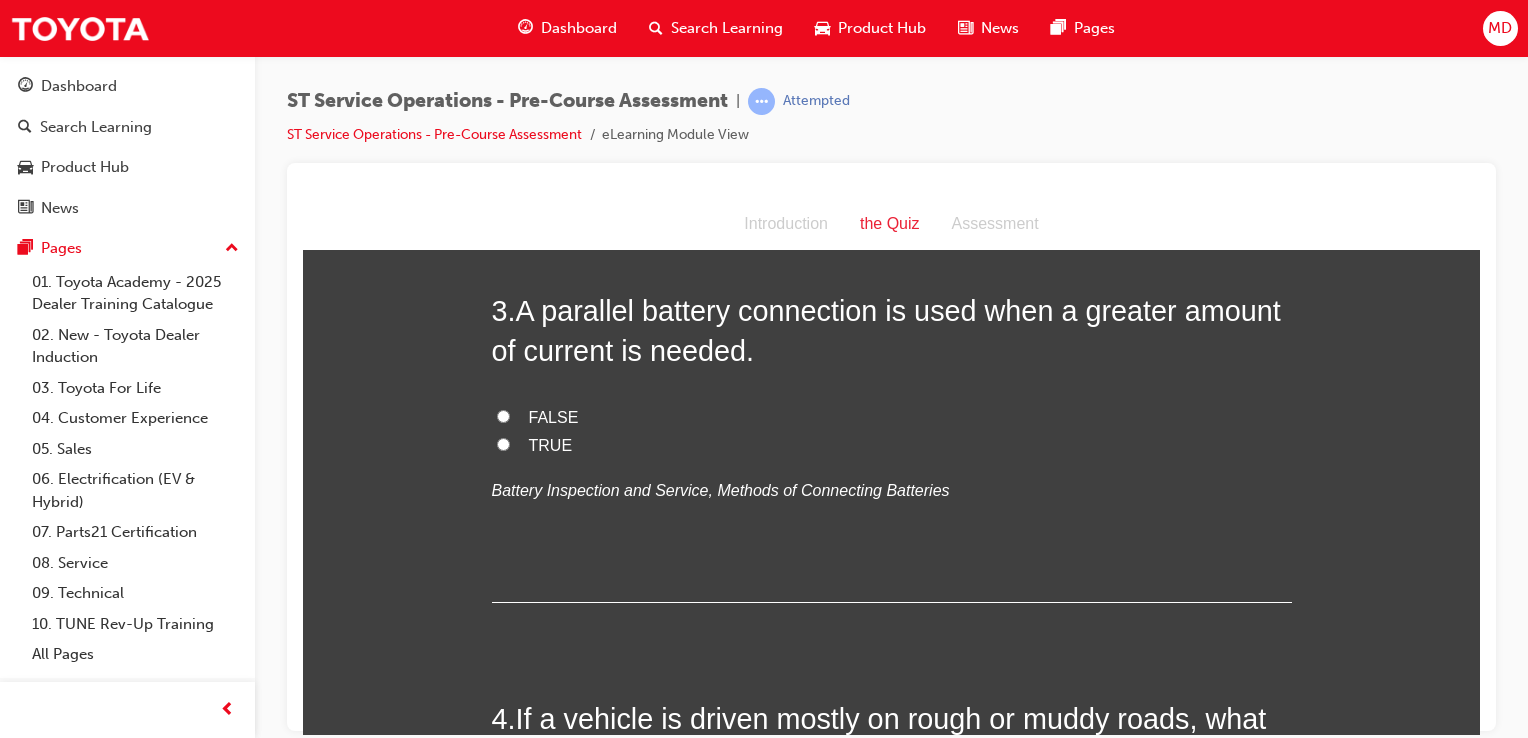 scroll, scrollTop: 1075, scrollLeft: 0, axis: vertical 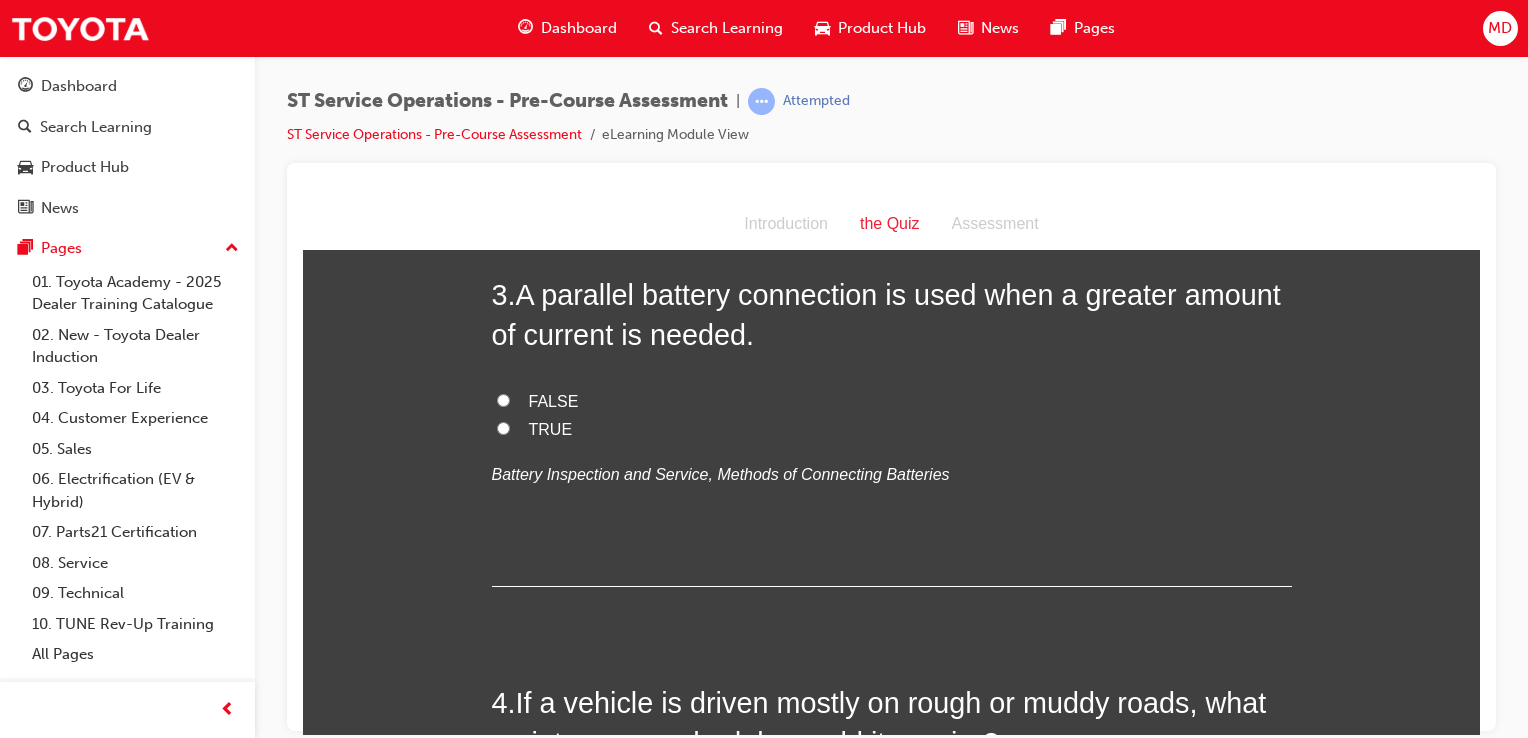 click on "TRUE" at bounding box center [551, 428] 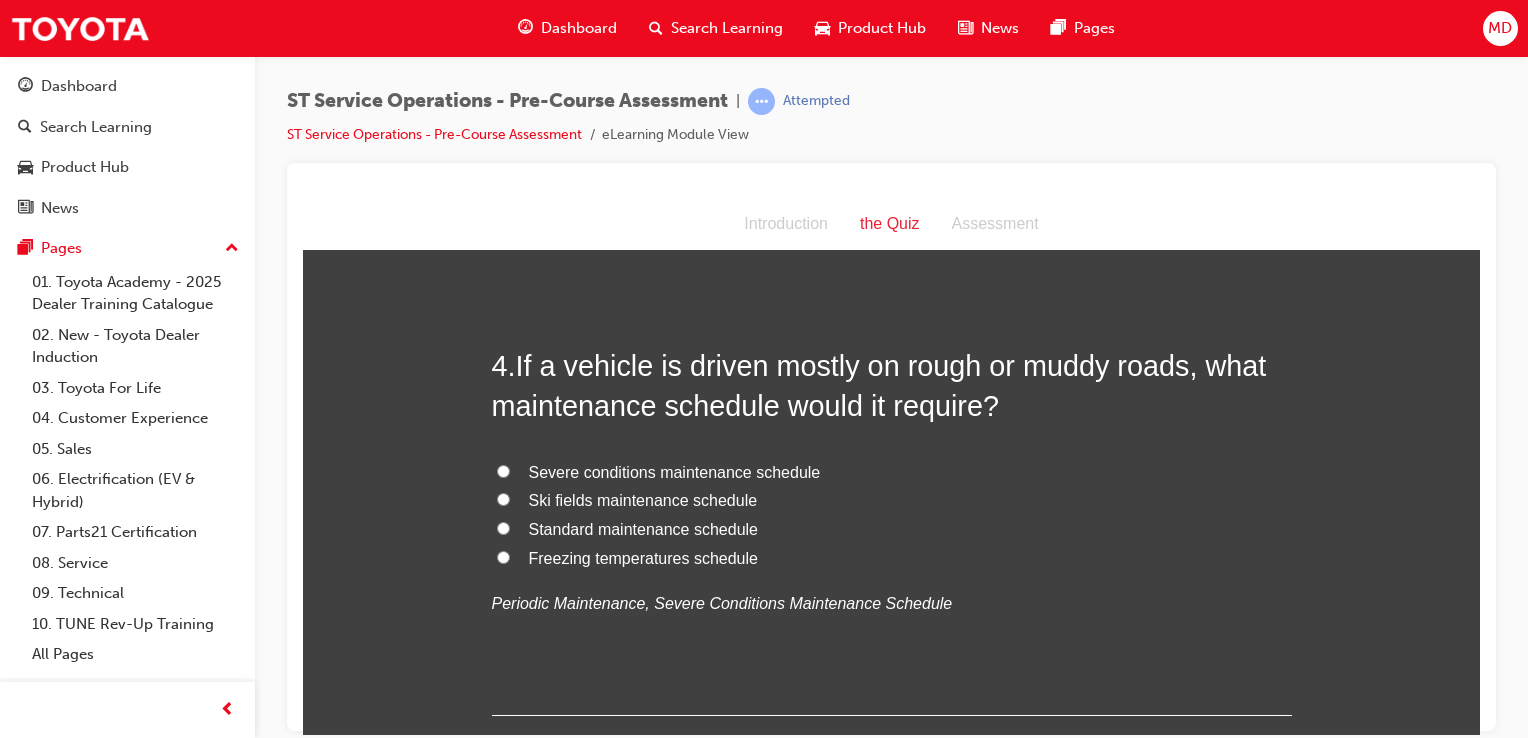 scroll, scrollTop: 1475, scrollLeft: 0, axis: vertical 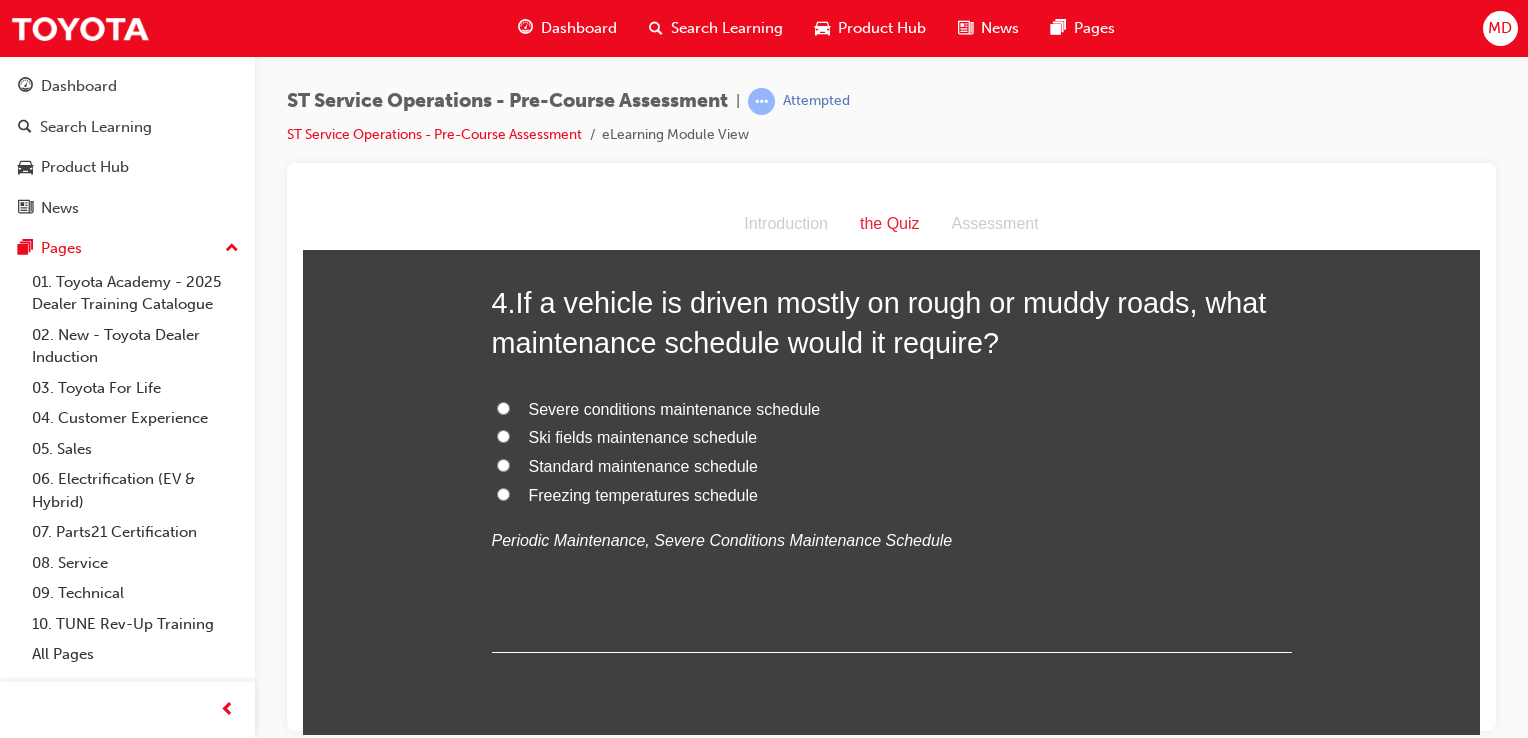 click on "Severe conditions maintenance schedule" at bounding box center [675, 408] 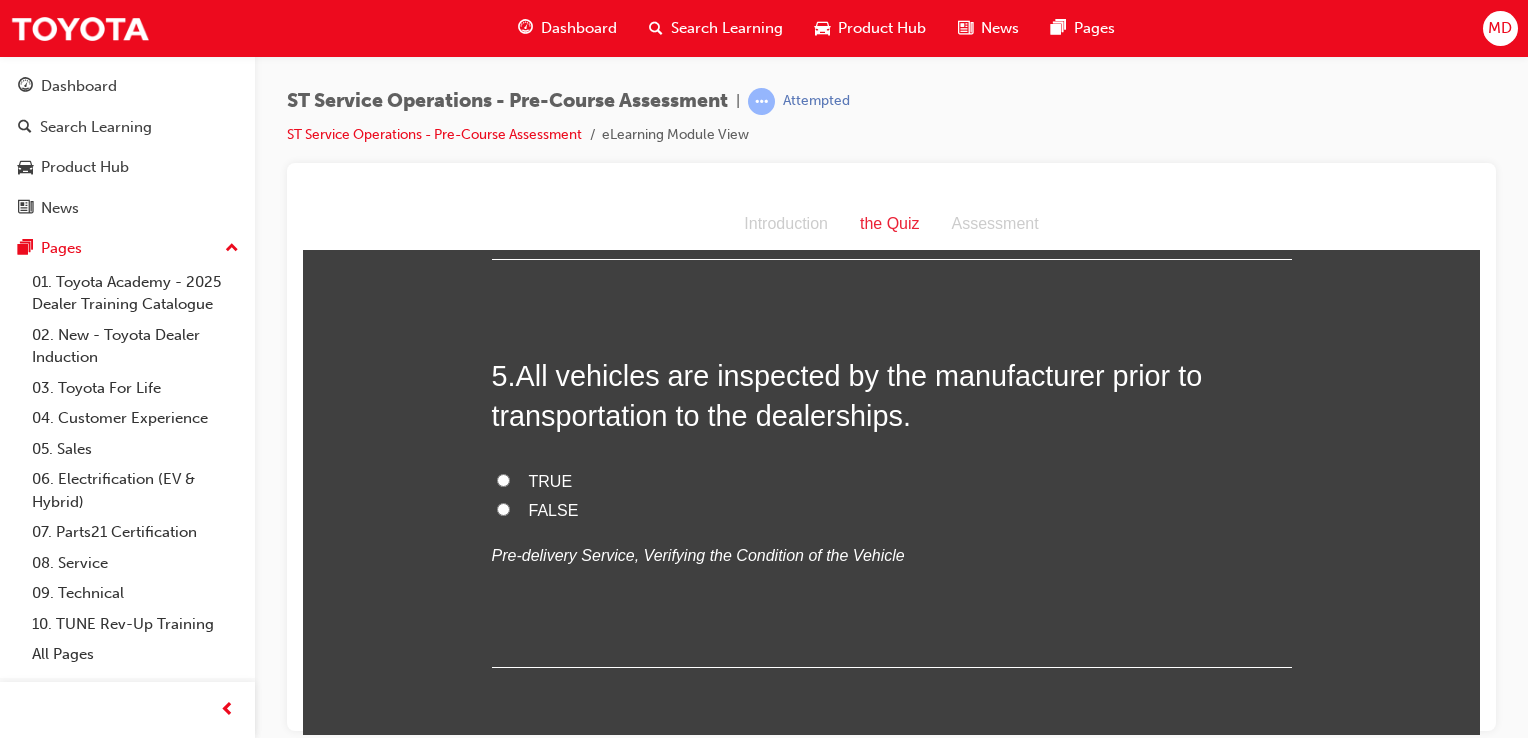 scroll, scrollTop: 1875, scrollLeft: 0, axis: vertical 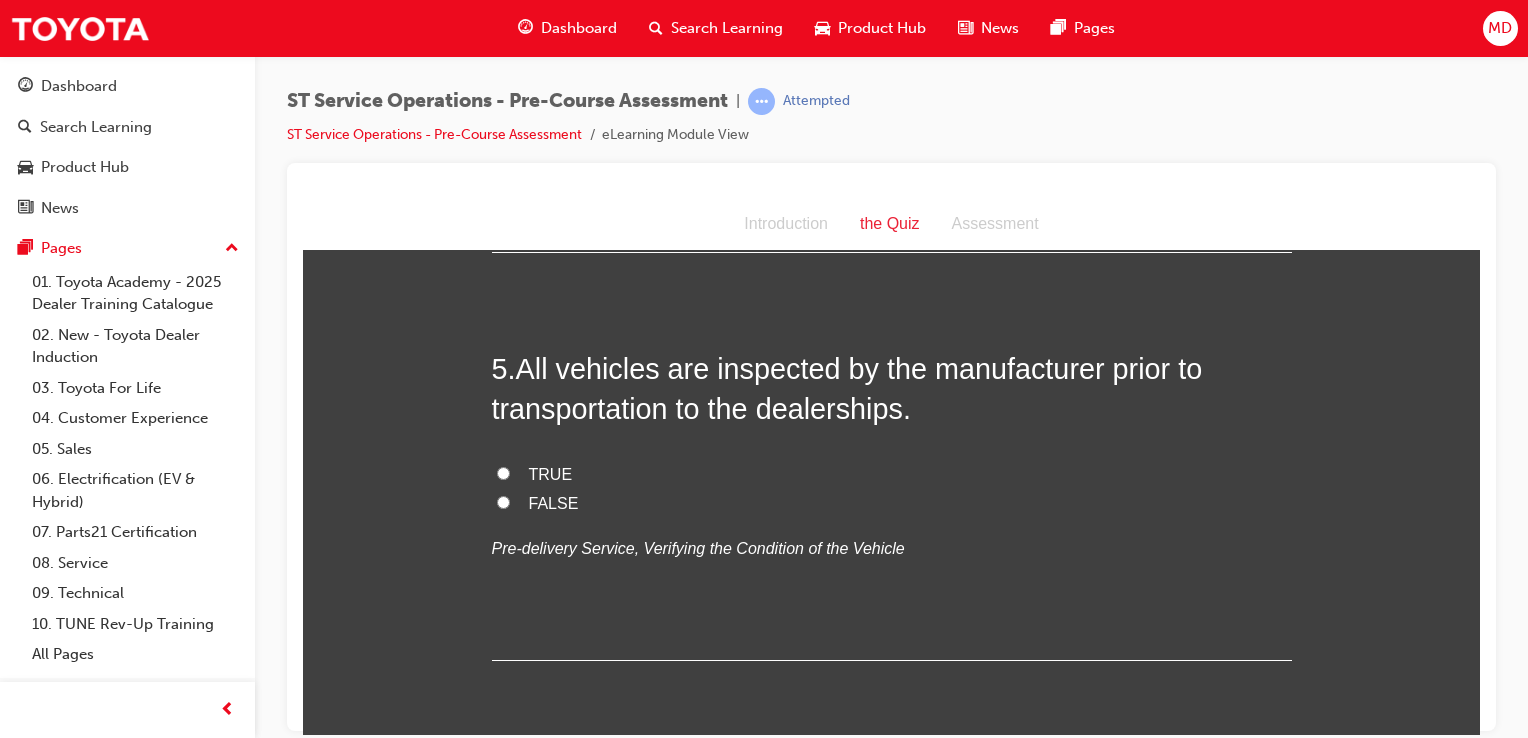 click on "TRUE" at bounding box center (892, 474) 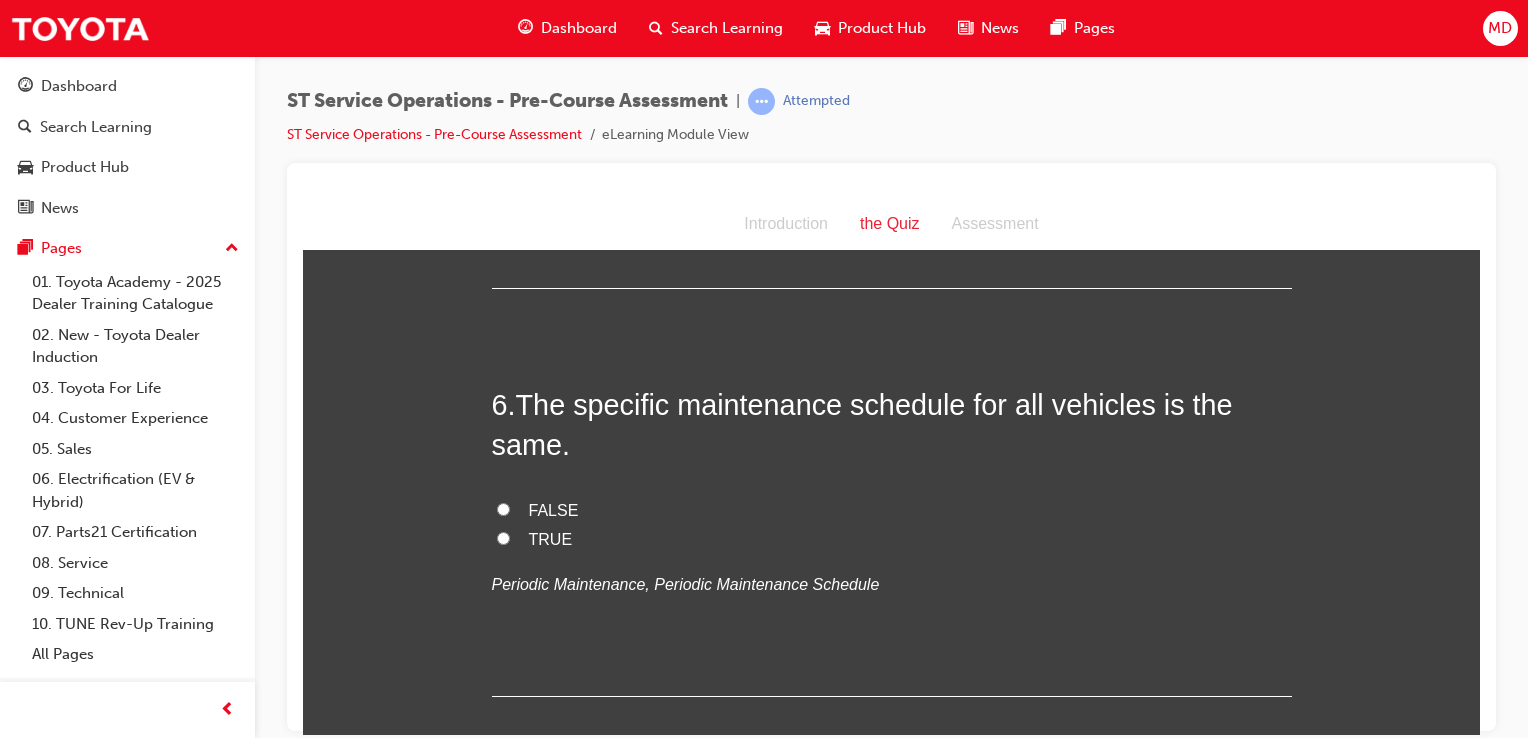 scroll, scrollTop: 2275, scrollLeft: 0, axis: vertical 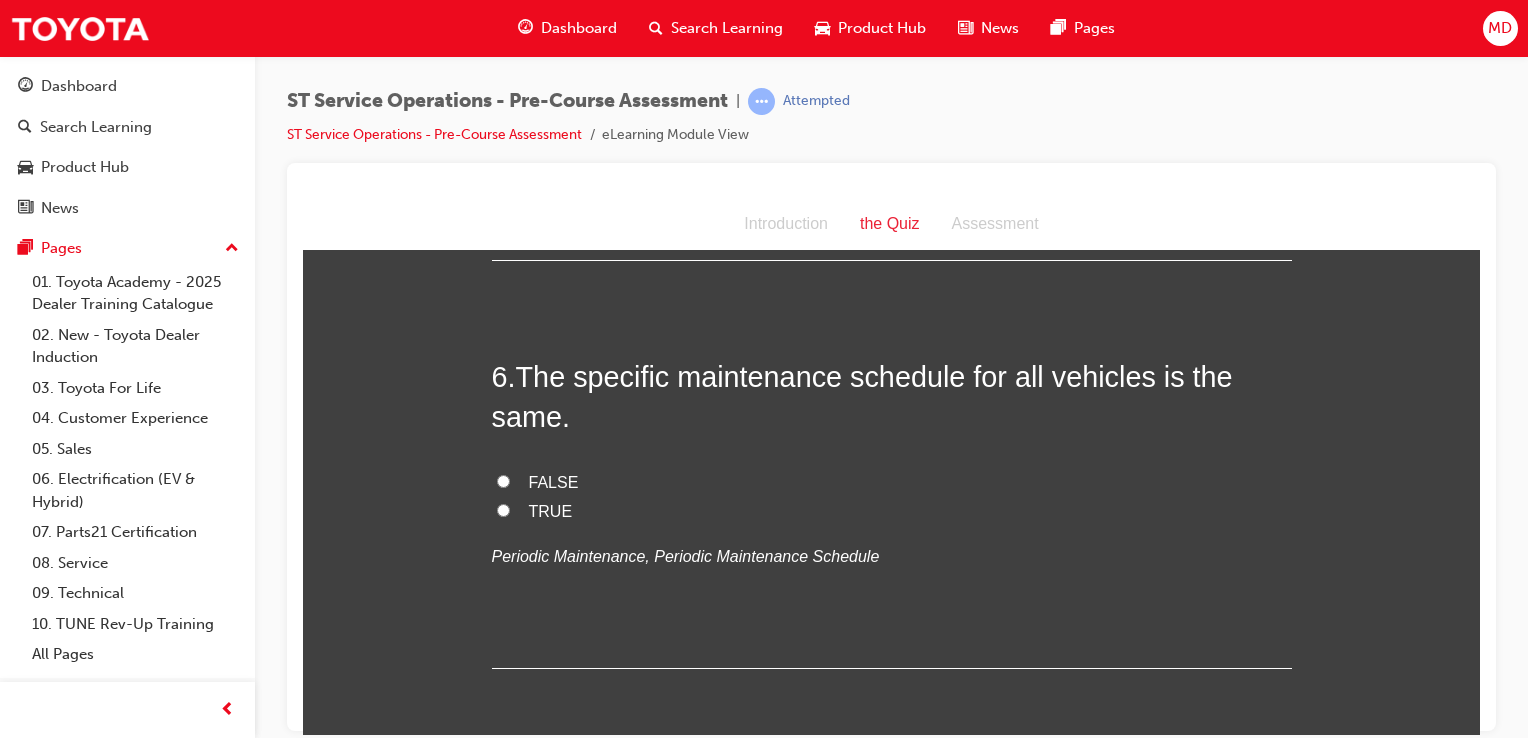 click on "FALSE" at bounding box center [554, 481] 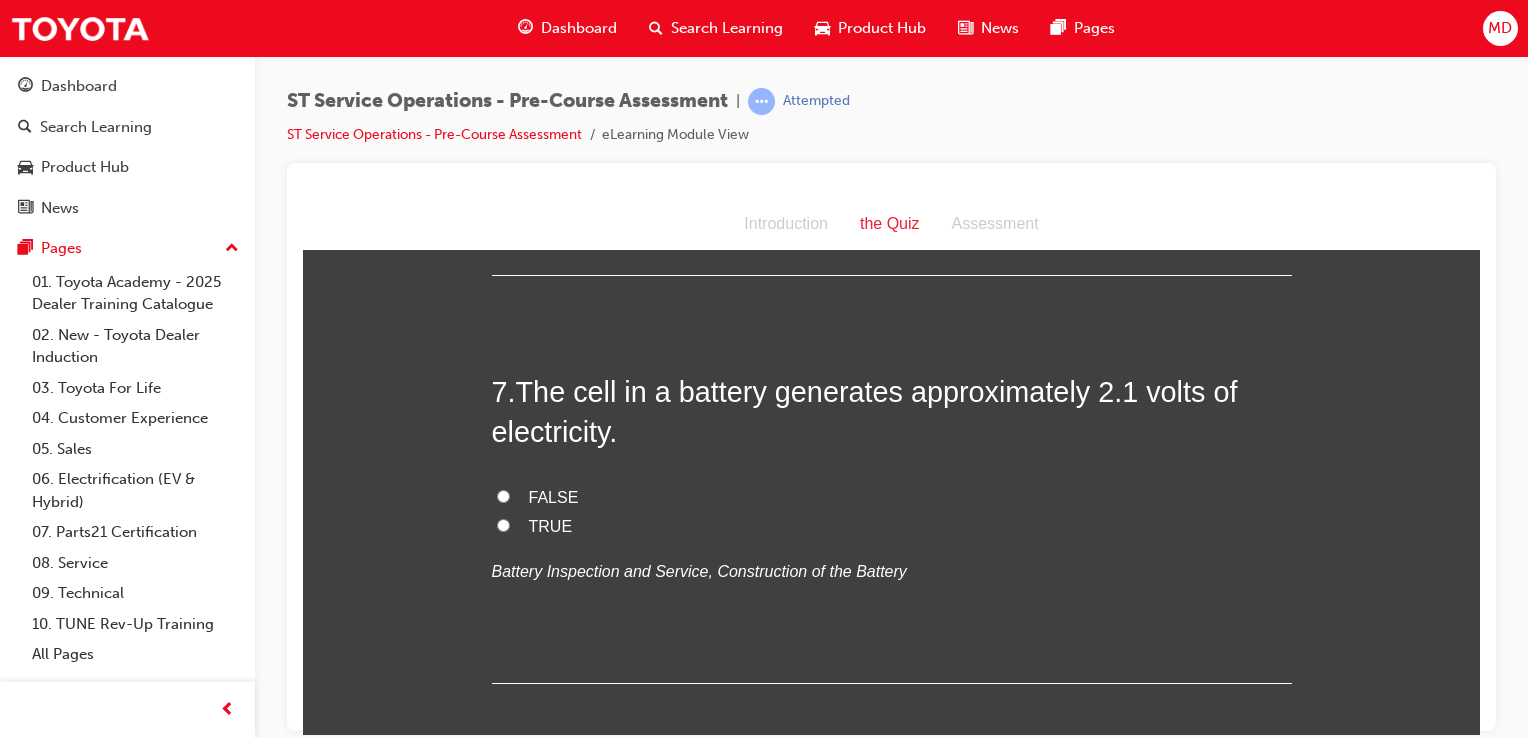 scroll, scrollTop: 2675, scrollLeft: 0, axis: vertical 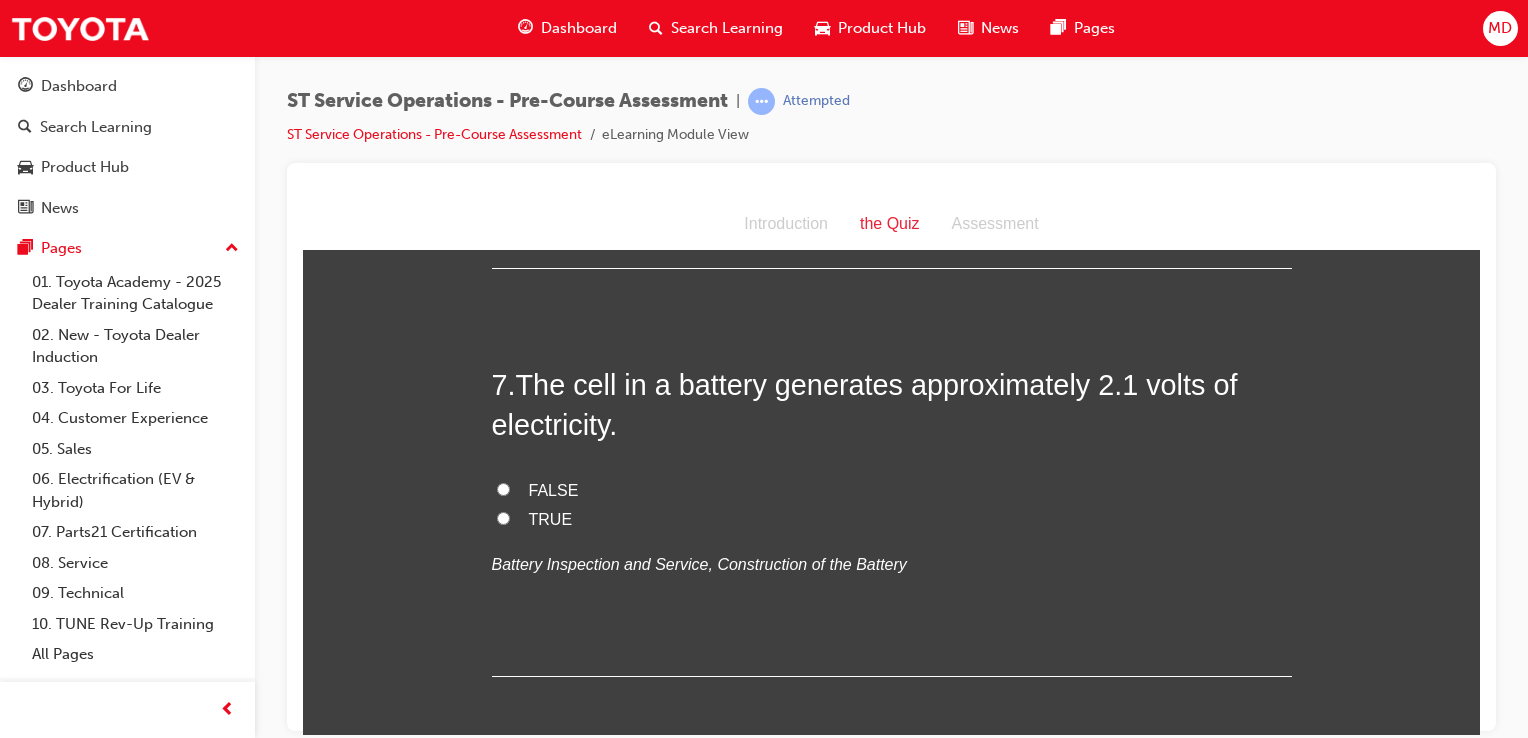 click on "TRUE" at bounding box center (892, 519) 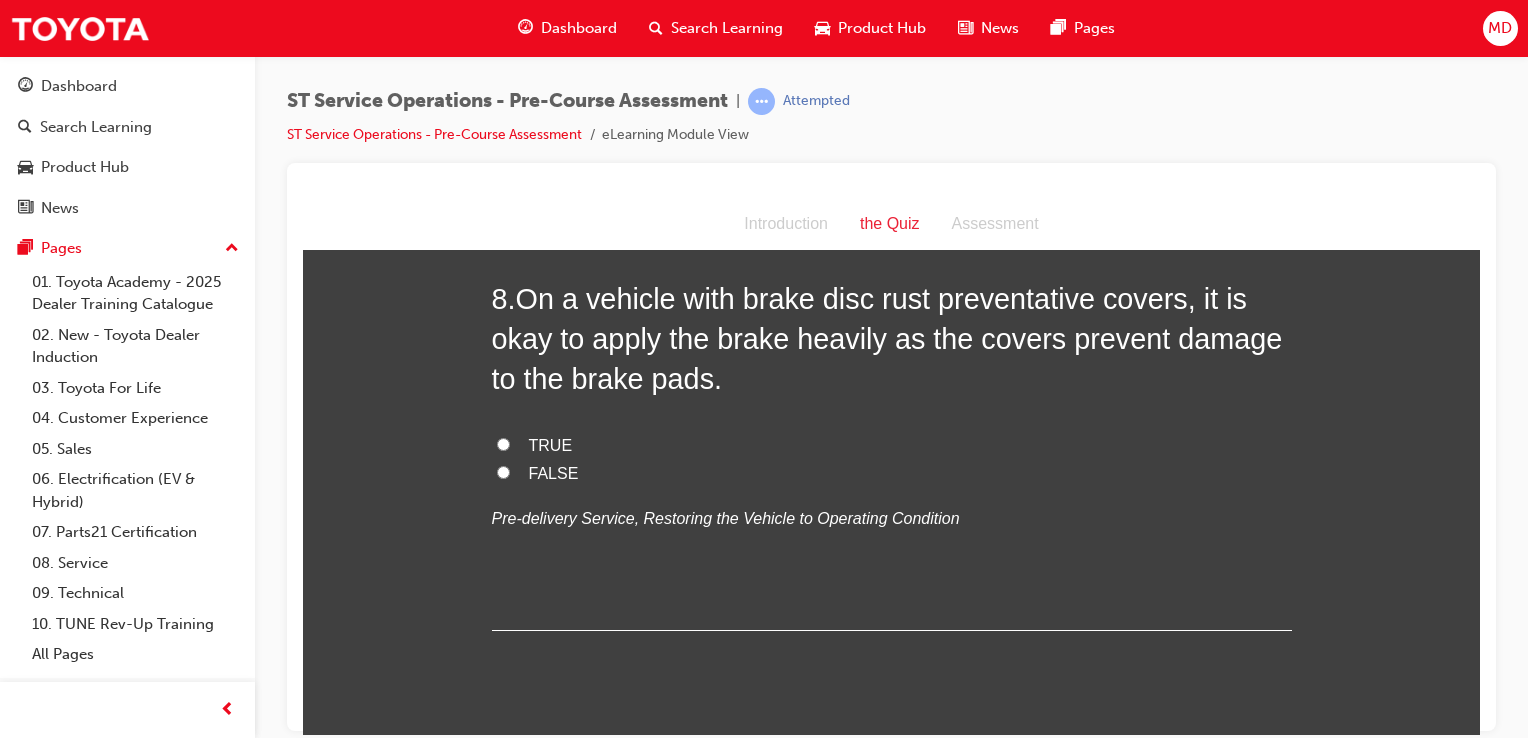 scroll, scrollTop: 3175, scrollLeft: 0, axis: vertical 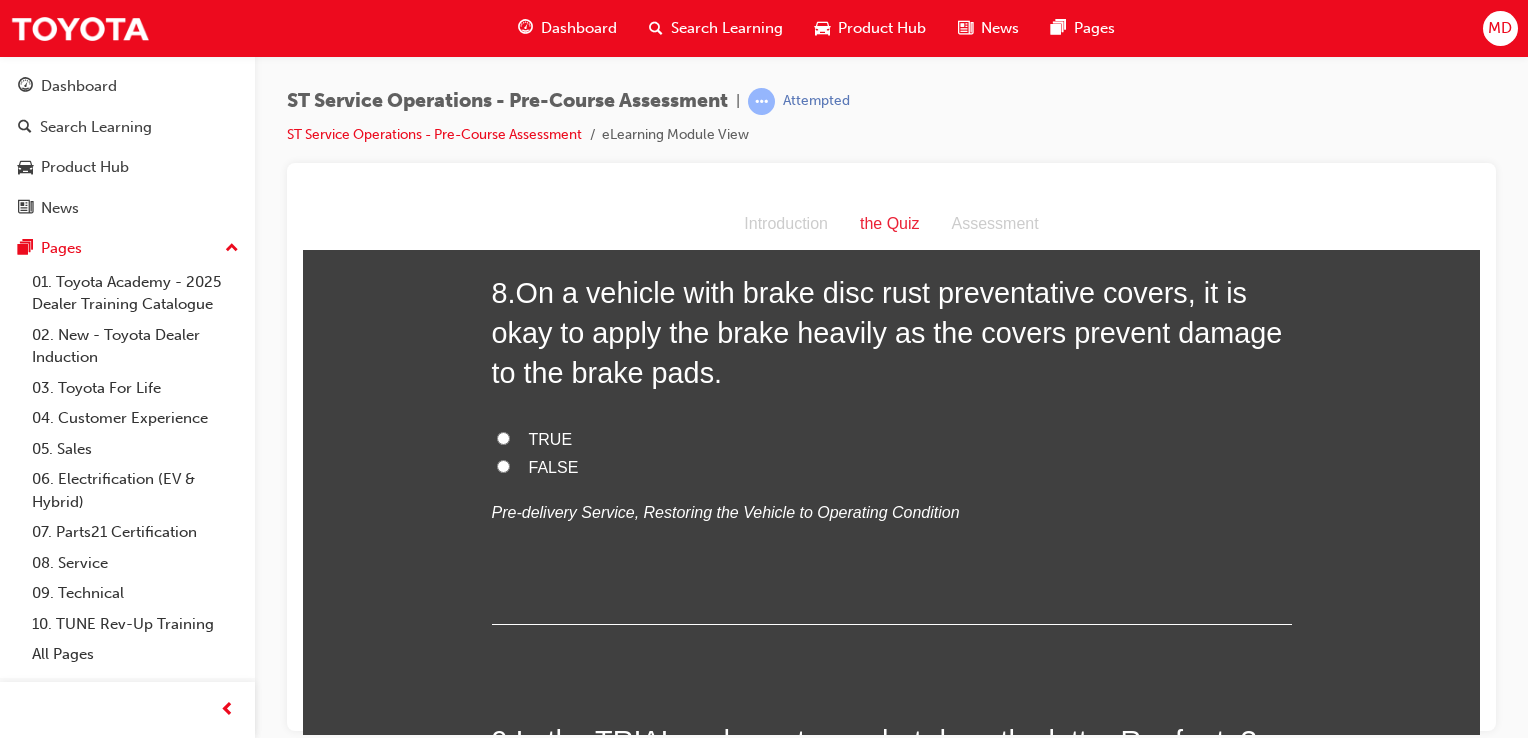 click on "FALSE" at bounding box center (892, 467) 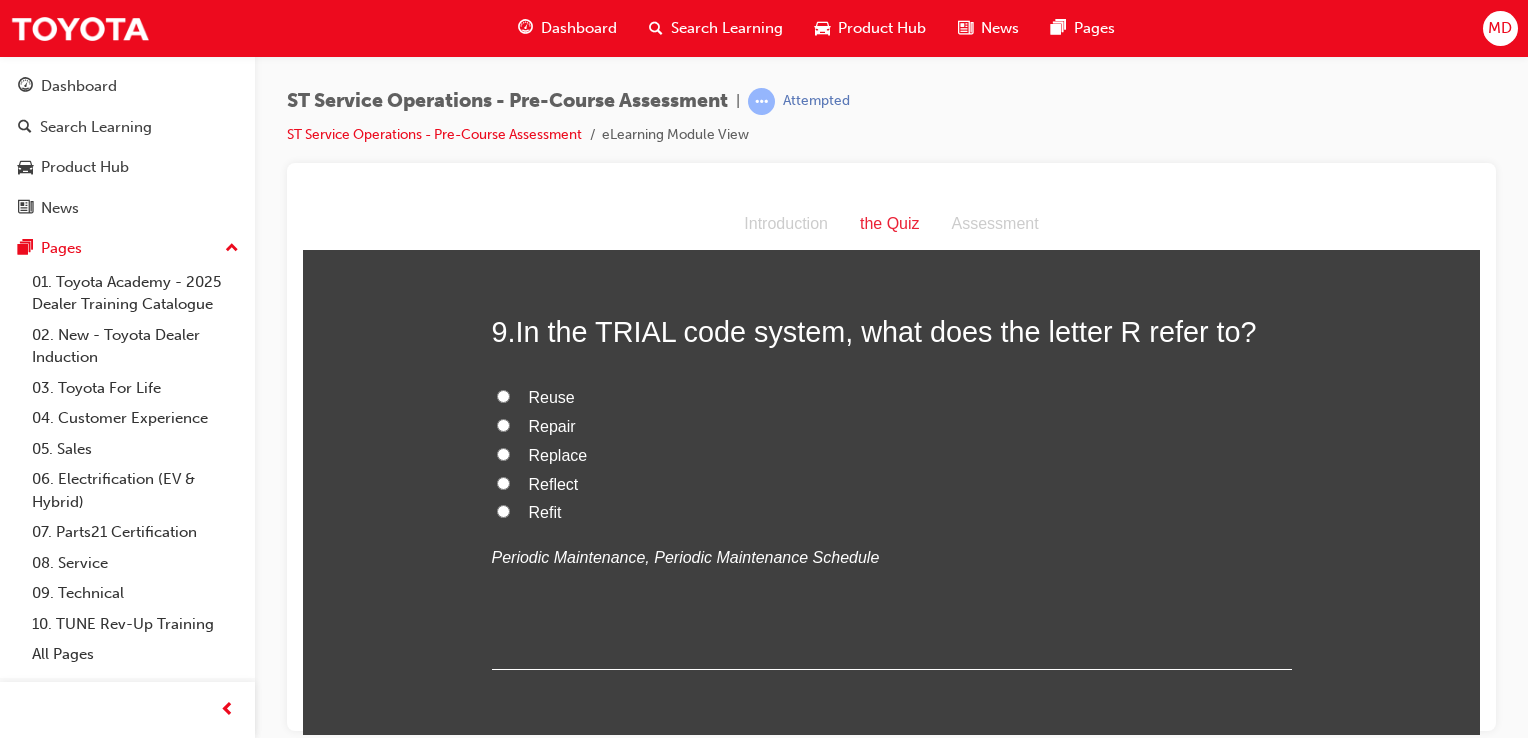scroll, scrollTop: 3575, scrollLeft: 0, axis: vertical 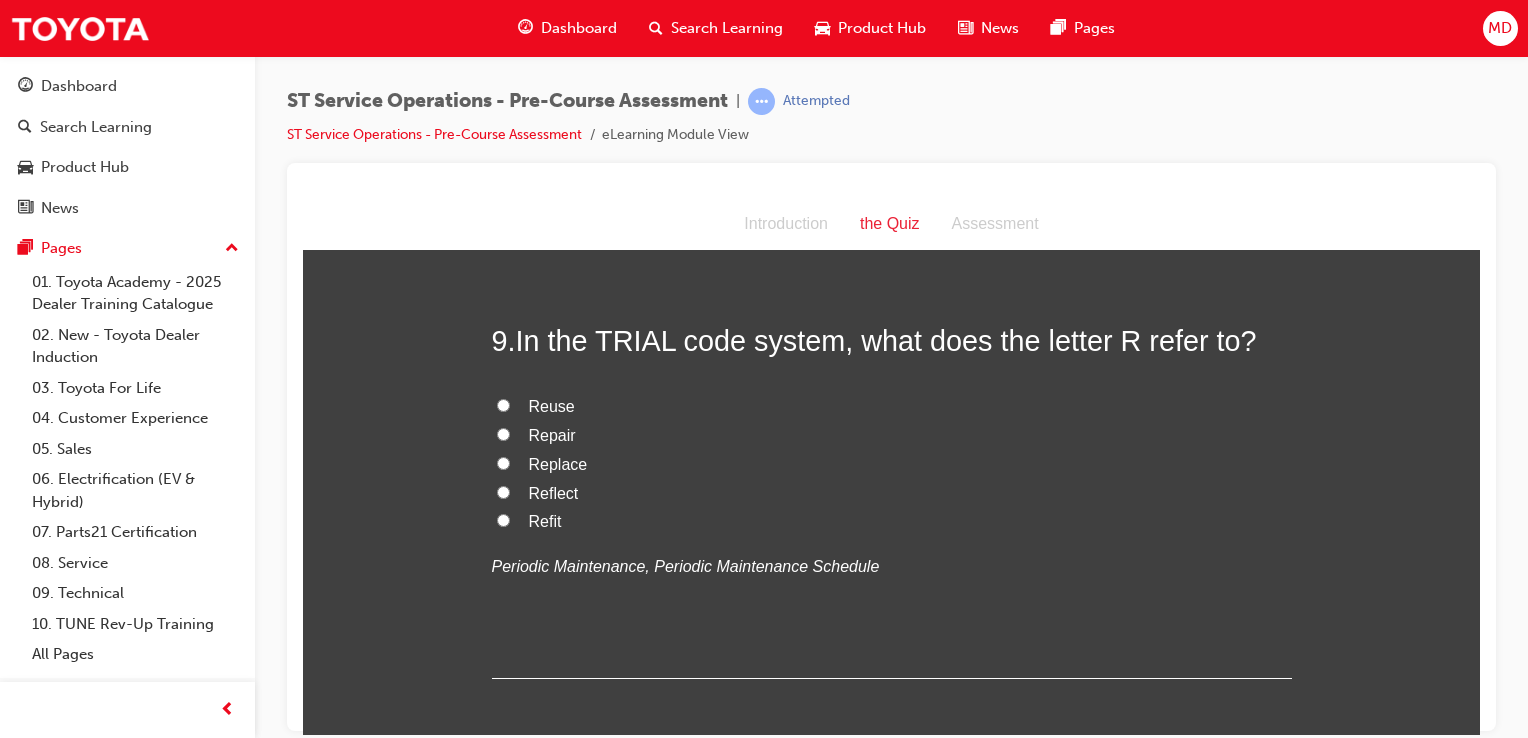click on "Repair" at bounding box center (503, 433) 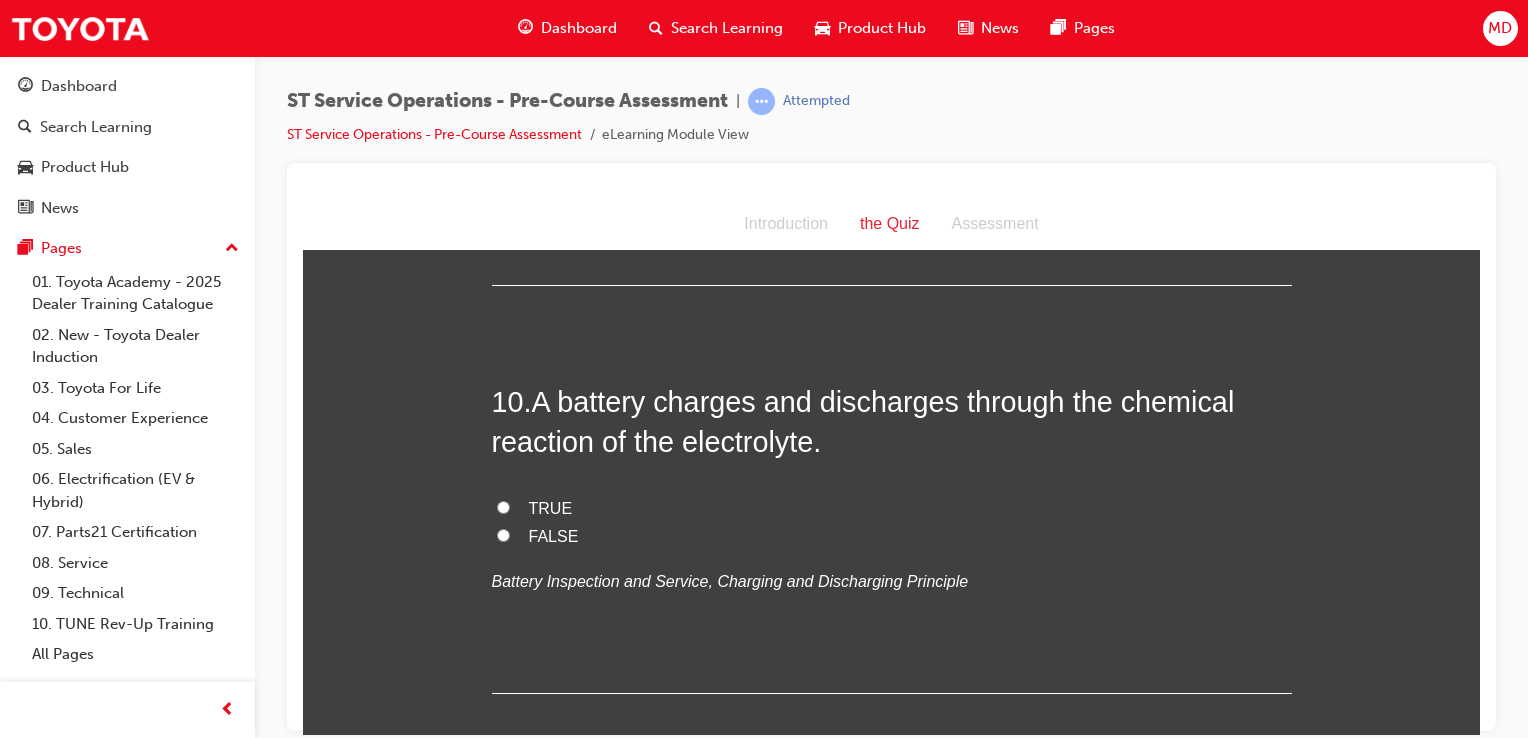 scroll, scrollTop: 3975, scrollLeft: 0, axis: vertical 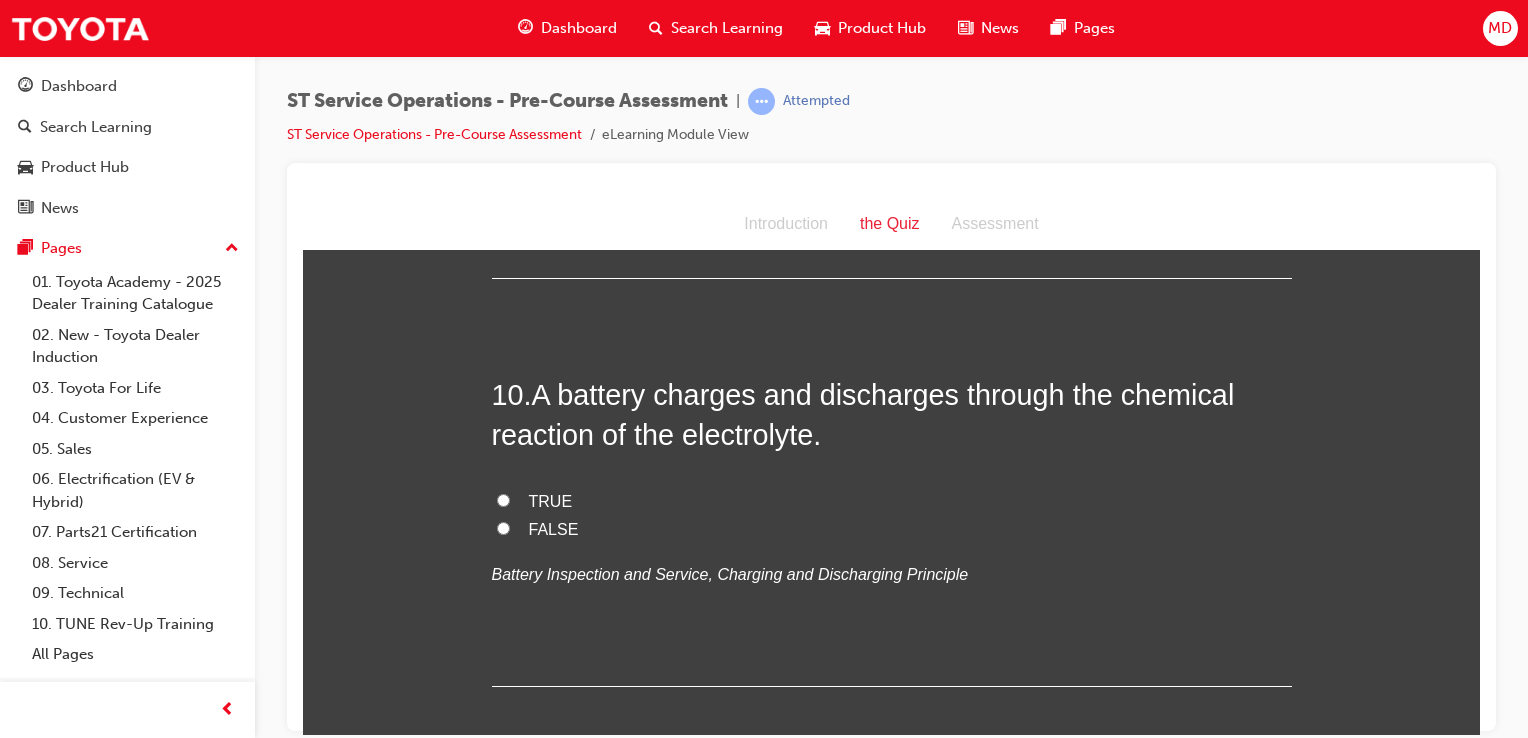 click on "TRUE" at bounding box center [551, 500] 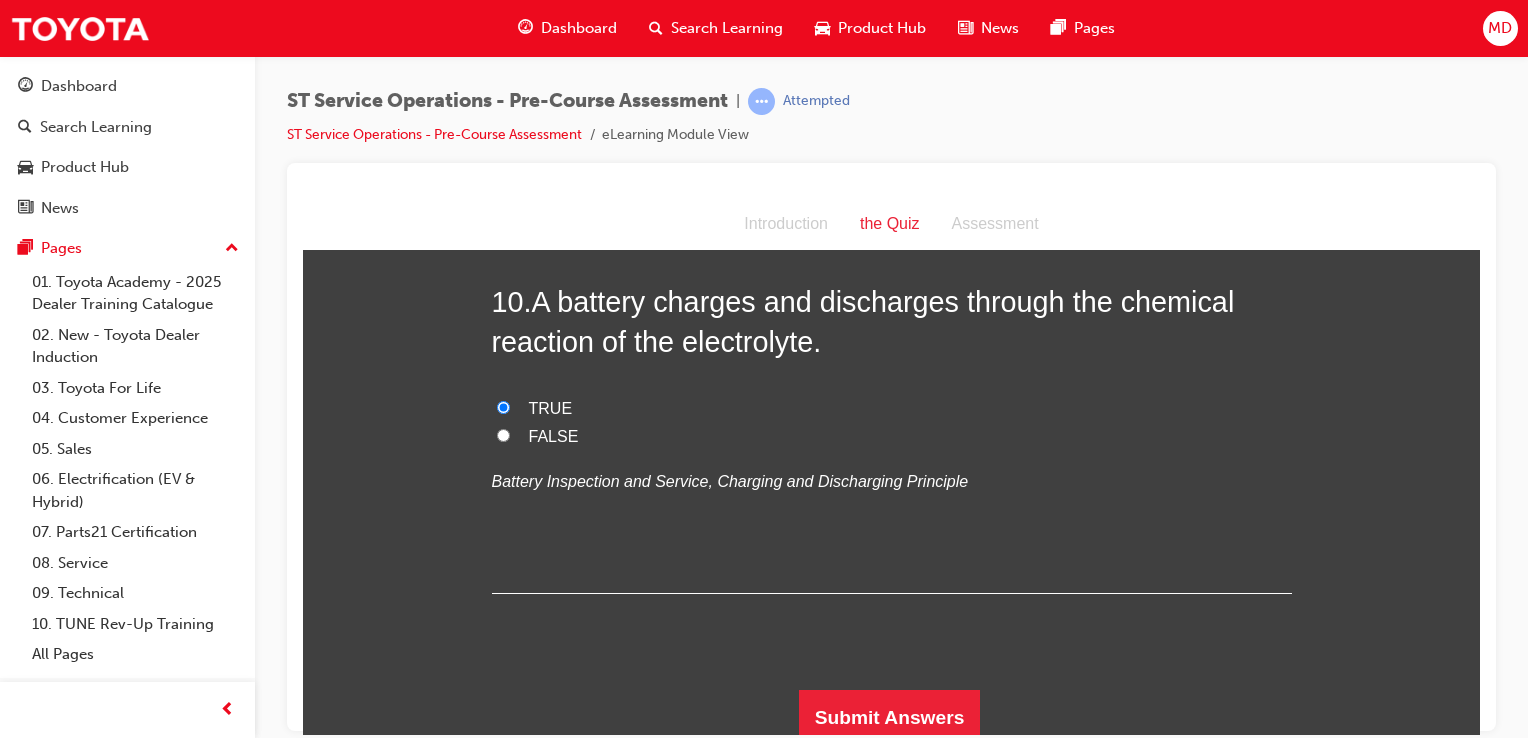 scroll, scrollTop: 4075, scrollLeft: 0, axis: vertical 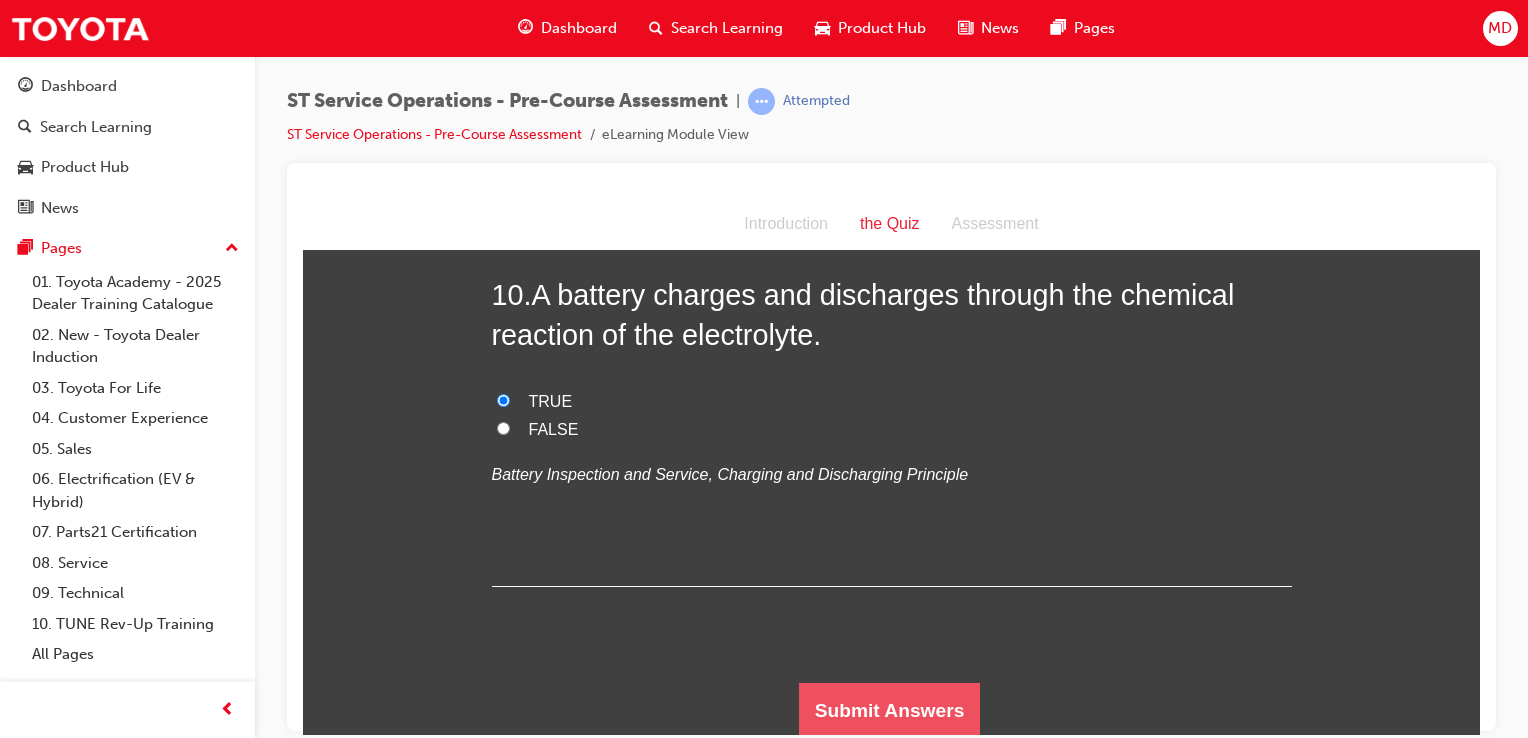 click on "Submit Answers" at bounding box center [890, 710] 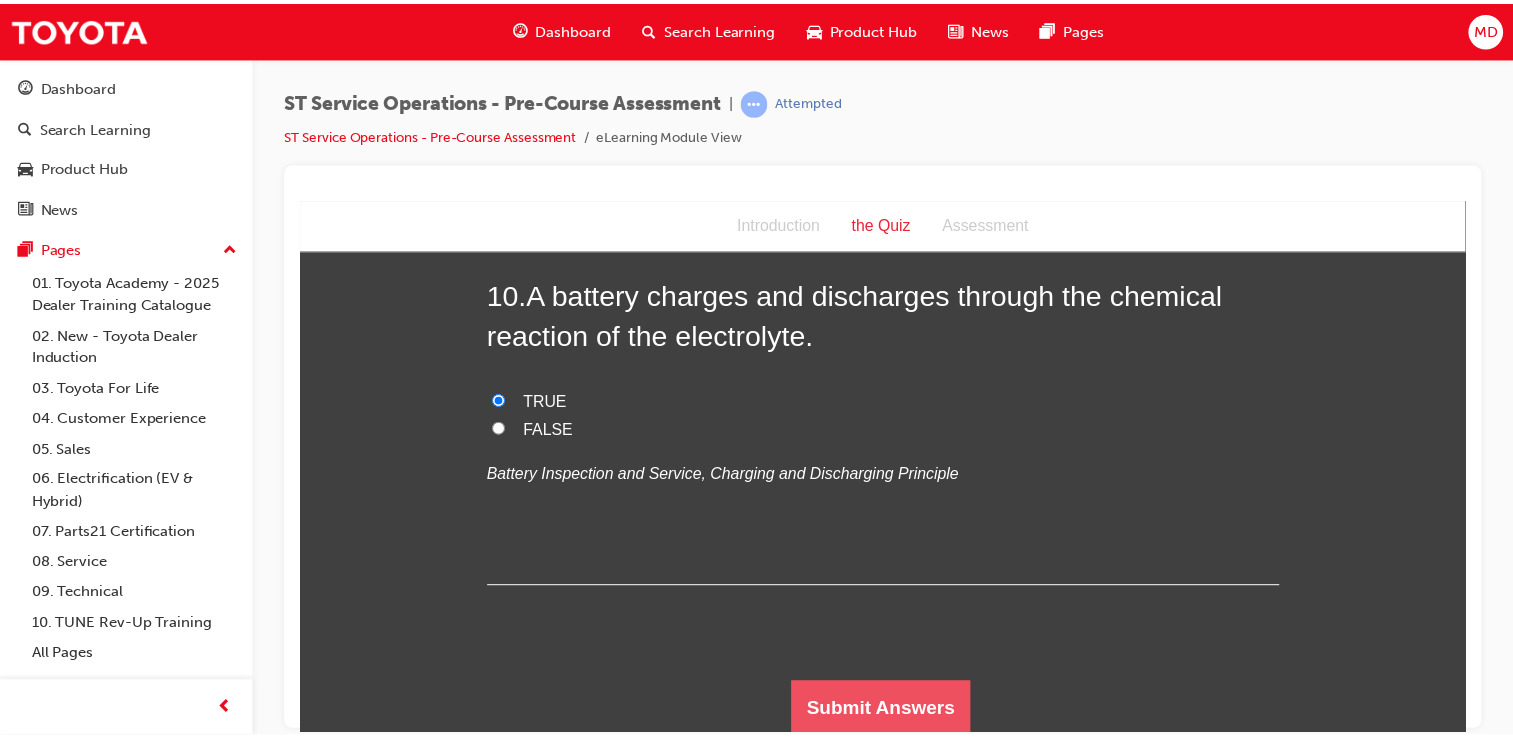 scroll, scrollTop: 0, scrollLeft: 0, axis: both 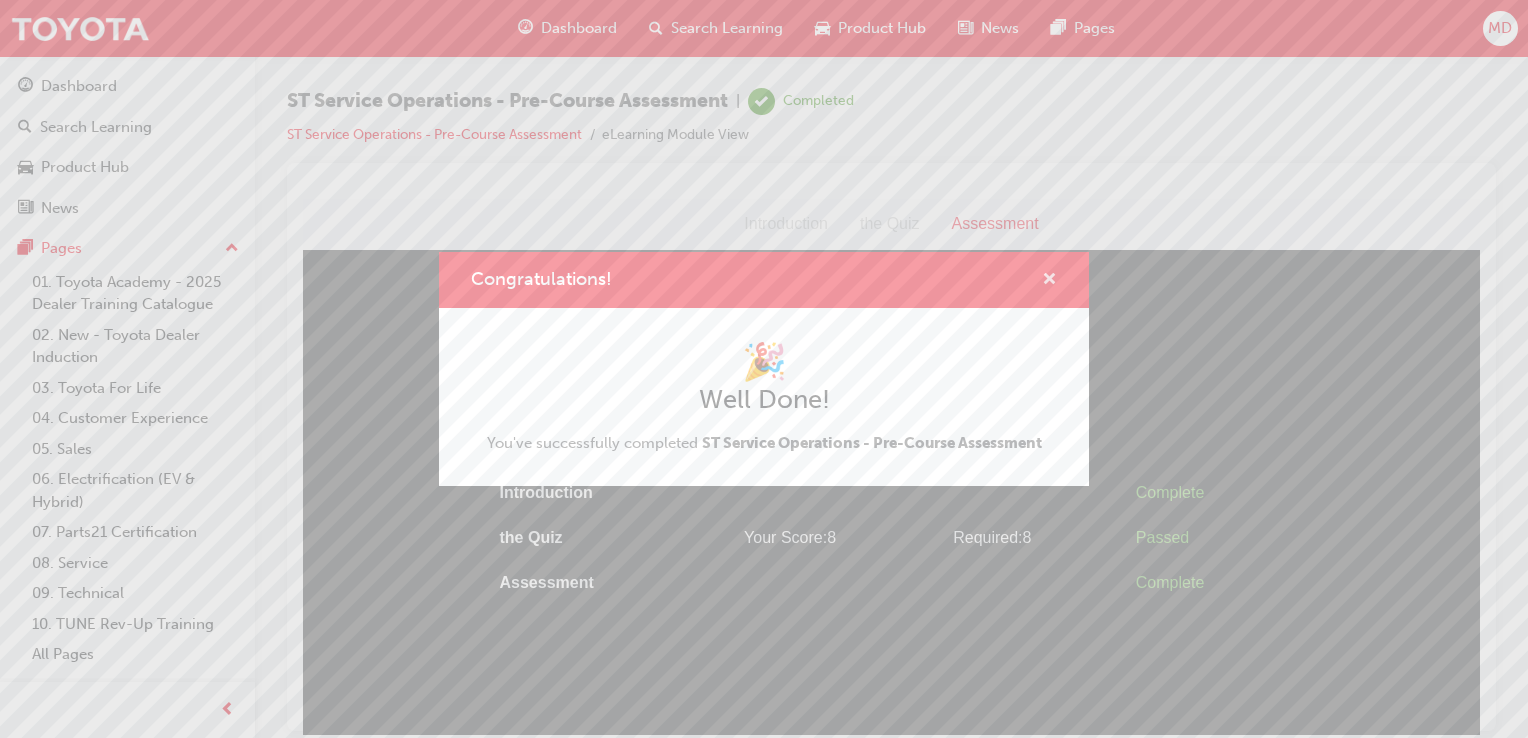 click at bounding box center [1049, 281] 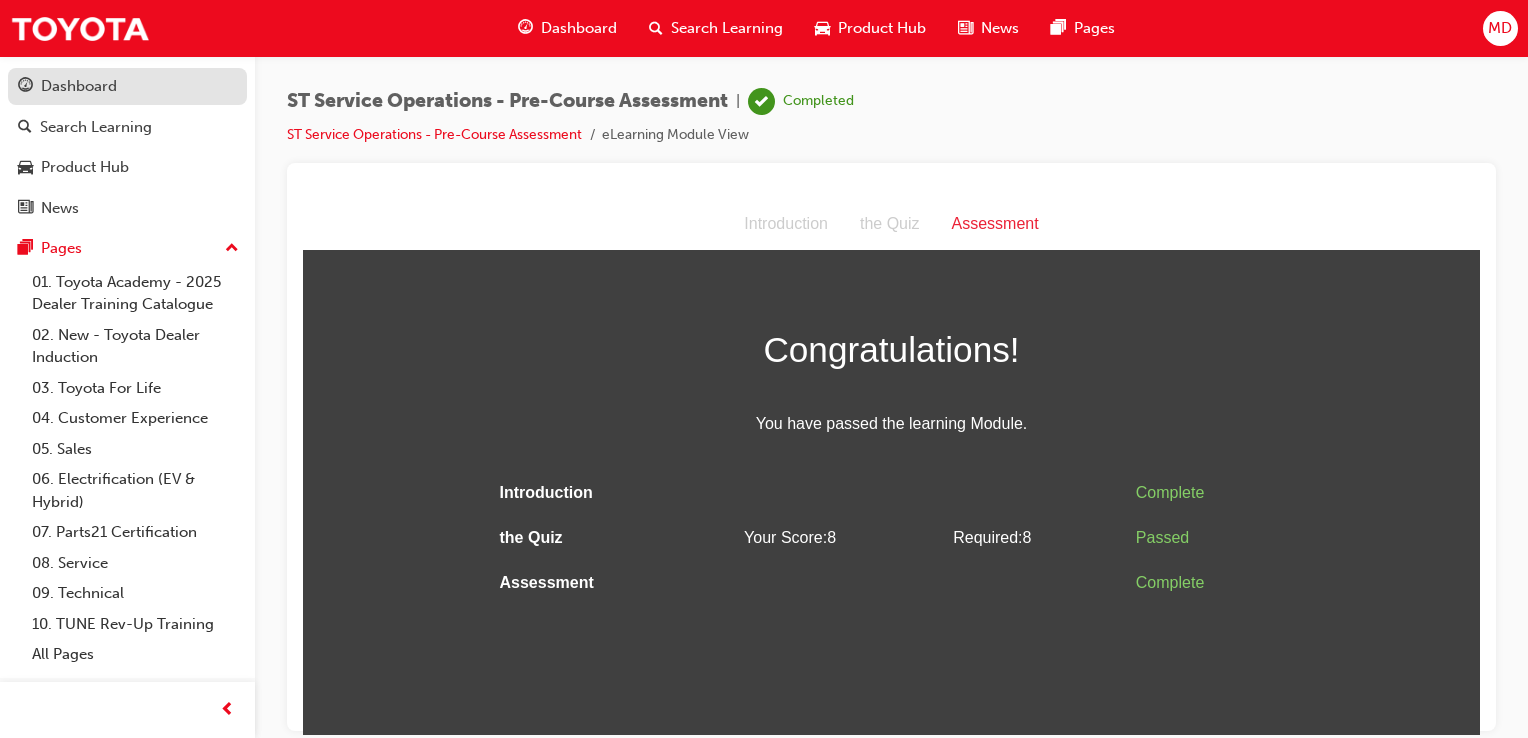 click on "Dashboard" at bounding box center (127, 86) 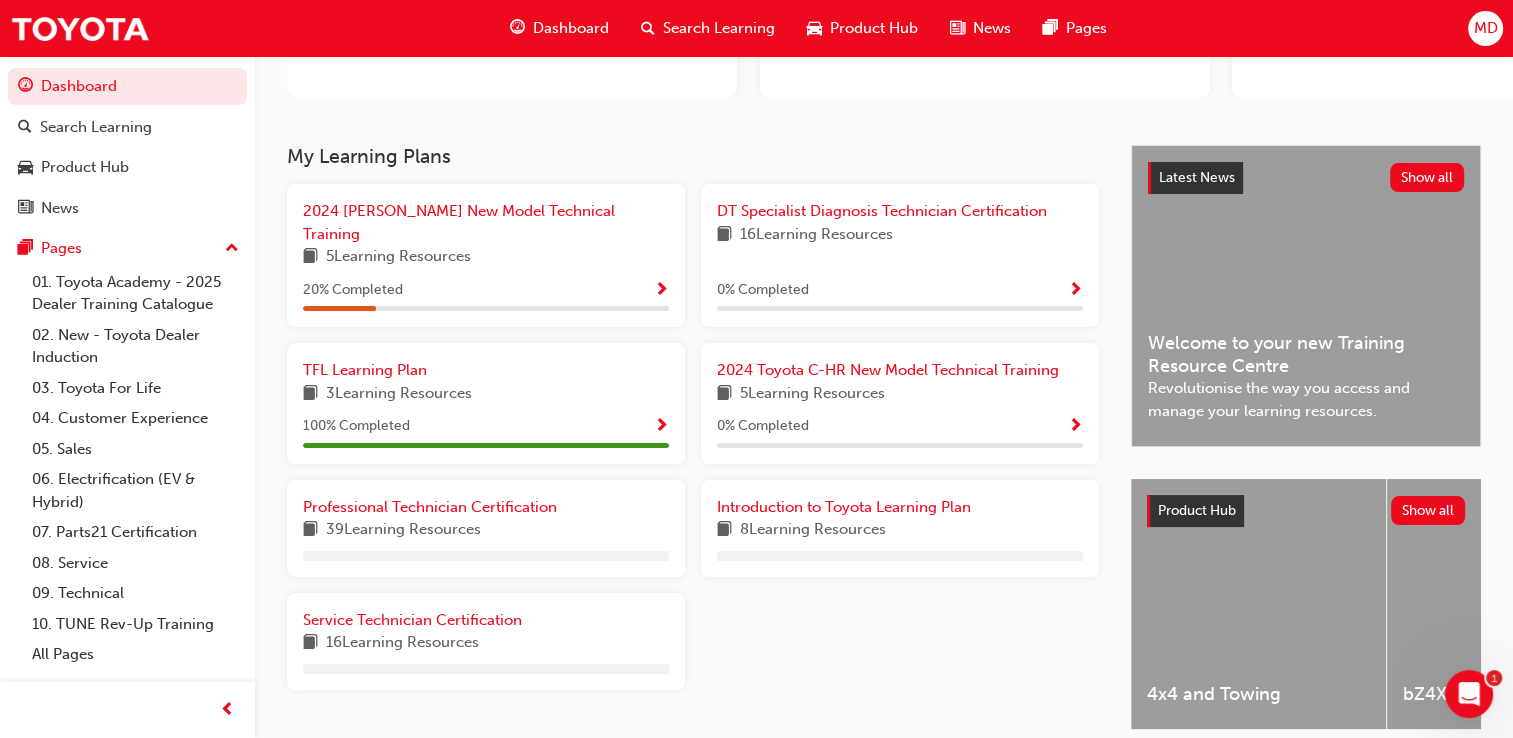 scroll, scrollTop: 300, scrollLeft: 0, axis: vertical 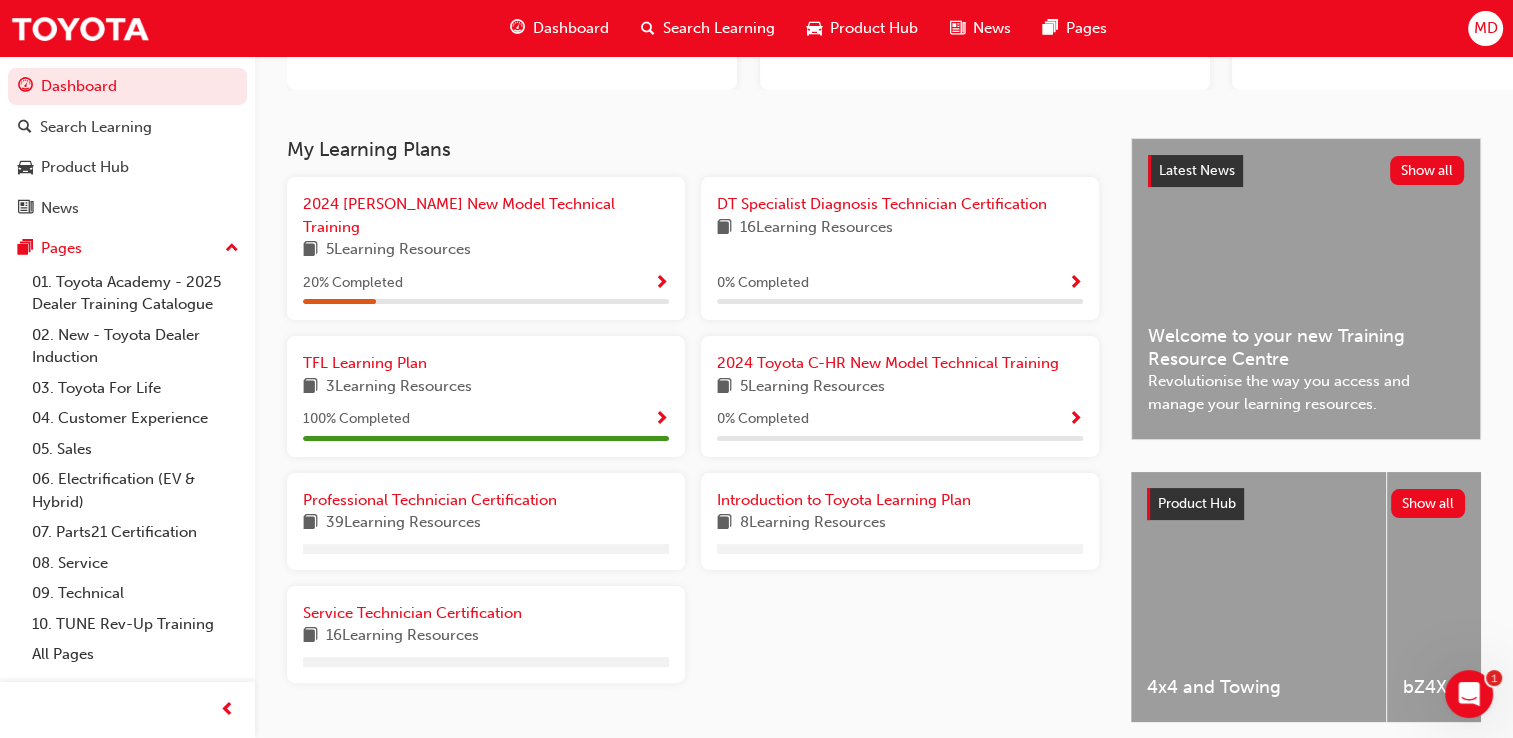 click on "16  Learning Resources" at bounding box center (402, 636) 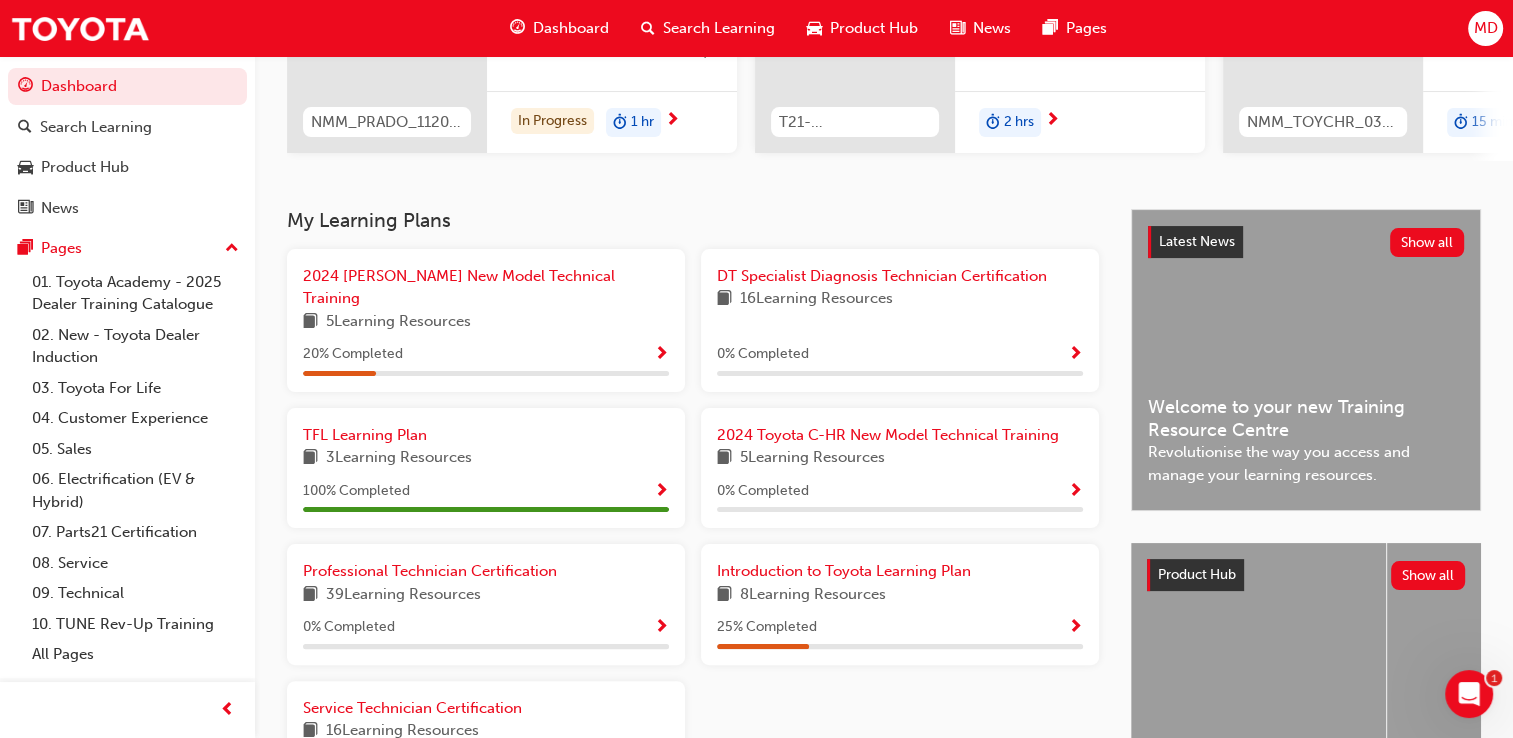 click on "39  Learning Resources" at bounding box center (403, 595) 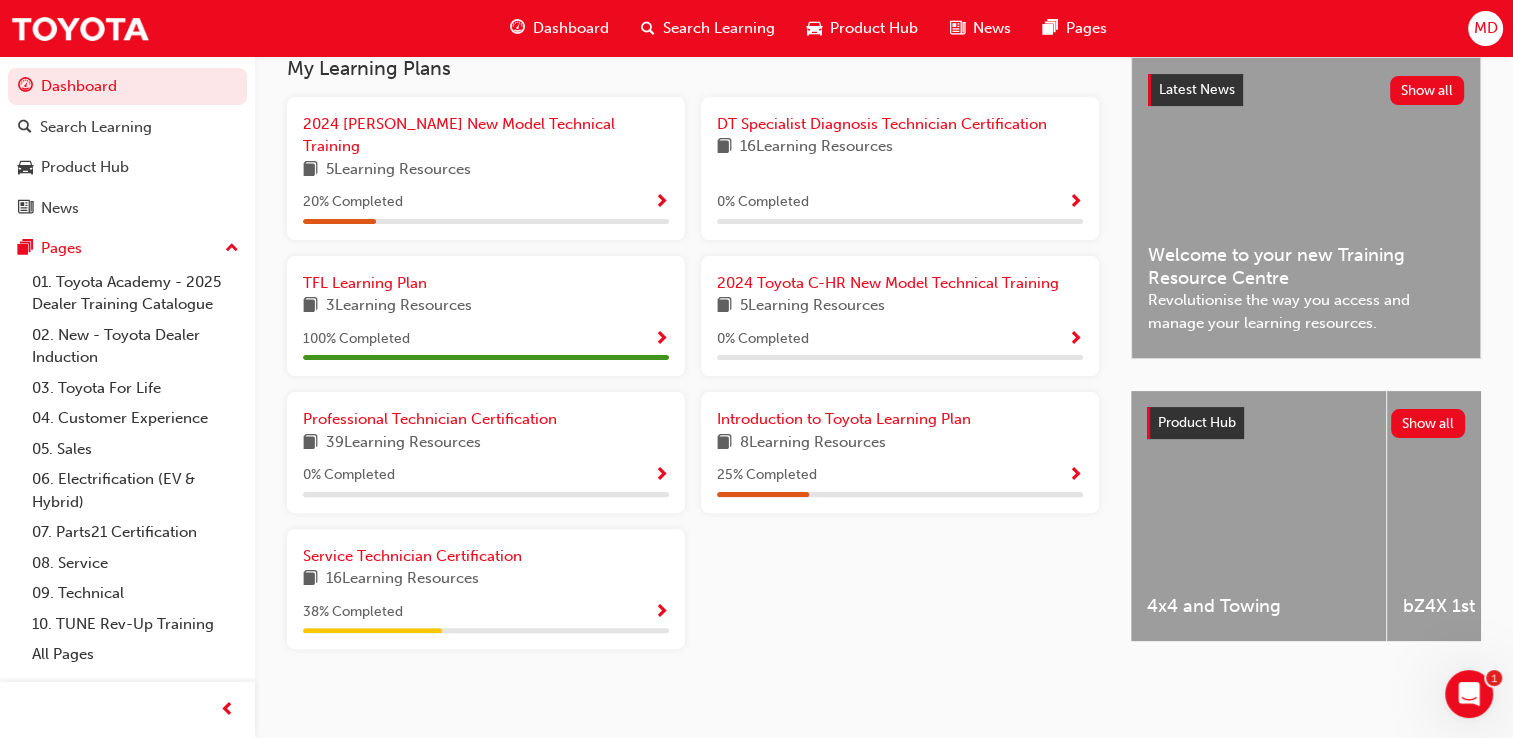 scroll, scrollTop: 455, scrollLeft: 0, axis: vertical 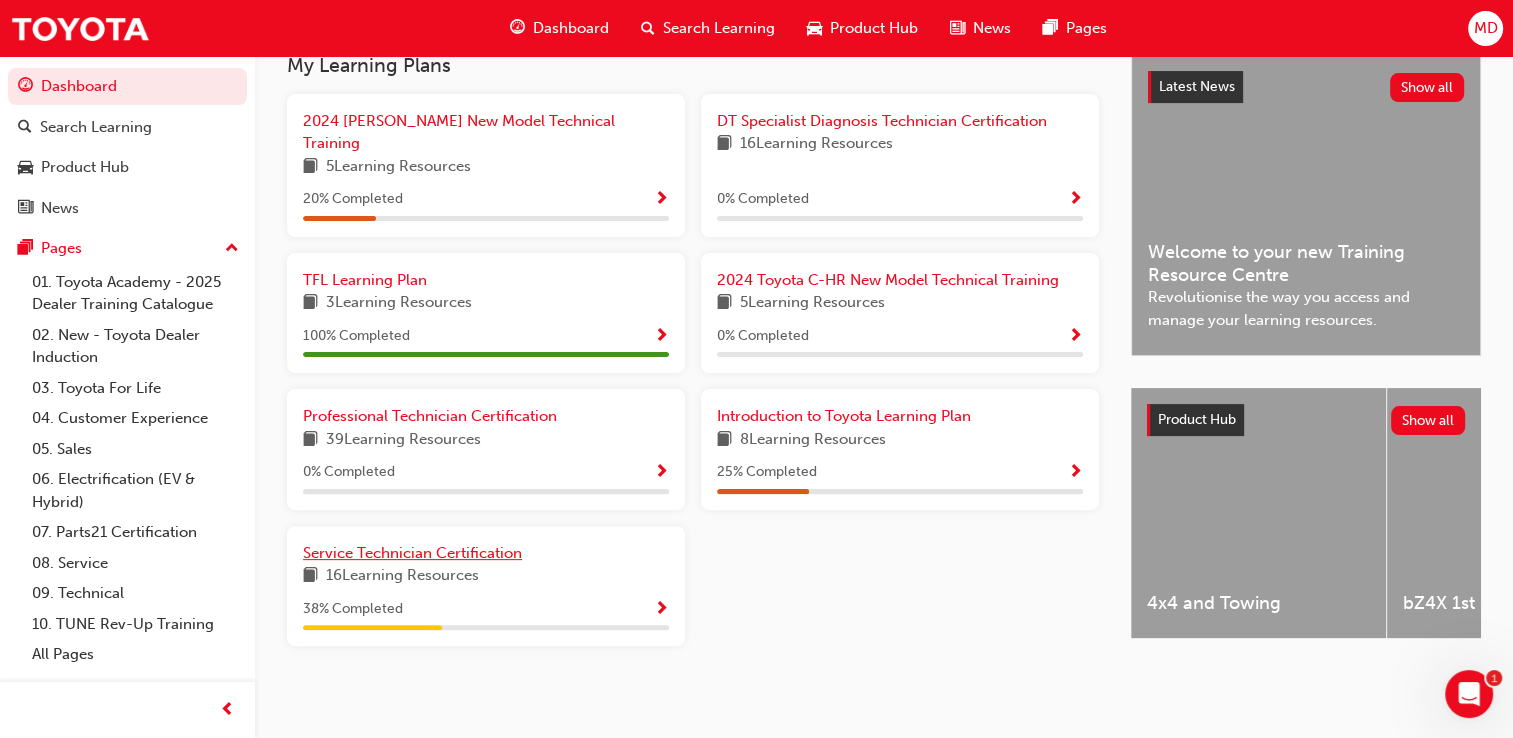 click on "Service Technician Certification" at bounding box center [412, 553] 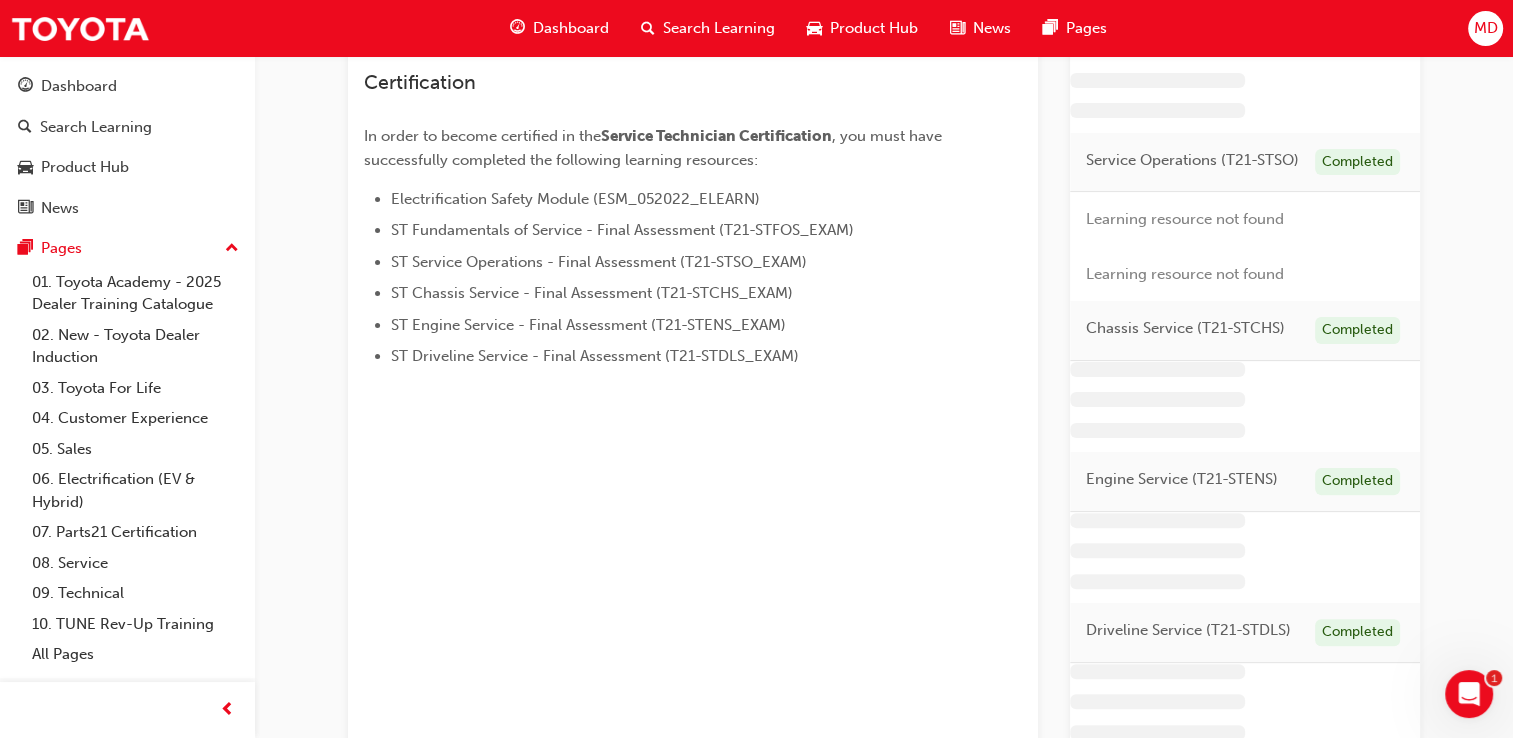 scroll, scrollTop: 0, scrollLeft: 0, axis: both 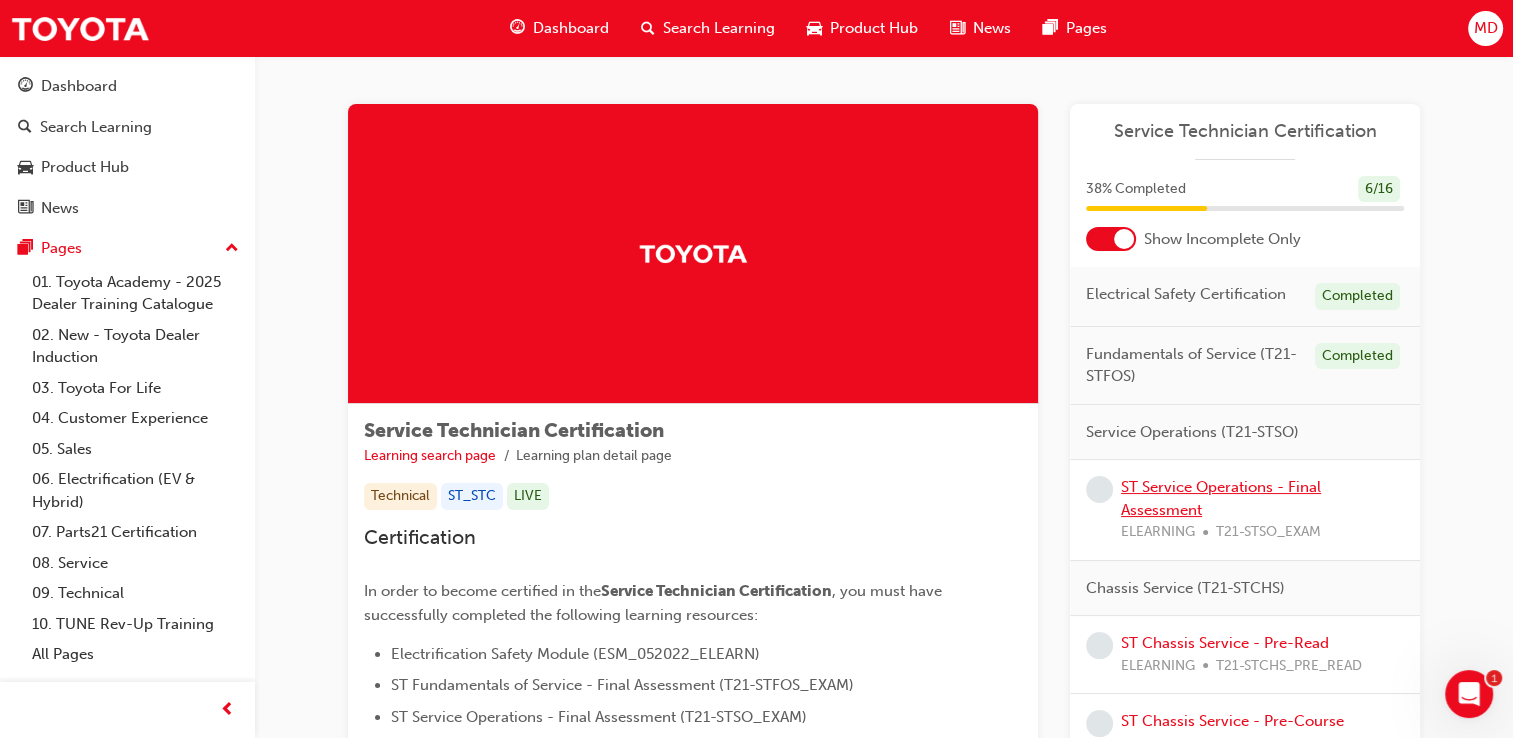 click on "ST Service Operations - Final Assessment" at bounding box center (1221, 498) 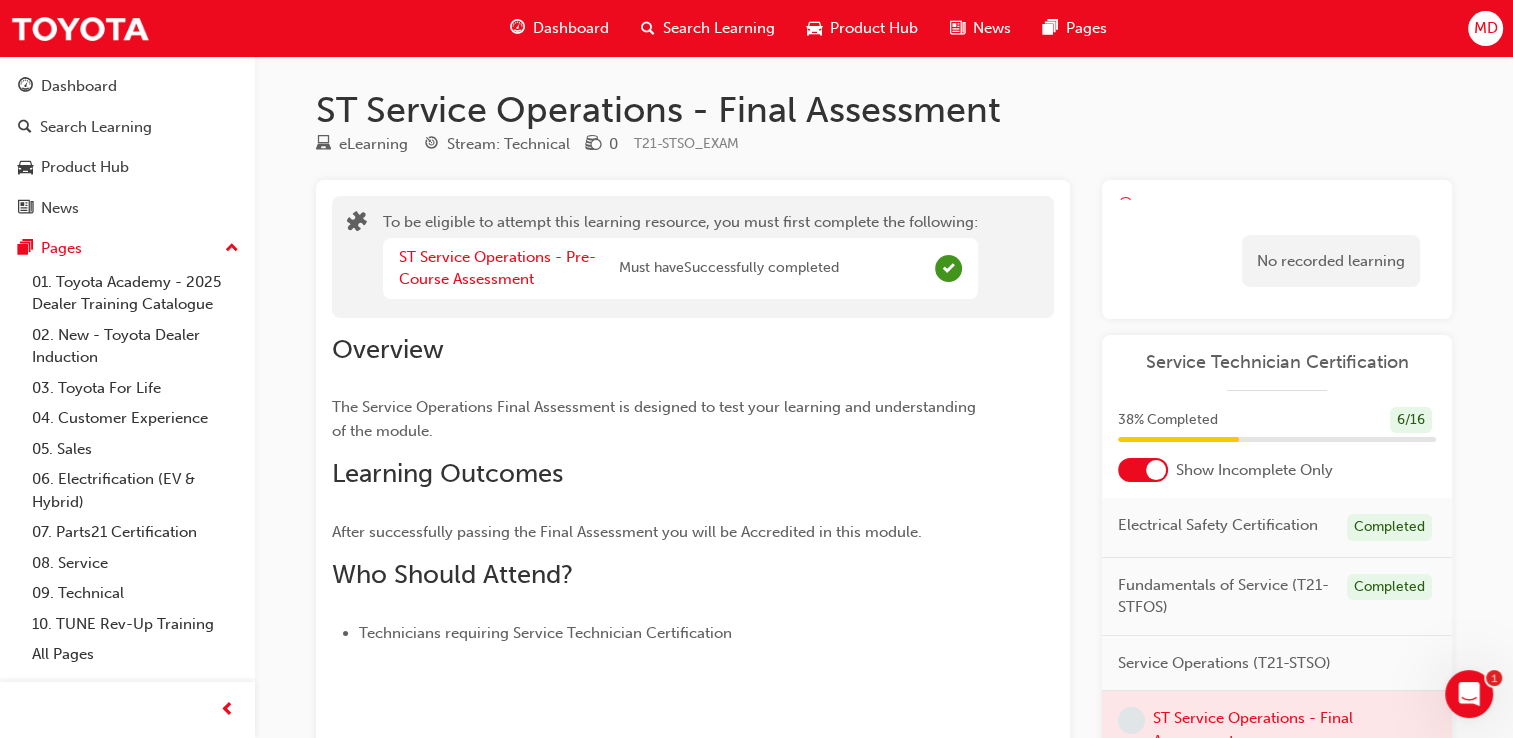 click on "No recorded learning" at bounding box center [1331, 261] 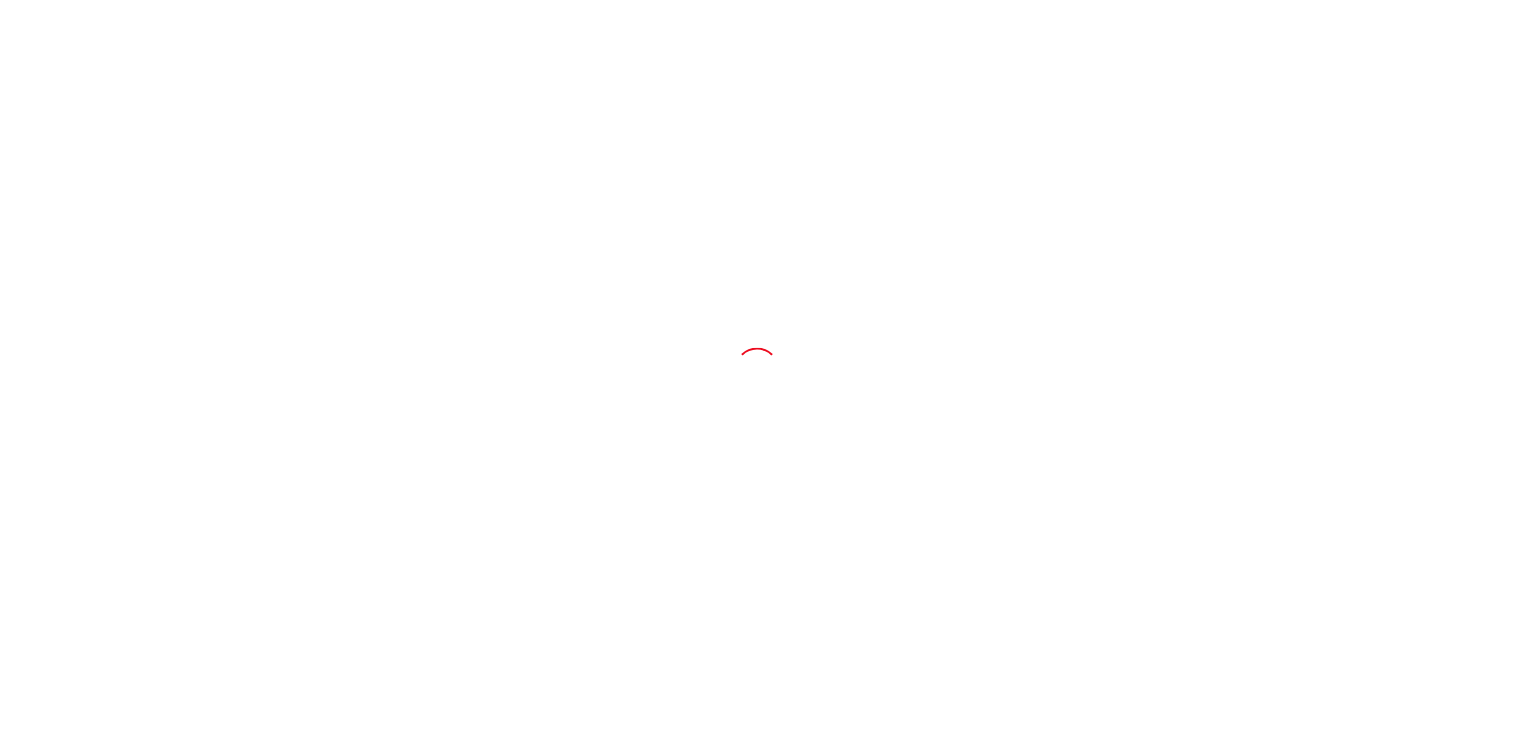 scroll, scrollTop: 0, scrollLeft: 0, axis: both 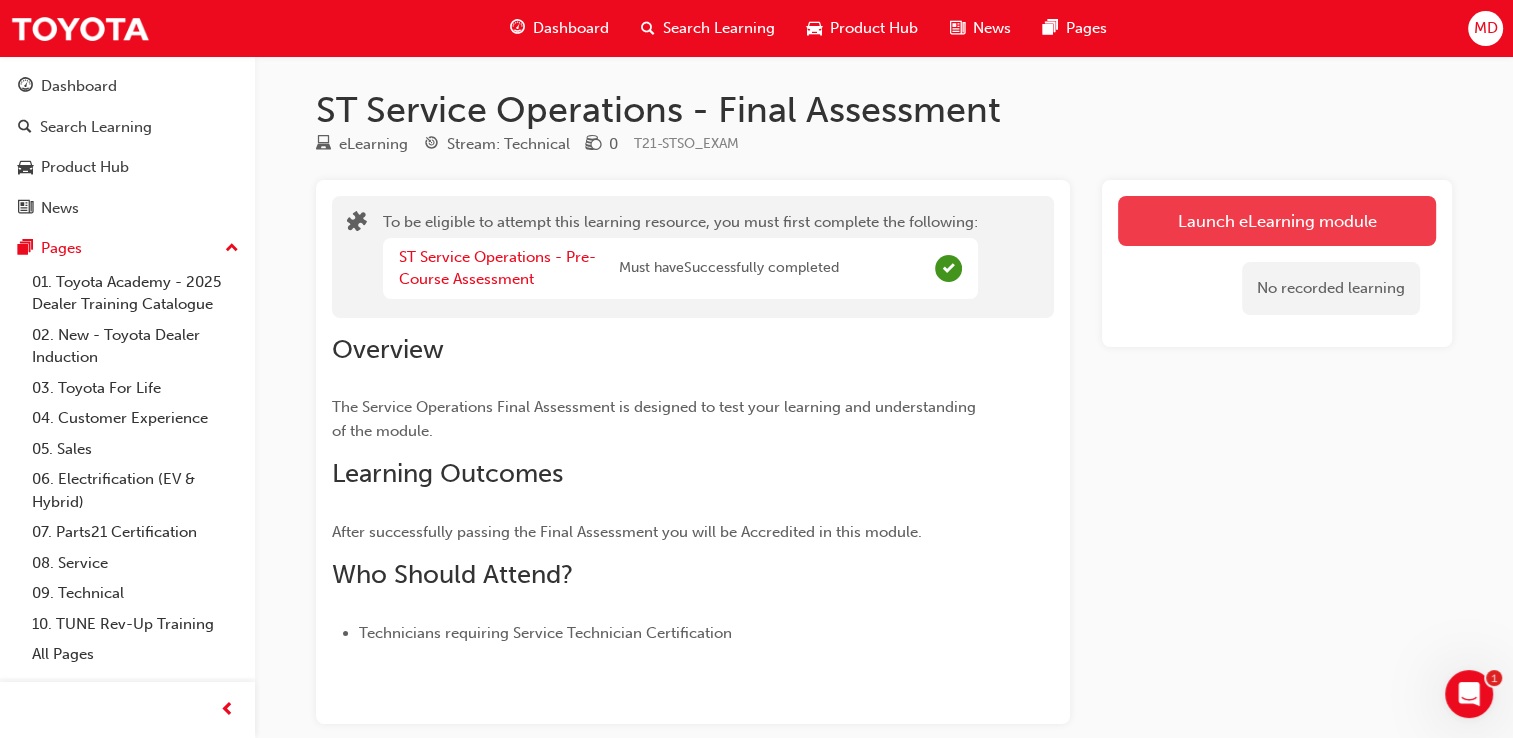 click on "Launch eLearning module" at bounding box center (1277, 221) 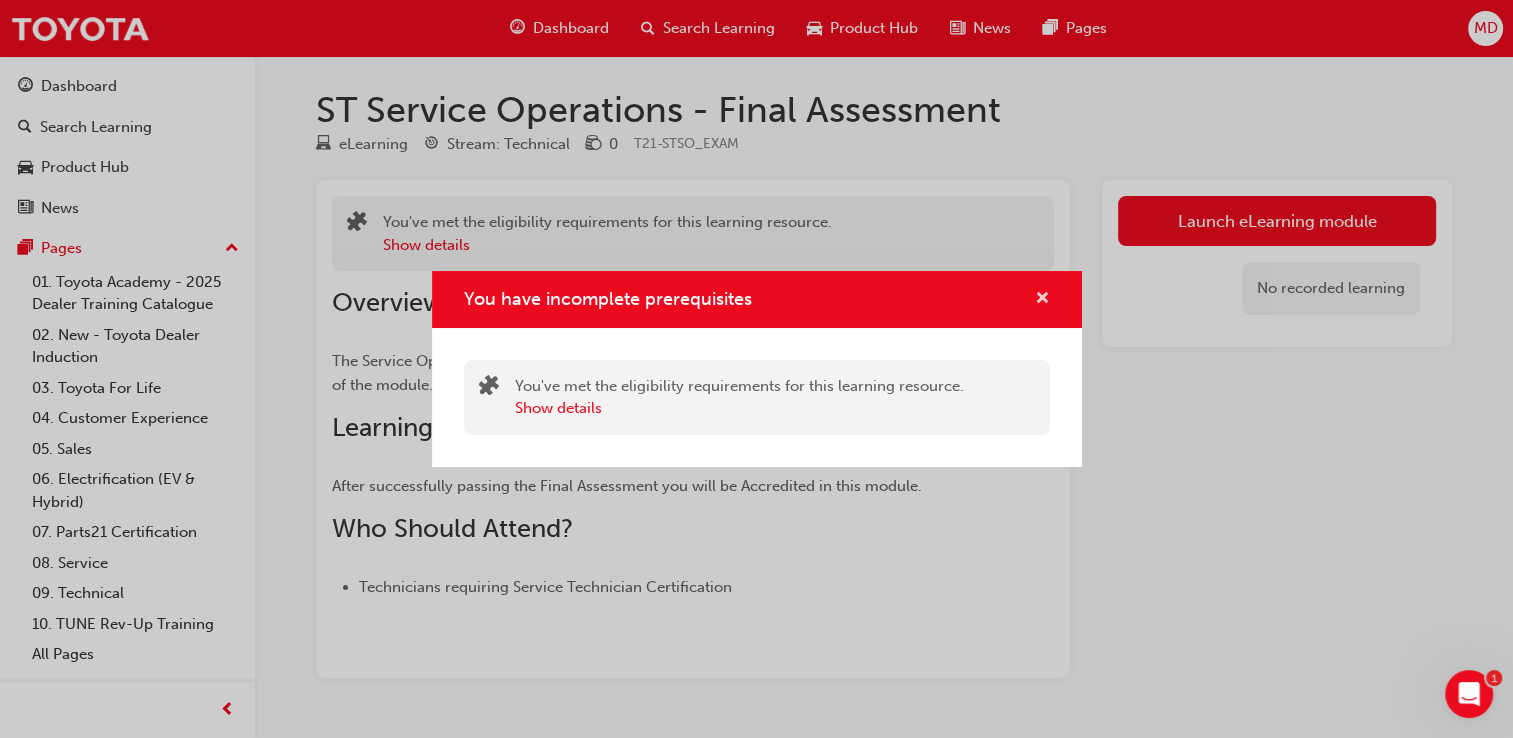 click at bounding box center [1042, 300] 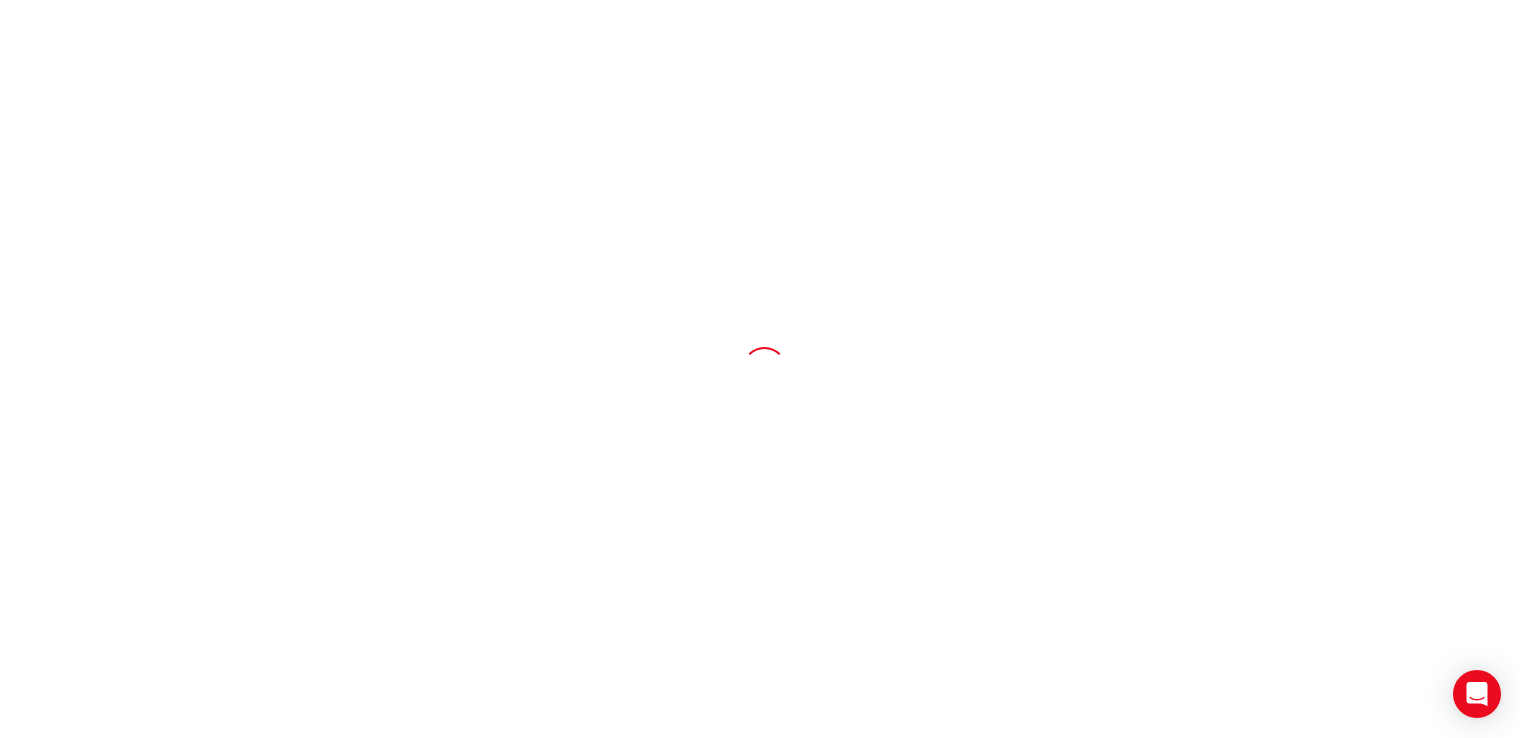 scroll, scrollTop: 0, scrollLeft: 0, axis: both 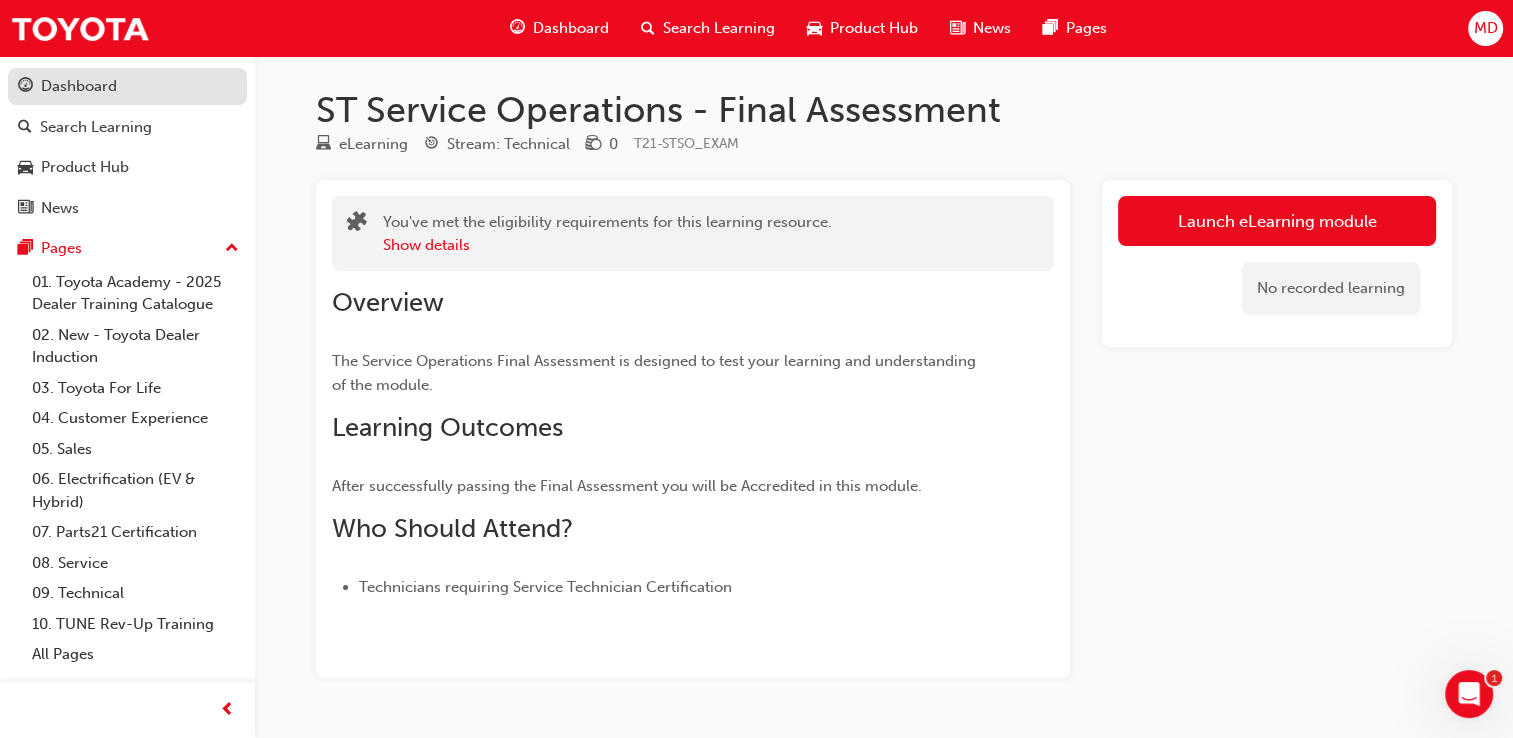 click on "Dashboard" at bounding box center [79, 86] 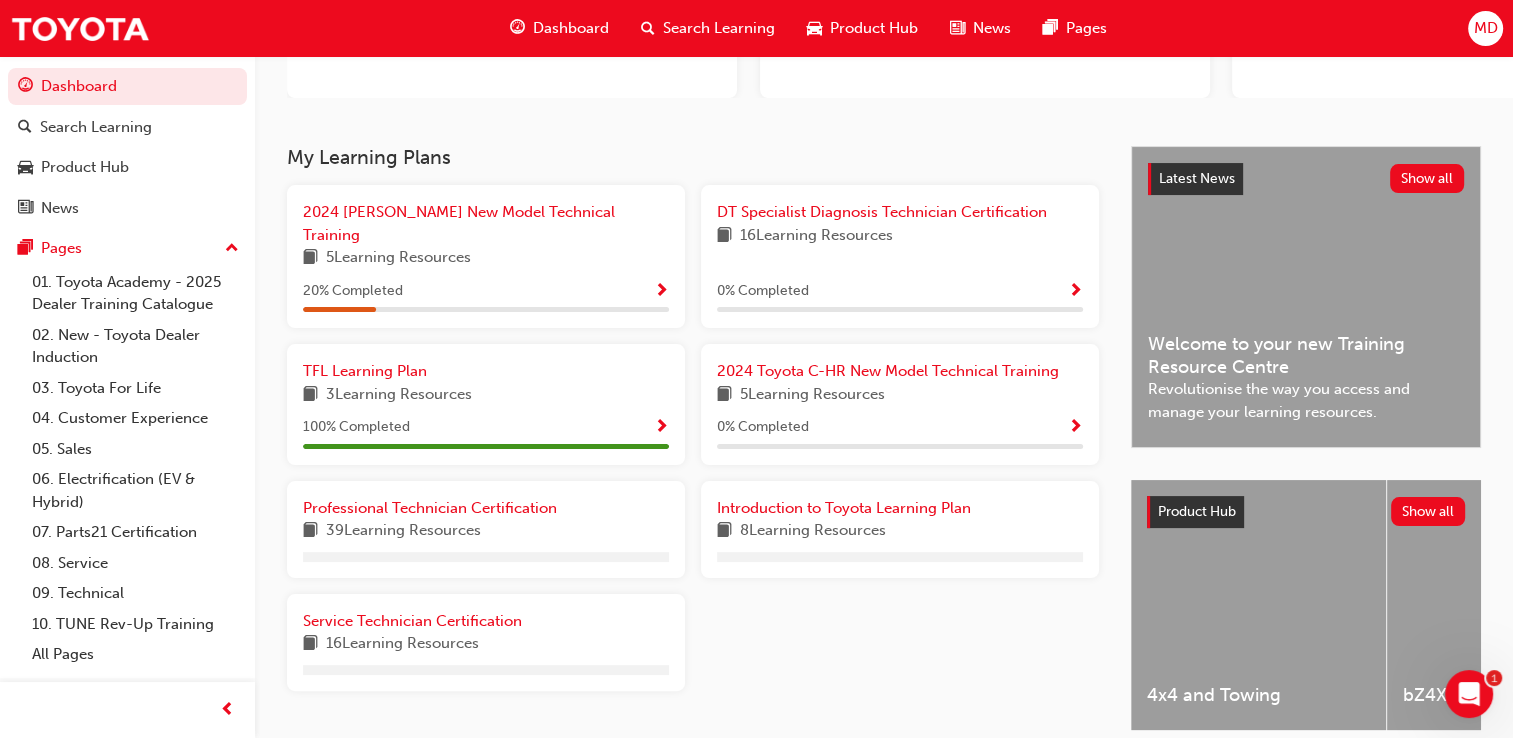 scroll, scrollTop: 300, scrollLeft: 0, axis: vertical 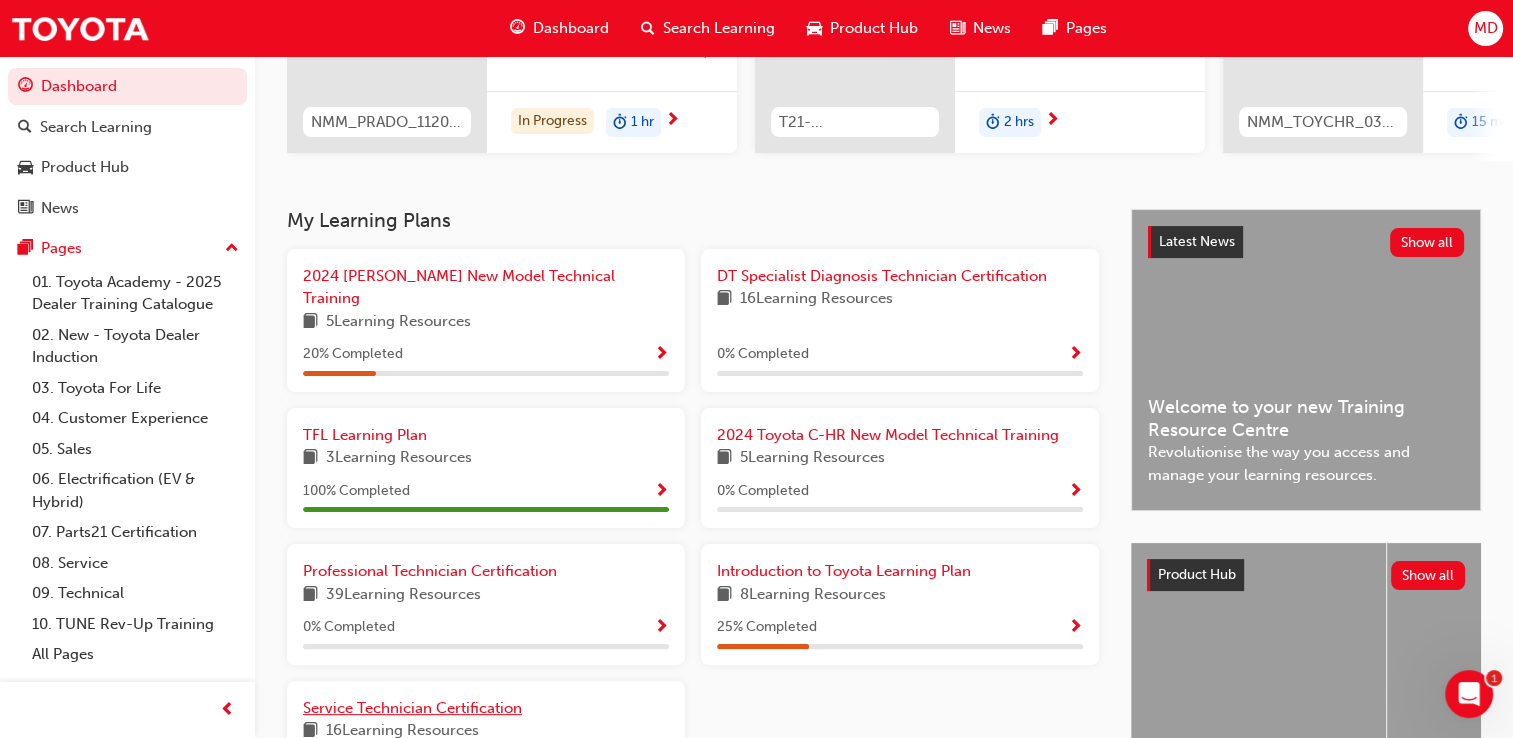 click on "Service Technician Certification" at bounding box center (412, 708) 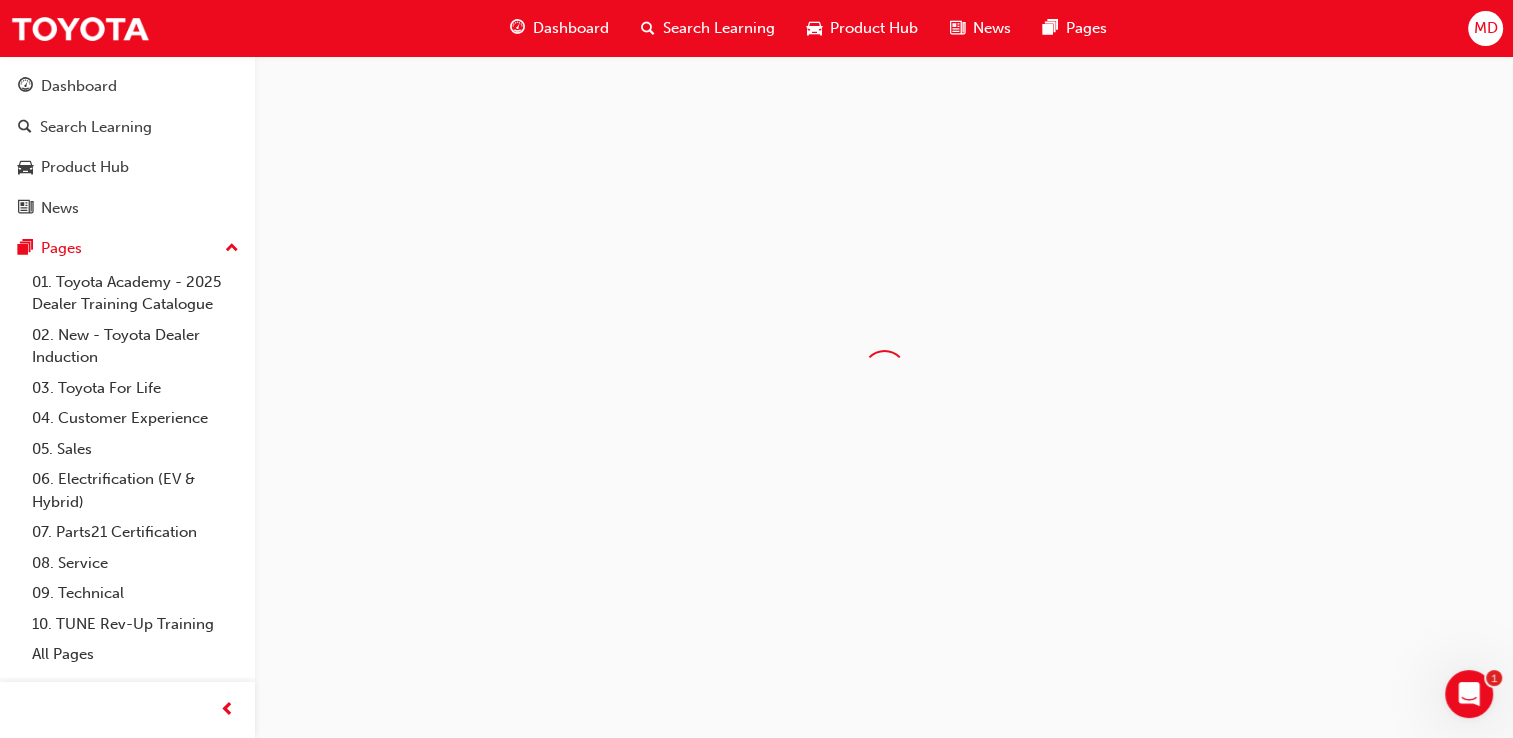 scroll, scrollTop: 0, scrollLeft: 0, axis: both 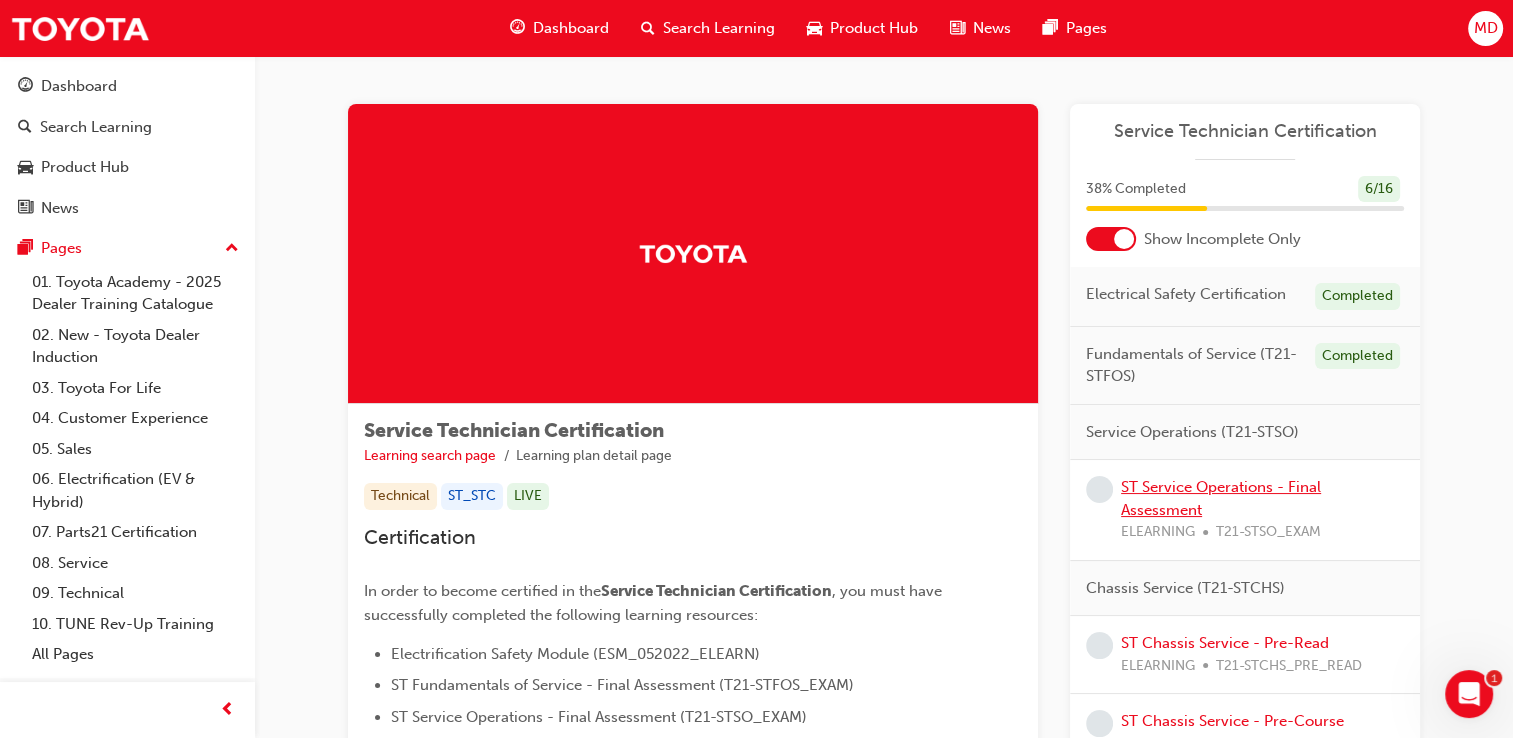 click on "ST Service Operations - Final Assessment" at bounding box center [1221, 498] 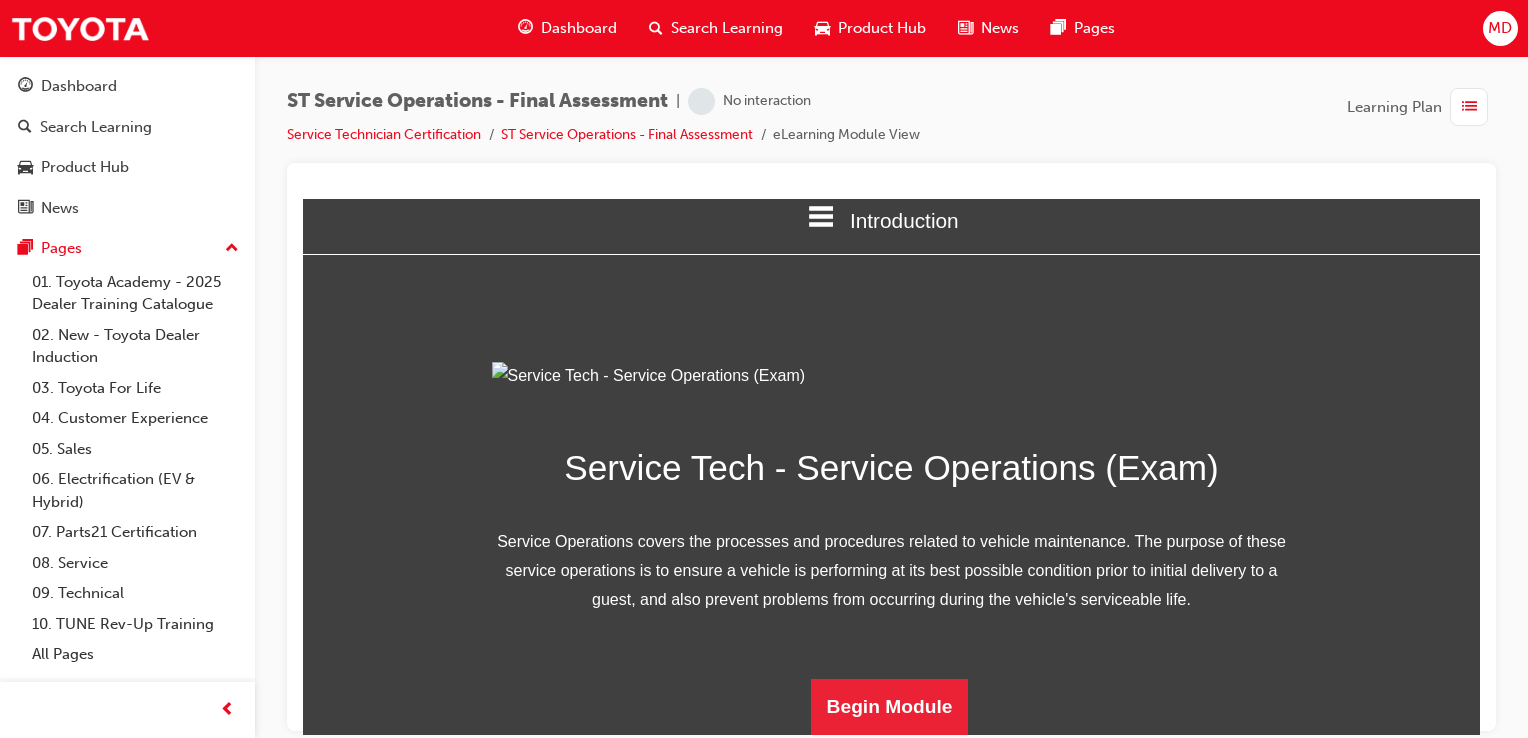 scroll, scrollTop: 243, scrollLeft: 0, axis: vertical 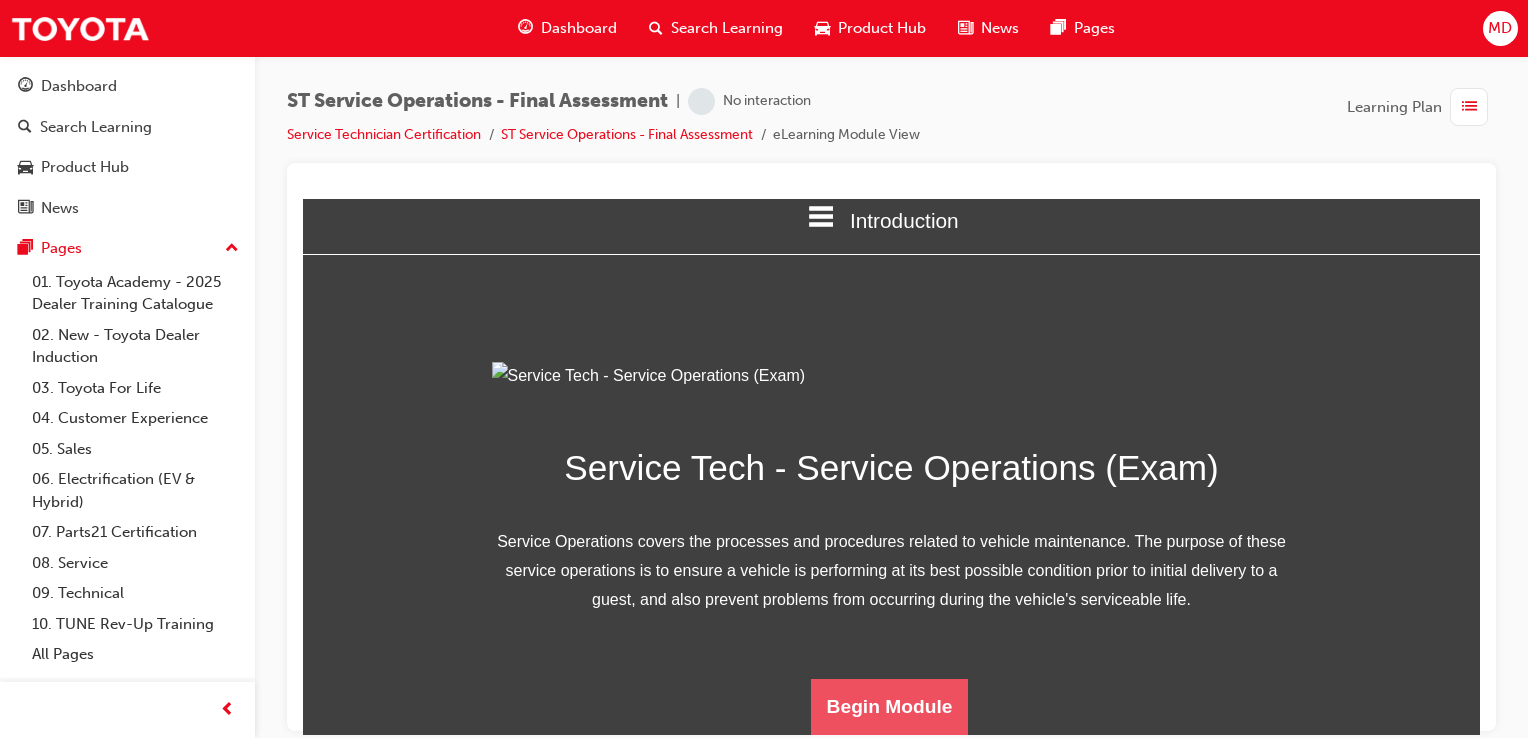 click on "Begin Module" at bounding box center [890, 706] 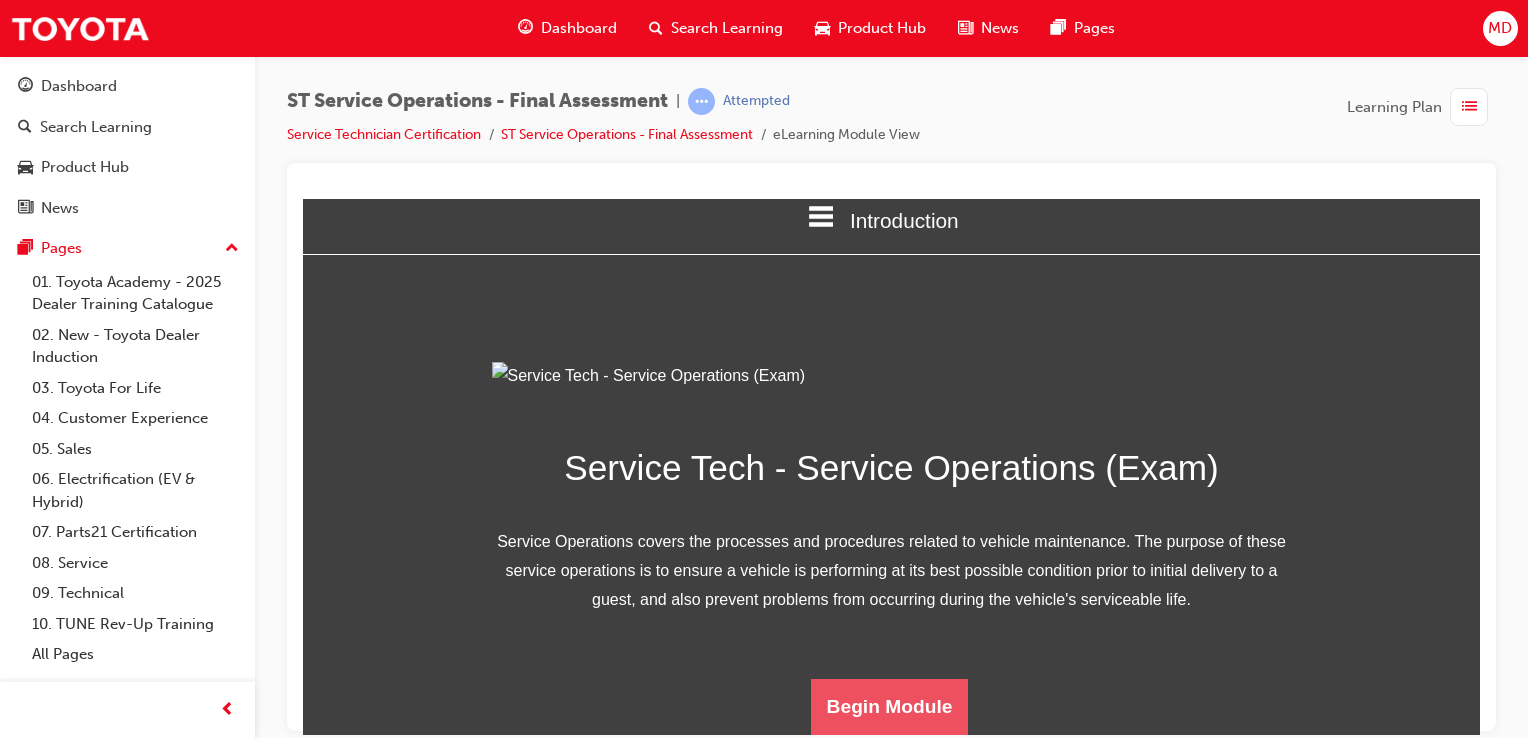 scroll, scrollTop: 0, scrollLeft: 0, axis: both 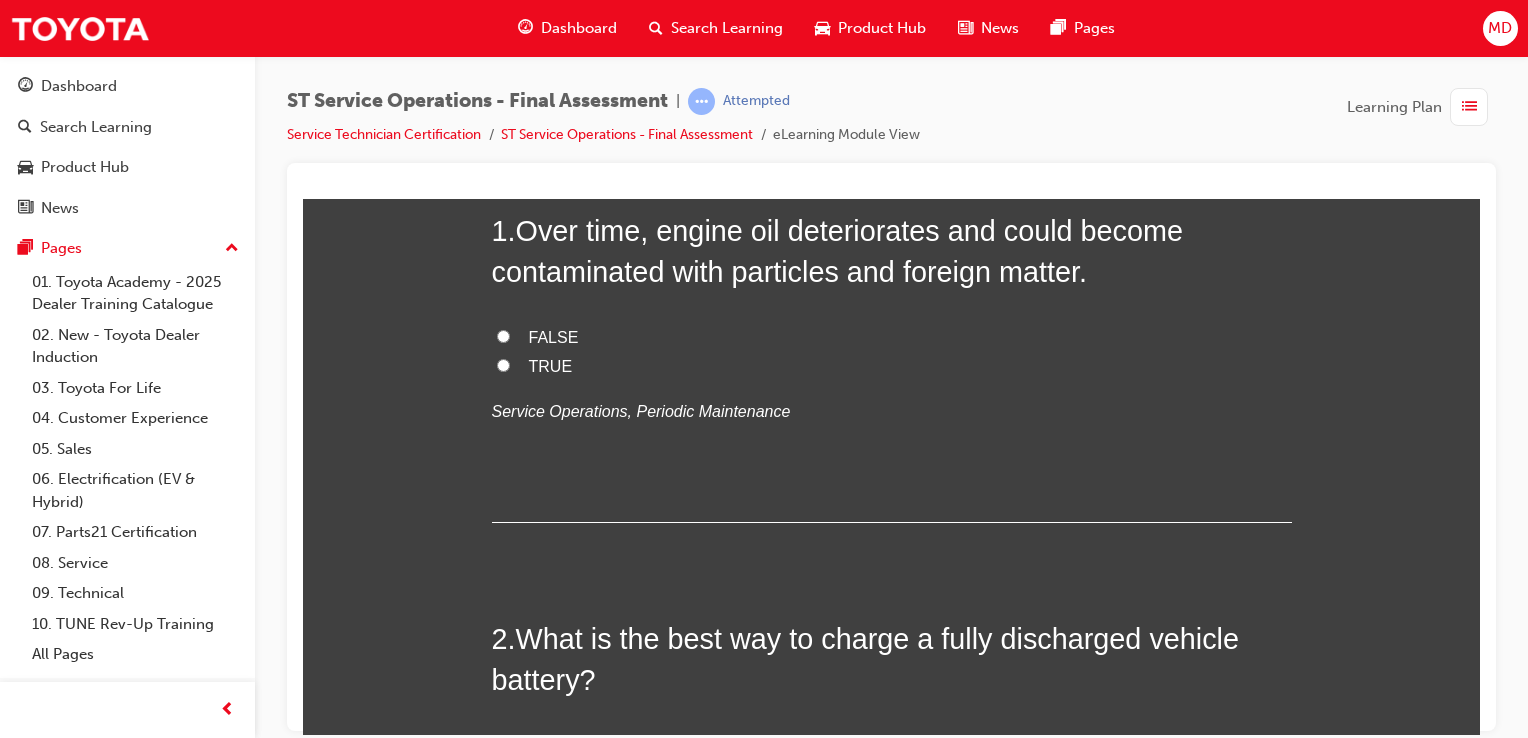 click on "TRUE" at bounding box center [503, 364] 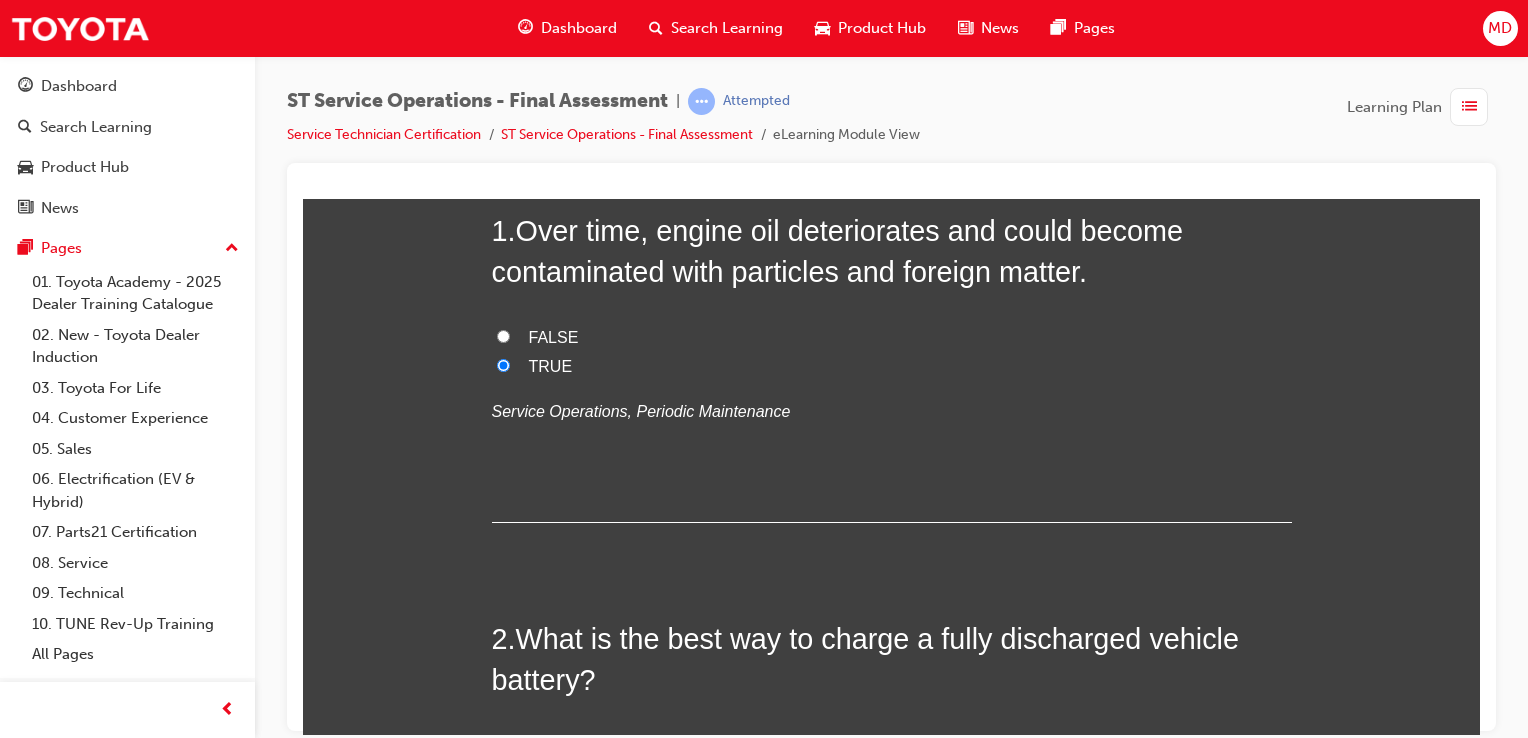 radio on "true" 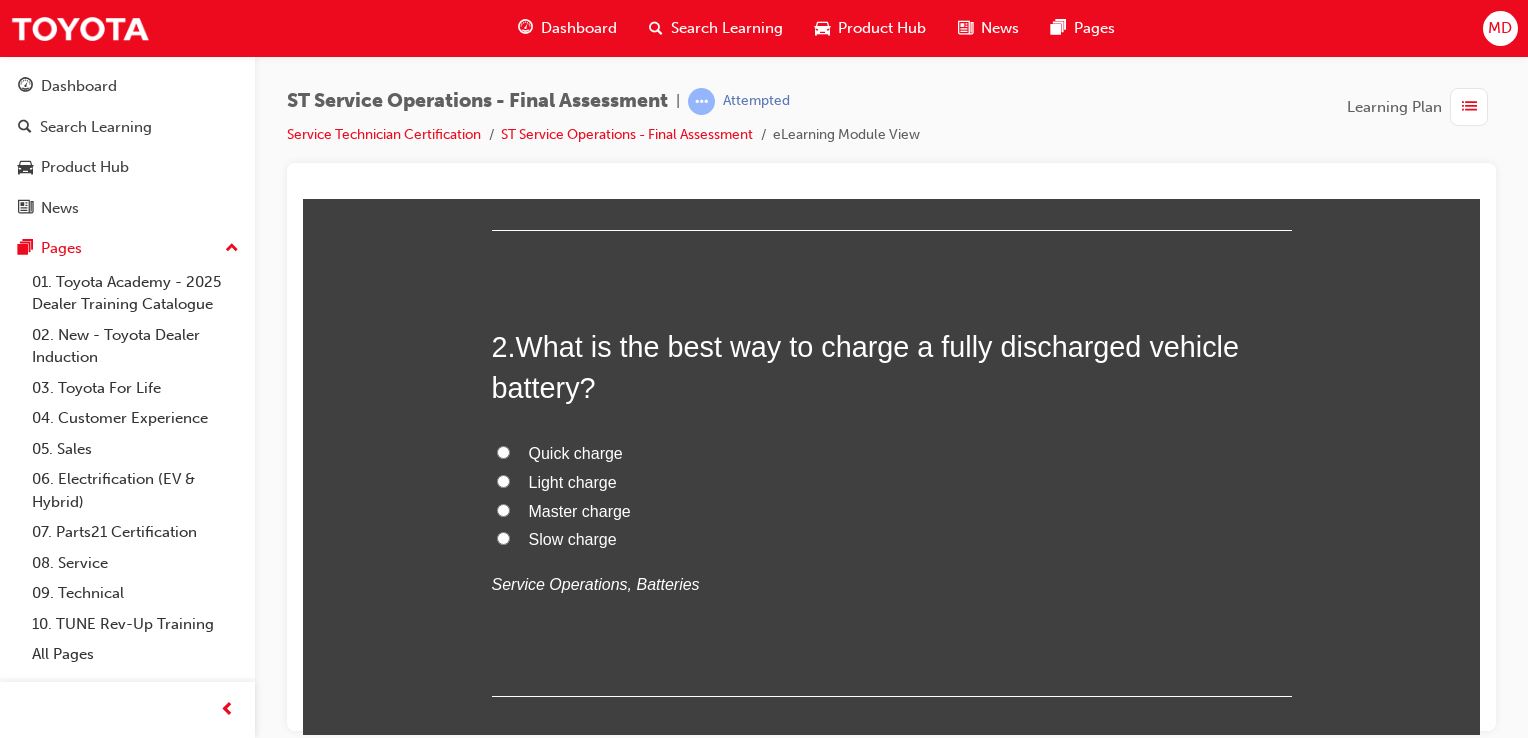 scroll, scrollTop: 500, scrollLeft: 0, axis: vertical 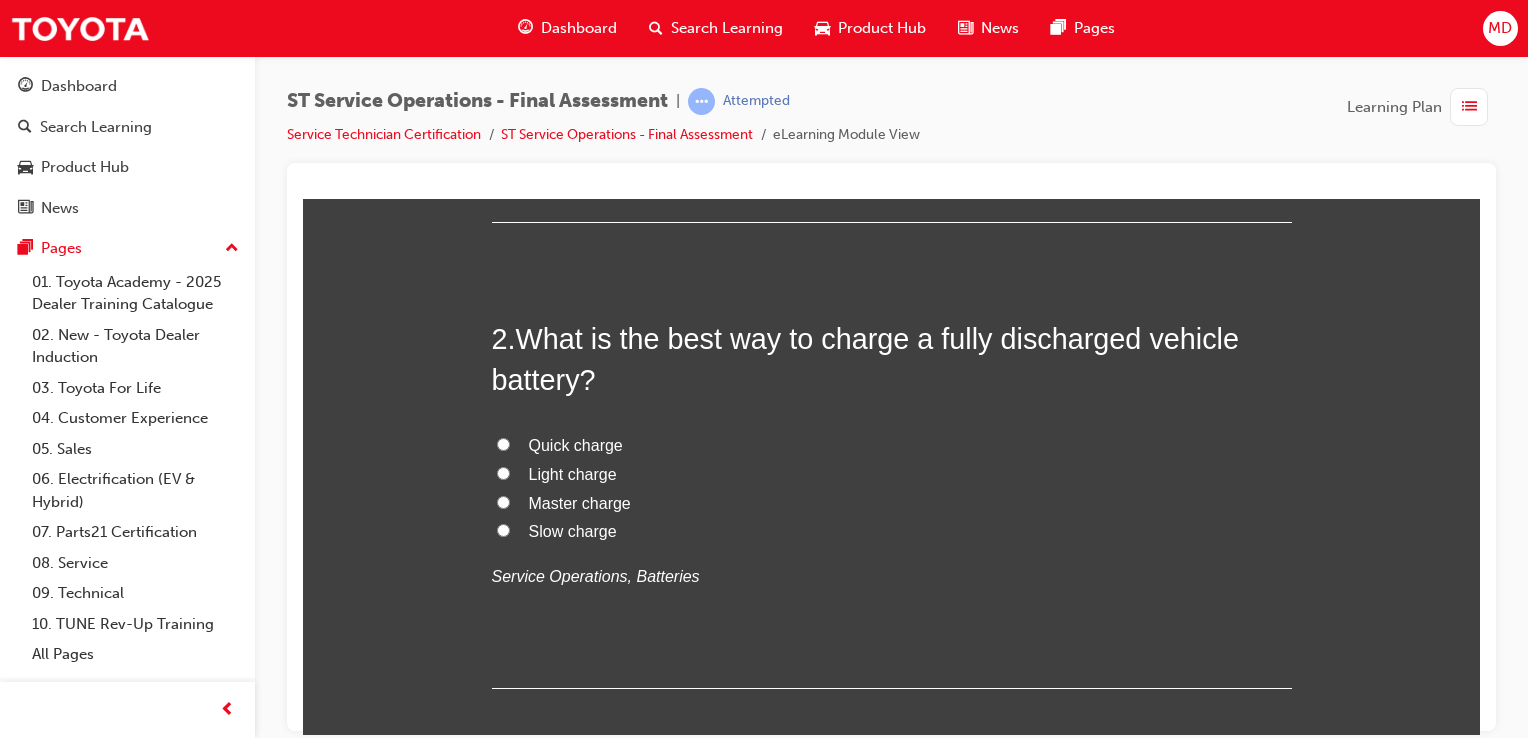 drag, startPoint x: 559, startPoint y: 532, endPoint x: 575, endPoint y: 535, distance: 16.27882 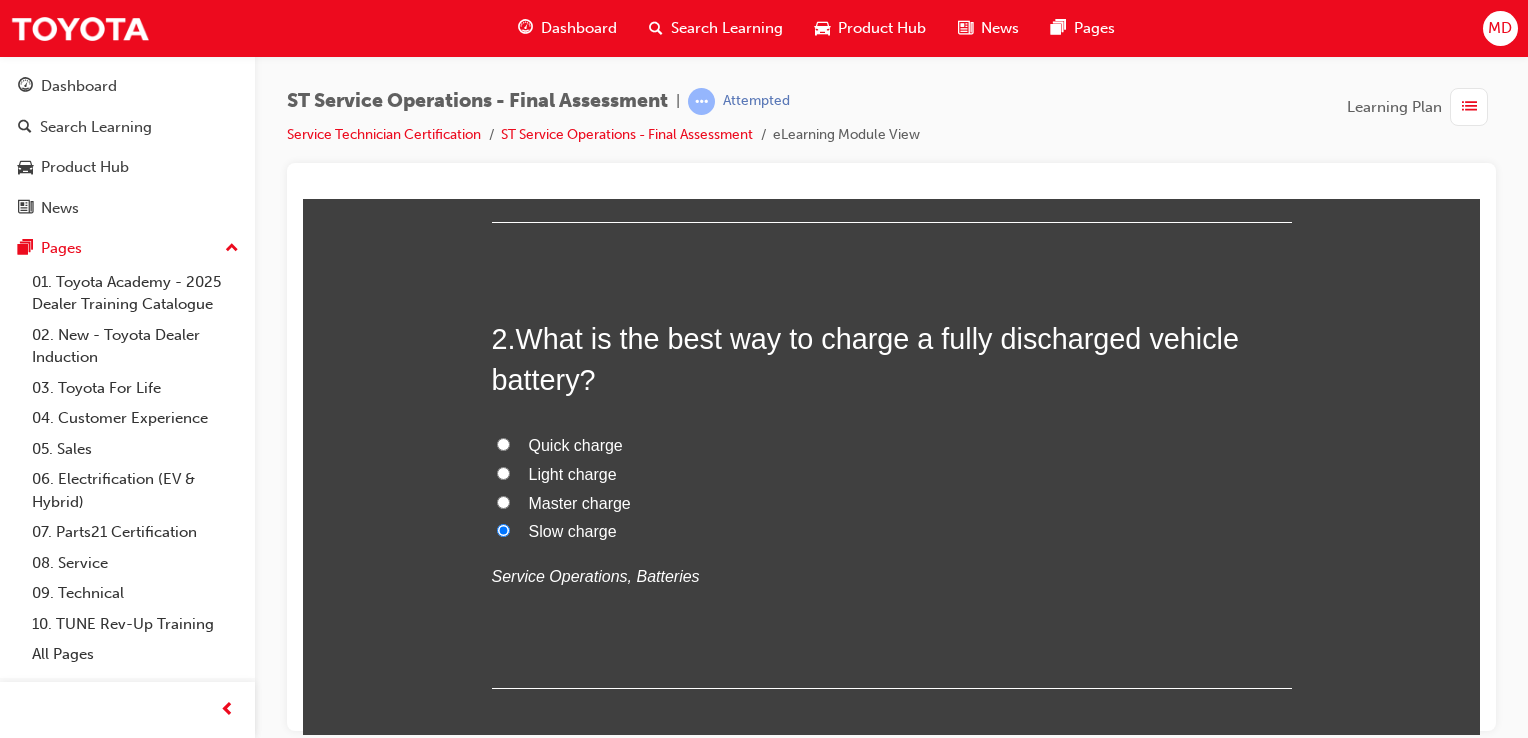 radio on "true" 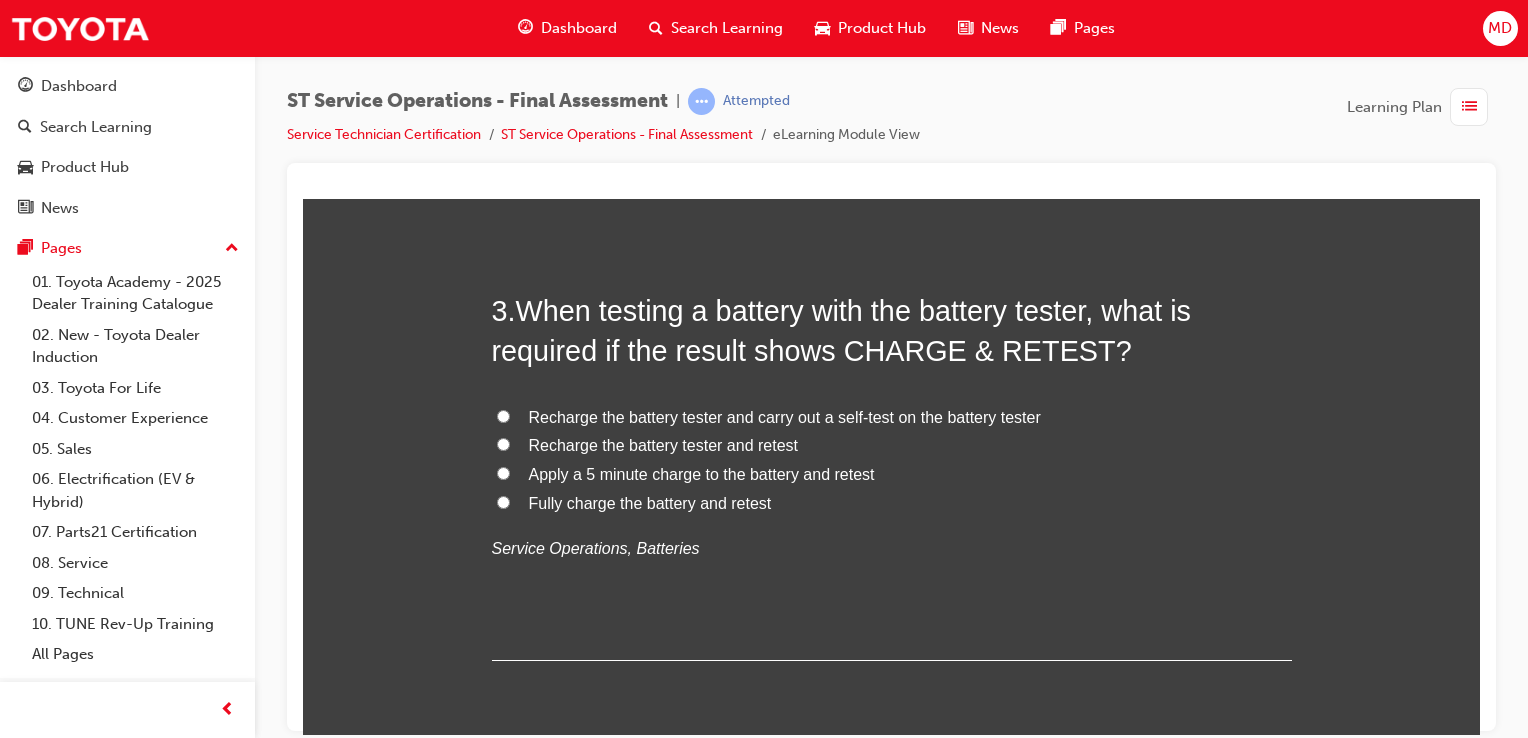 scroll, scrollTop: 1000, scrollLeft: 0, axis: vertical 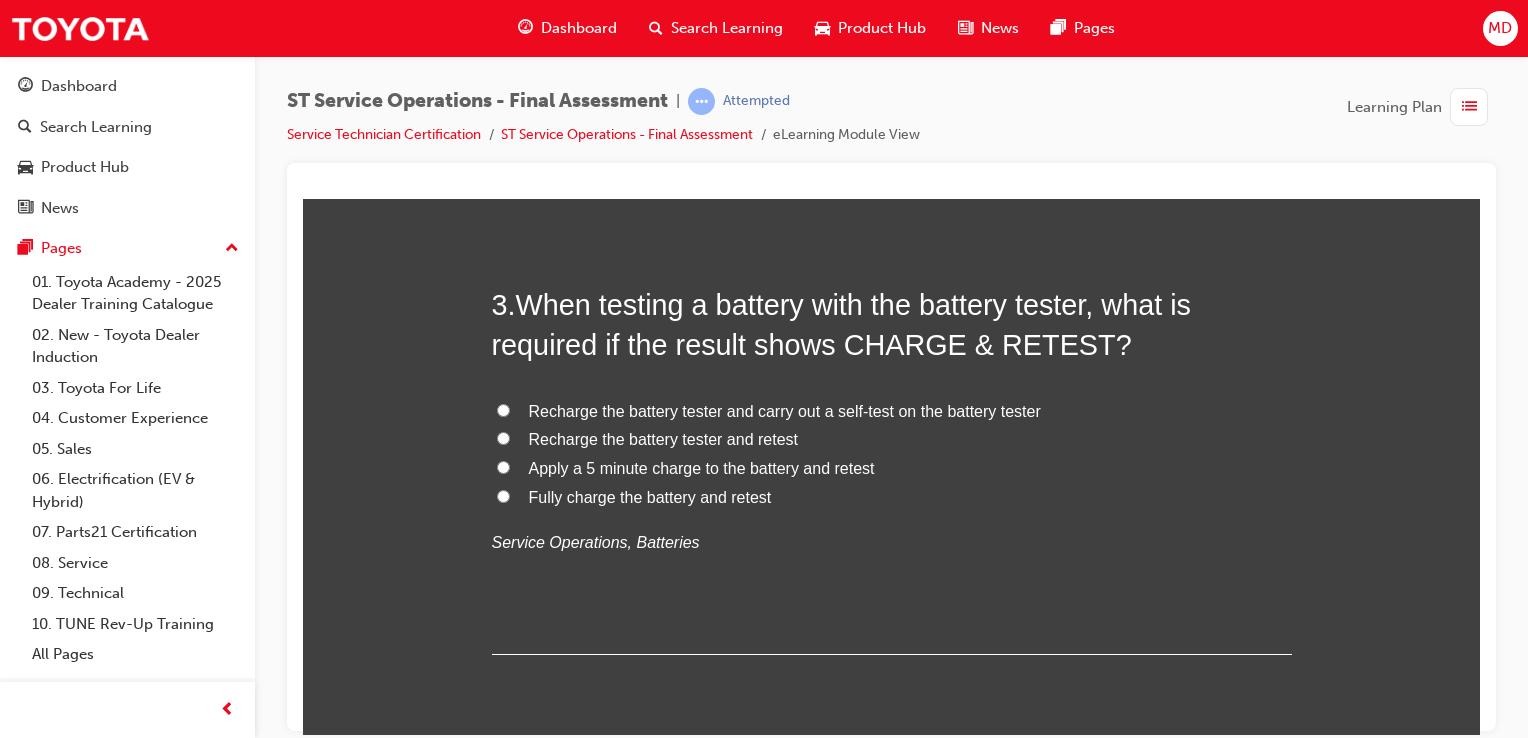 click on "Recharge the battery tester and retest" at bounding box center (663, 438) 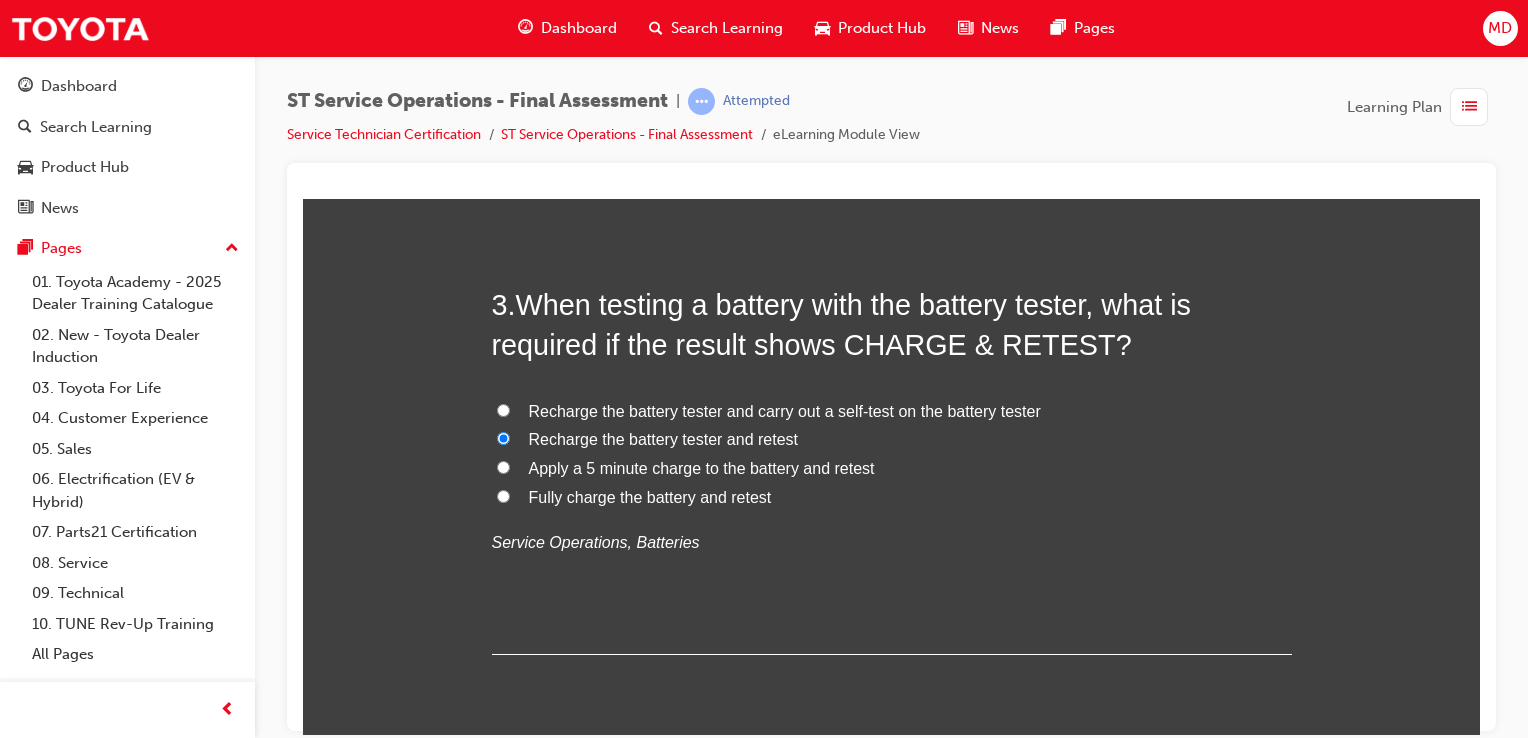 radio on "true" 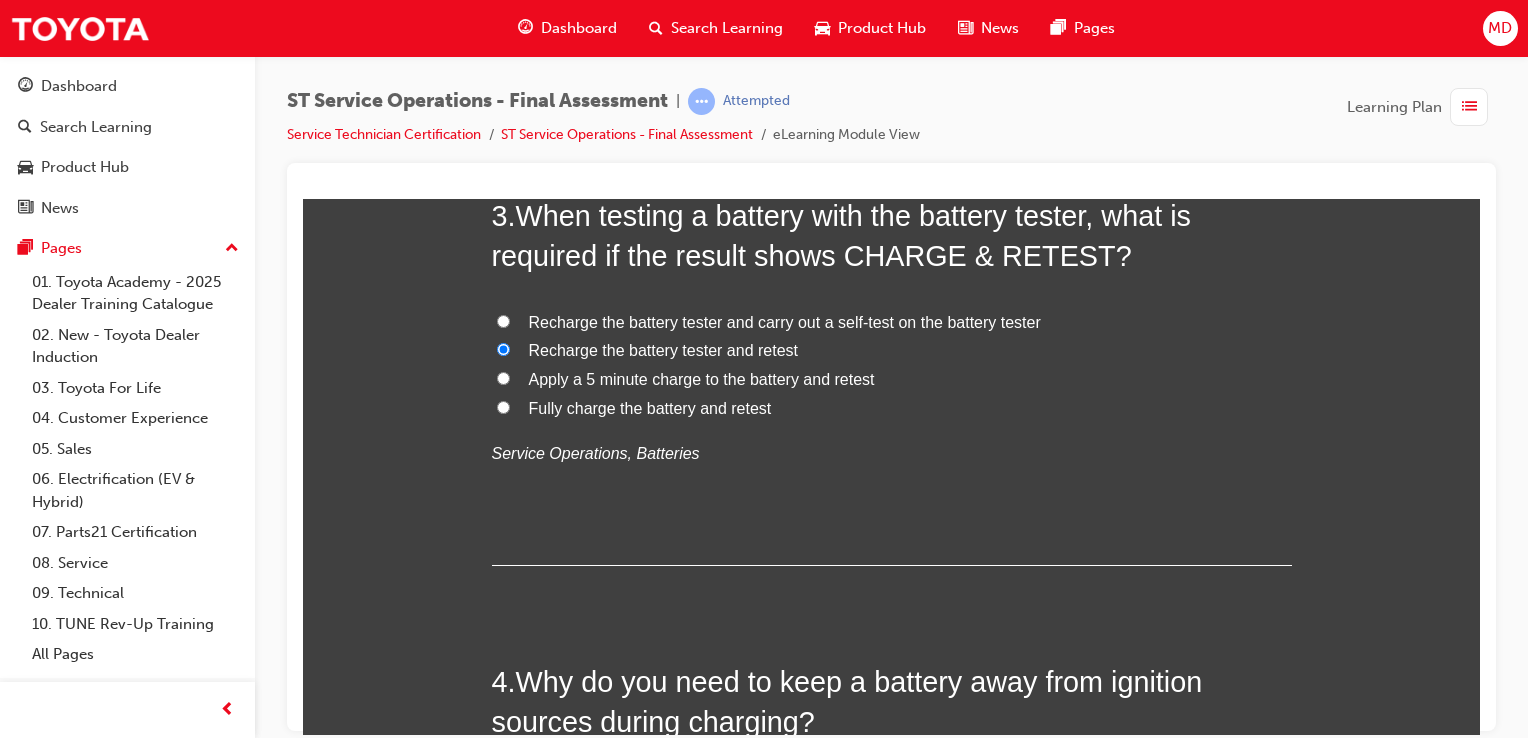 scroll, scrollTop: 1100, scrollLeft: 0, axis: vertical 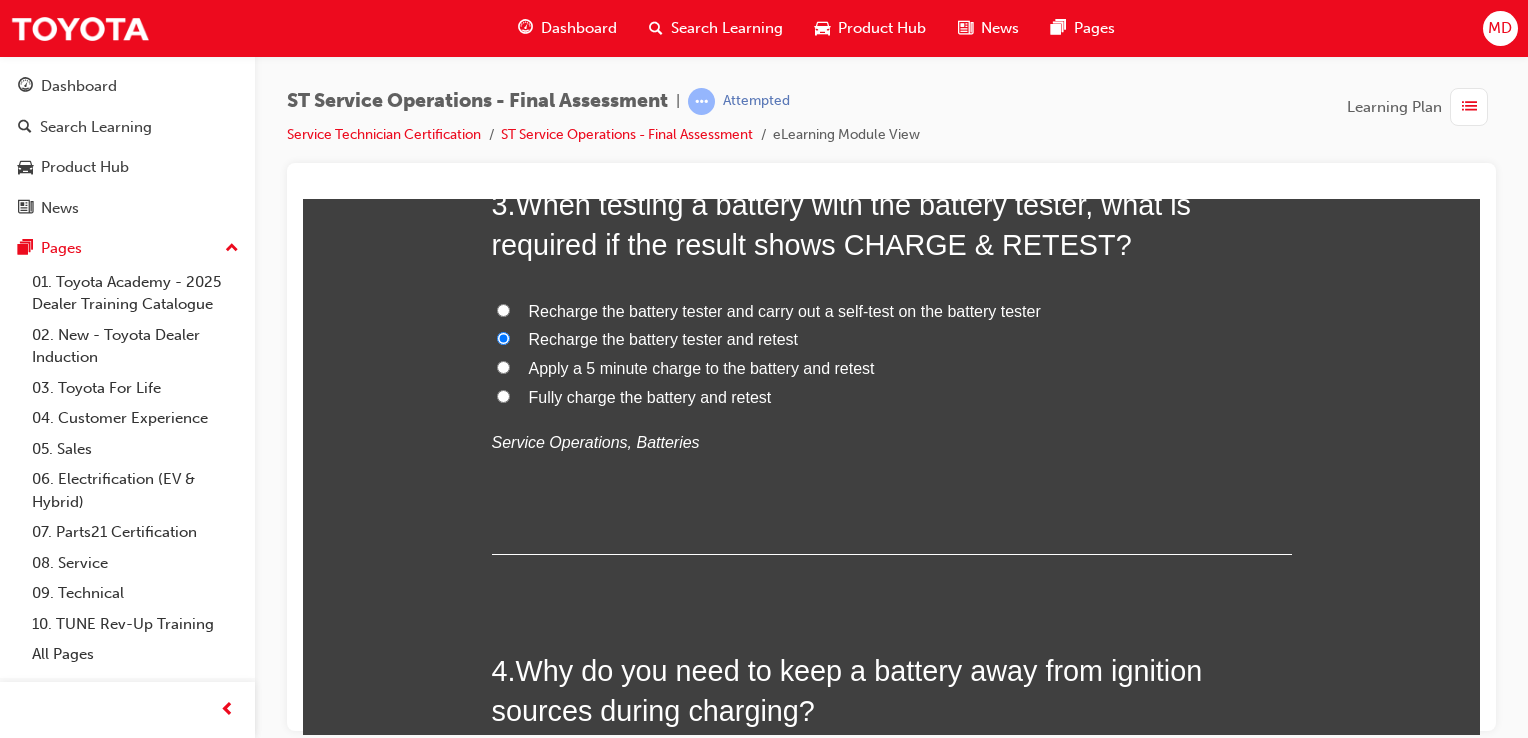 click on "Fully charge the battery and retest" at bounding box center (650, 396) 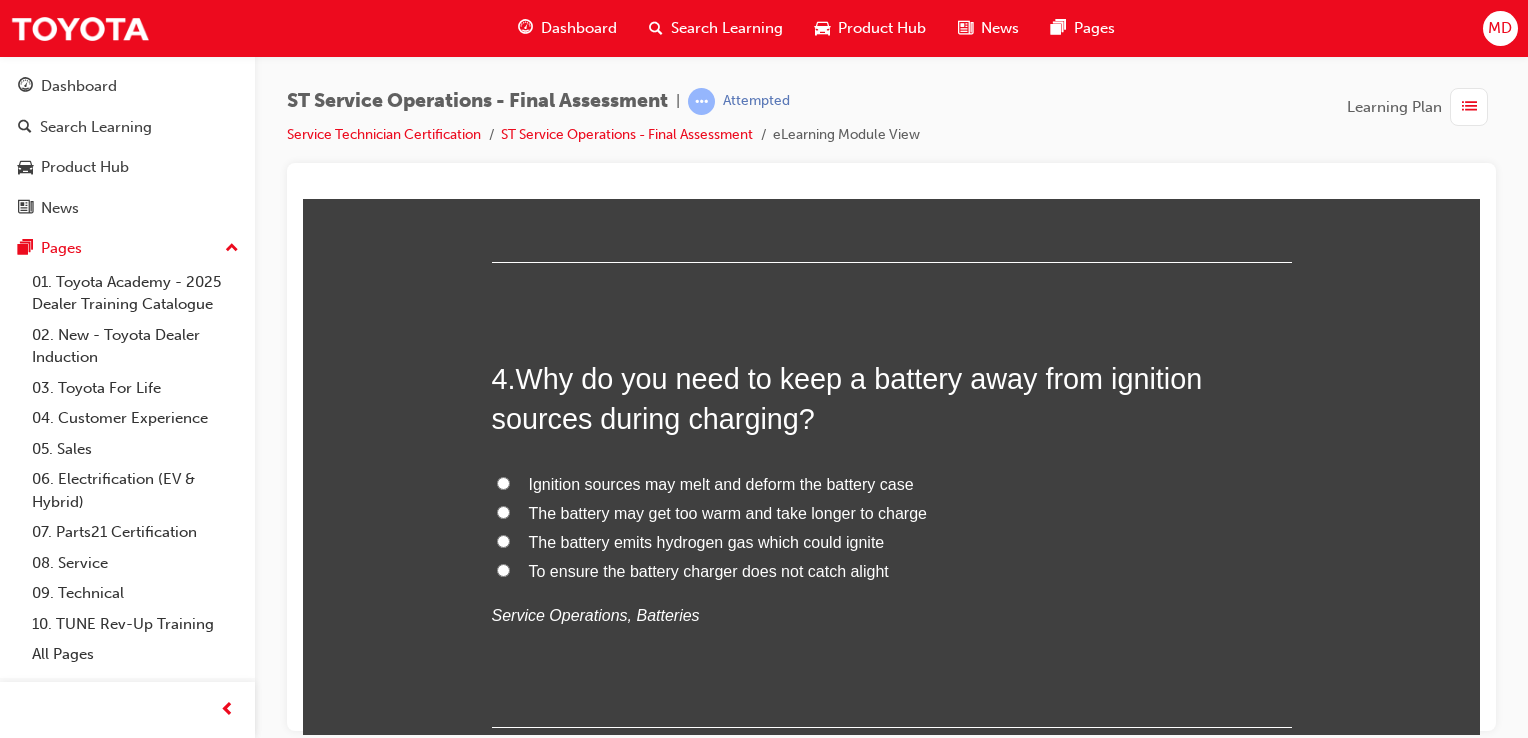 scroll, scrollTop: 1400, scrollLeft: 0, axis: vertical 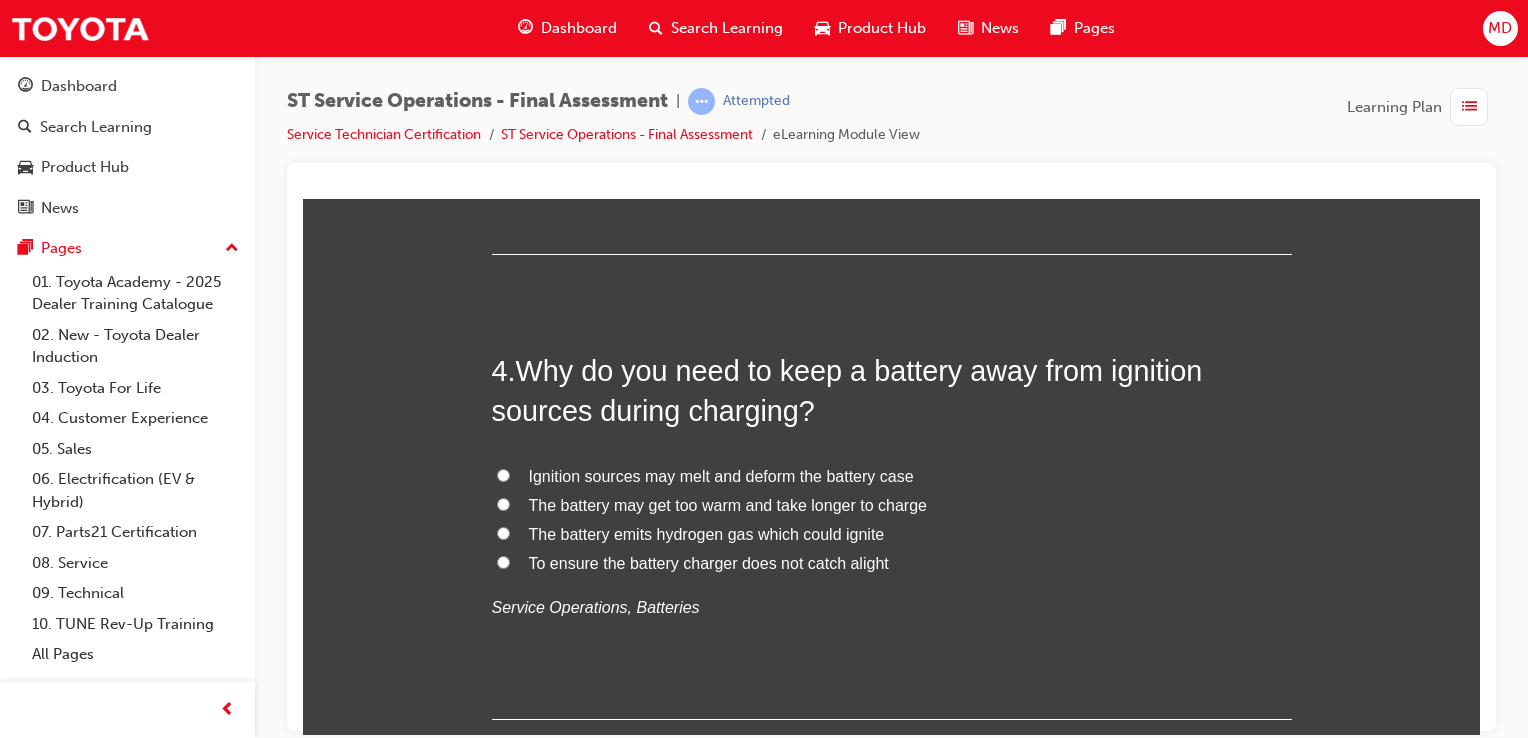 click on "The battery emits hydrogen gas which could ignite" at bounding box center [707, 533] 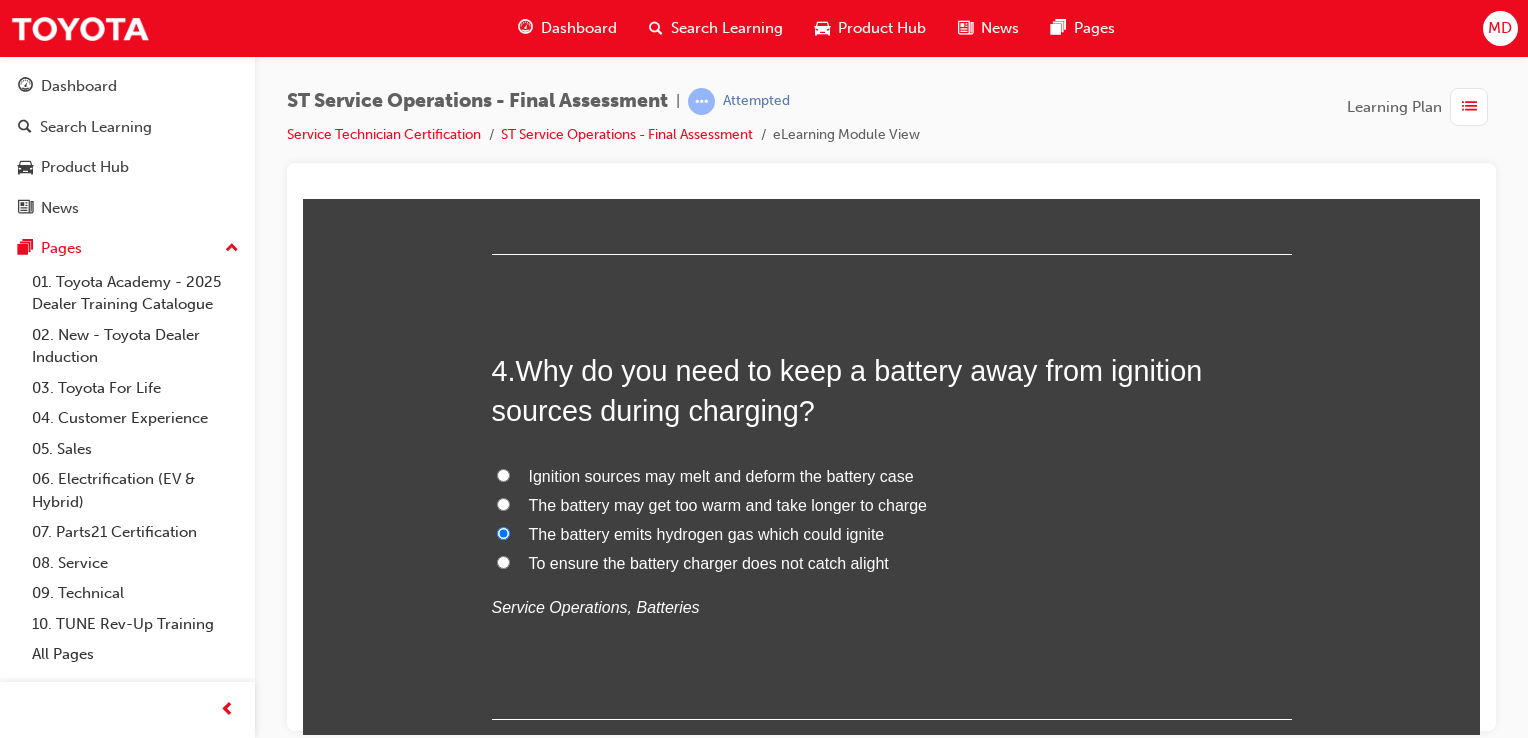 radio on "true" 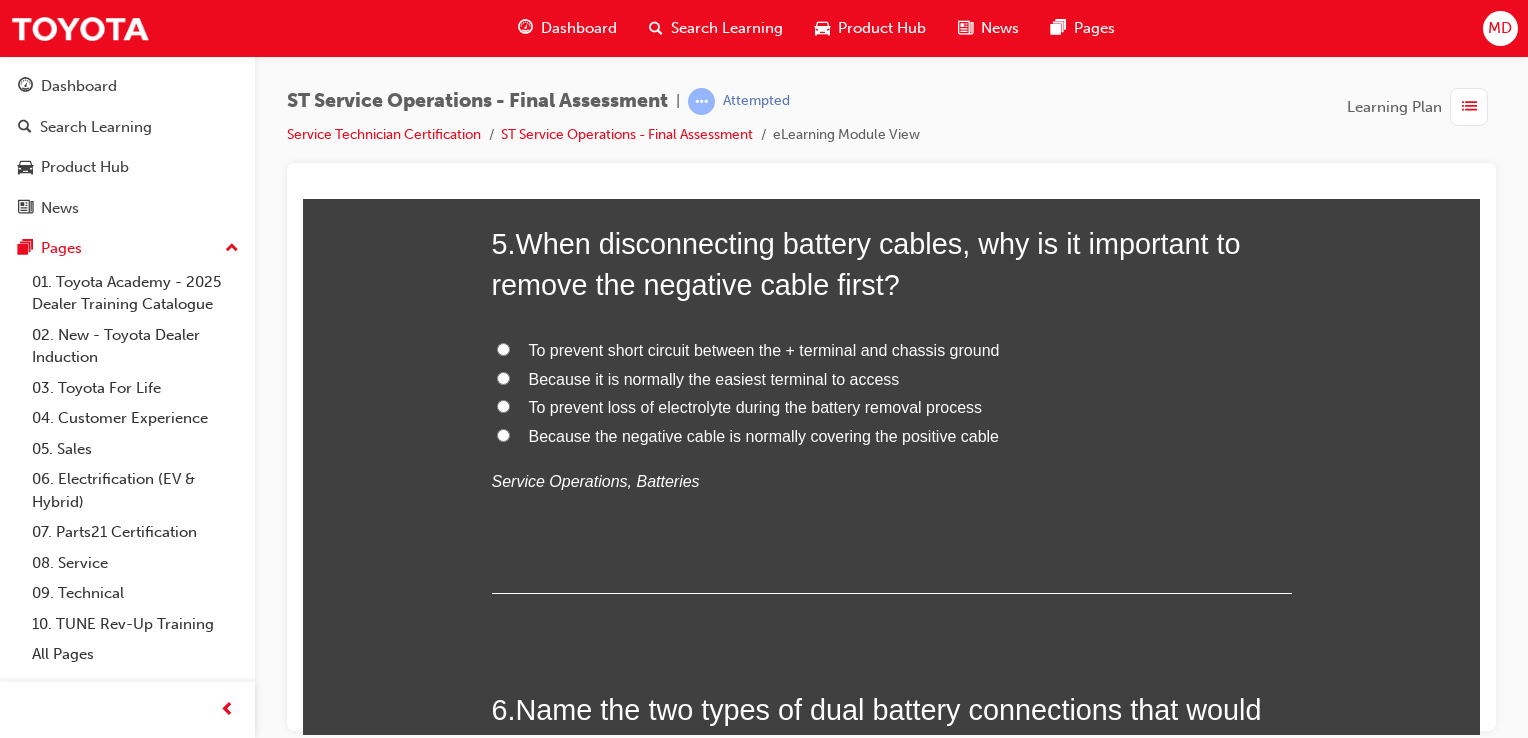 scroll, scrollTop: 2000, scrollLeft: 0, axis: vertical 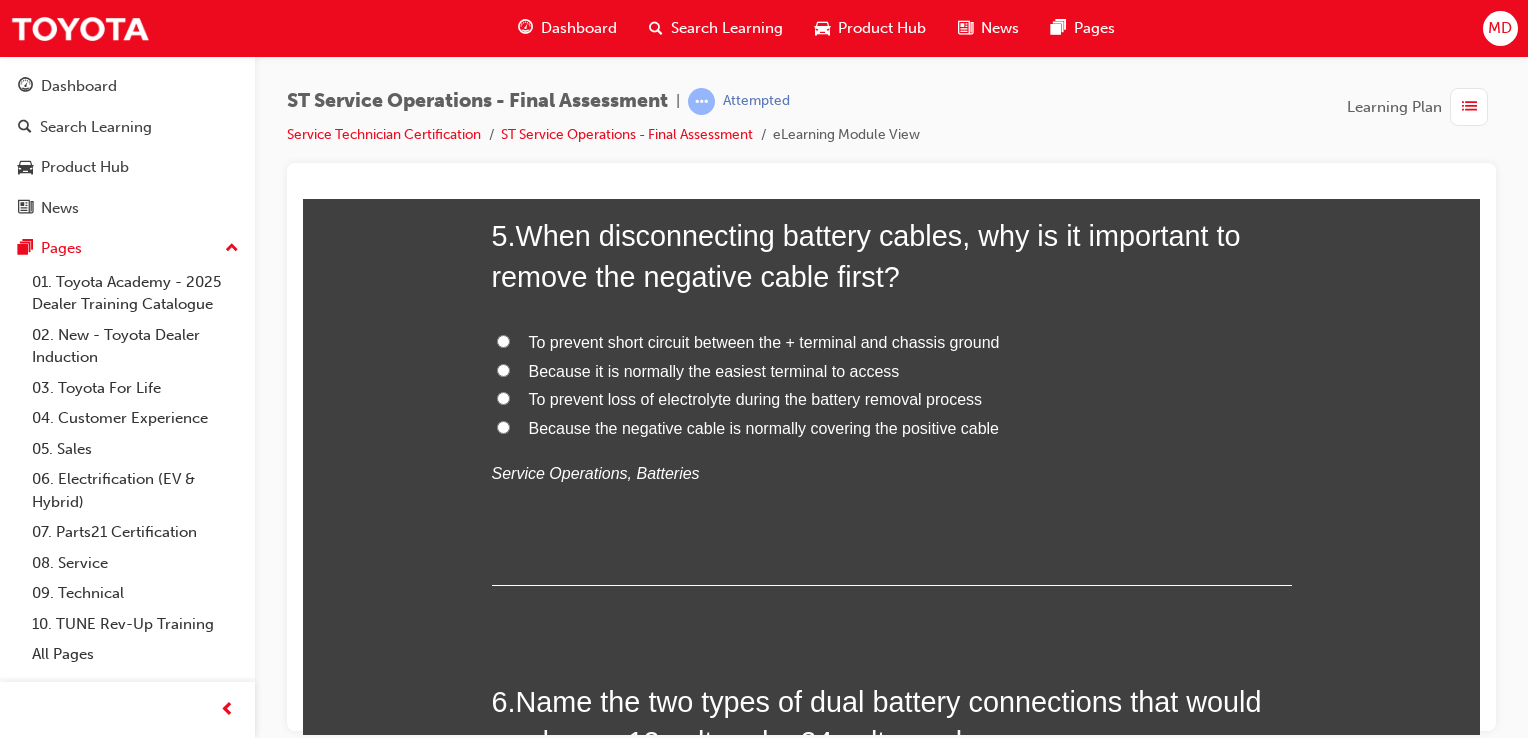drag, startPoint x: 596, startPoint y: 342, endPoint x: 610, endPoint y: 368, distance: 29.529646 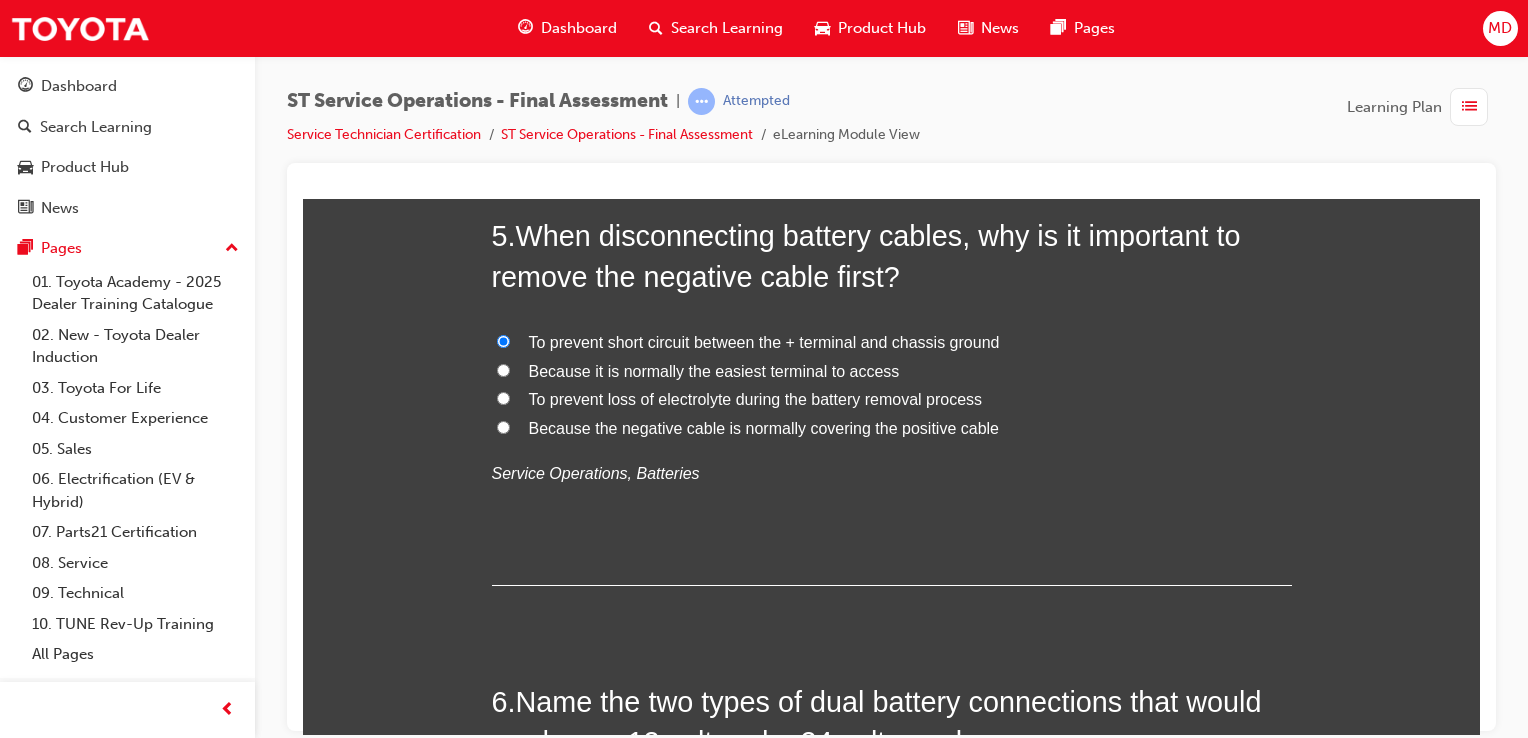 radio on "true" 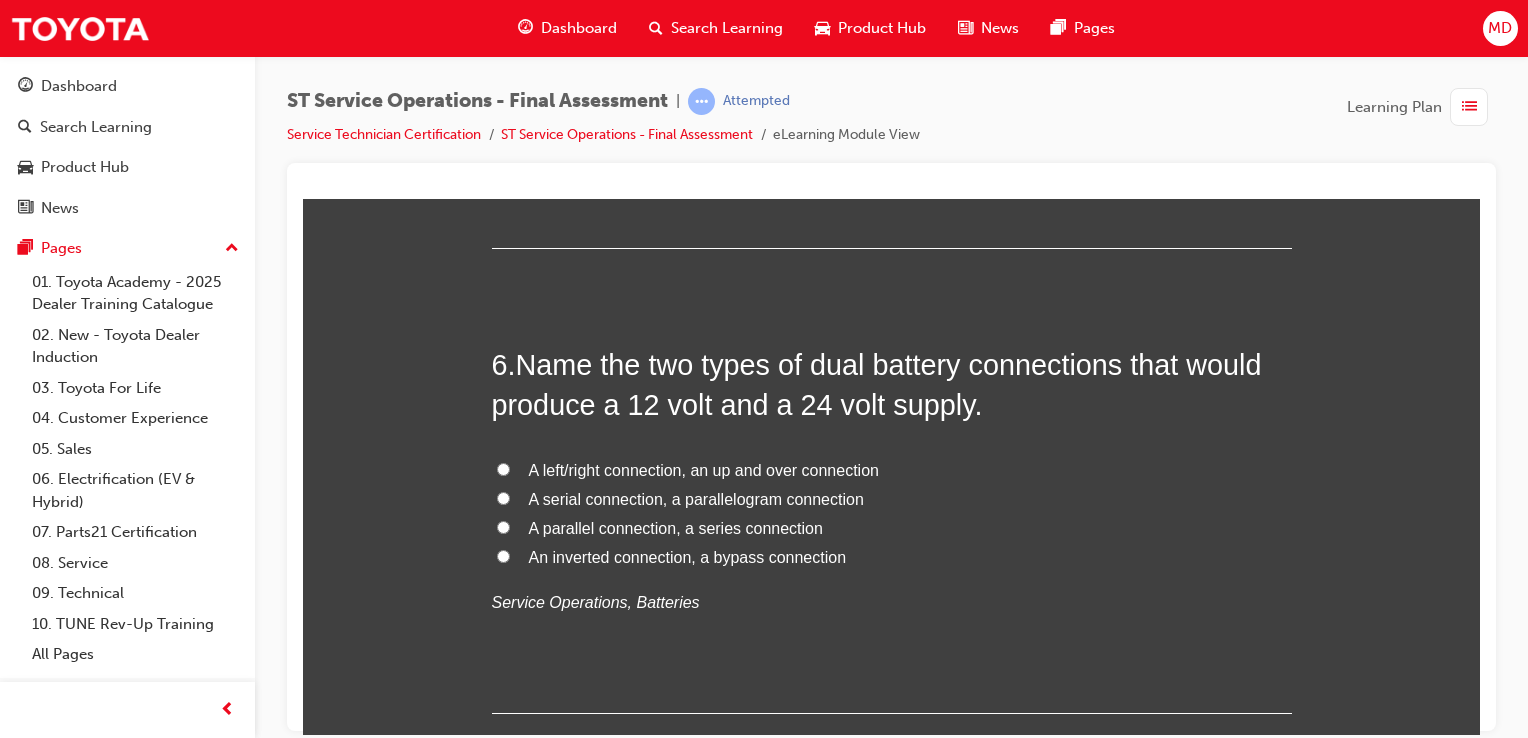 scroll, scrollTop: 2400, scrollLeft: 0, axis: vertical 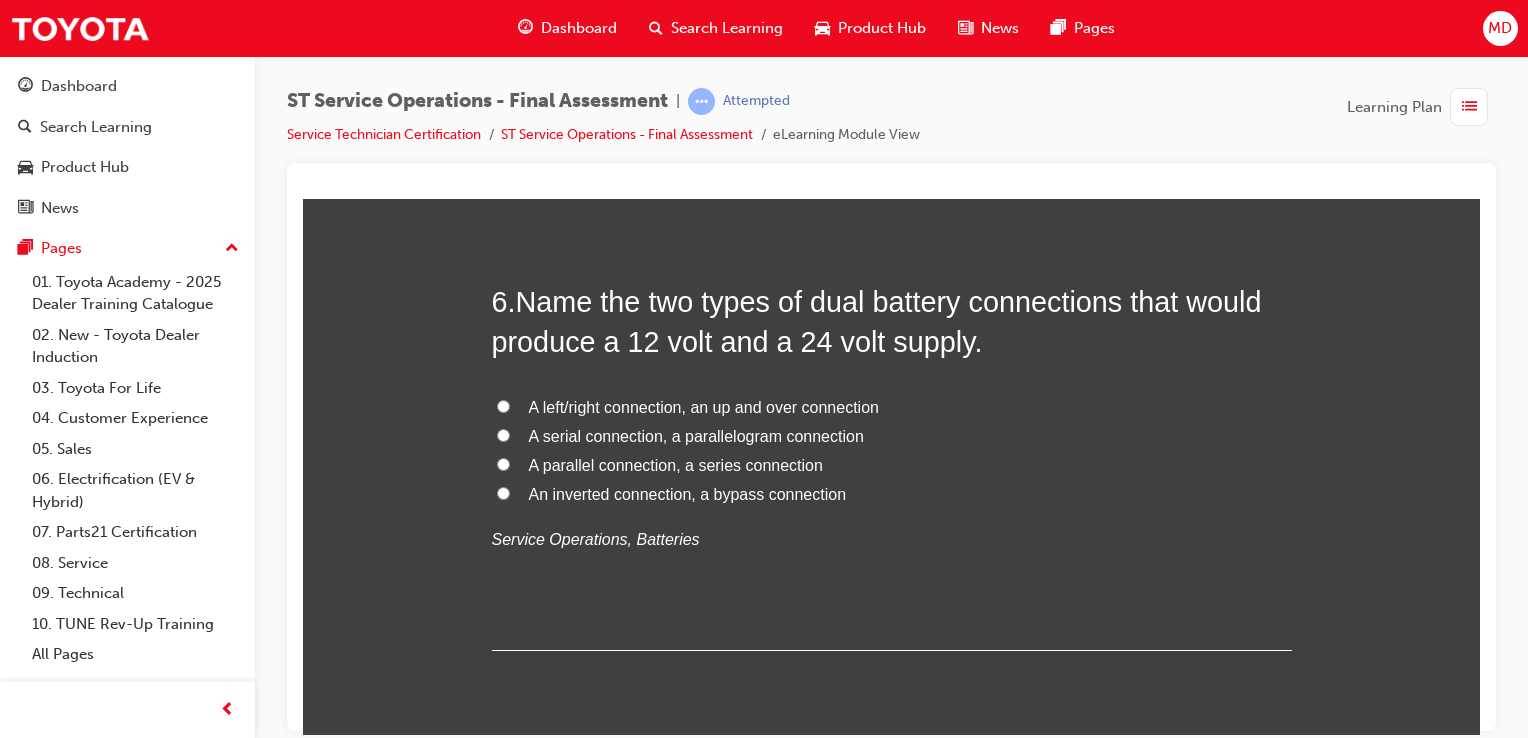click on "A parallel connection, a series connection" at bounding box center [676, 464] 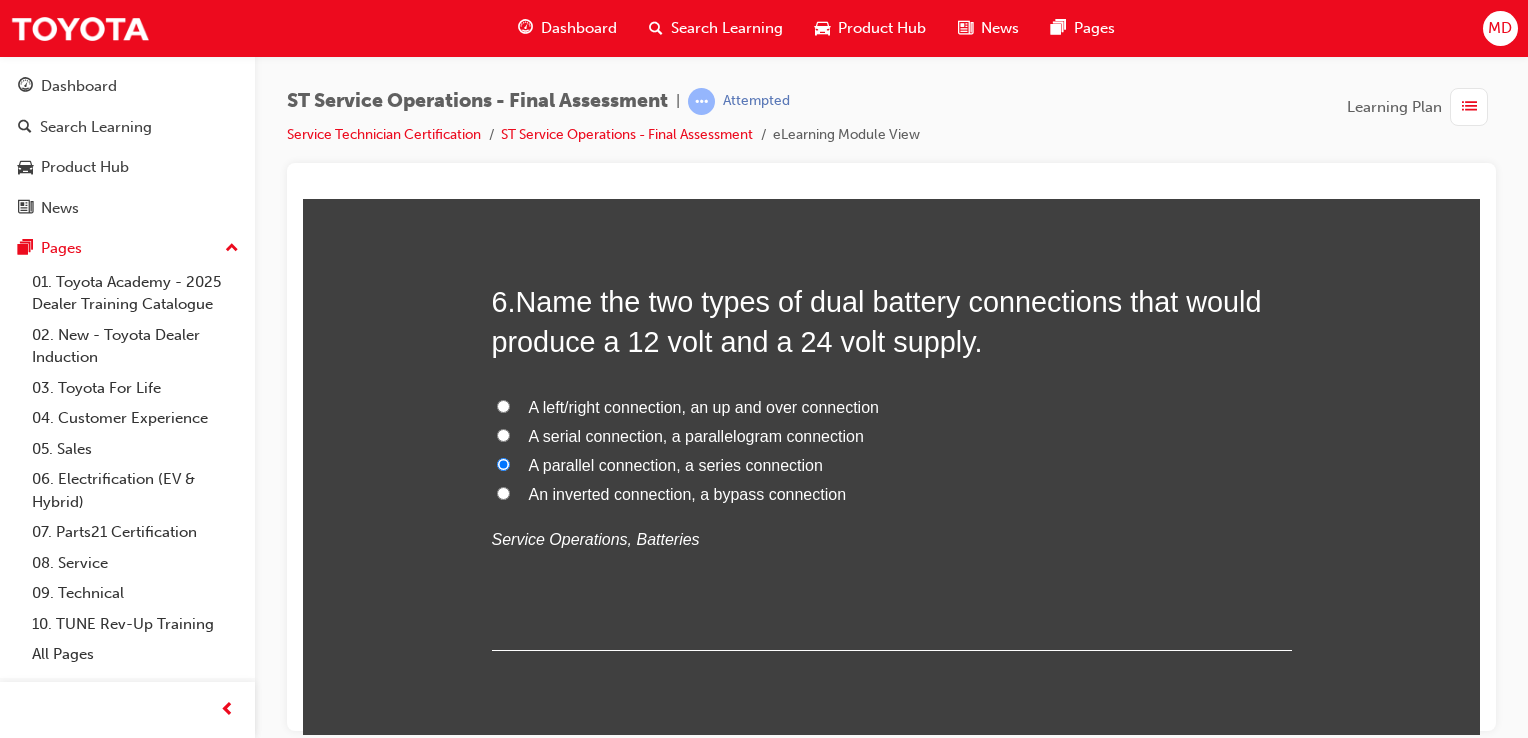 radio on "true" 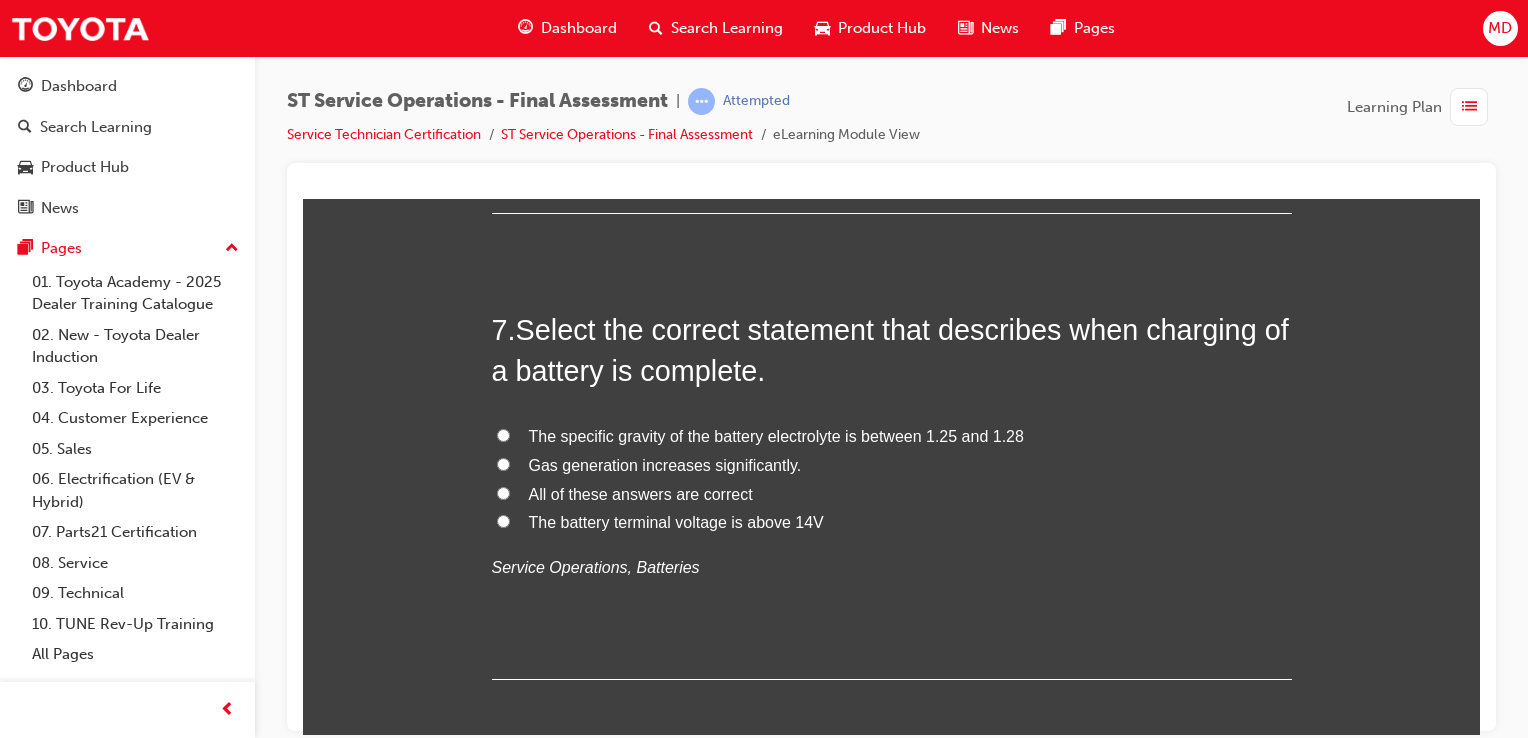 scroll, scrollTop: 2900, scrollLeft: 0, axis: vertical 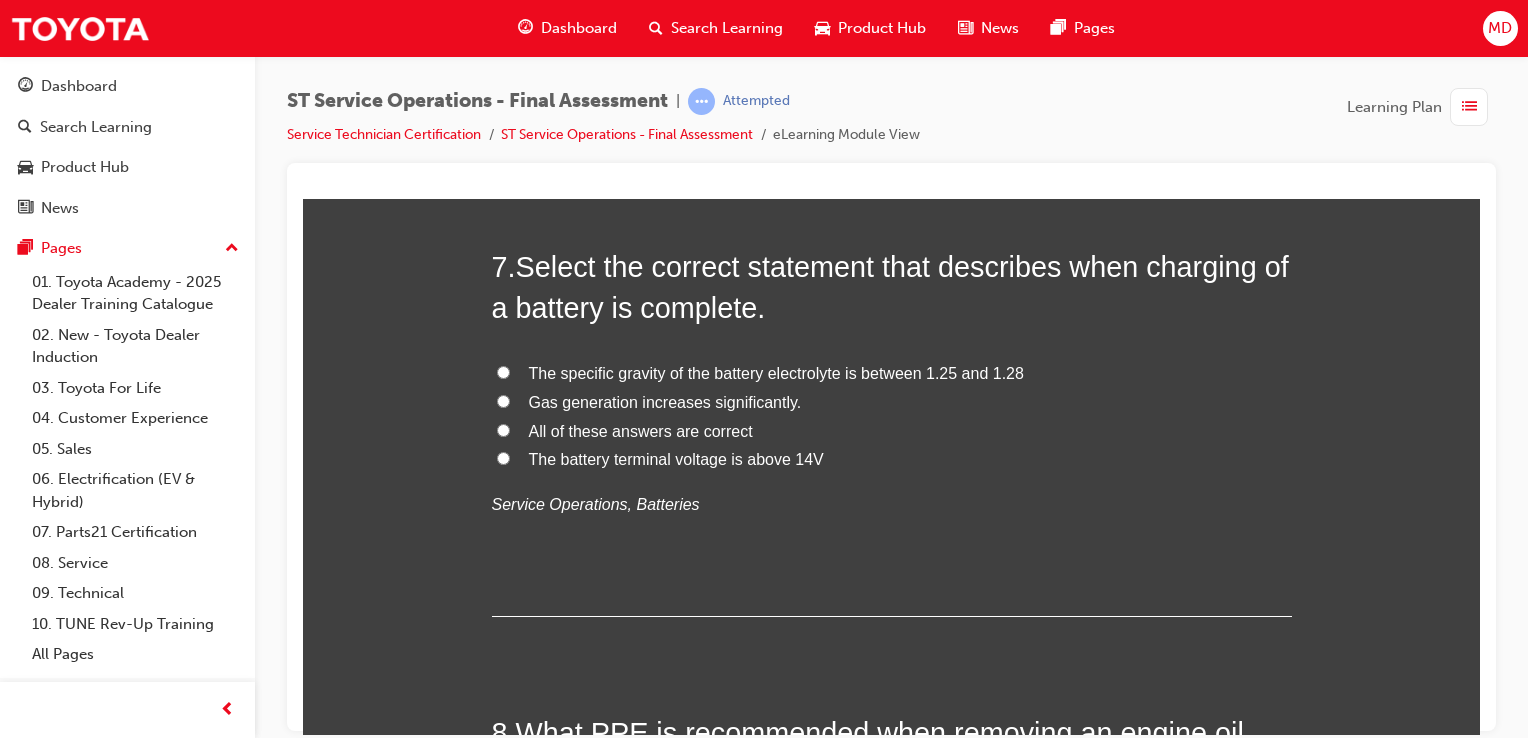 click on "All of these answers are correct" at bounding box center (641, 430) 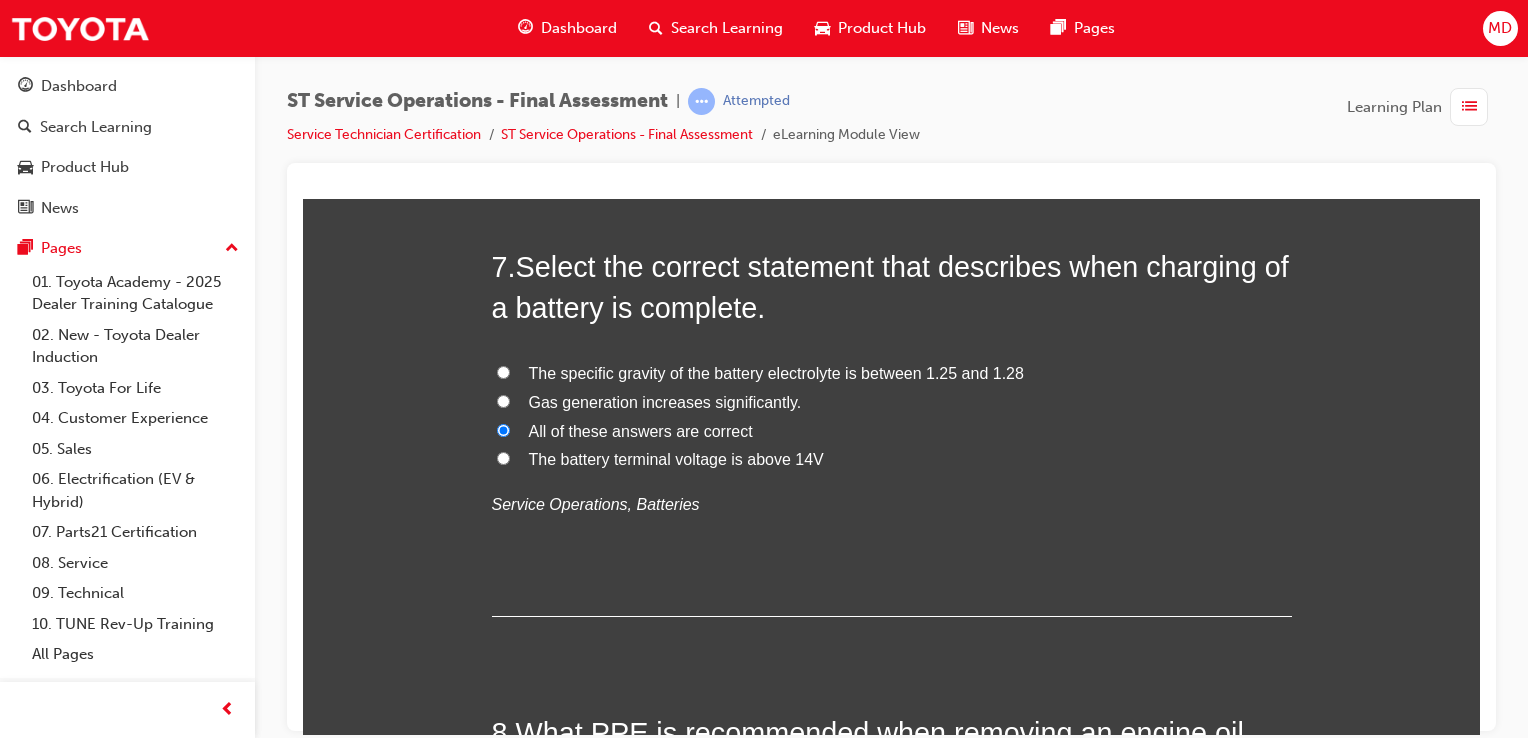 radio on "true" 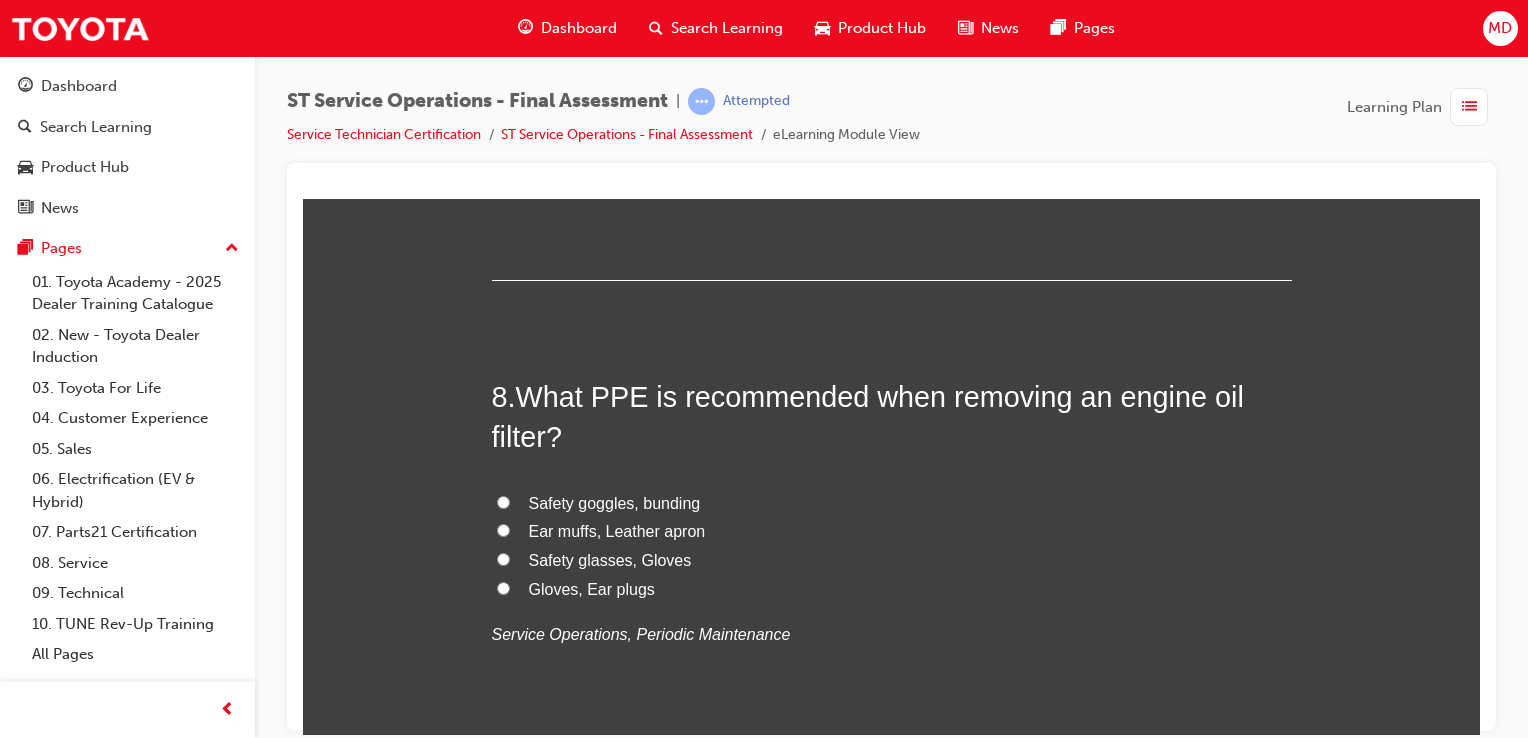 scroll, scrollTop: 3300, scrollLeft: 0, axis: vertical 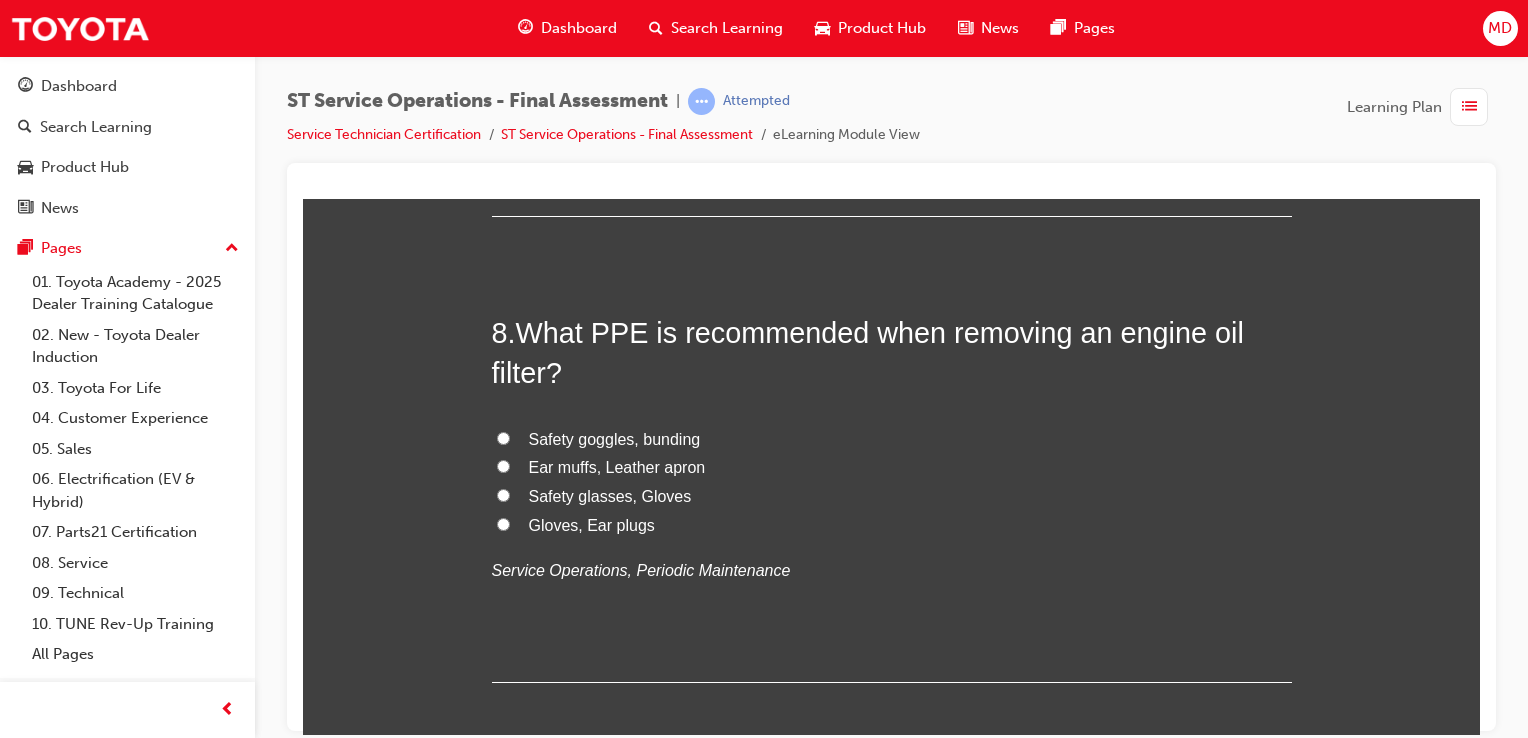 click on "Safety glasses, Gloves" at bounding box center (503, 494) 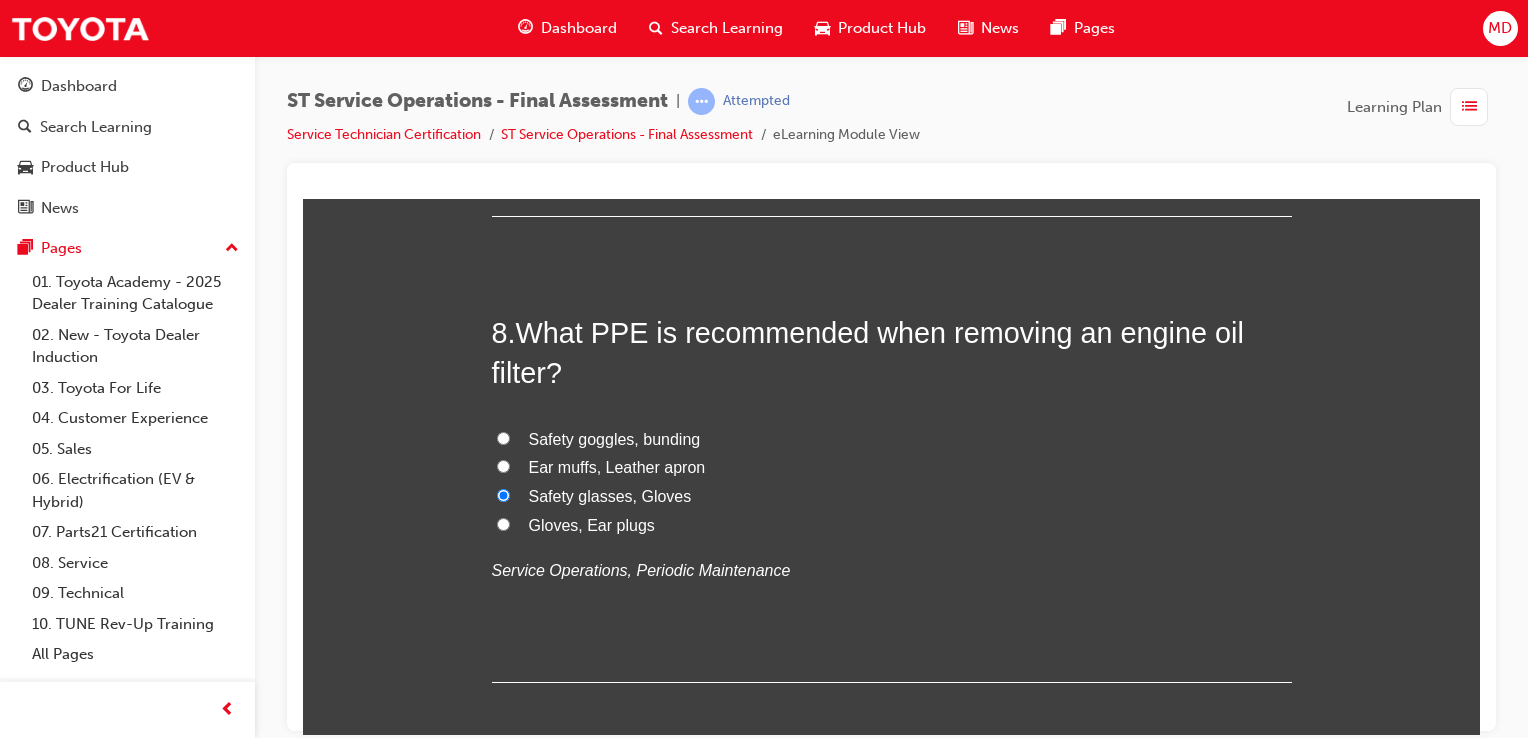 radio on "true" 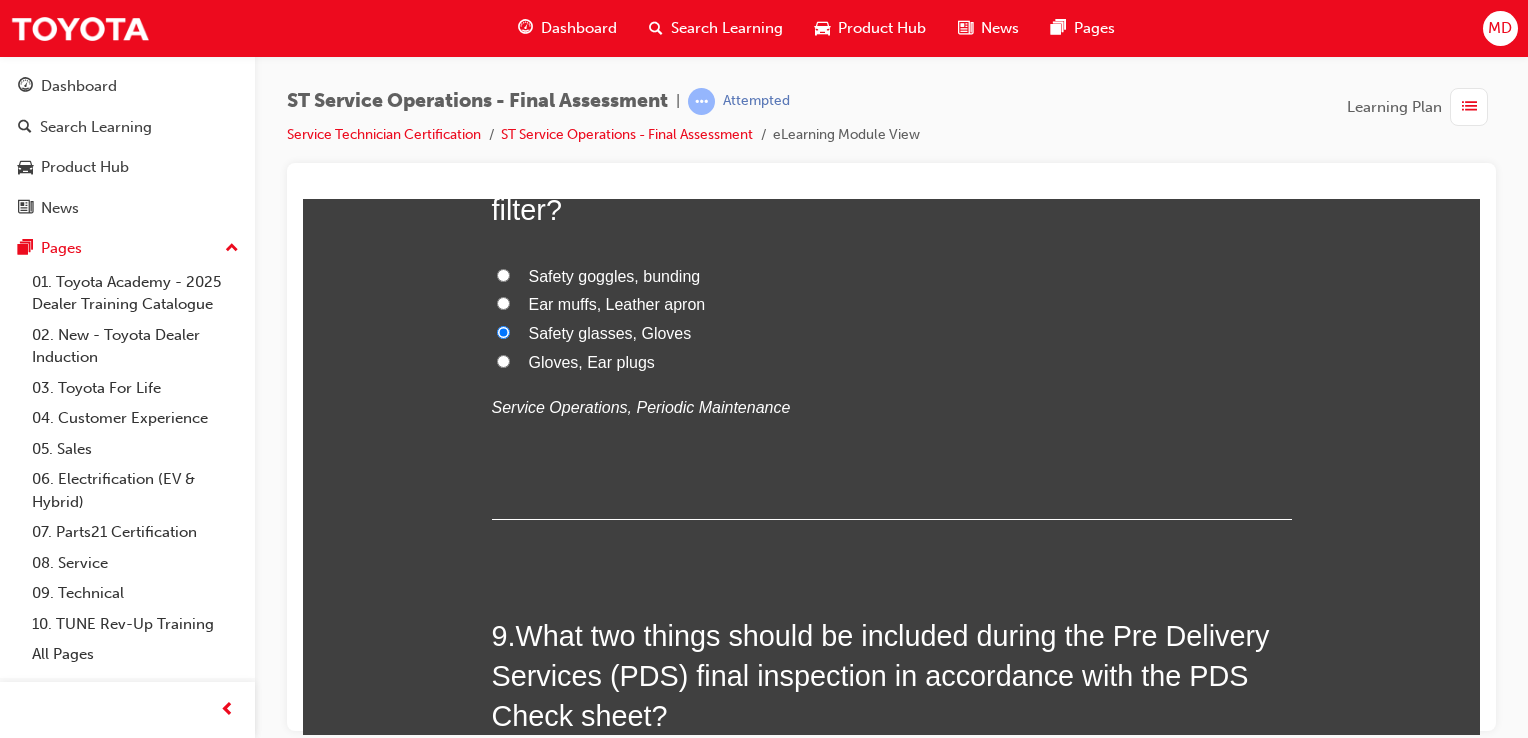 scroll, scrollTop: 3400, scrollLeft: 0, axis: vertical 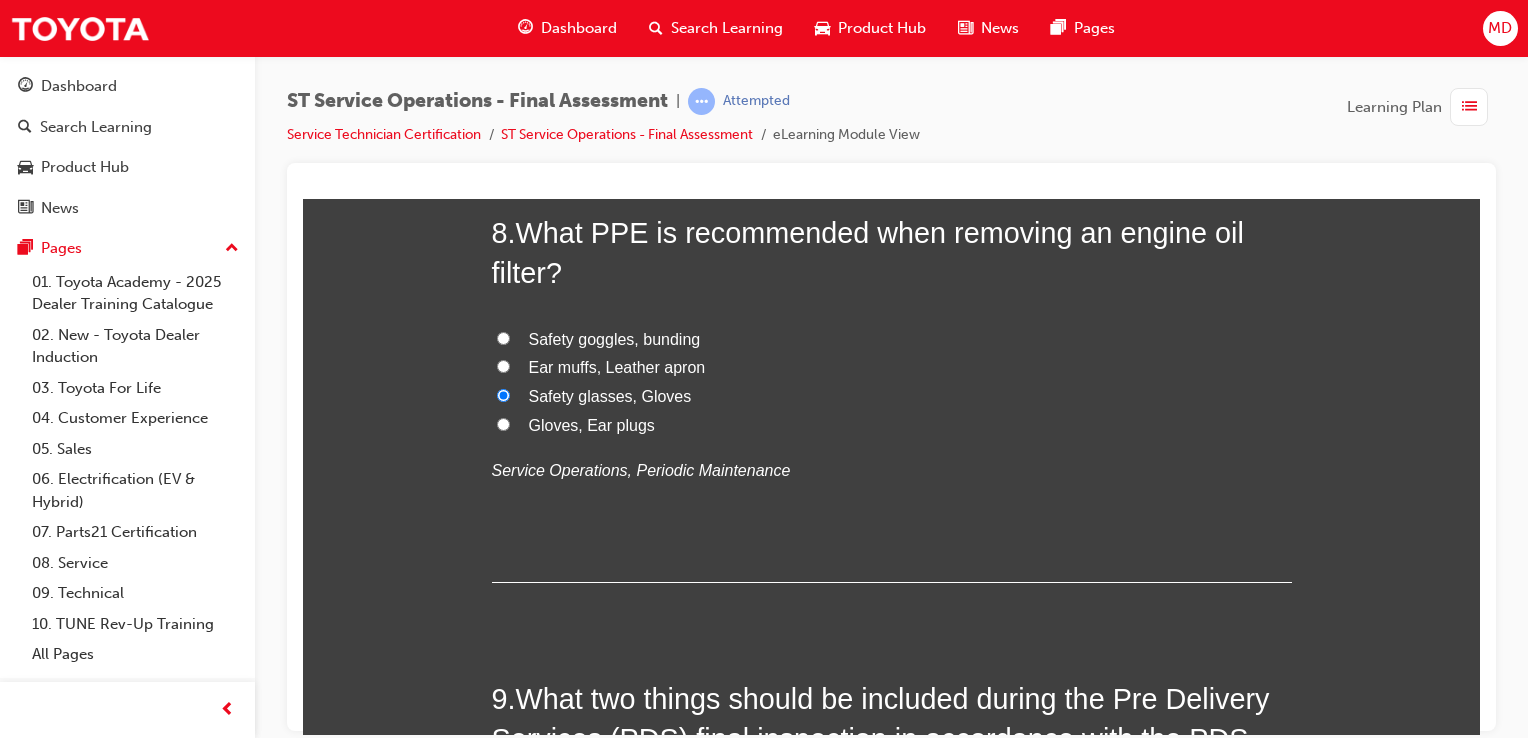 click on "Safety goggles, bunding" at bounding box center (892, 339) 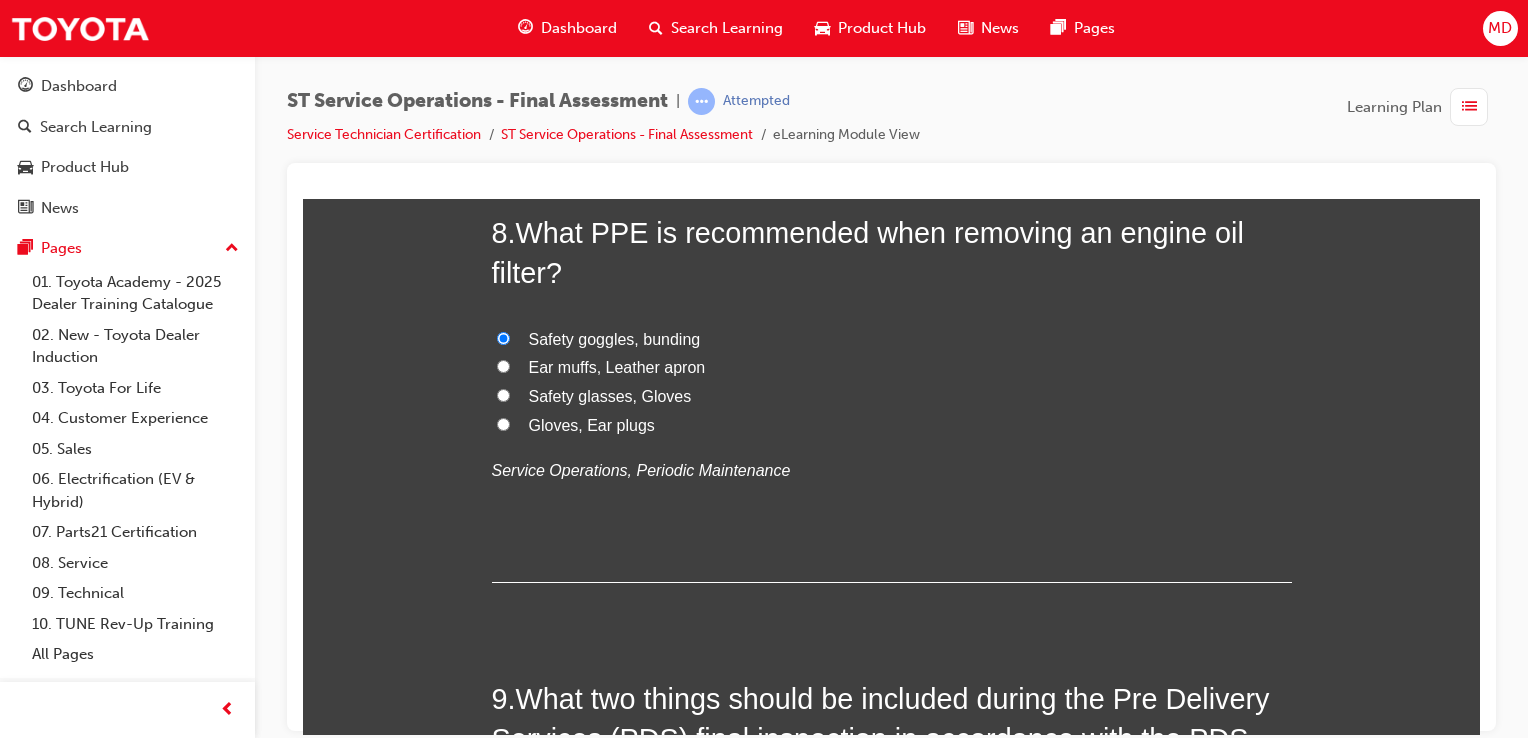click on "Safety glasses, Gloves" at bounding box center [892, 396] 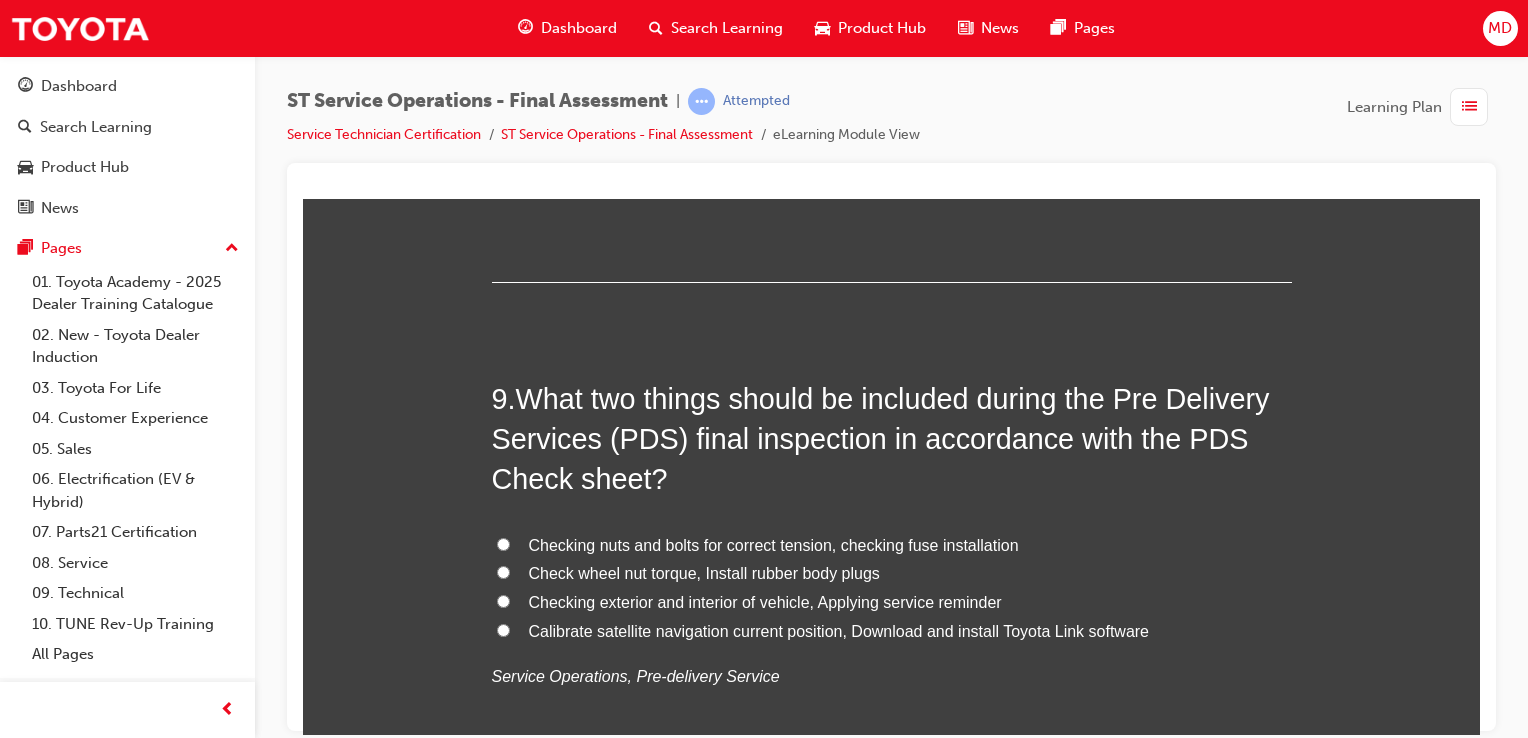 scroll, scrollTop: 3800, scrollLeft: 0, axis: vertical 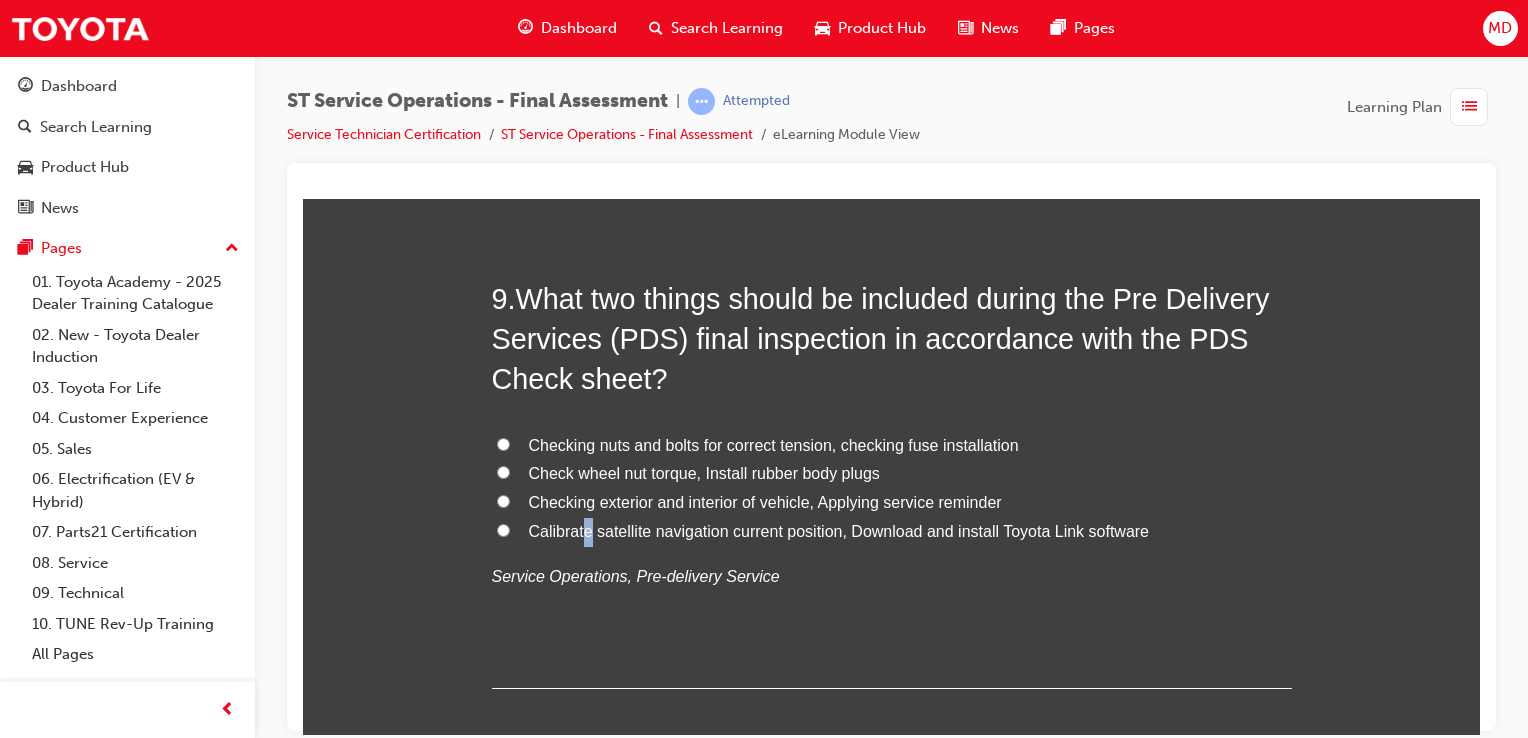 click on "Calibrate satellite navigation current position, Download and install Toyota Link software" at bounding box center (839, 530) 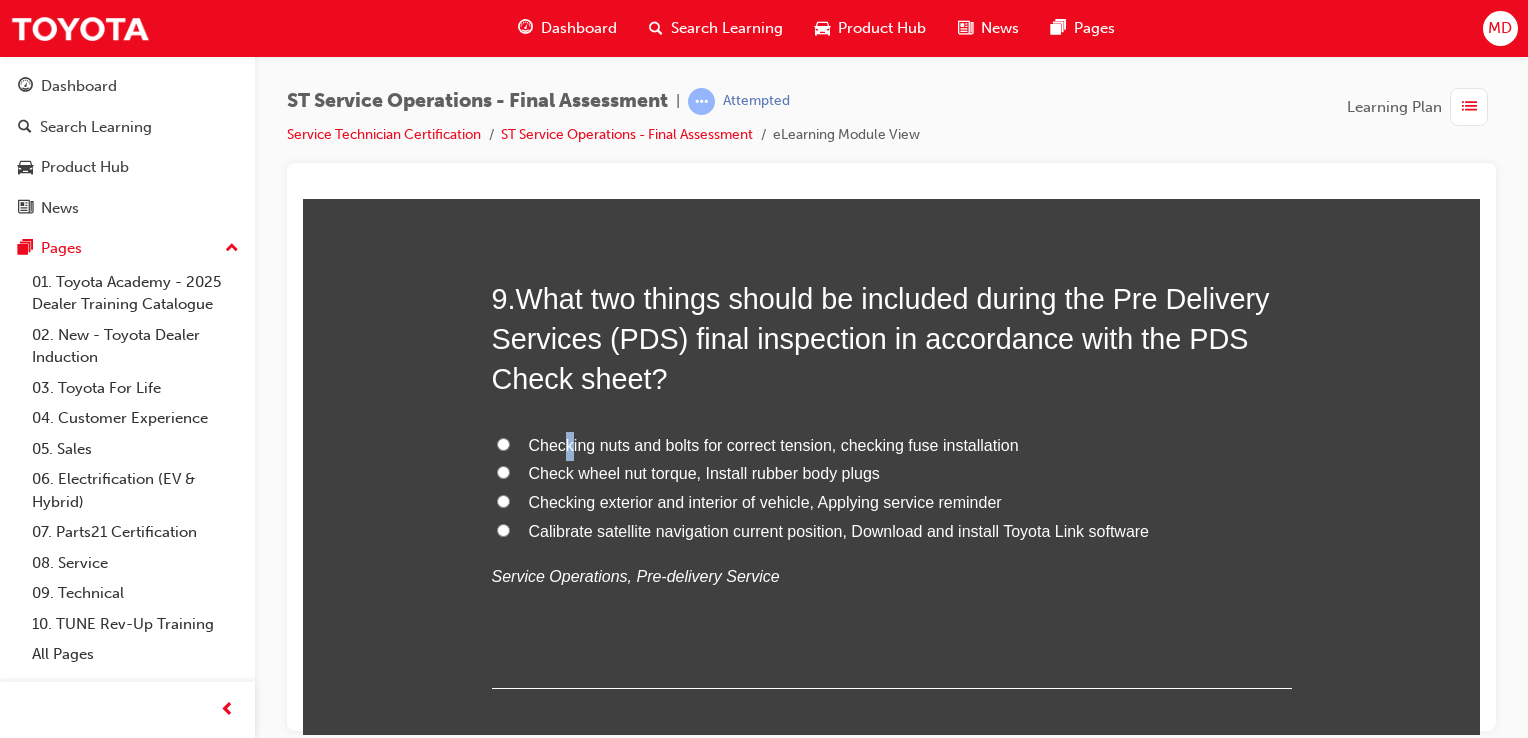 drag, startPoint x: 580, startPoint y: 525, endPoint x: 560, endPoint y: 437, distance: 90.24411 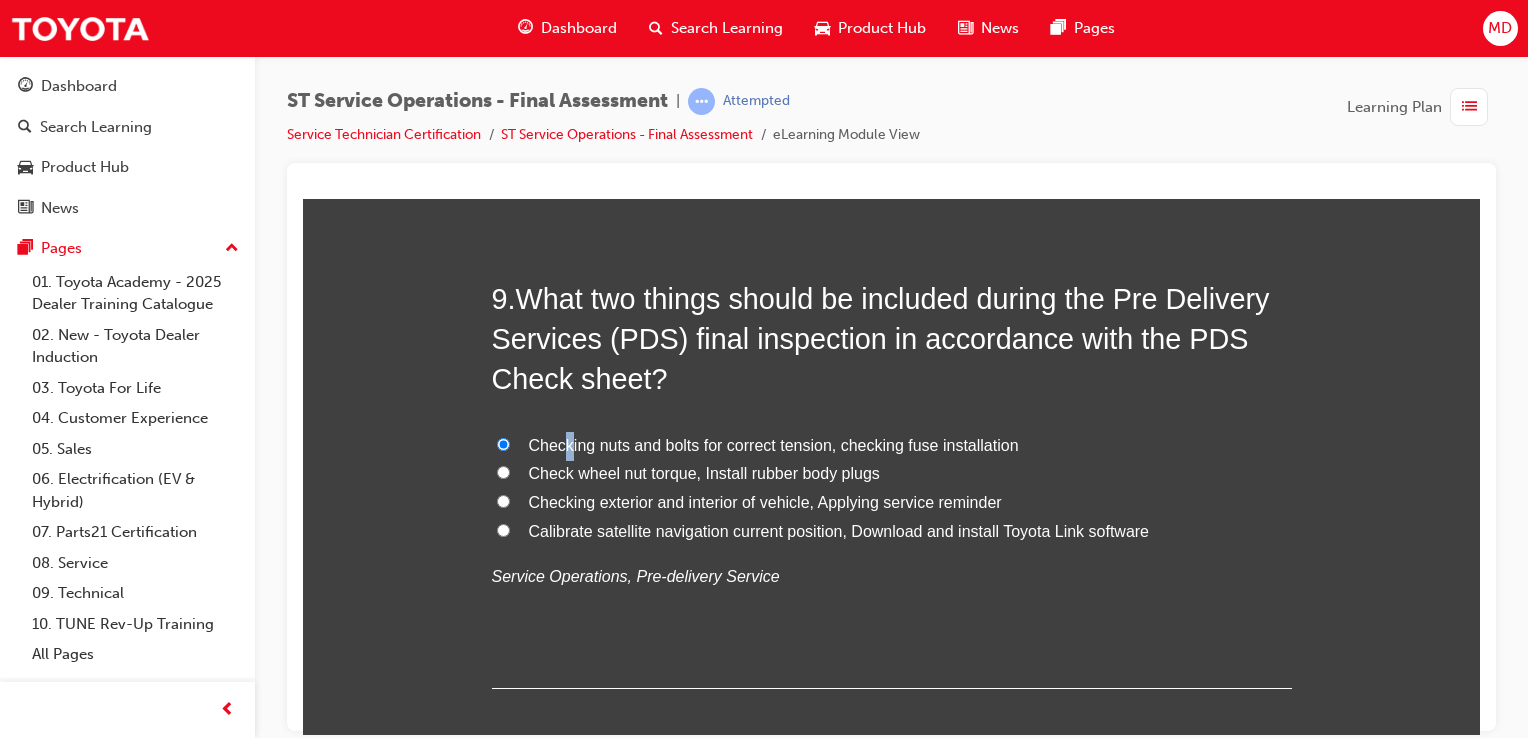 radio on "true" 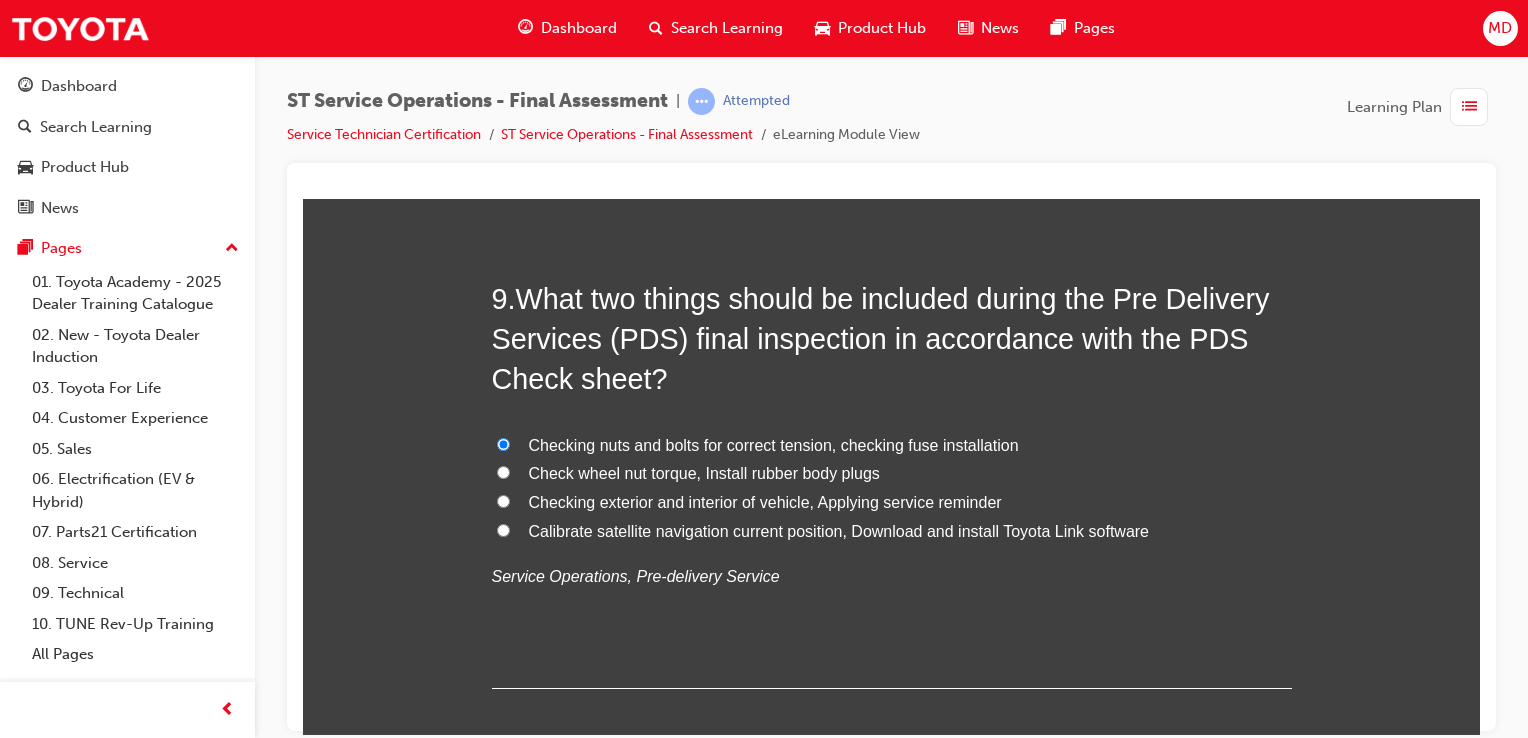 click on "Calibrate satellite navigation current position, Download and install Toyota Link software" at bounding box center [892, 531] 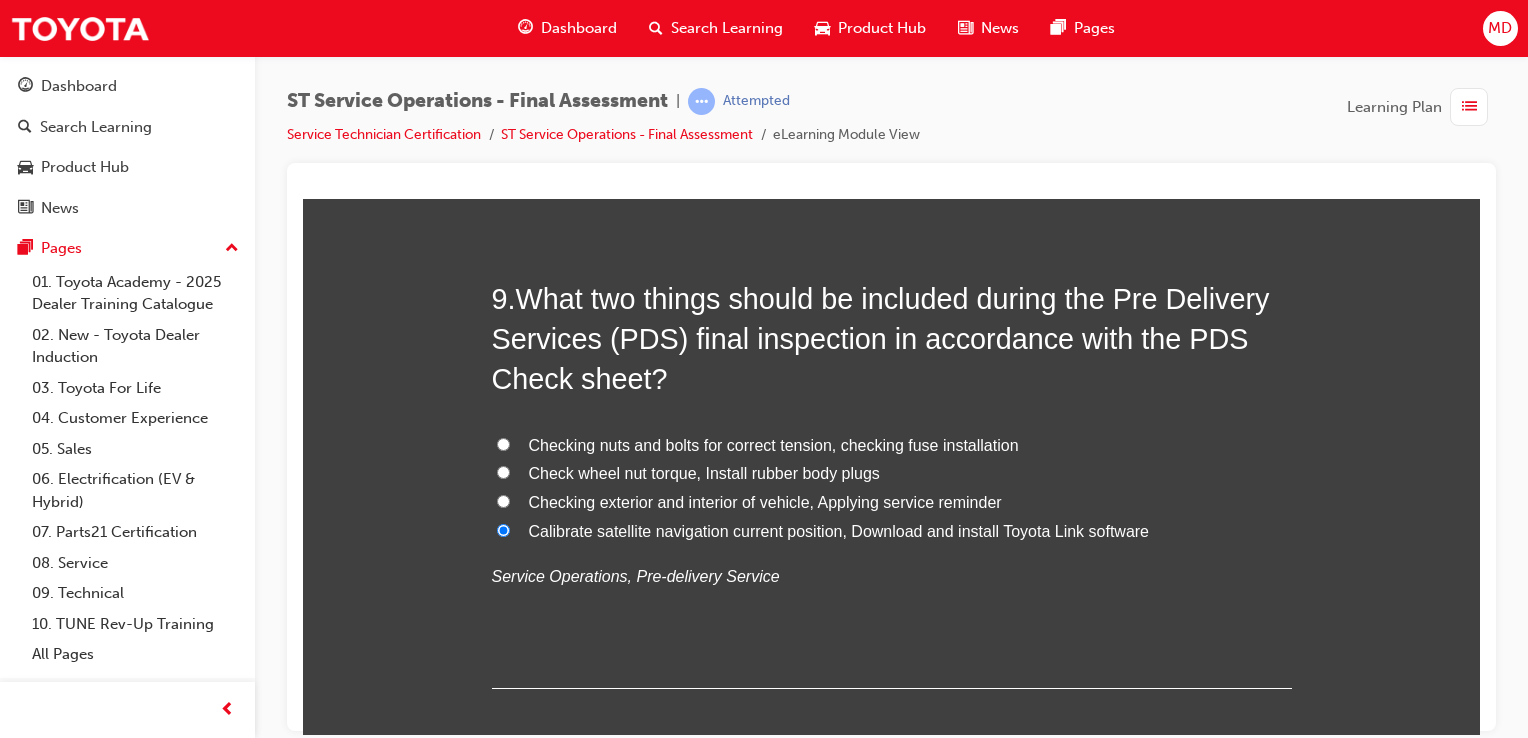 click on "Checking nuts and bolts for correct tension, checking fuse installation" at bounding box center [774, 444] 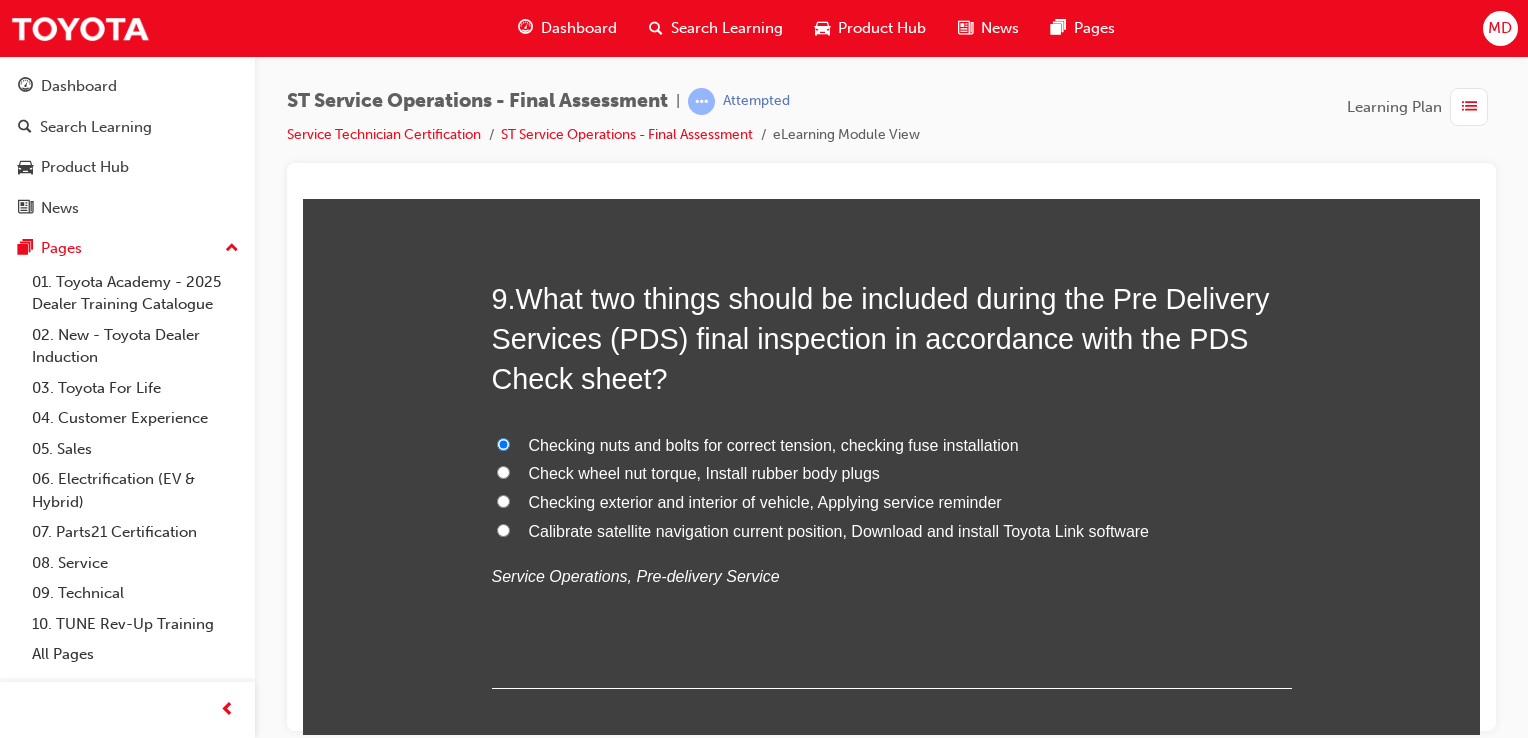 click on "Calibrate satellite navigation current position, Download and install Toyota Link software" at bounding box center (839, 530) 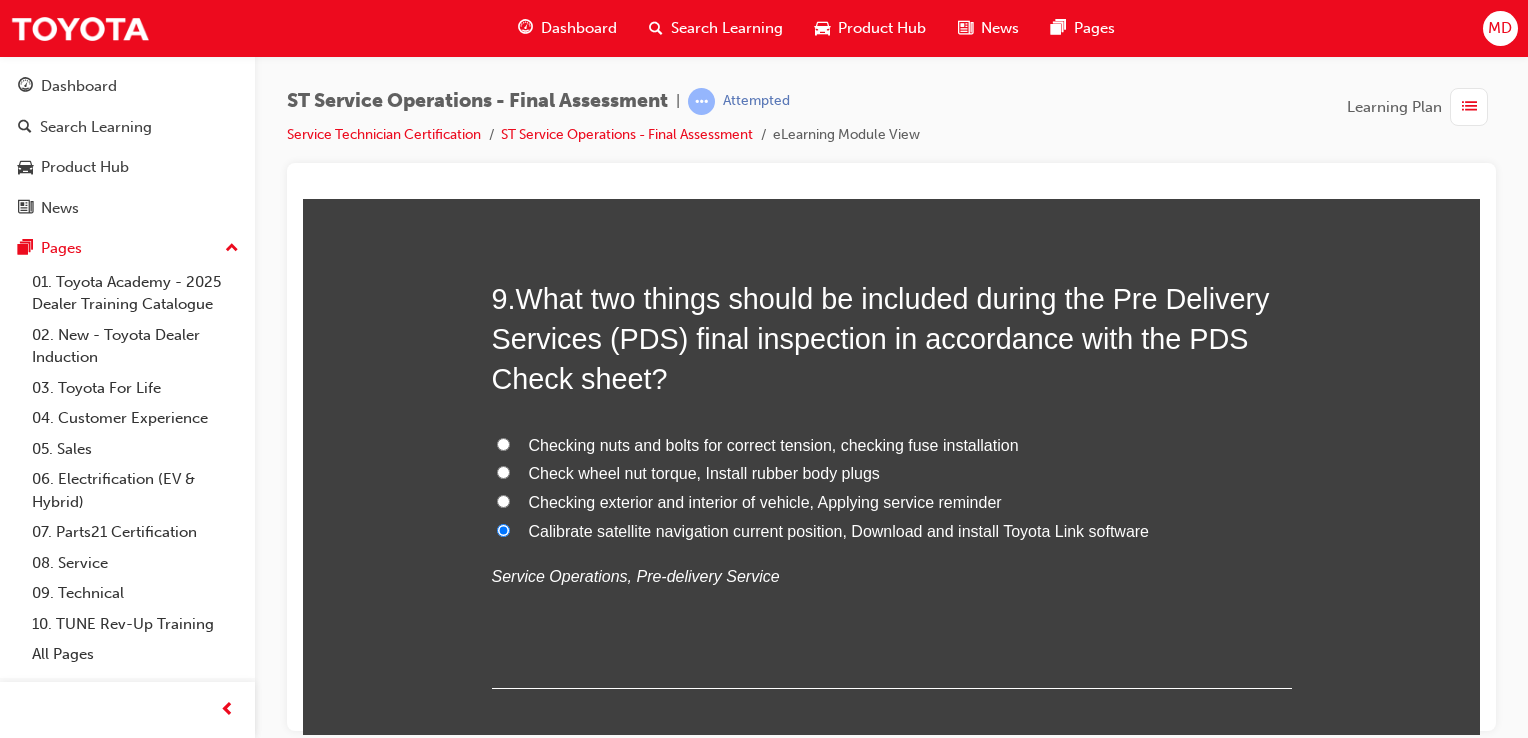 click on "Checking nuts and bolts for correct tension, checking fuse installation" at bounding box center [774, 444] 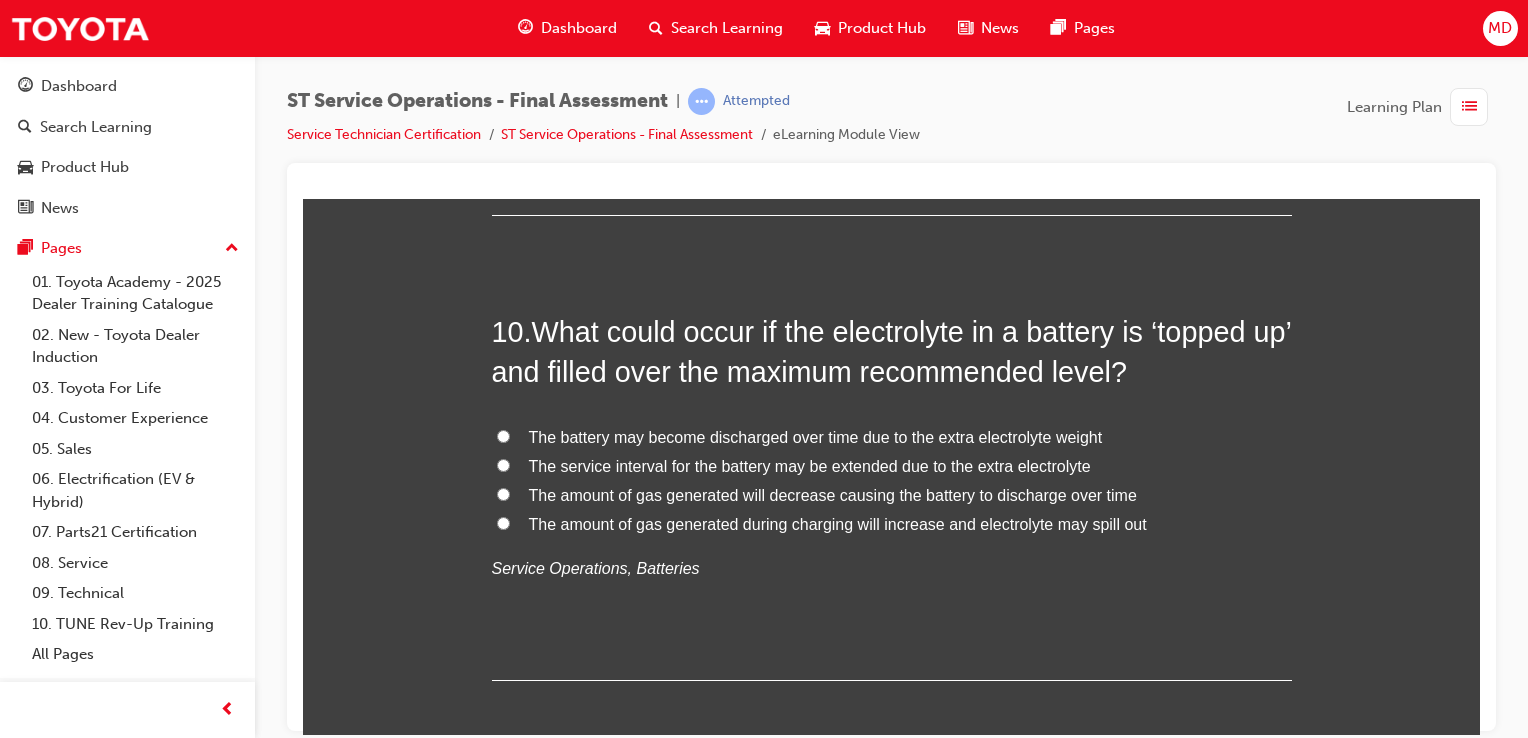 scroll, scrollTop: 4300, scrollLeft: 0, axis: vertical 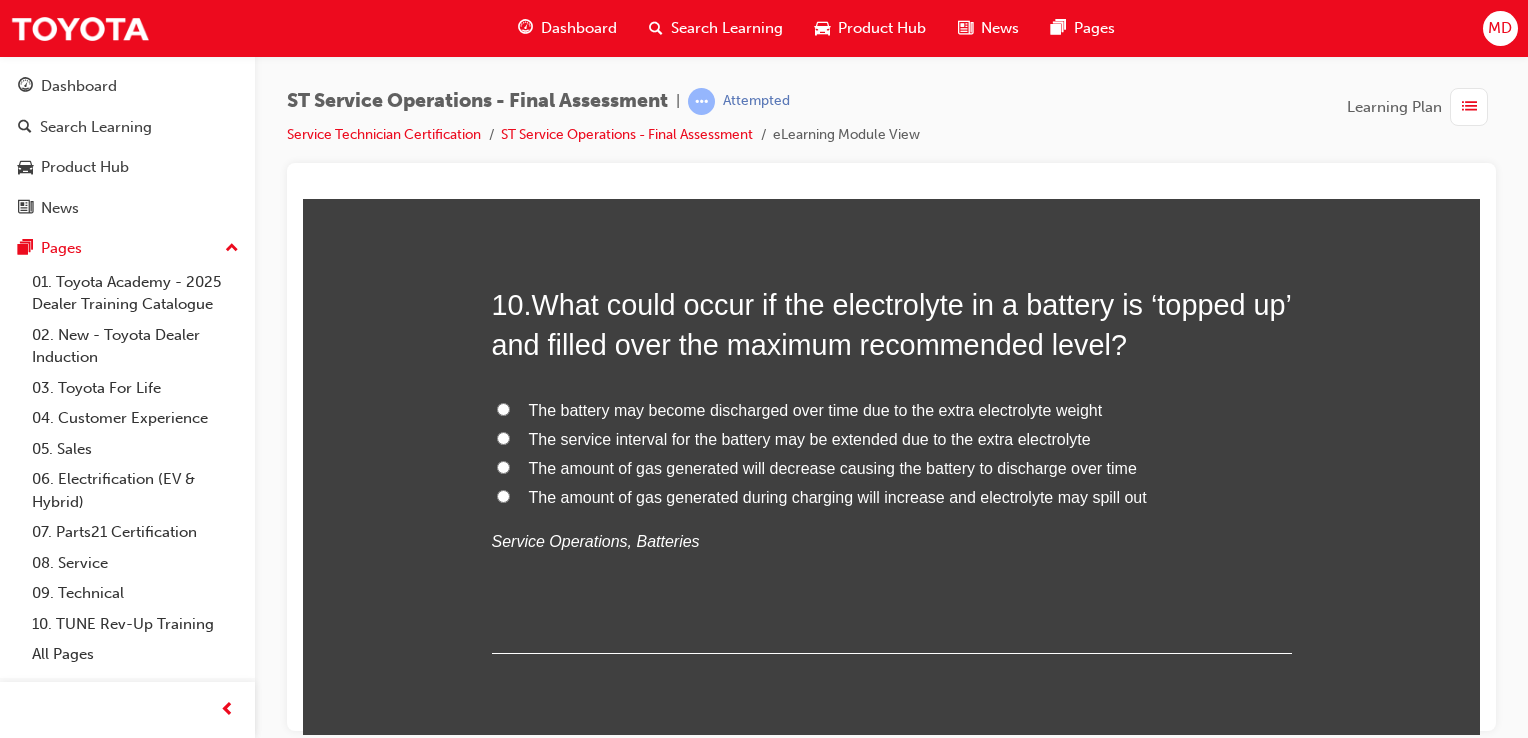 click on "The amount of gas generated during charging will increase and electrolyte may spill out" at bounding box center [838, 496] 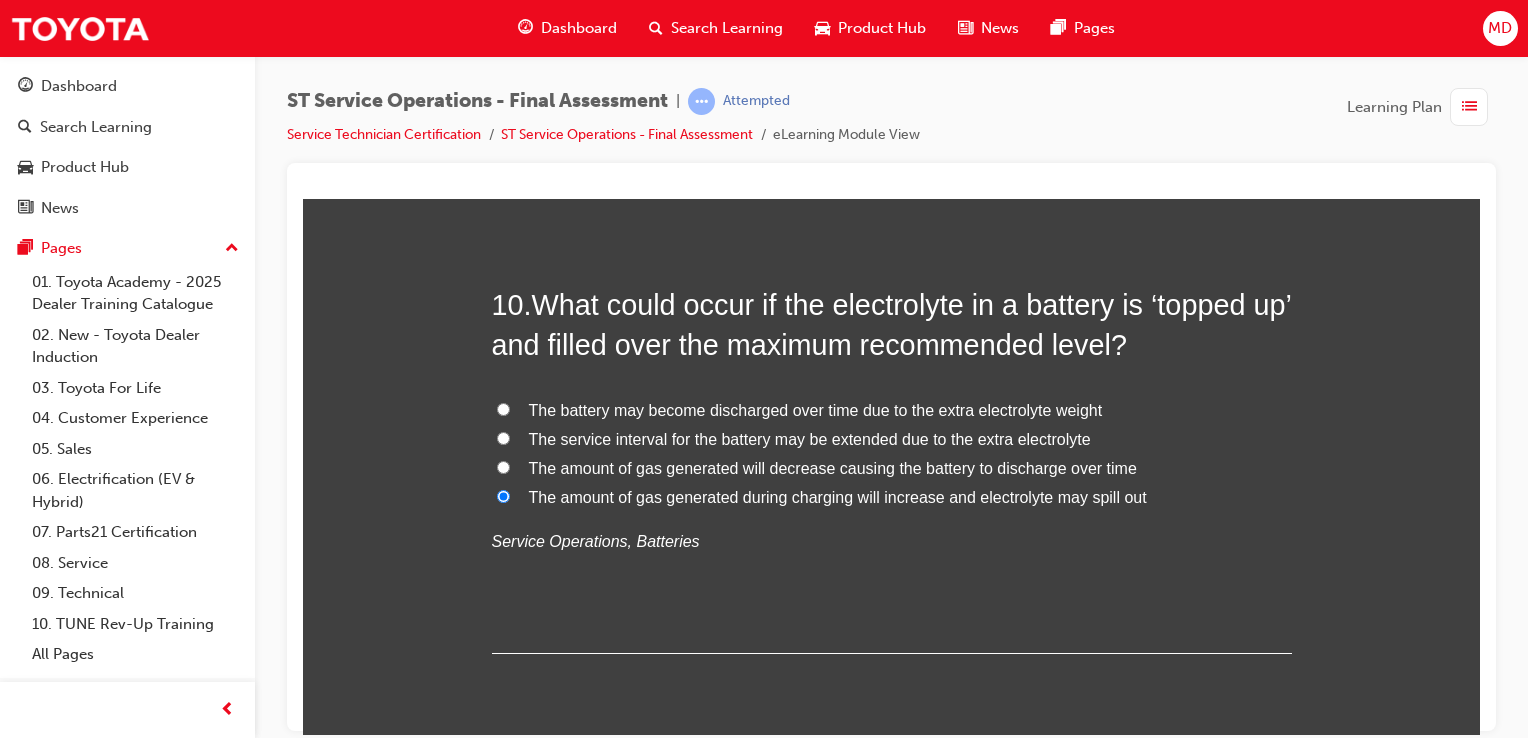 radio on "true" 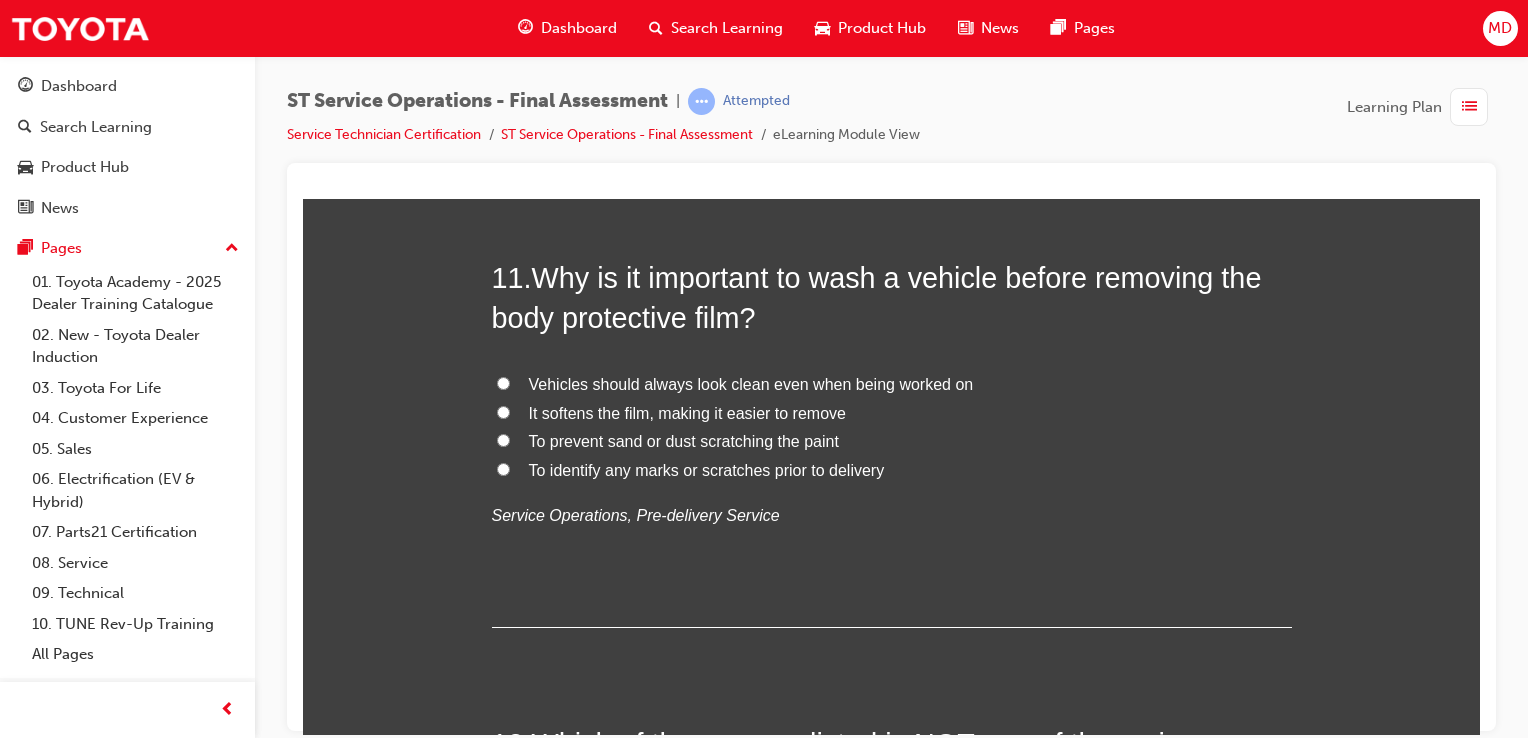 scroll, scrollTop: 4800, scrollLeft: 0, axis: vertical 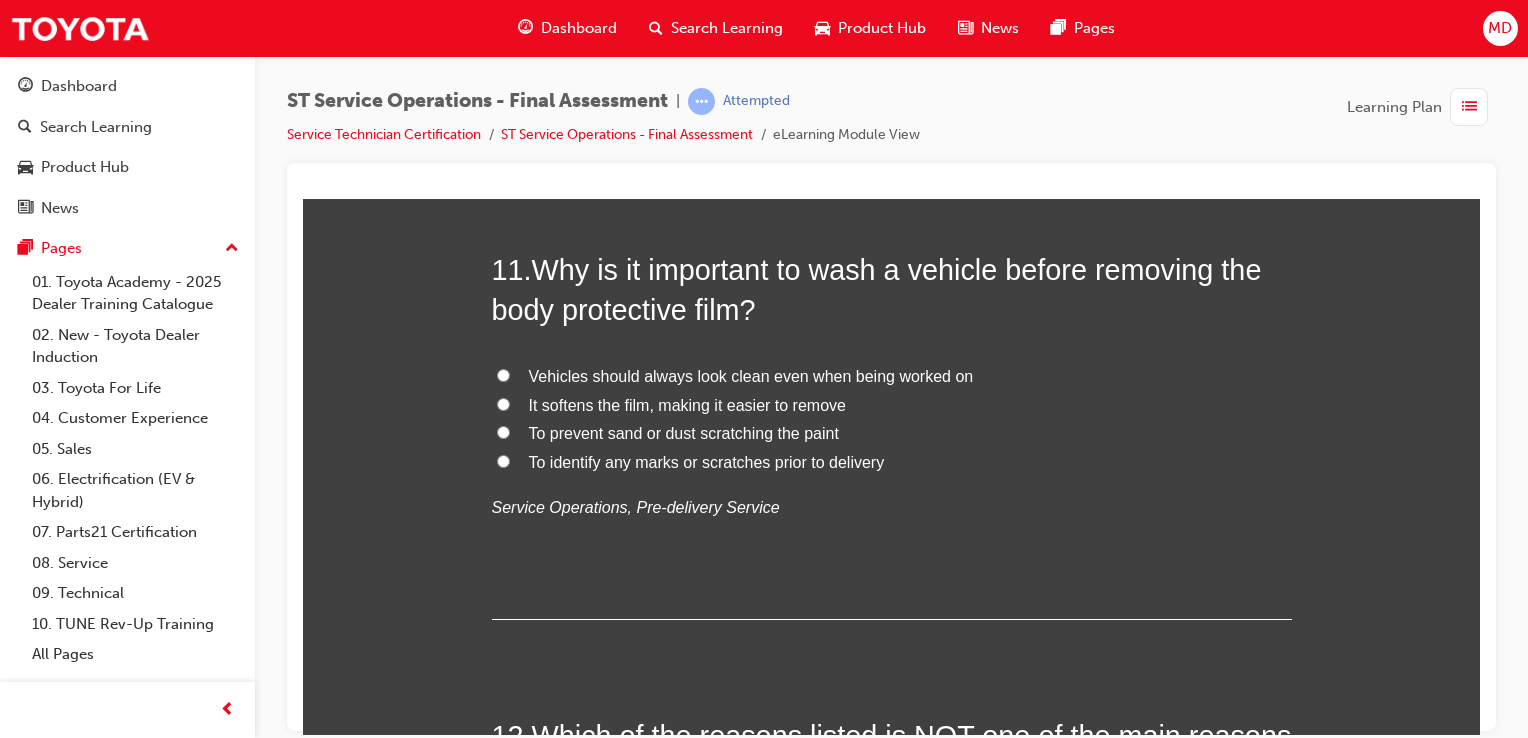 click on "To prevent sand or dust scratching the paint" at bounding box center (684, 432) 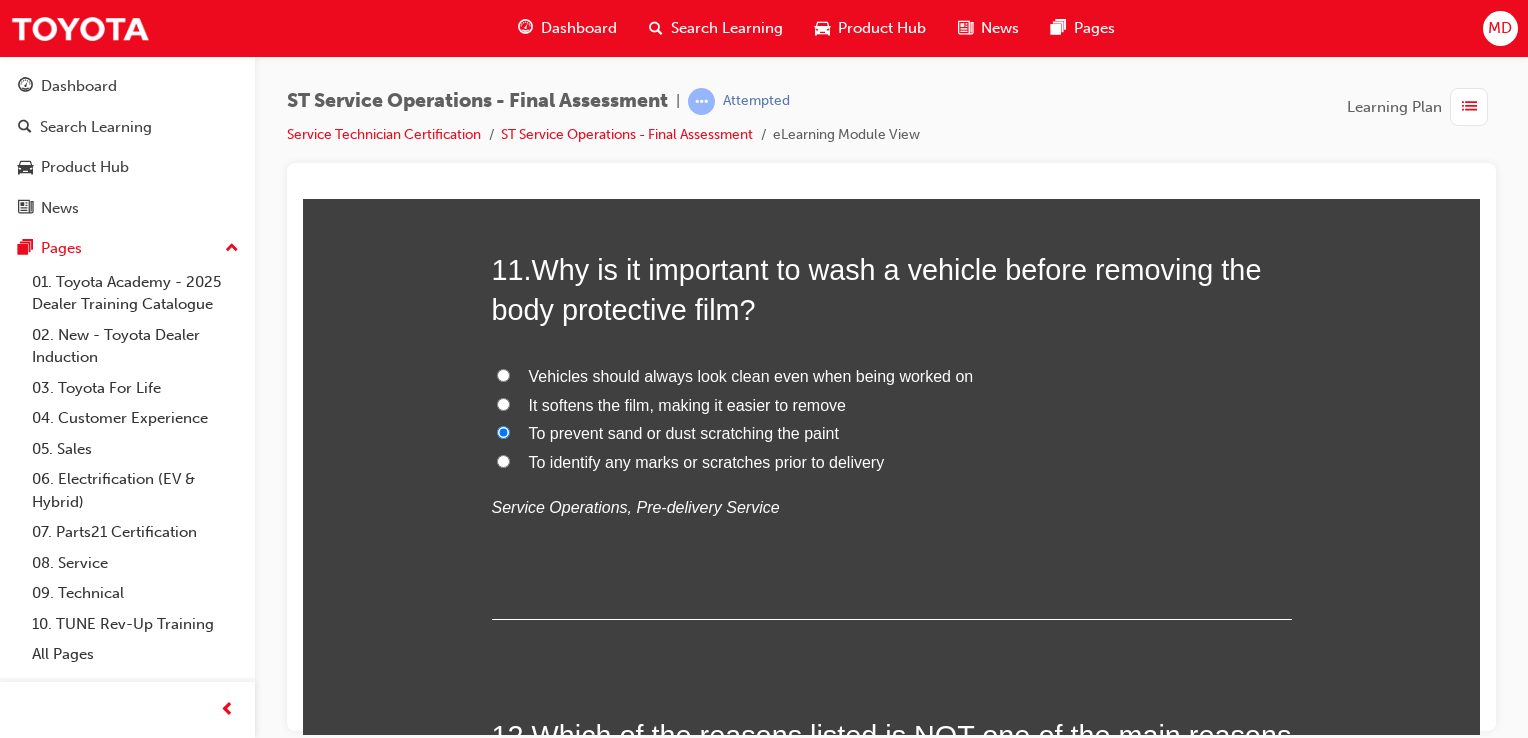 radio on "true" 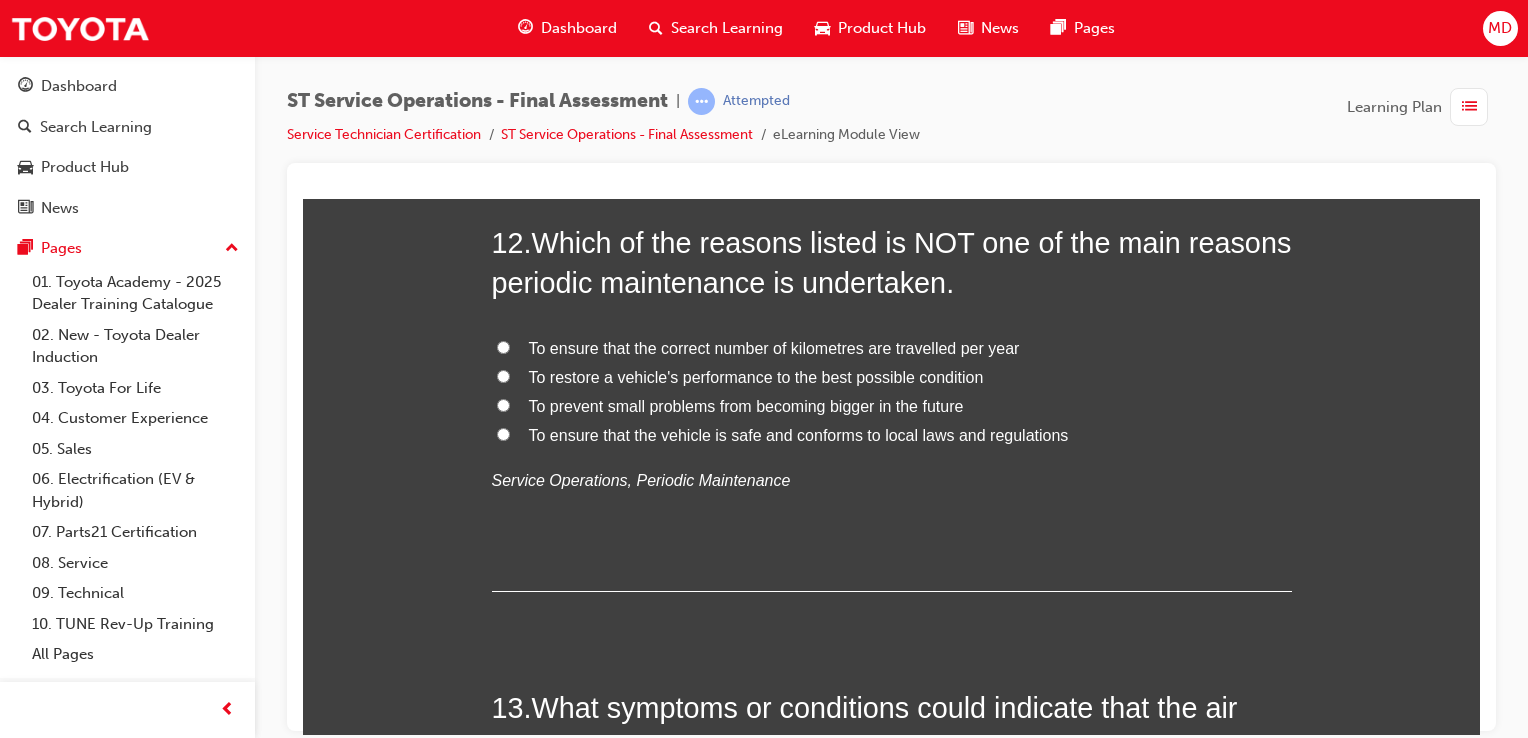 scroll, scrollTop: 5300, scrollLeft: 0, axis: vertical 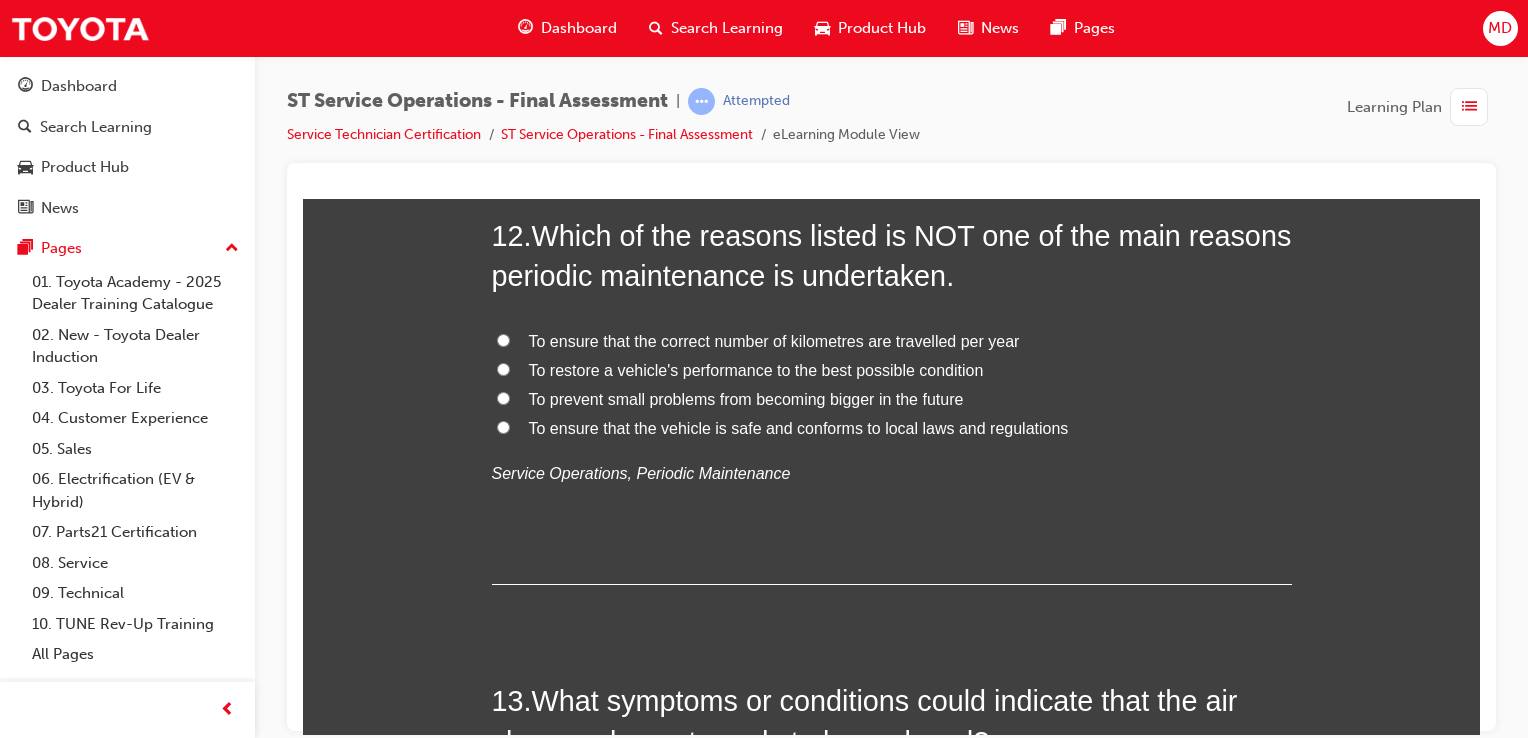 click on "To ensure that the correct number of kilometres are travelled per year" at bounding box center (774, 340) 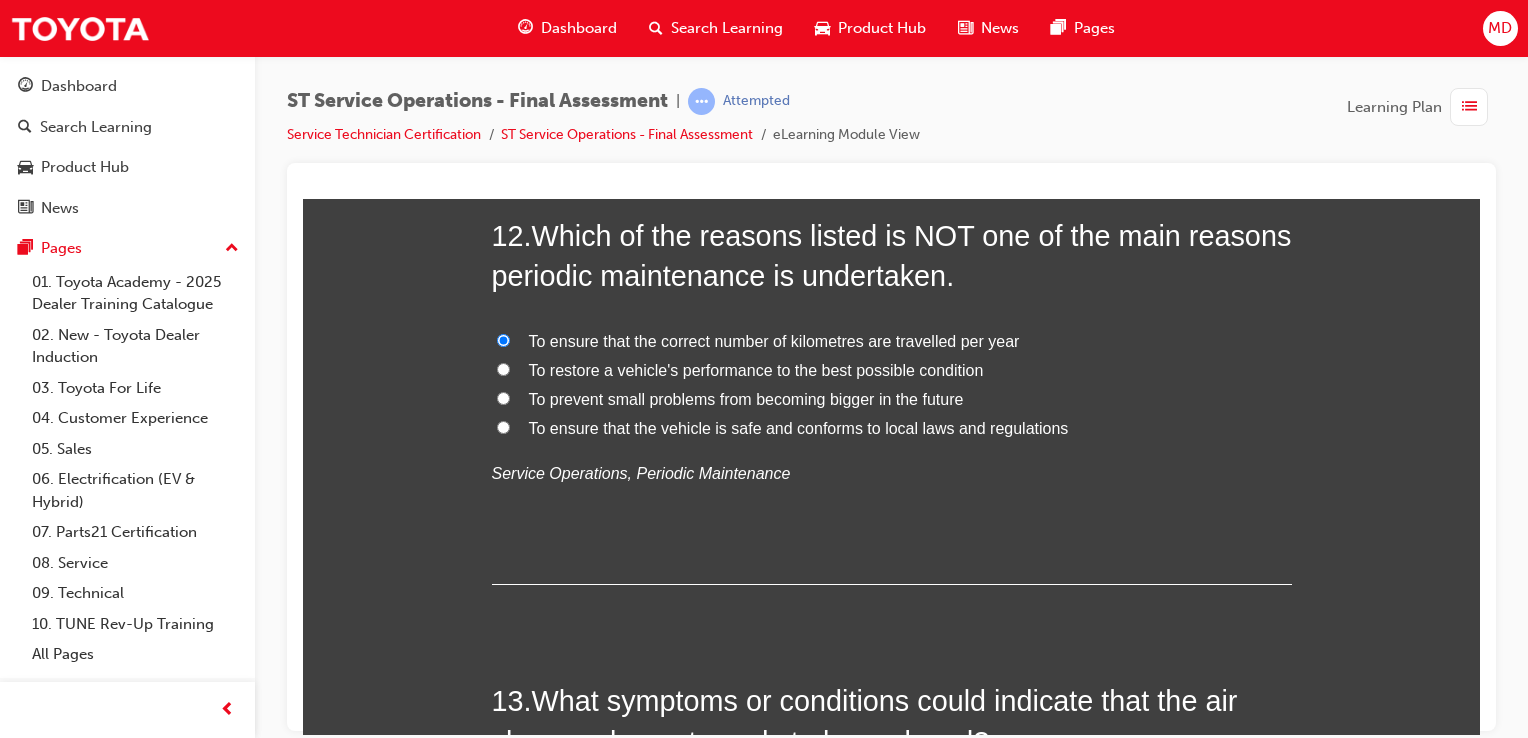 radio on "true" 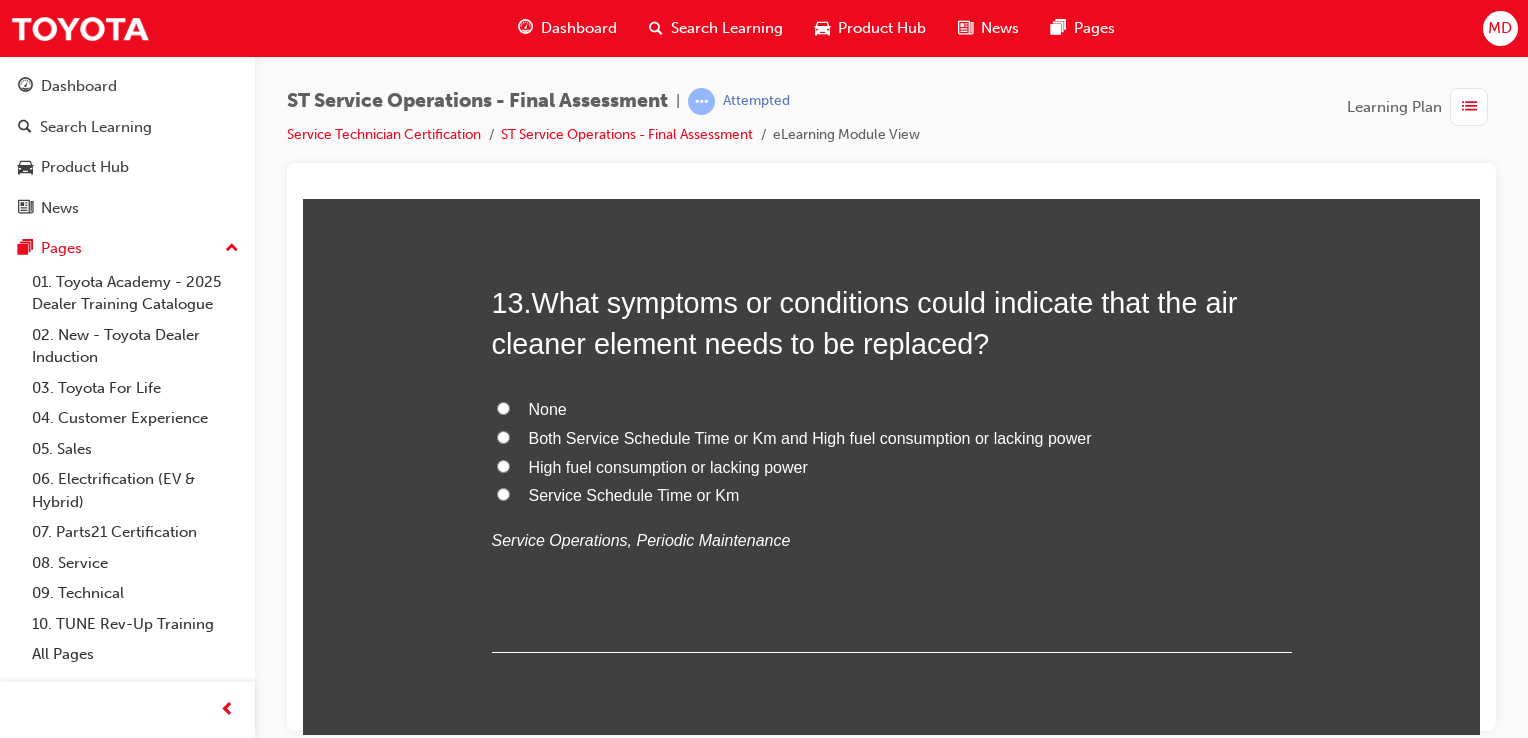 scroll, scrollTop: 5700, scrollLeft: 0, axis: vertical 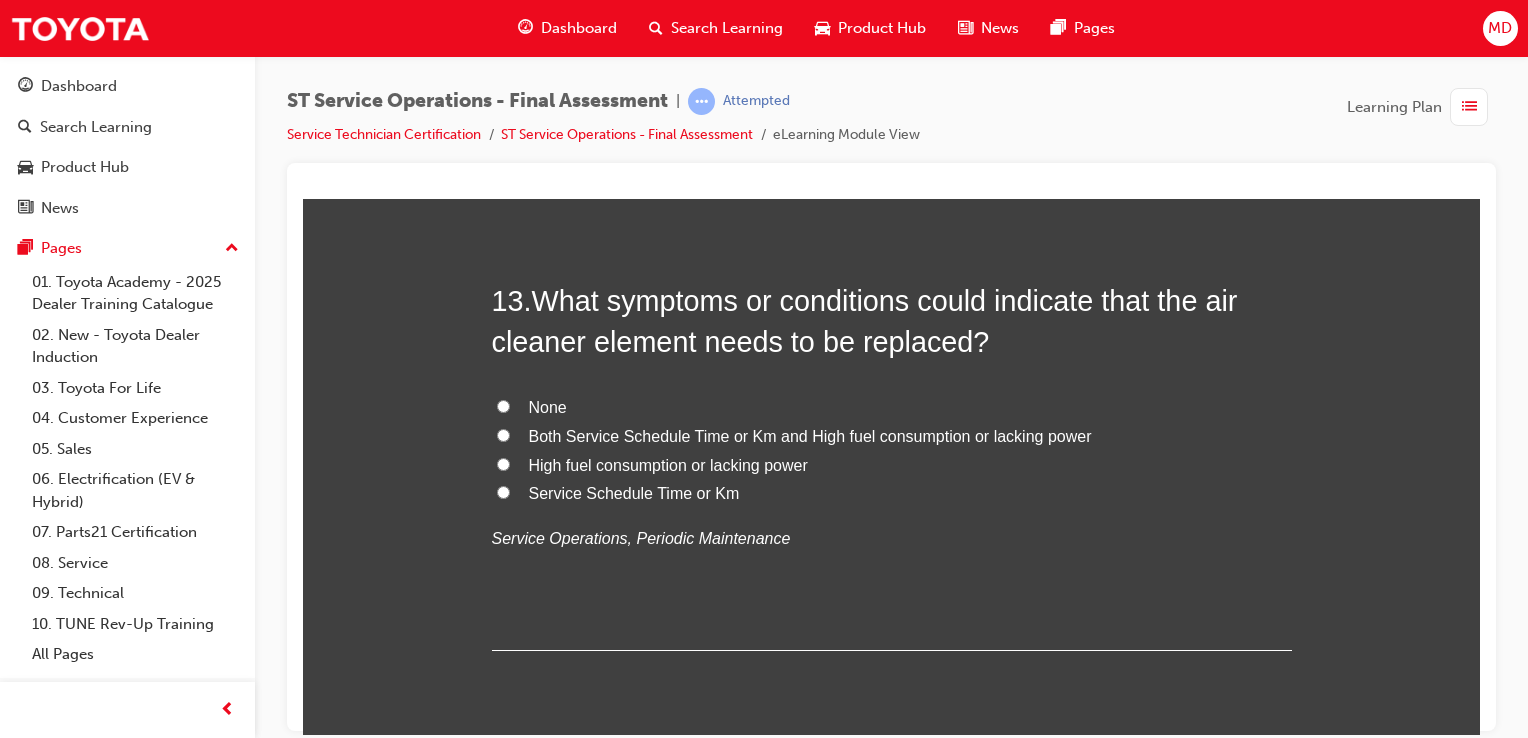 click on "Both Service Schedule Time or Km and High fuel consumption or lacking power" at bounding box center (810, 435) 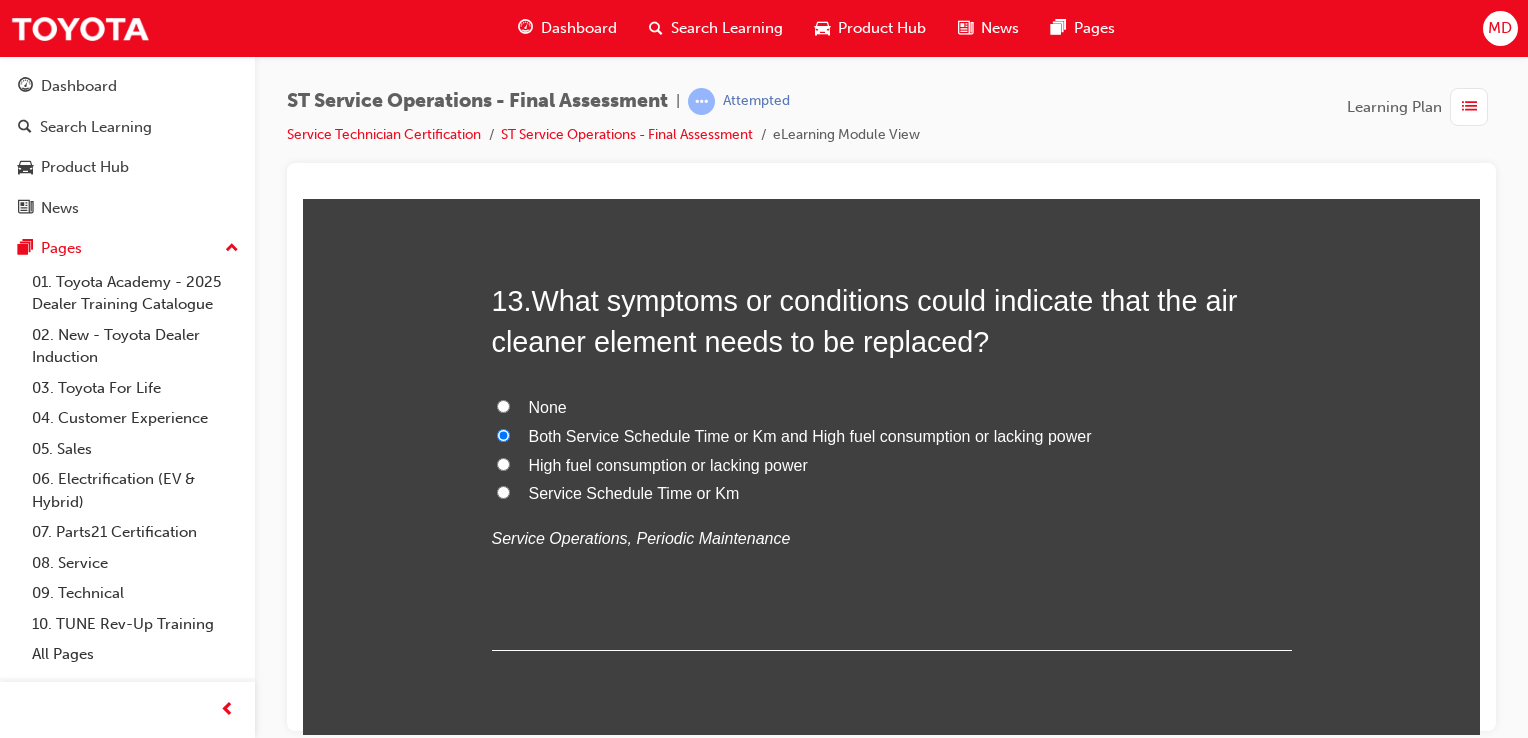radio on "true" 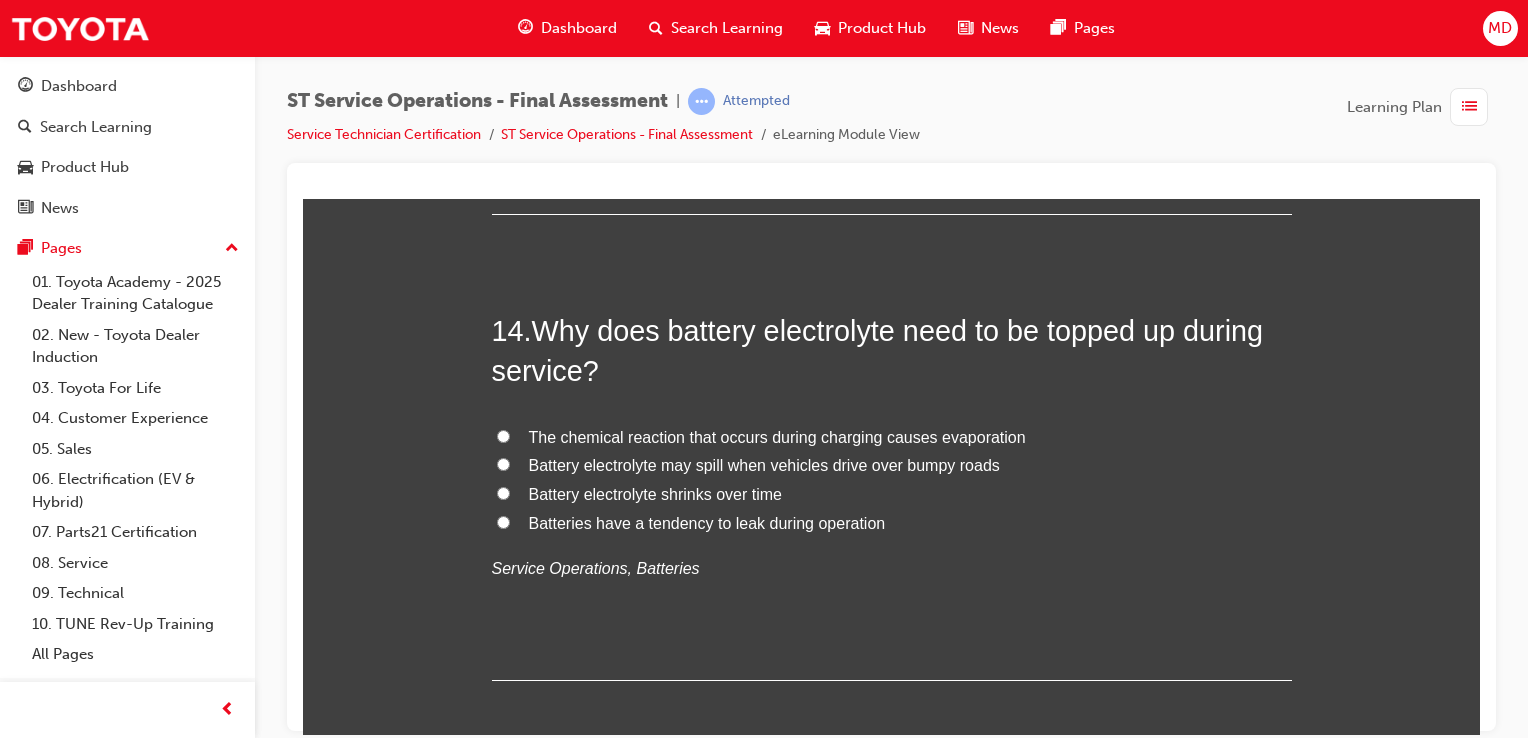 scroll, scrollTop: 6200, scrollLeft: 0, axis: vertical 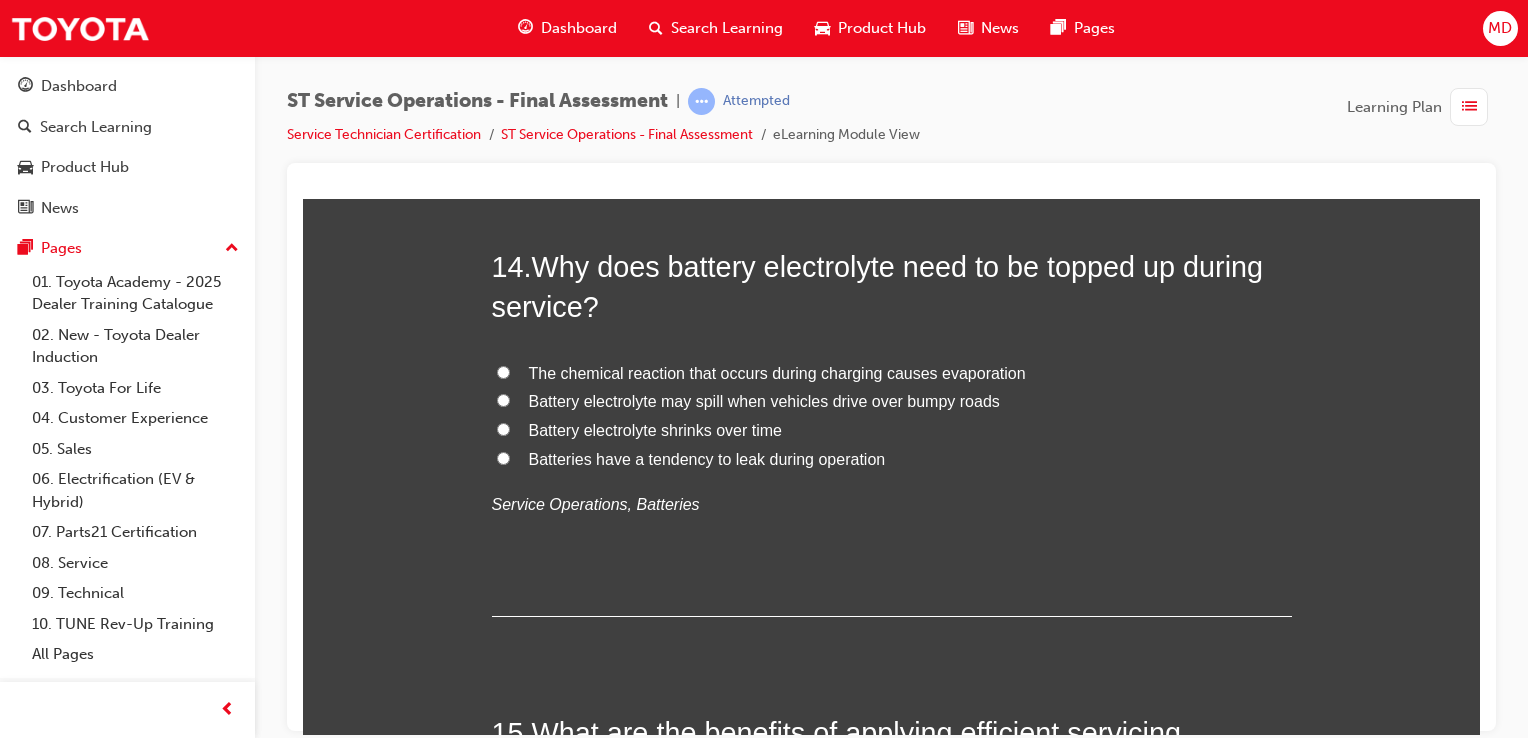 click on "The chemical reaction that occurs during charging causes evaporation" at bounding box center [777, 372] 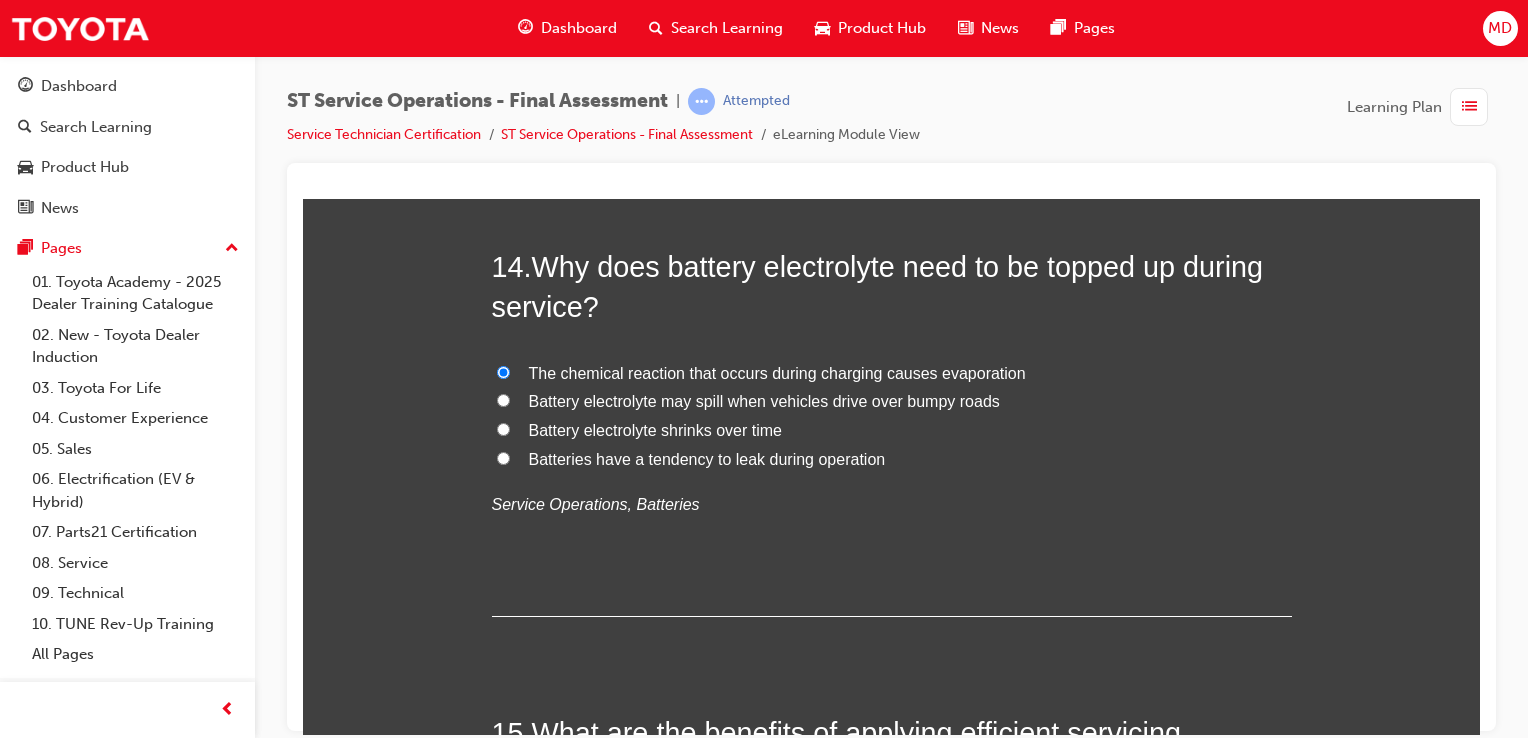radio on "true" 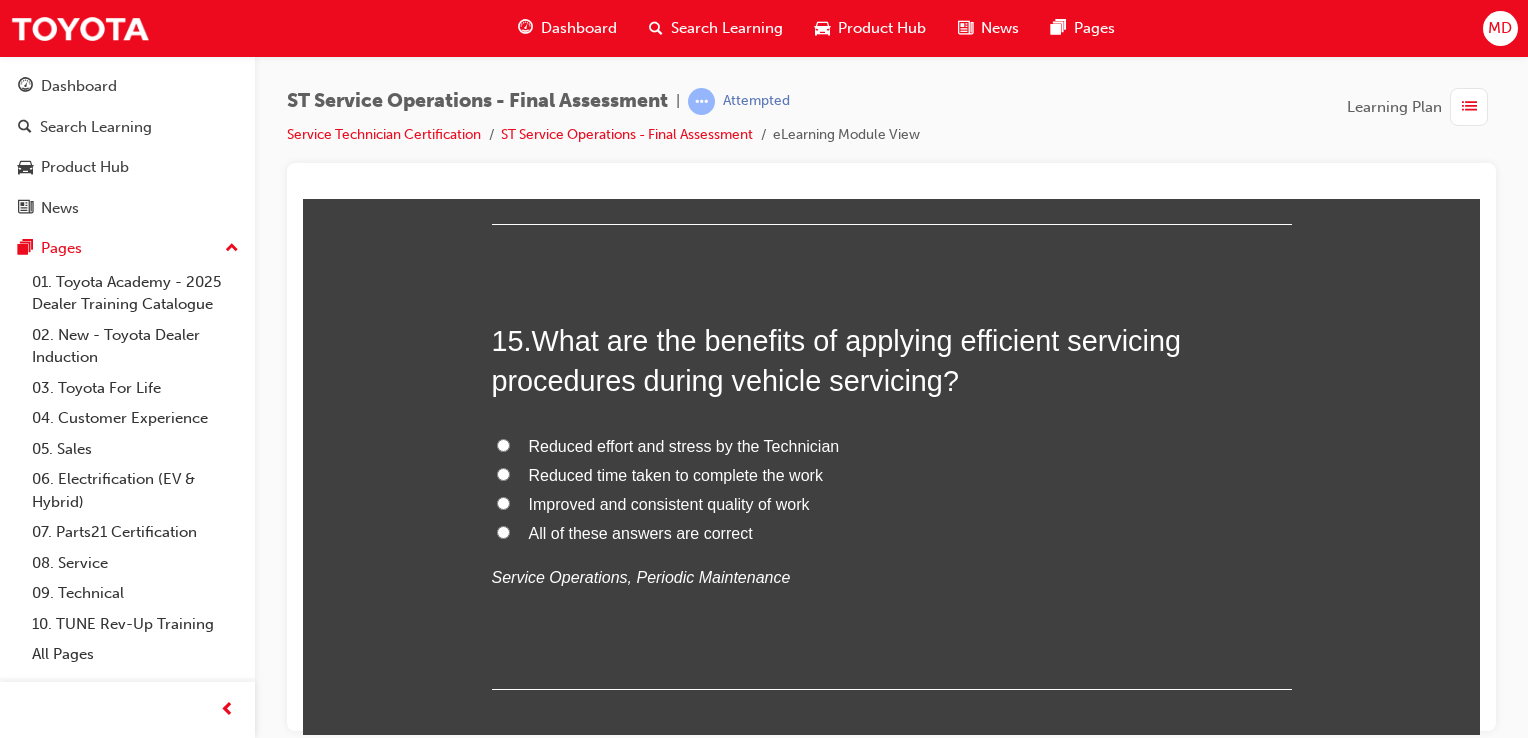 scroll, scrollTop: 6600, scrollLeft: 0, axis: vertical 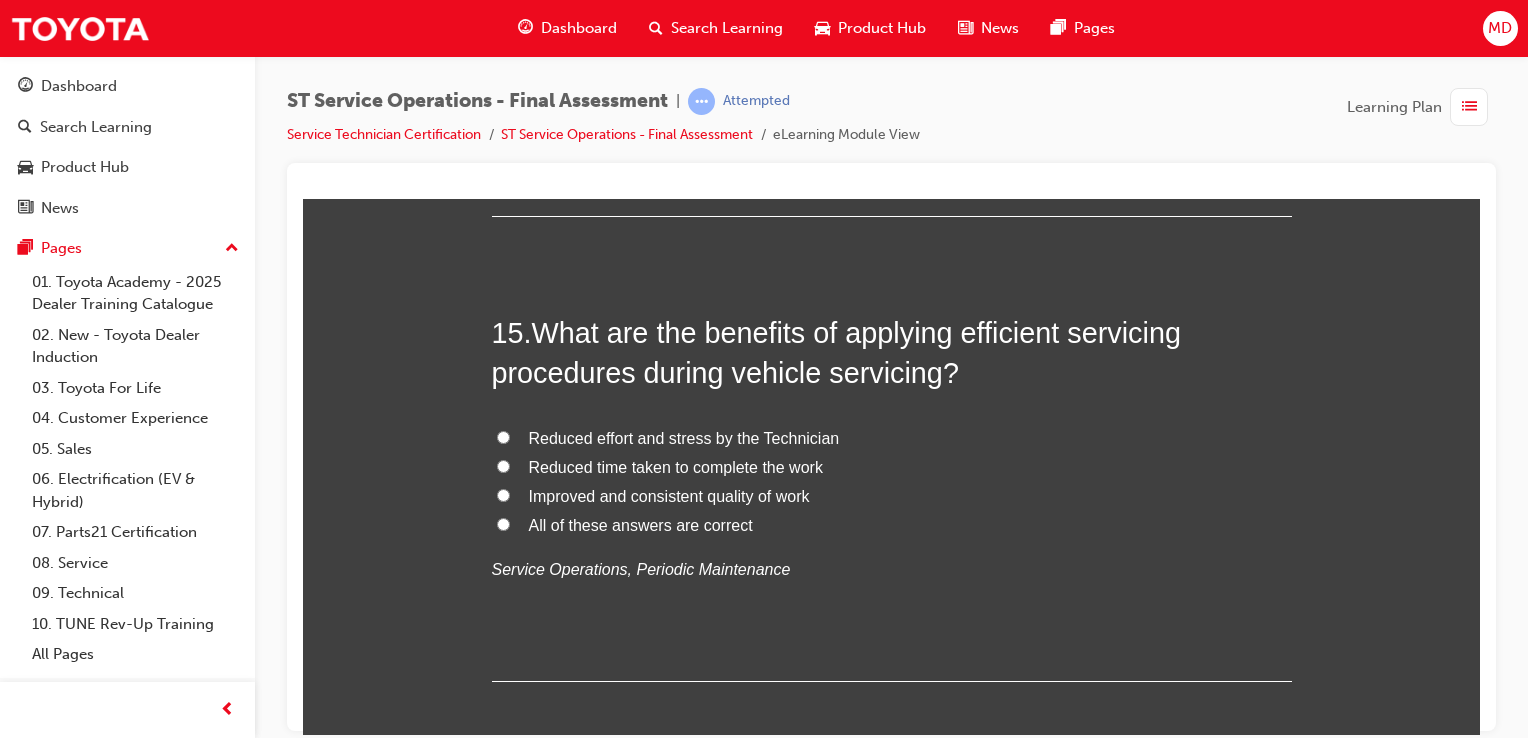 click on "All of these answers are correct" at bounding box center (641, 524) 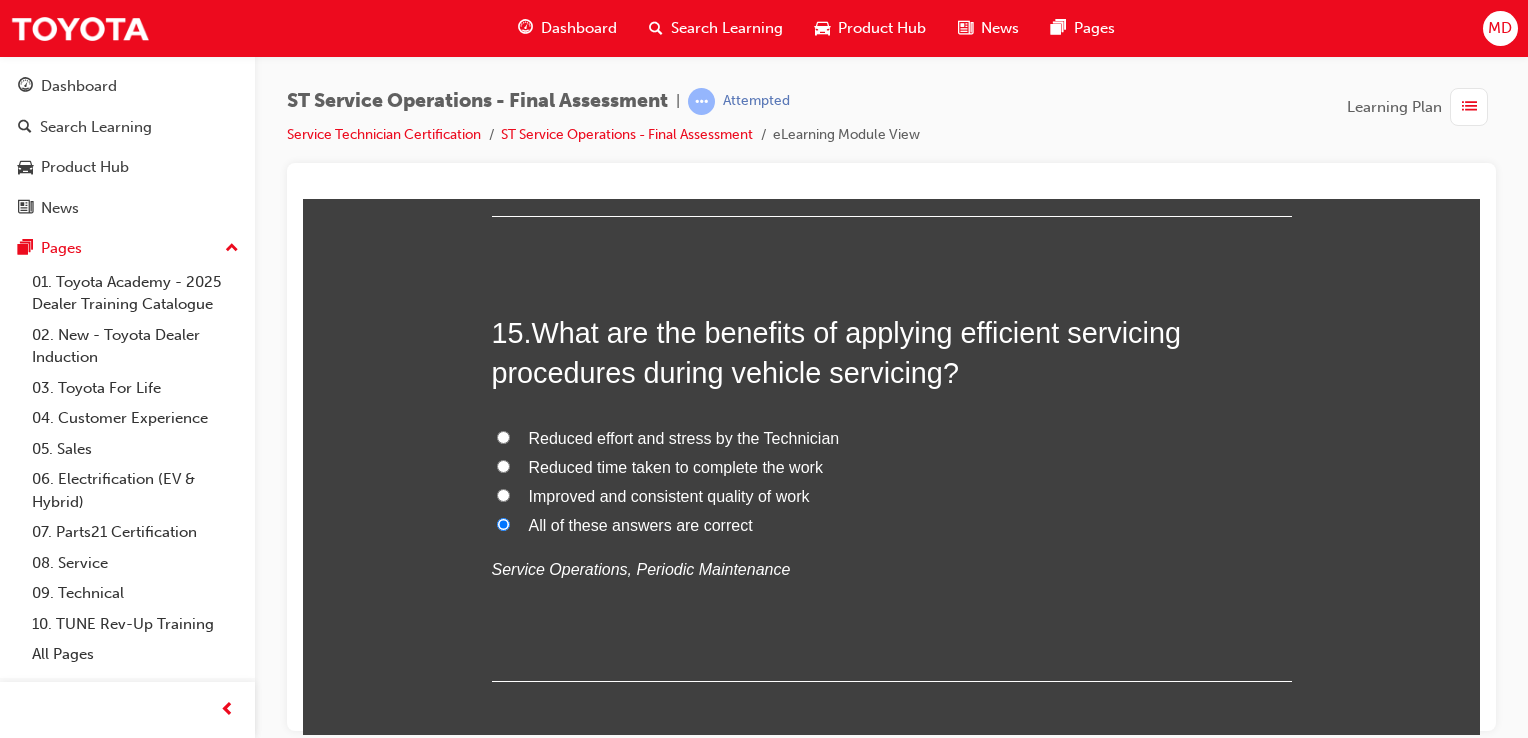 radio on "true" 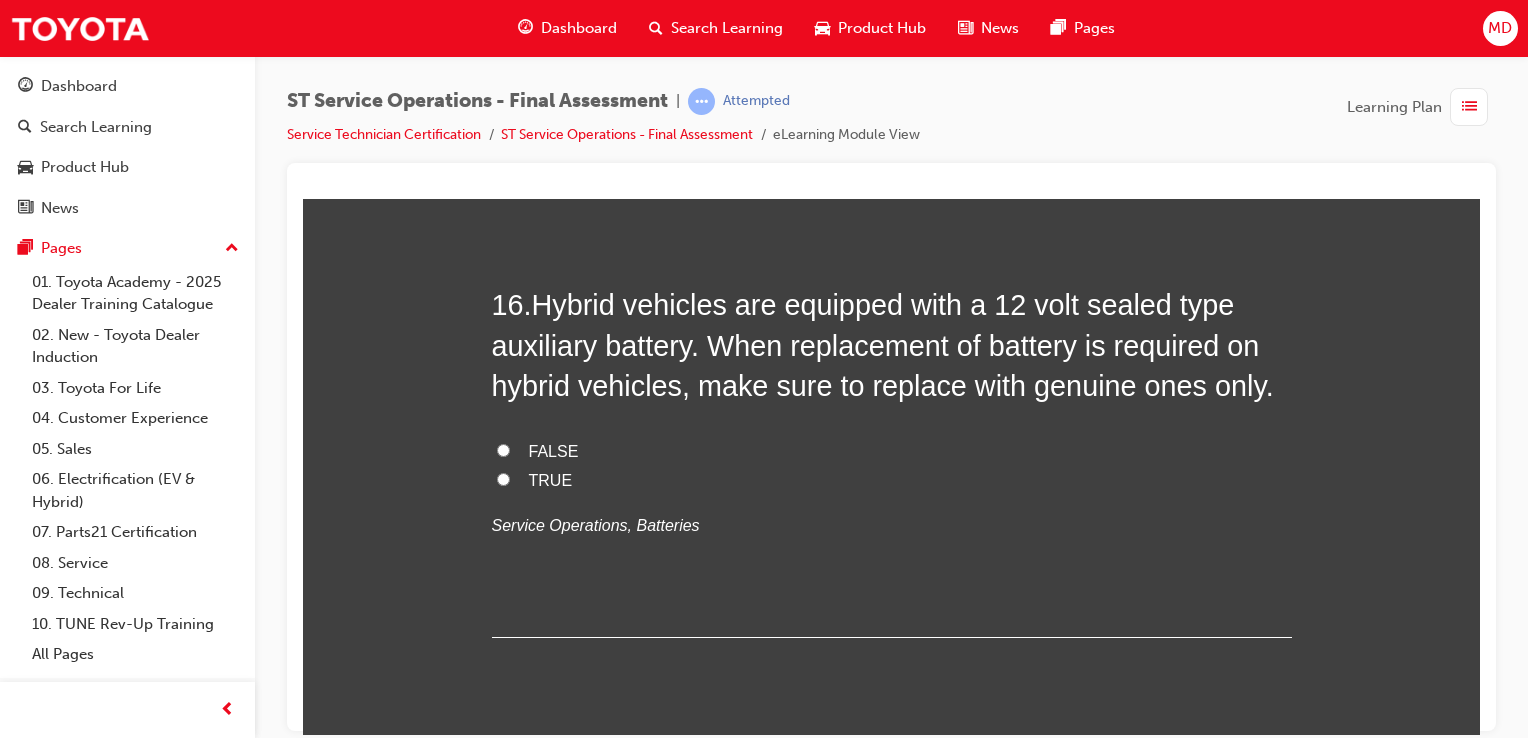 scroll, scrollTop: 7100, scrollLeft: 0, axis: vertical 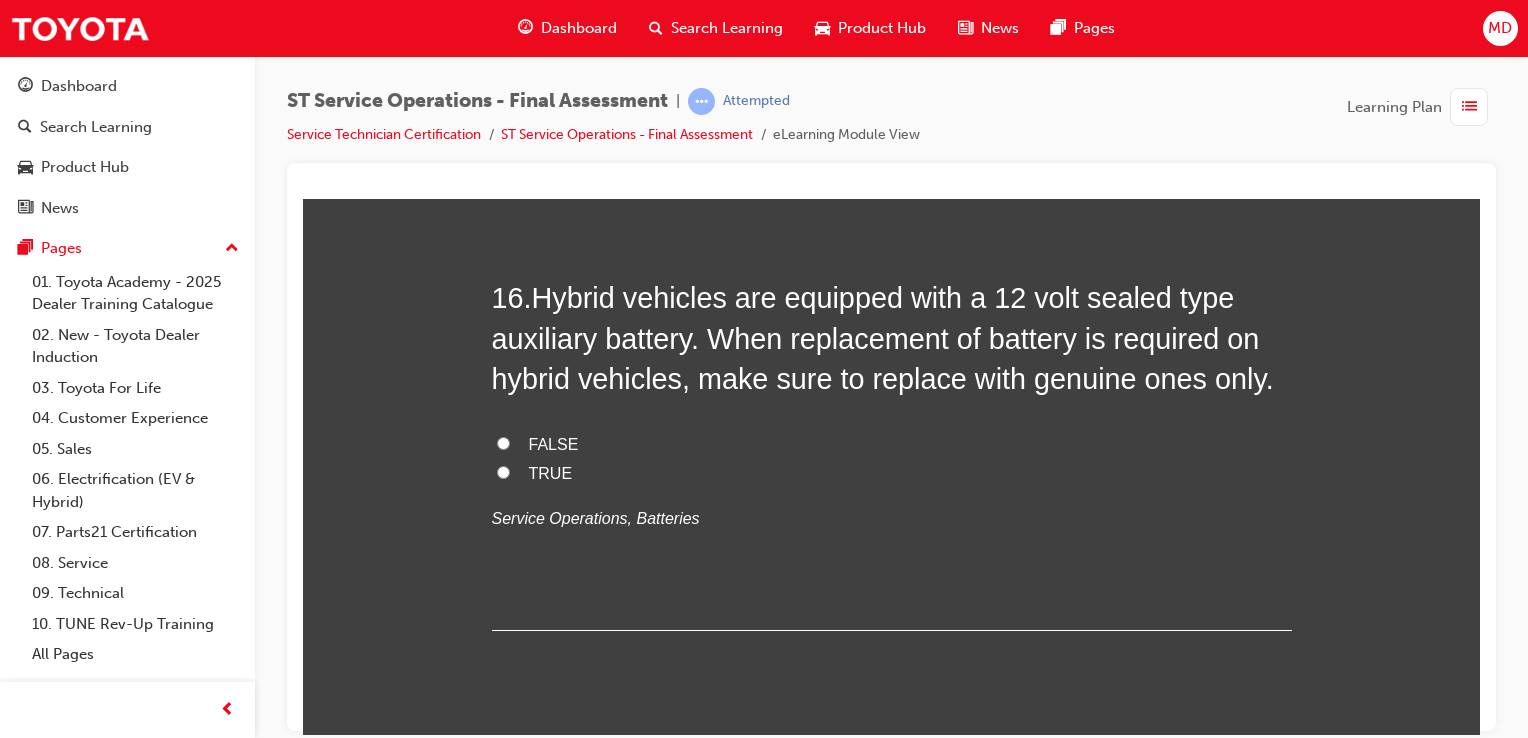 click on "TRUE" at bounding box center (503, 471) 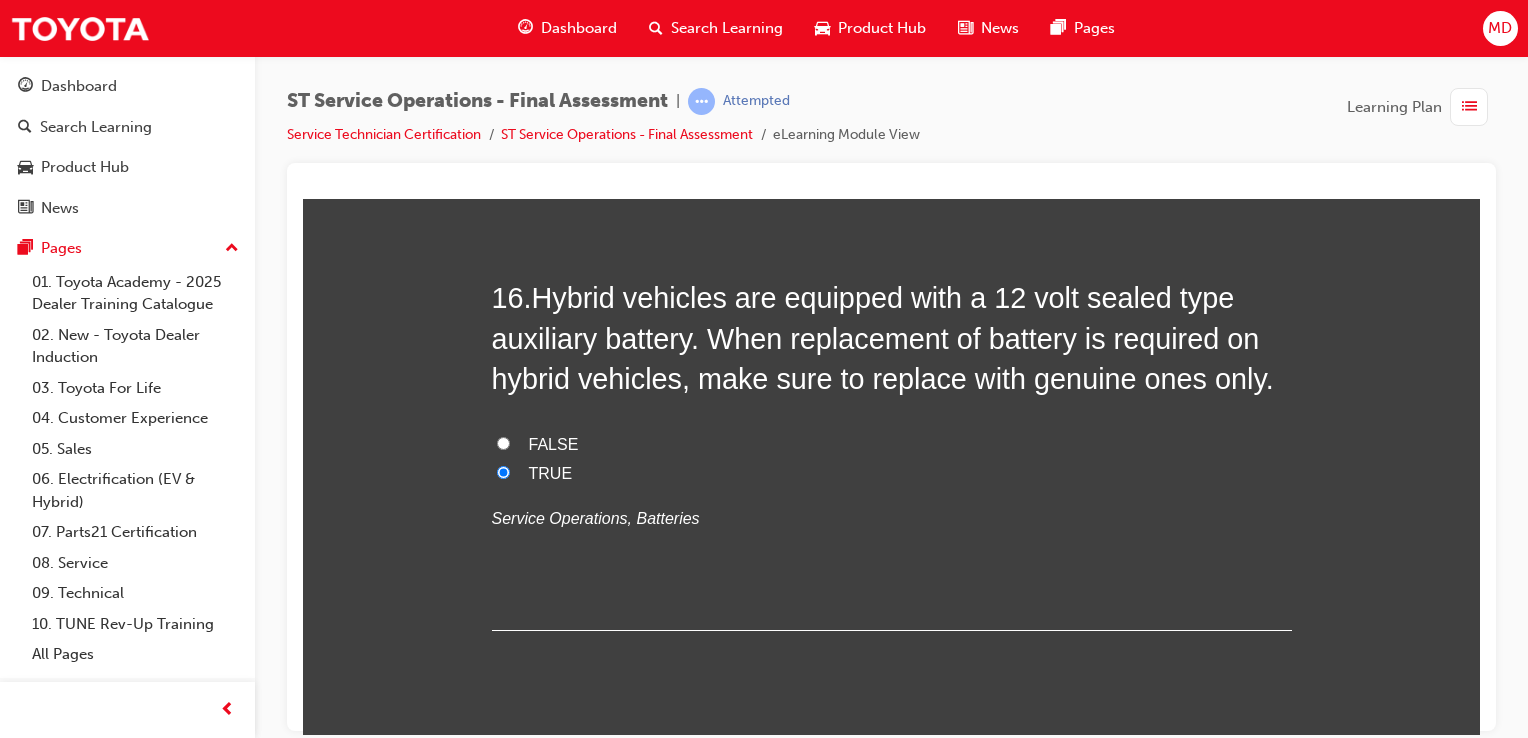 radio on "true" 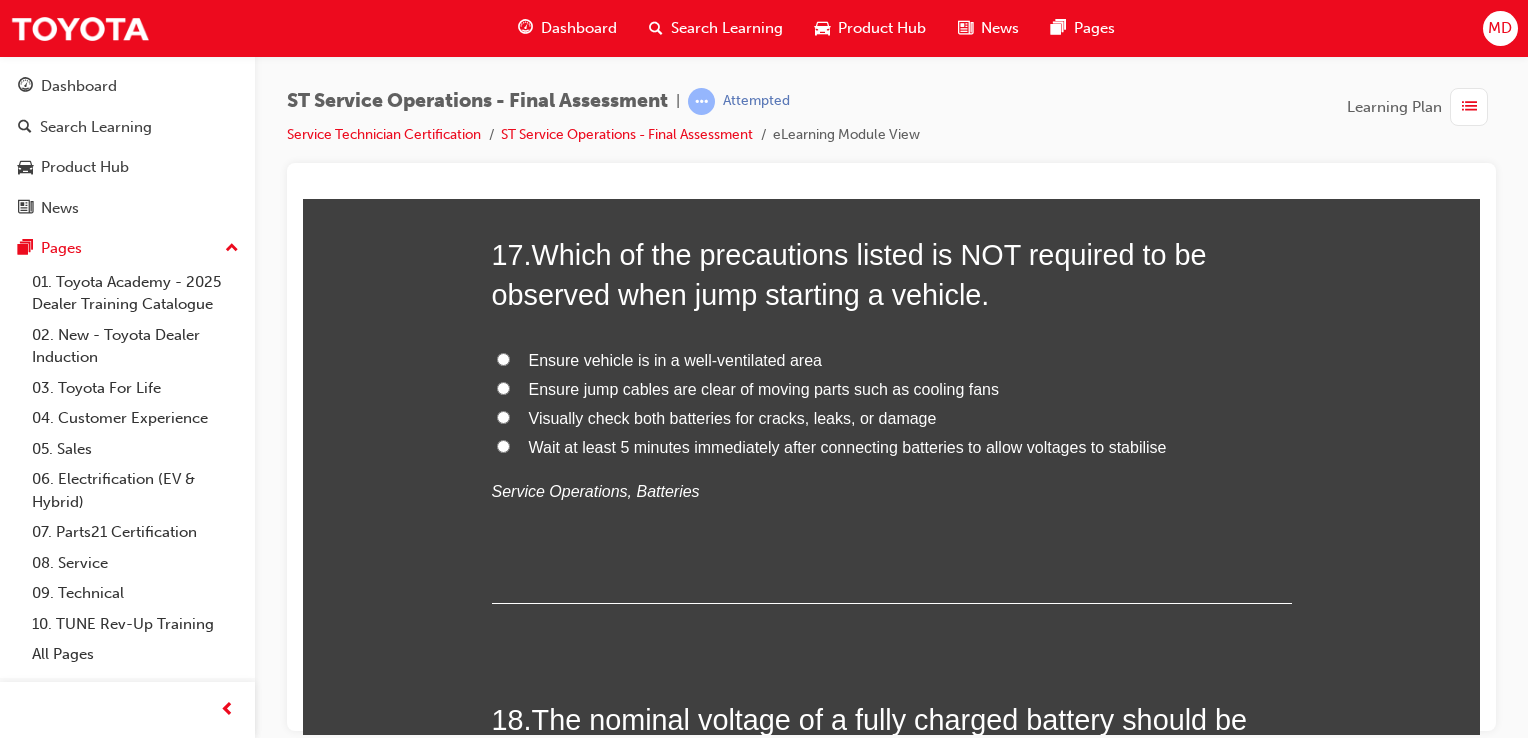 scroll, scrollTop: 7600, scrollLeft: 0, axis: vertical 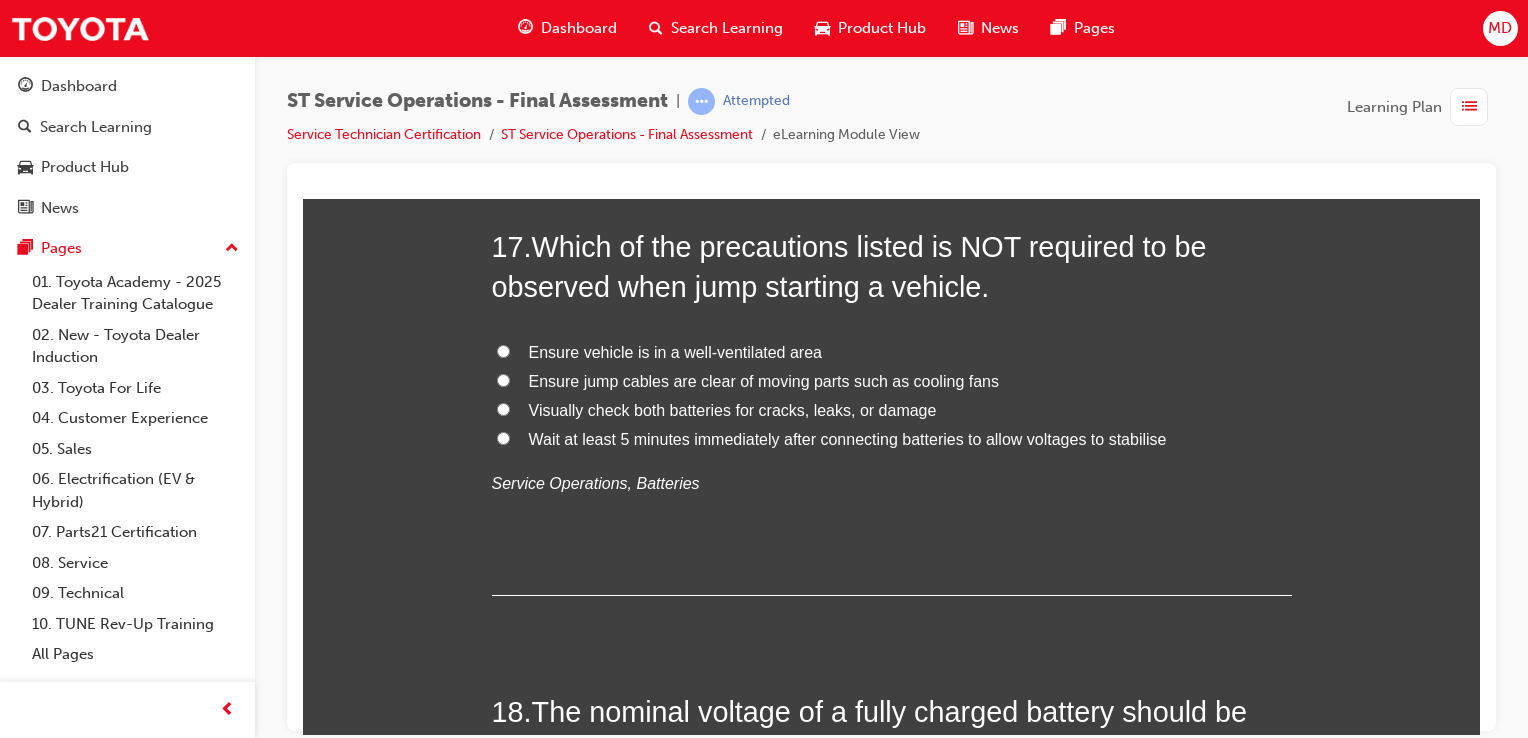 click on "Wait at least 5 minutes immediately after connecting batteries to allow voltages to stabilise" at bounding box center [848, 438] 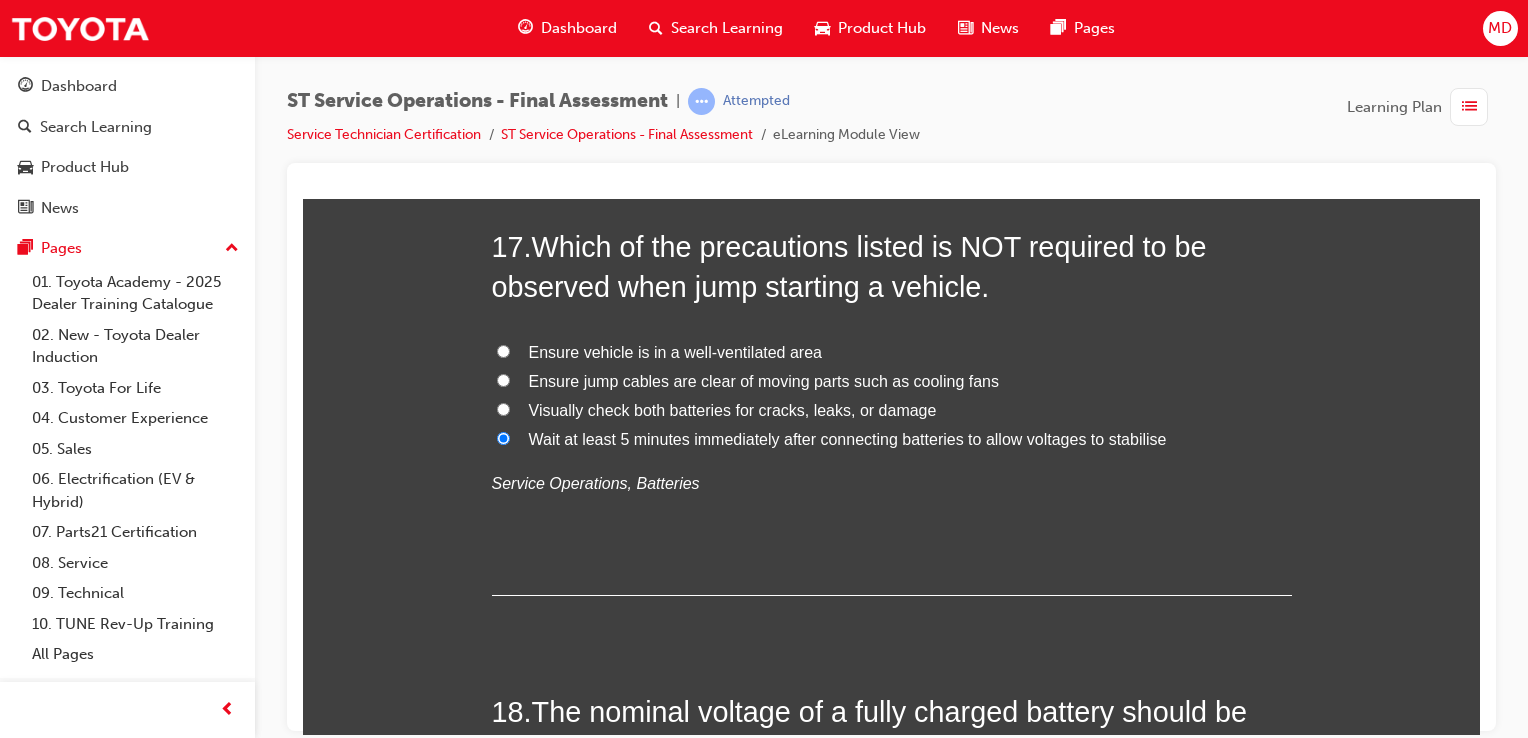 radio on "true" 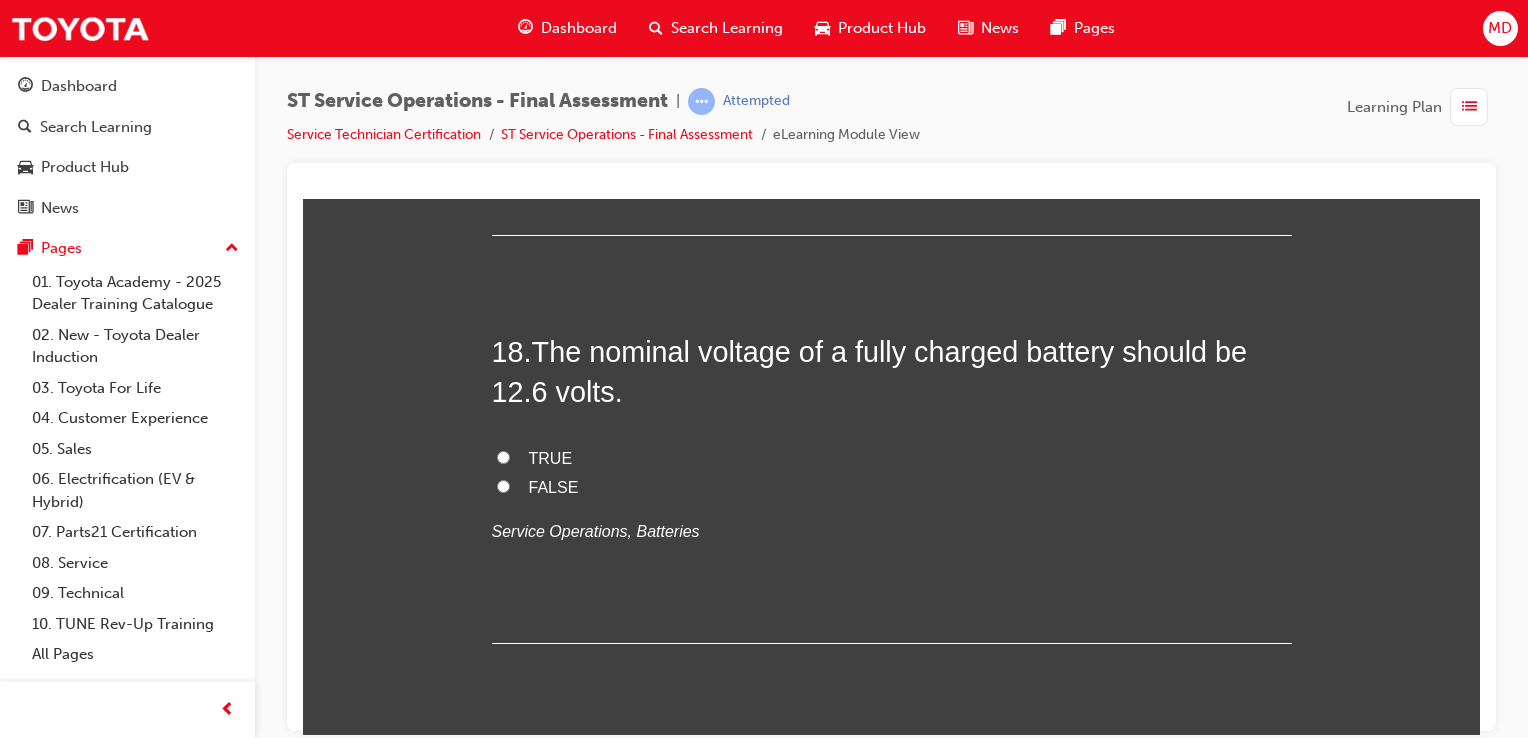 scroll, scrollTop: 8000, scrollLeft: 0, axis: vertical 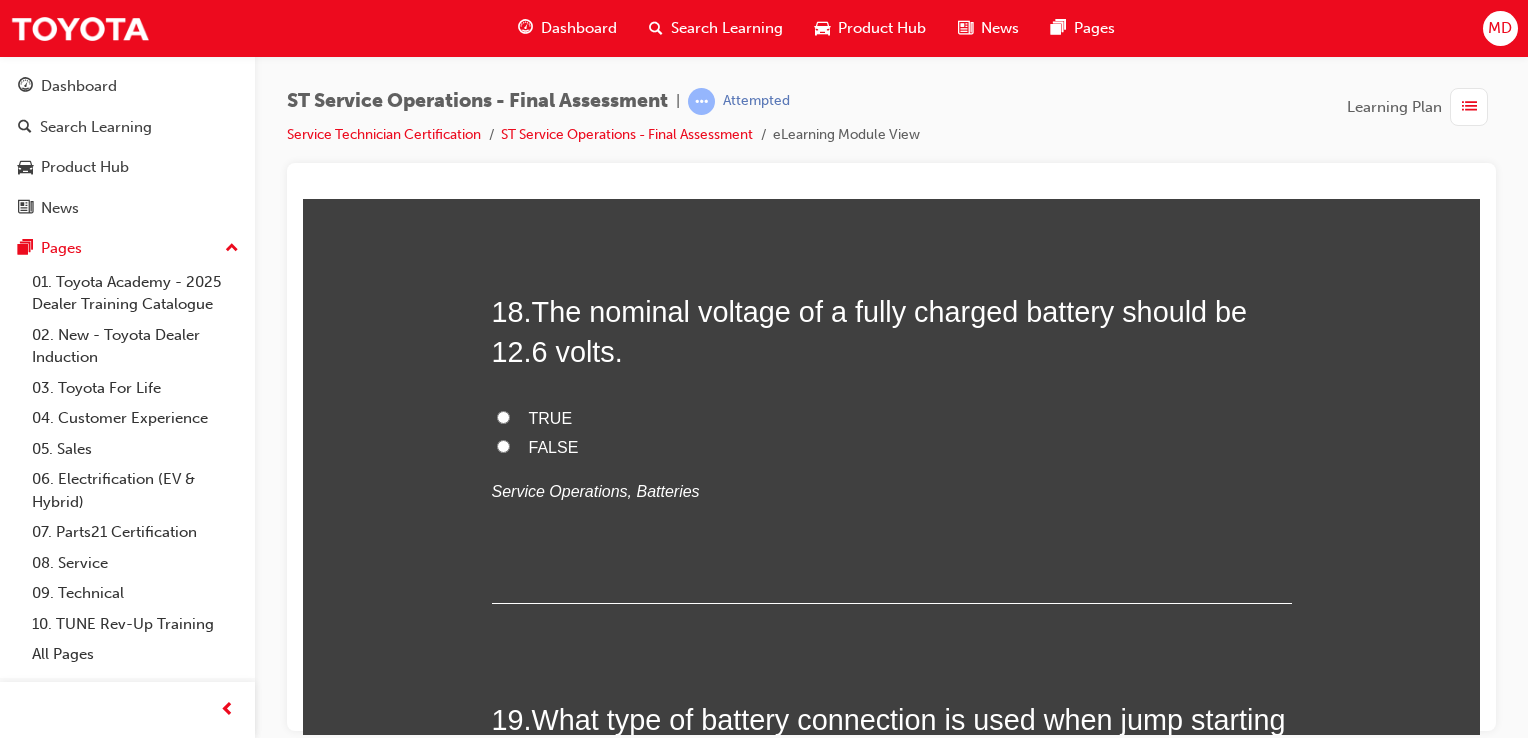 click on "TRUE" at bounding box center (892, 418) 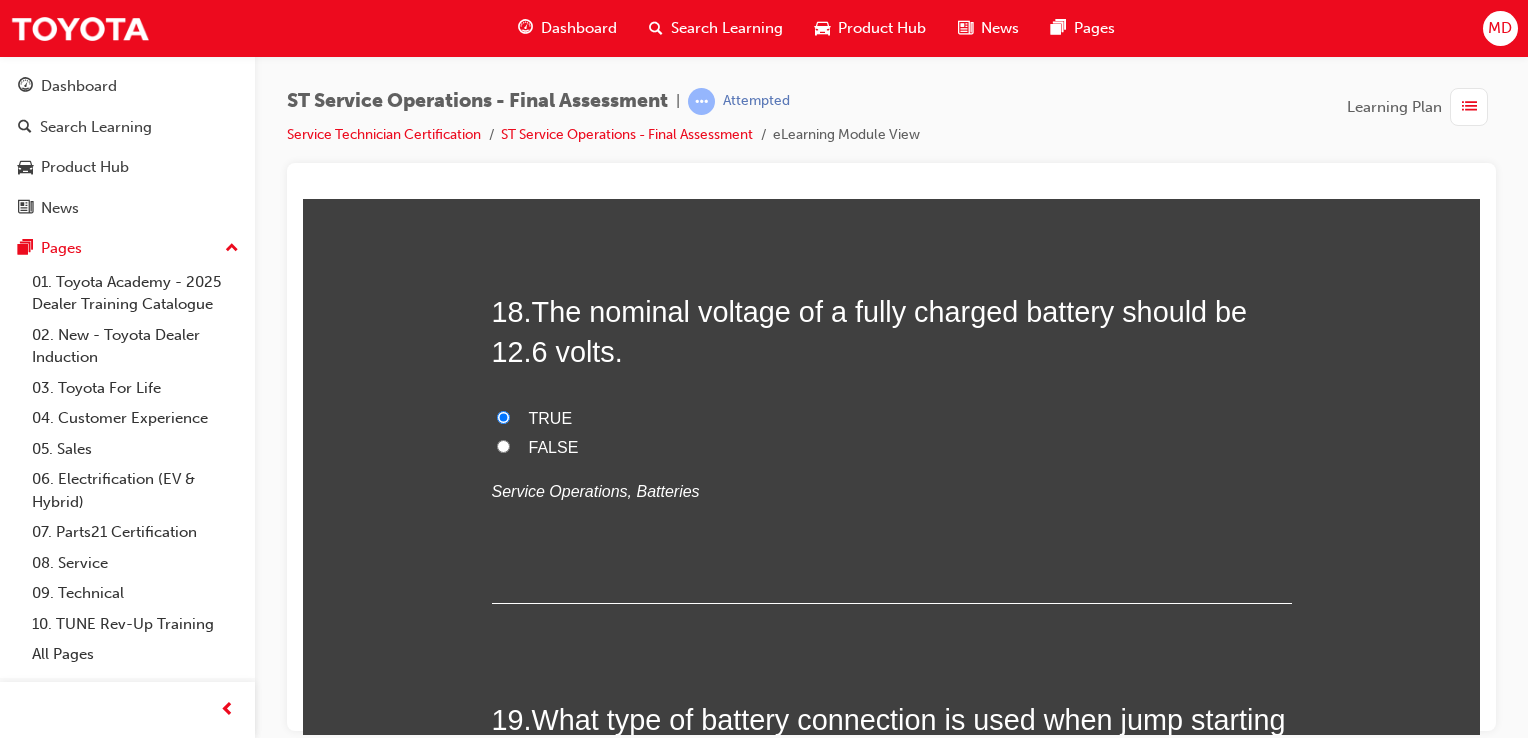 radio on "true" 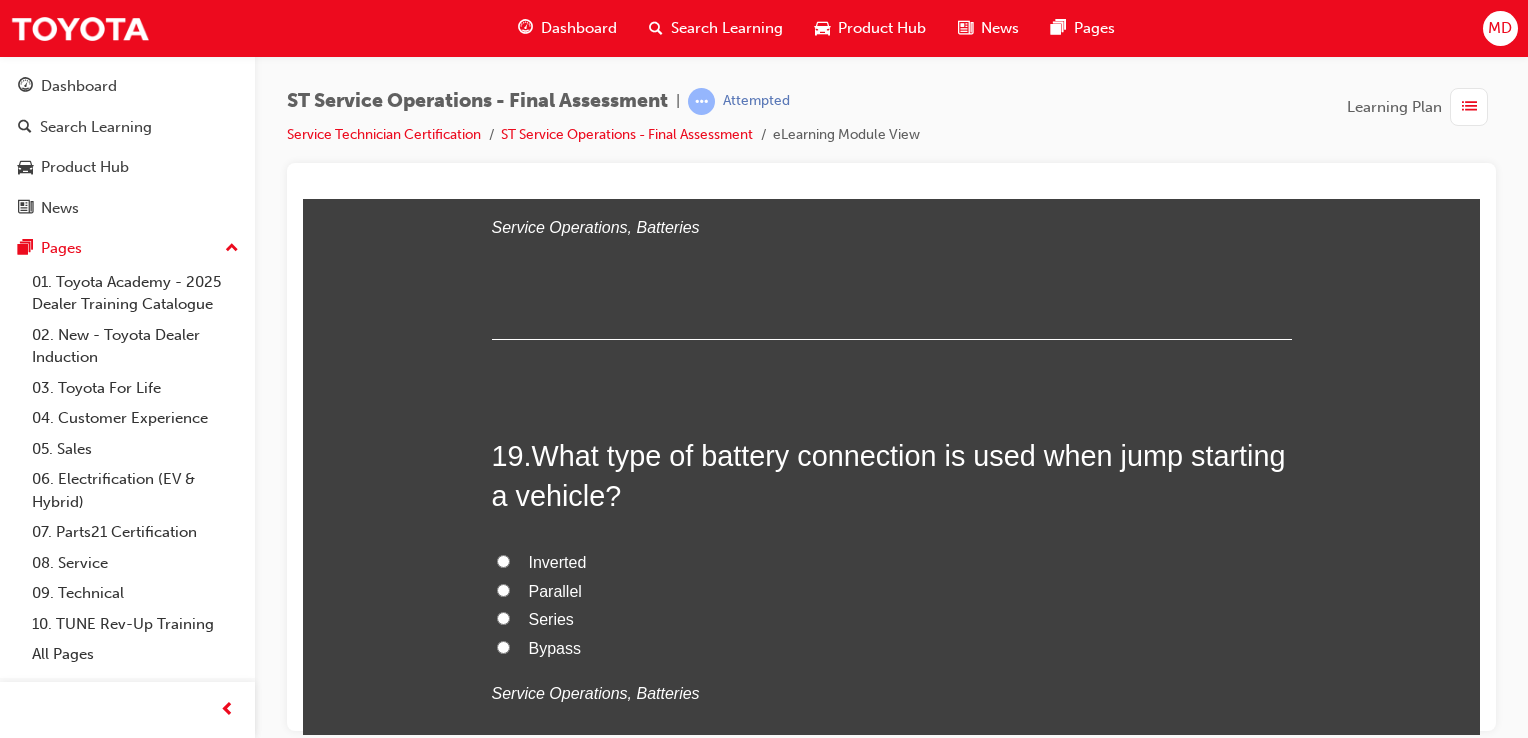 scroll, scrollTop: 8300, scrollLeft: 0, axis: vertical 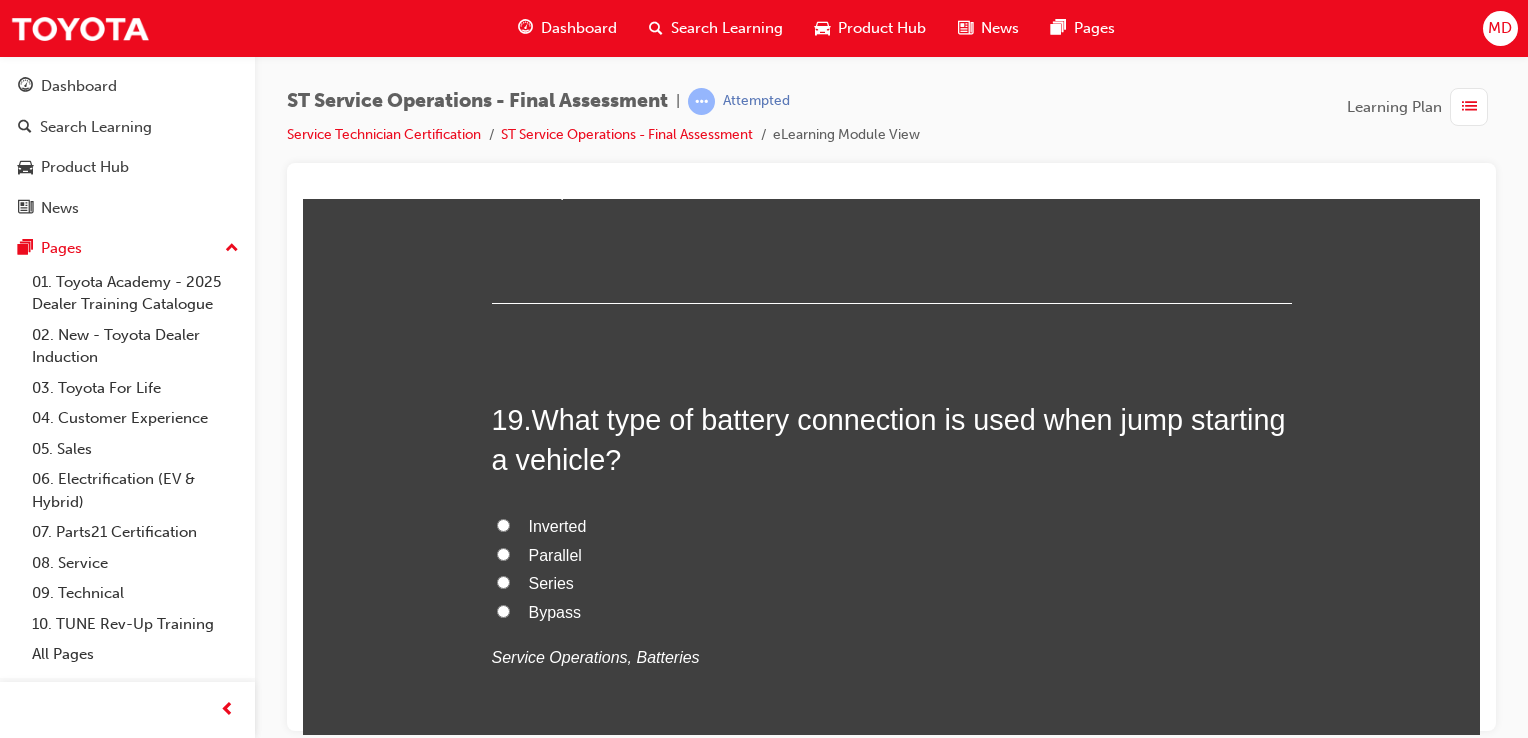 click on "Parallel" at bounding box center [555, 554] 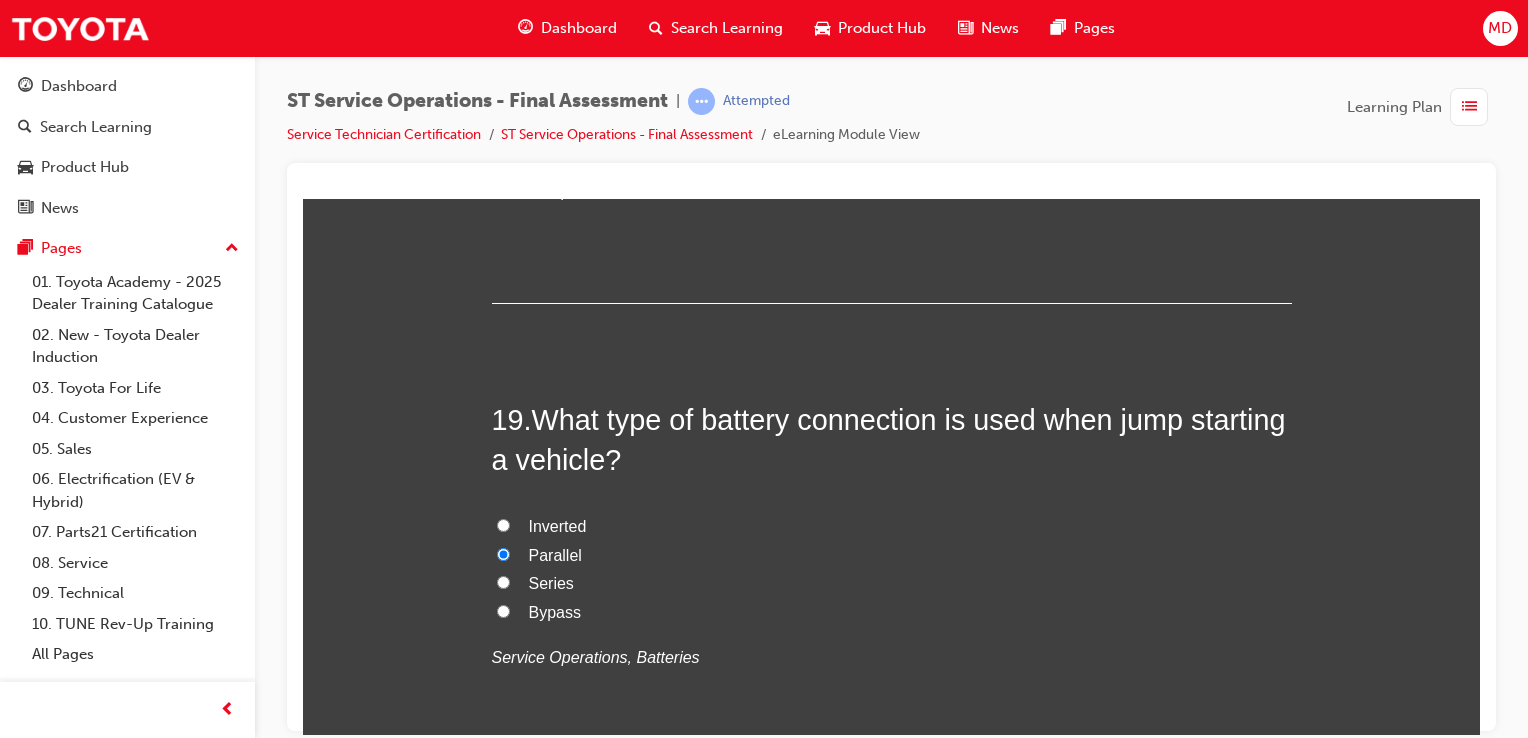 radio on "true" 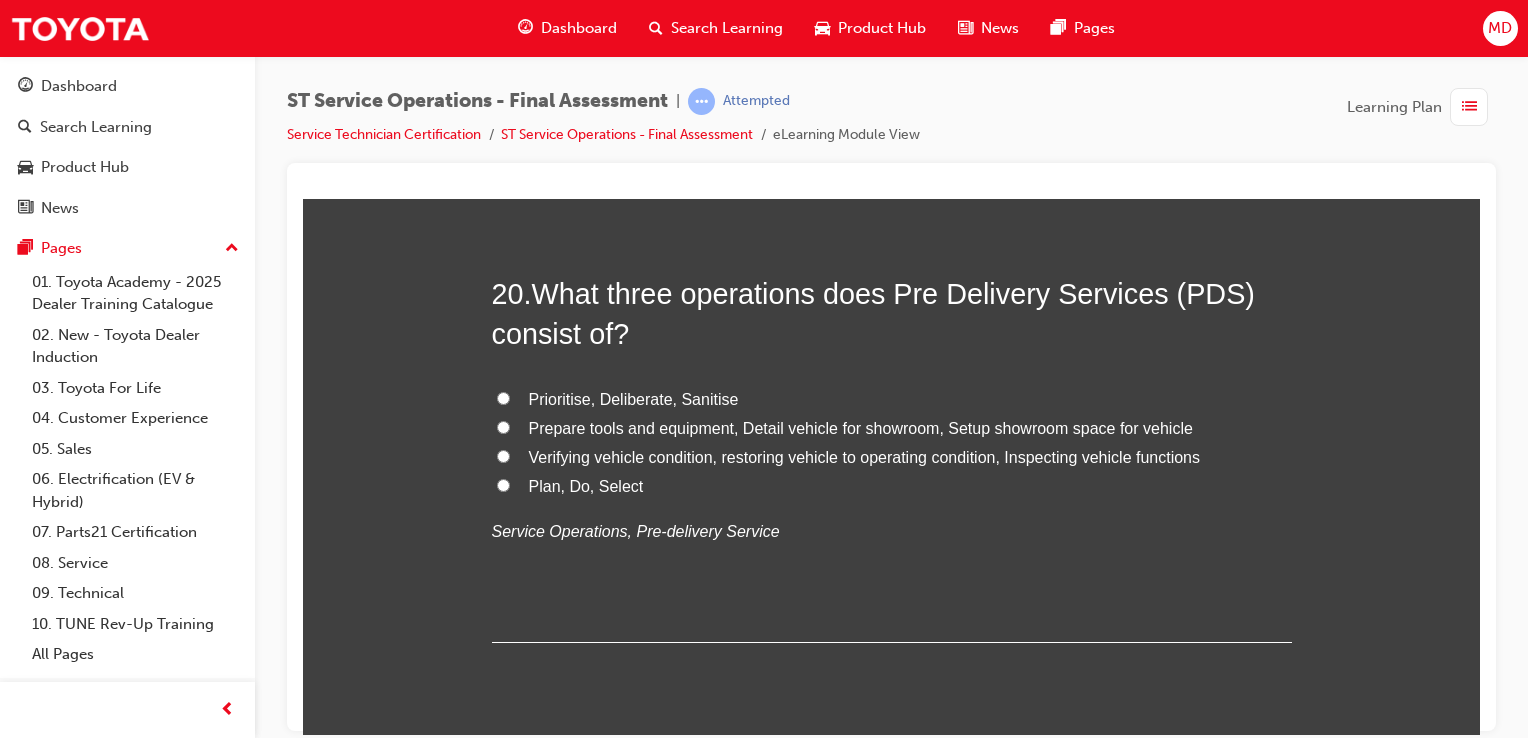 scroll, scrollTop: 8900, scrollLeft: 0, axis: vertical 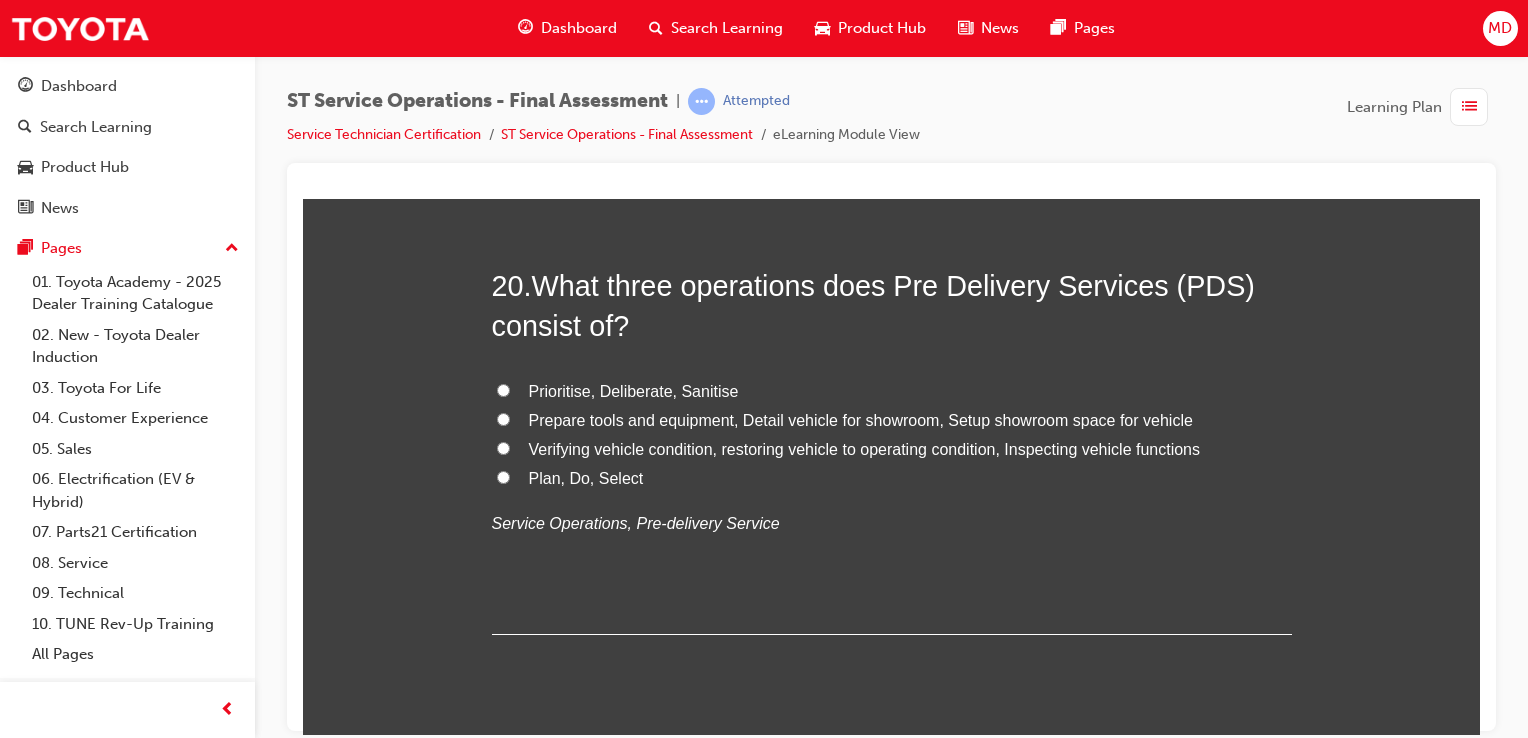 click on "Verifying vehicle condition, restoring vehicle to operating condition, Inspecting vehicle functions" at bounding box center (865, 448) 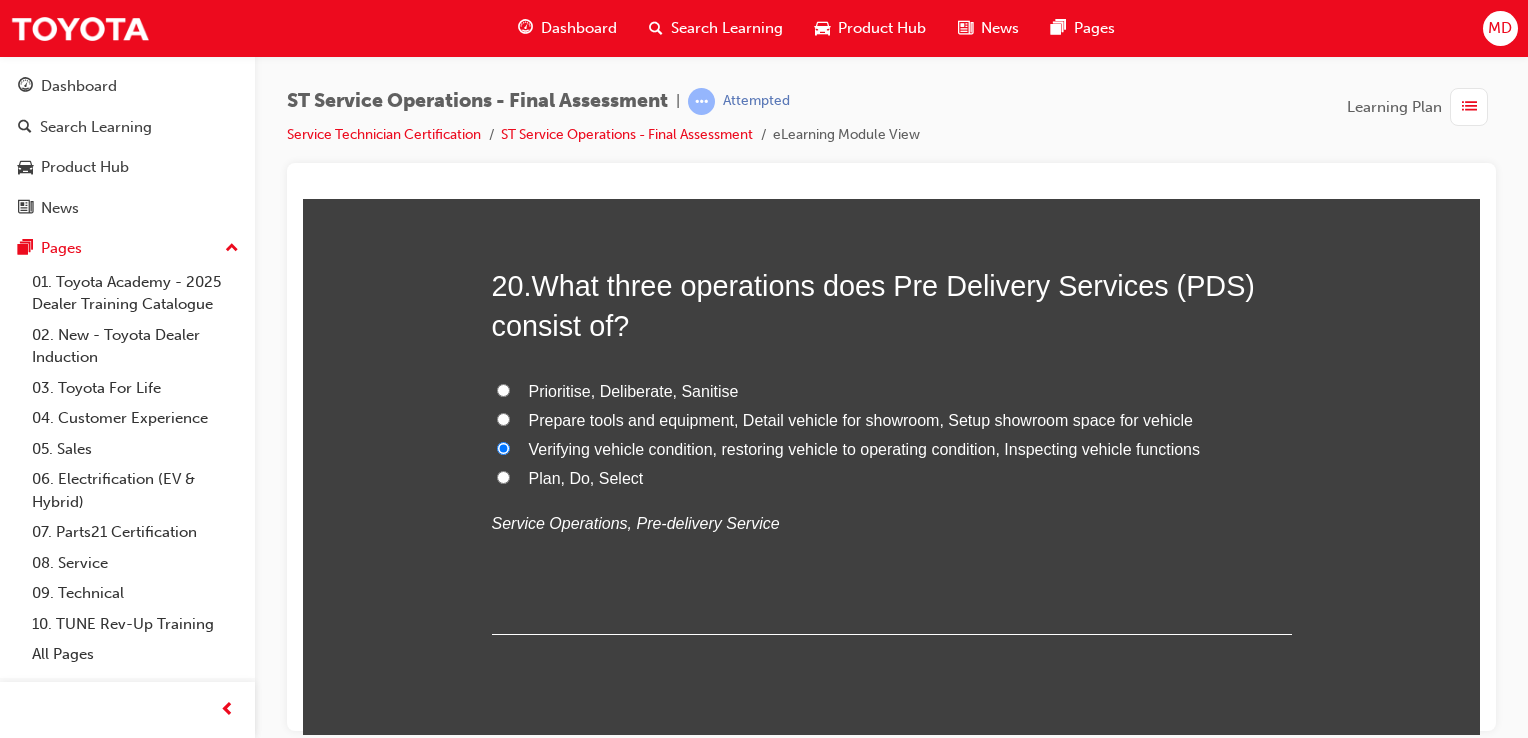 radio on "true" 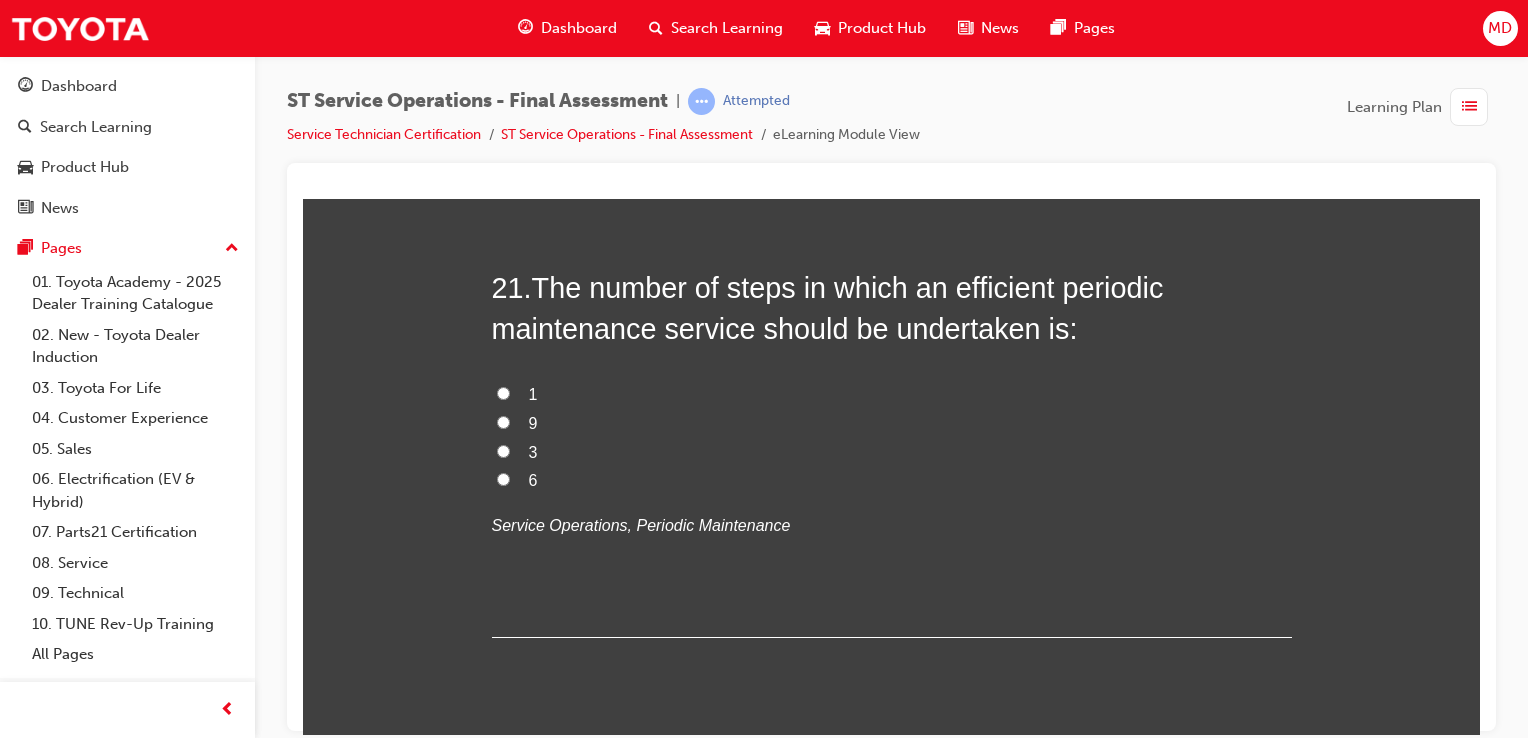 scroll, scrollTop: 9300, scrollLeft: 0, axis: vertical 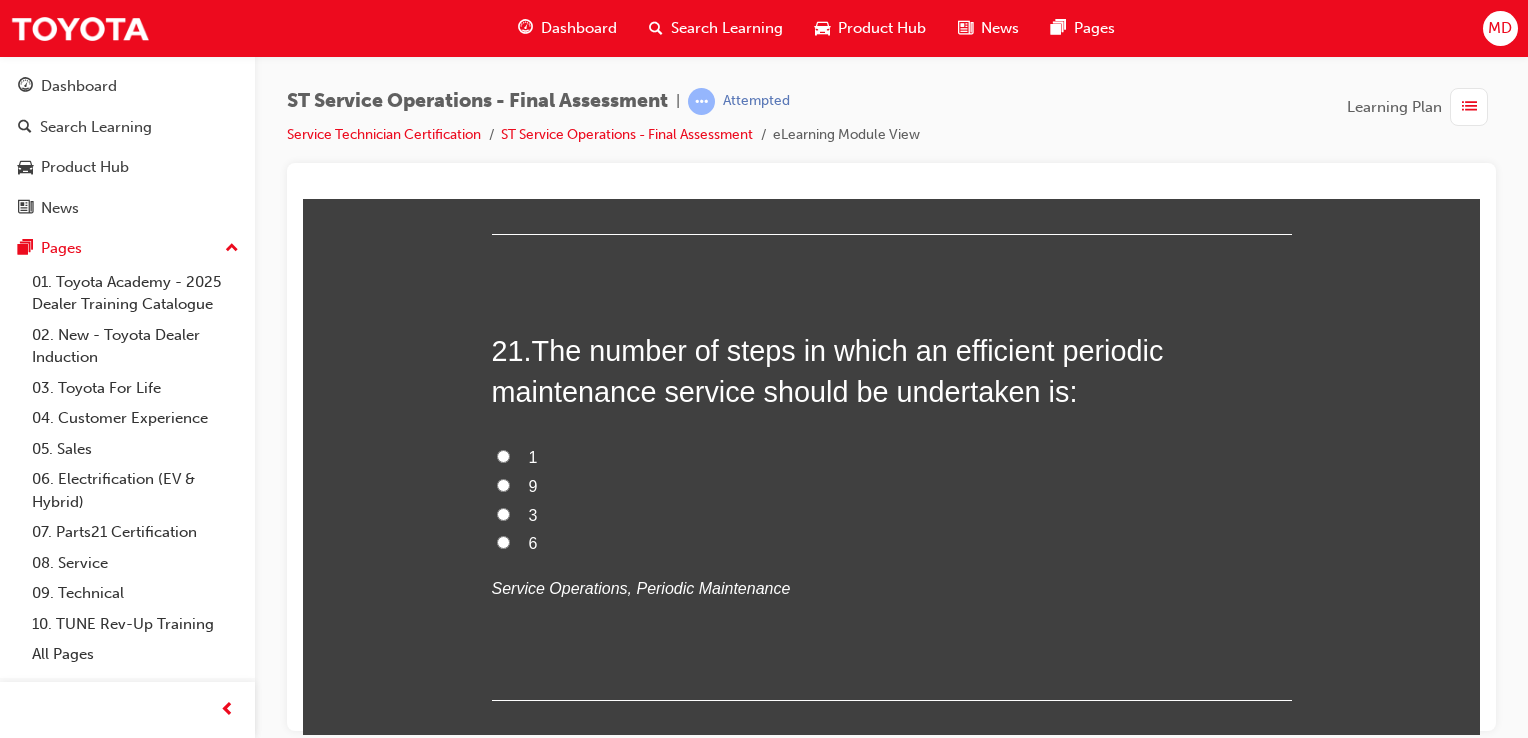 click on "9" at bounding box center (892, 486) 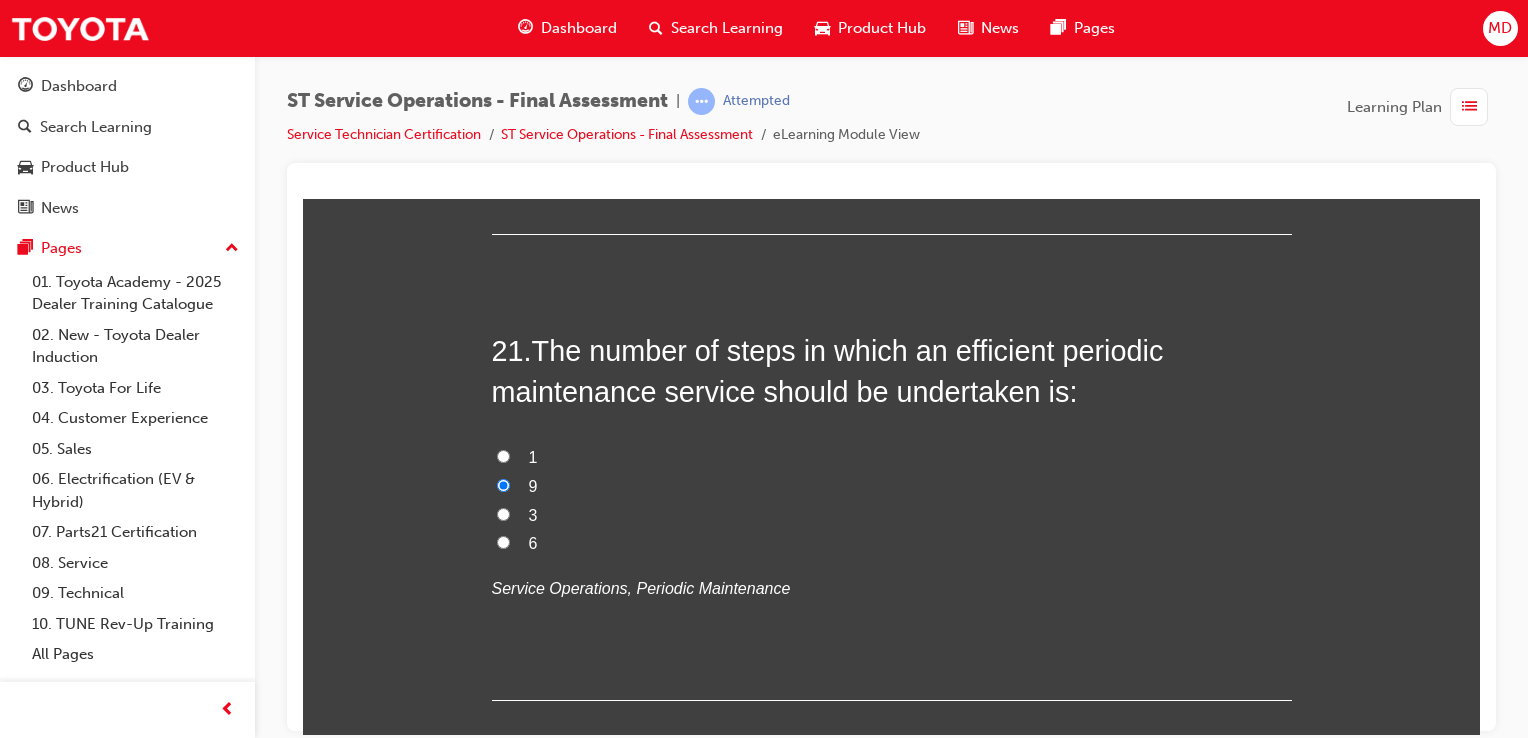 radio on "true" 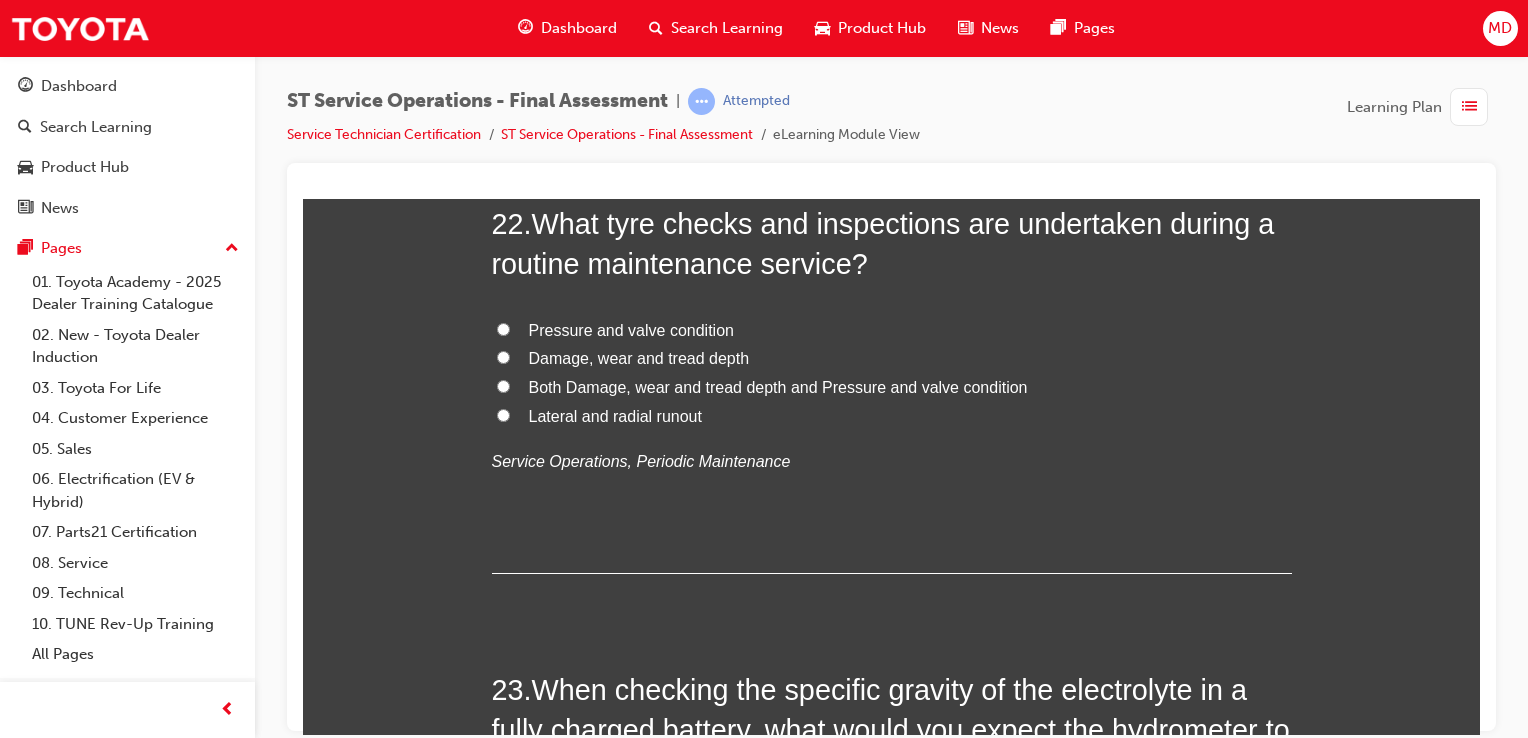 scroll, scrollTop: 9900, scrollLeft: 0, axis: vertical 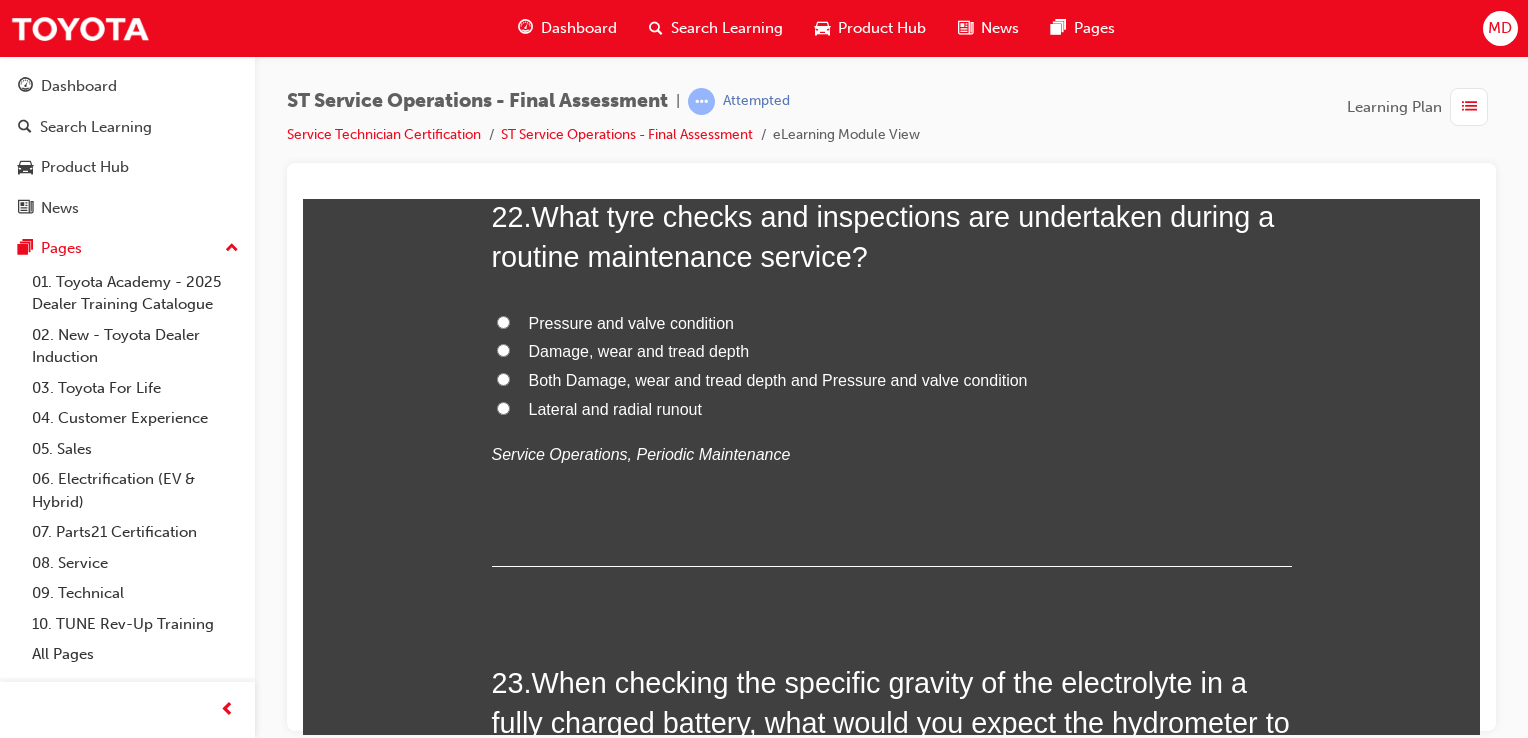 click on "Both Damage, wear and tread depth and Pressure and valve condition" at bounding box center (778, 379) 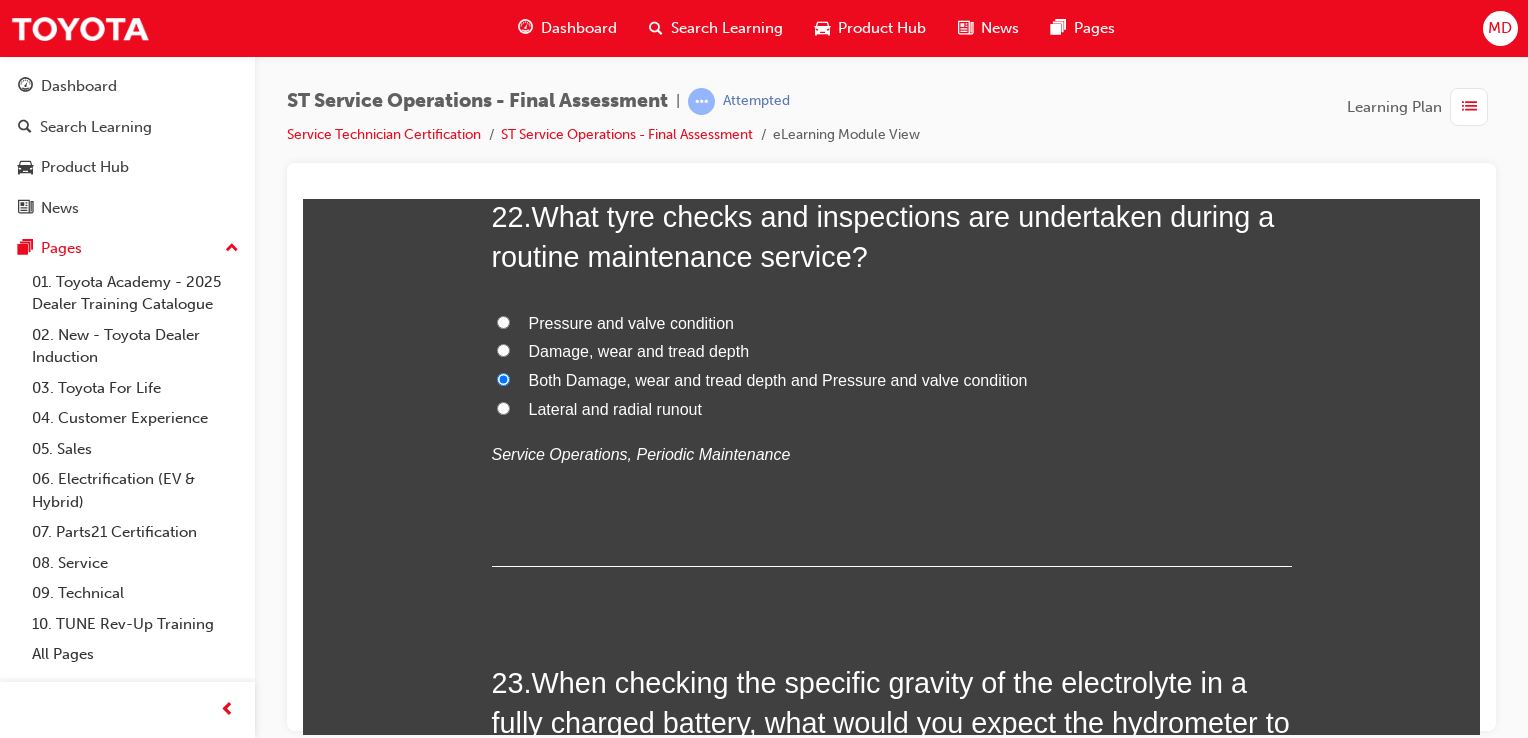 radio on "true" 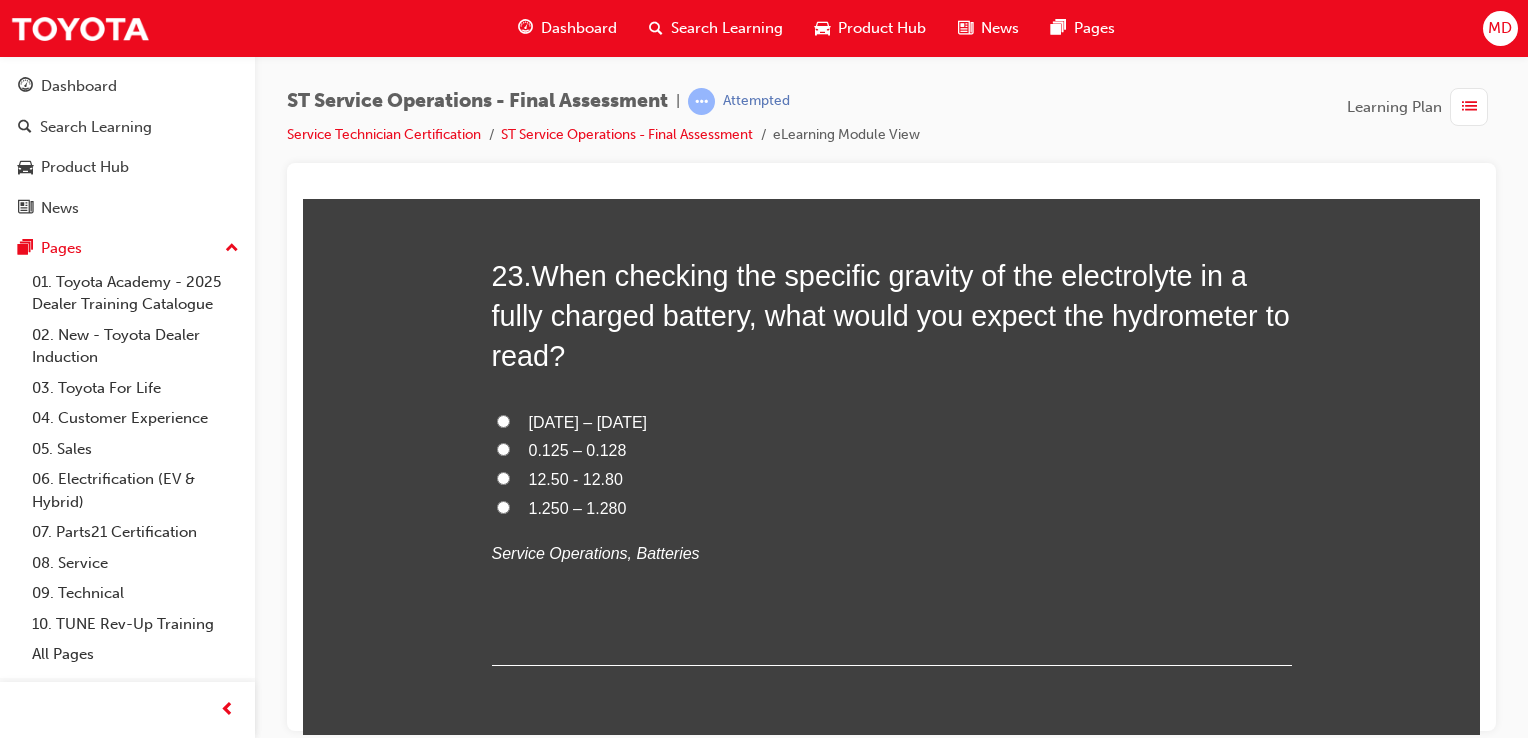 scroll, scrollTop: 10300, scrollLeft: 0, axis: vertical 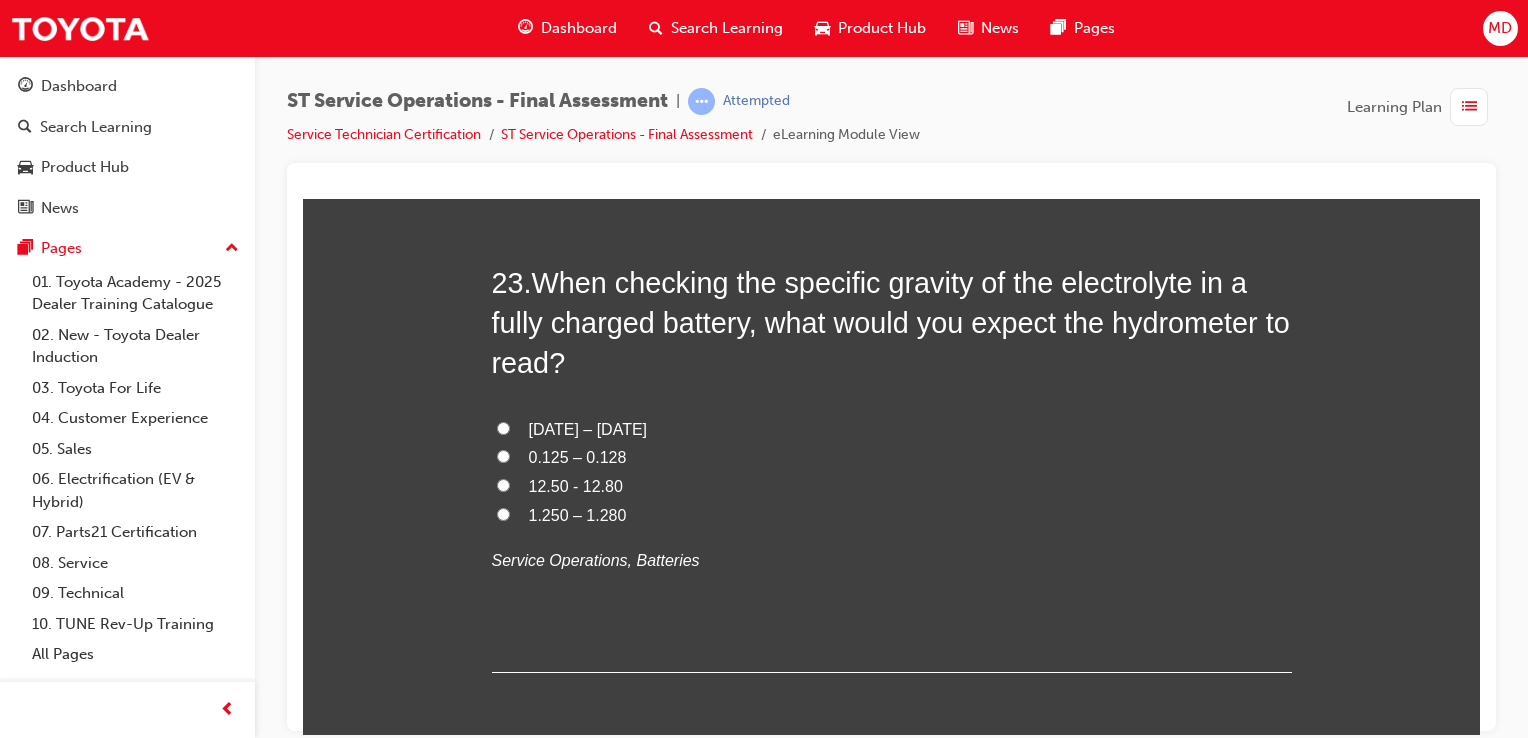 click on "12.50 - 12.80" at bounding box center [576, 485] 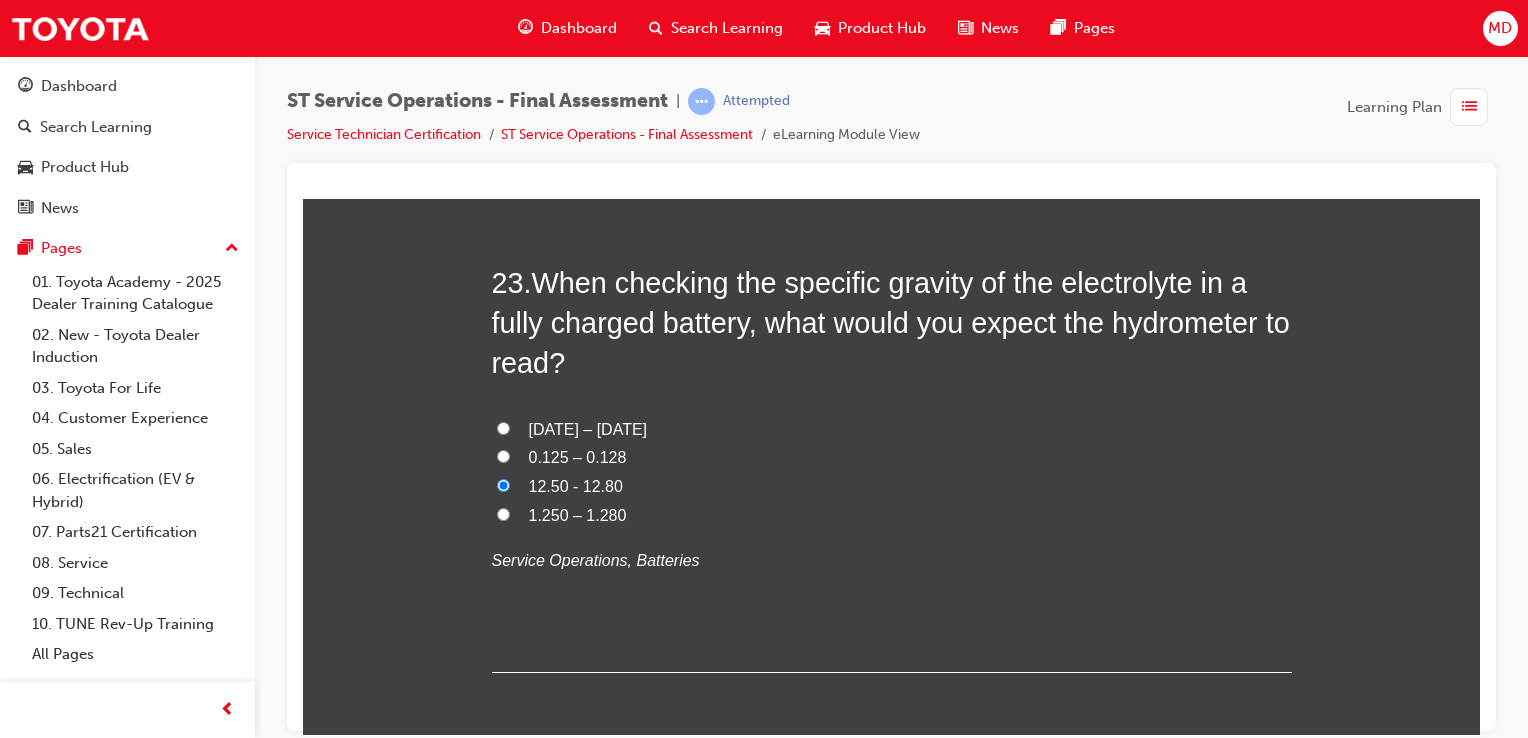 radio on "true" 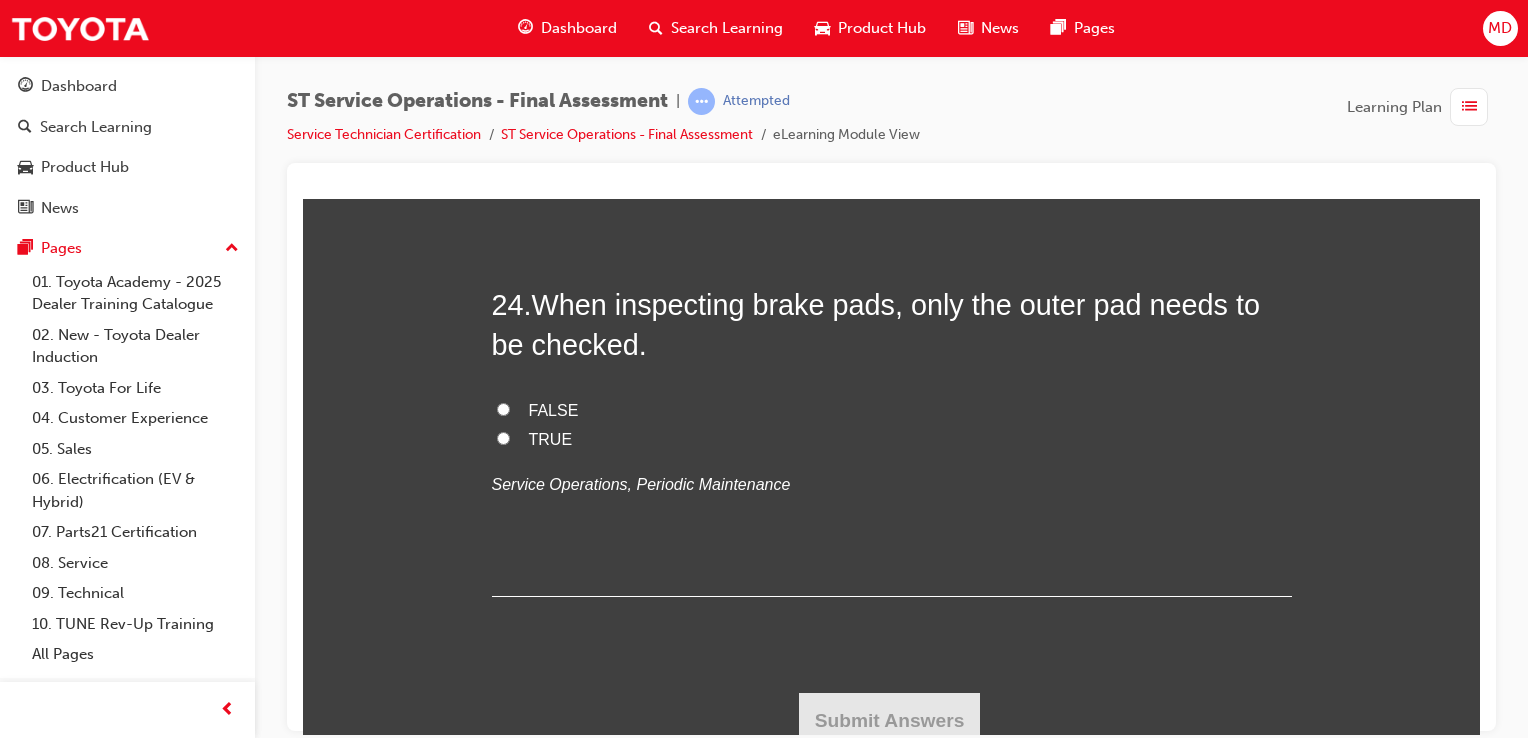 scroll, scrollTop: 10791, scrollLeft: 0, axis: vertical 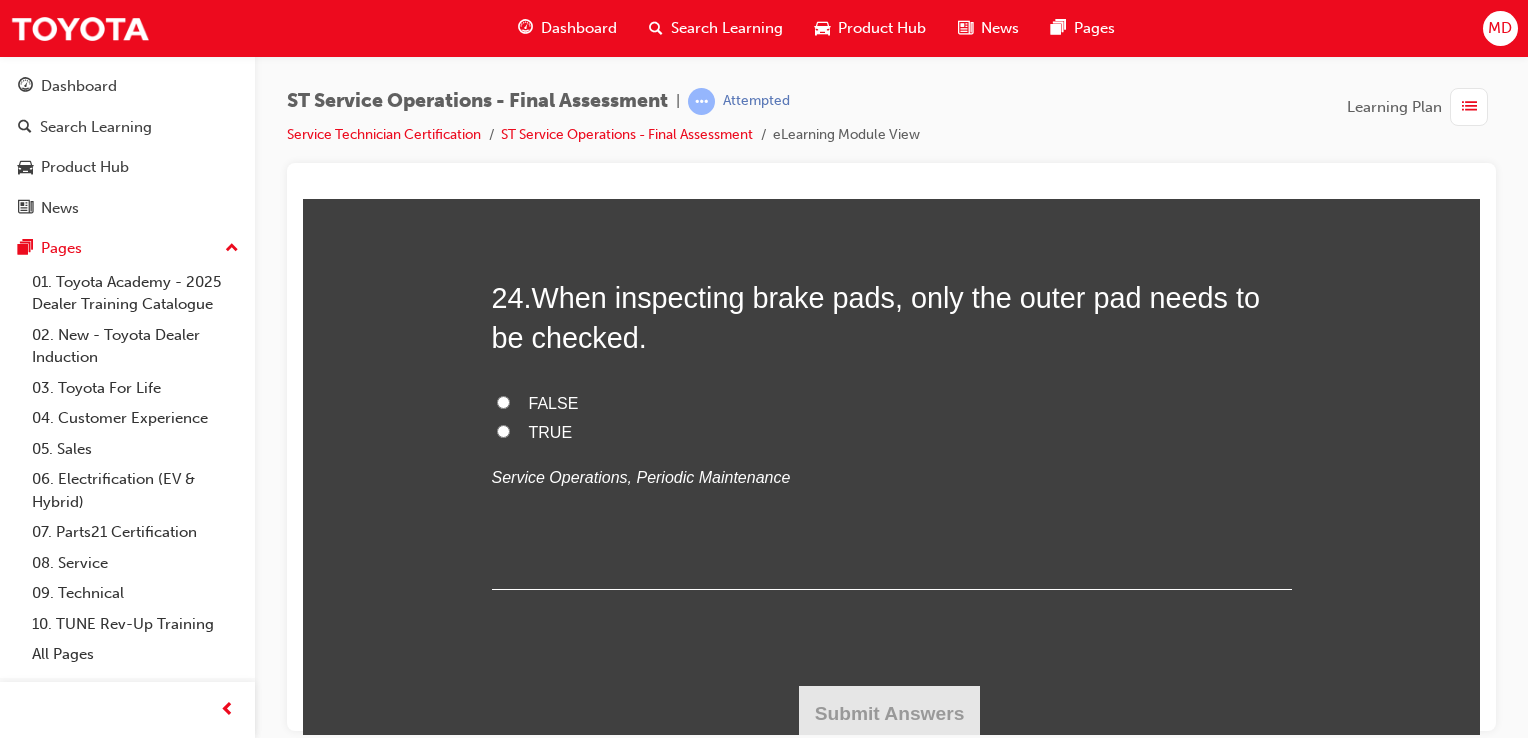 click on "FALSE" at bounding box center [554, 402] 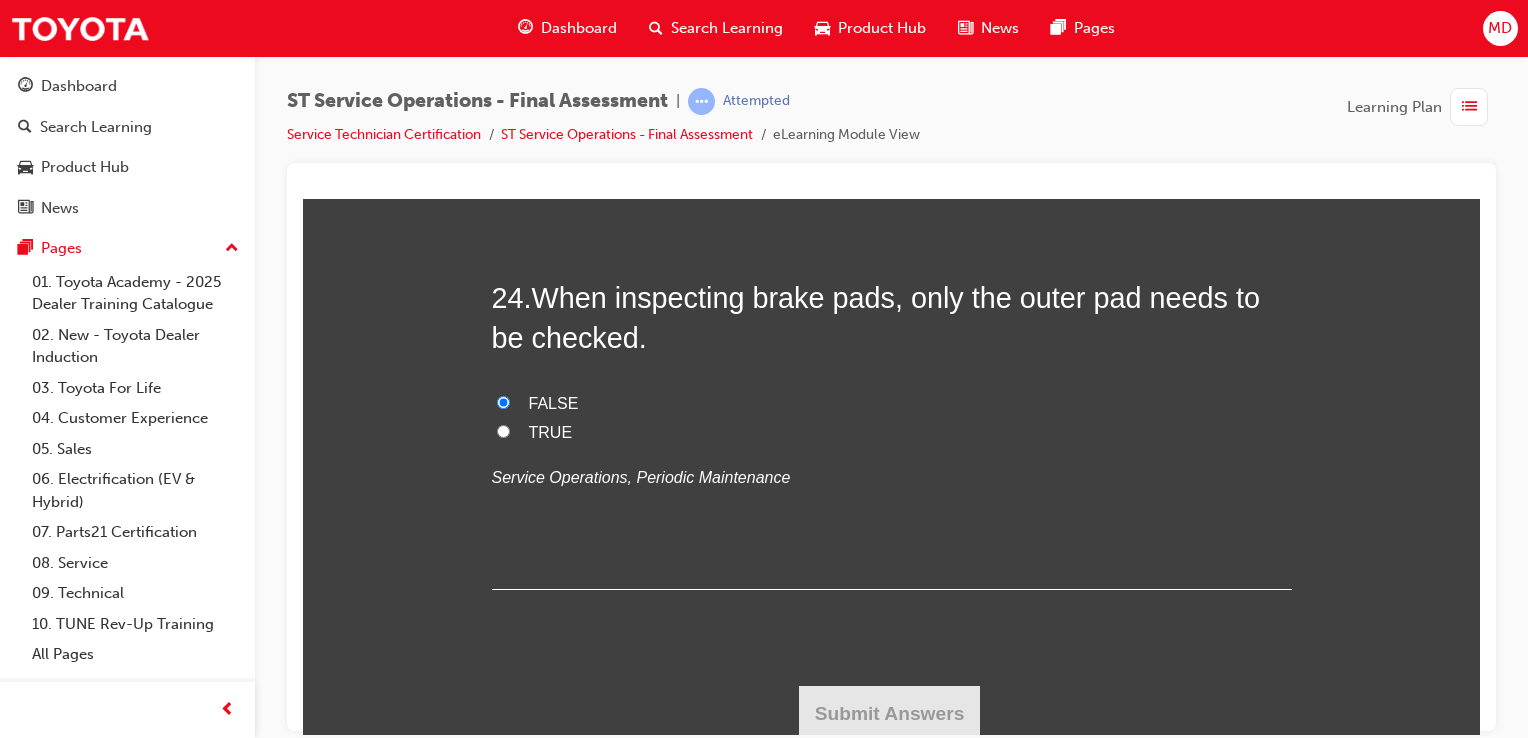 radio on "true" 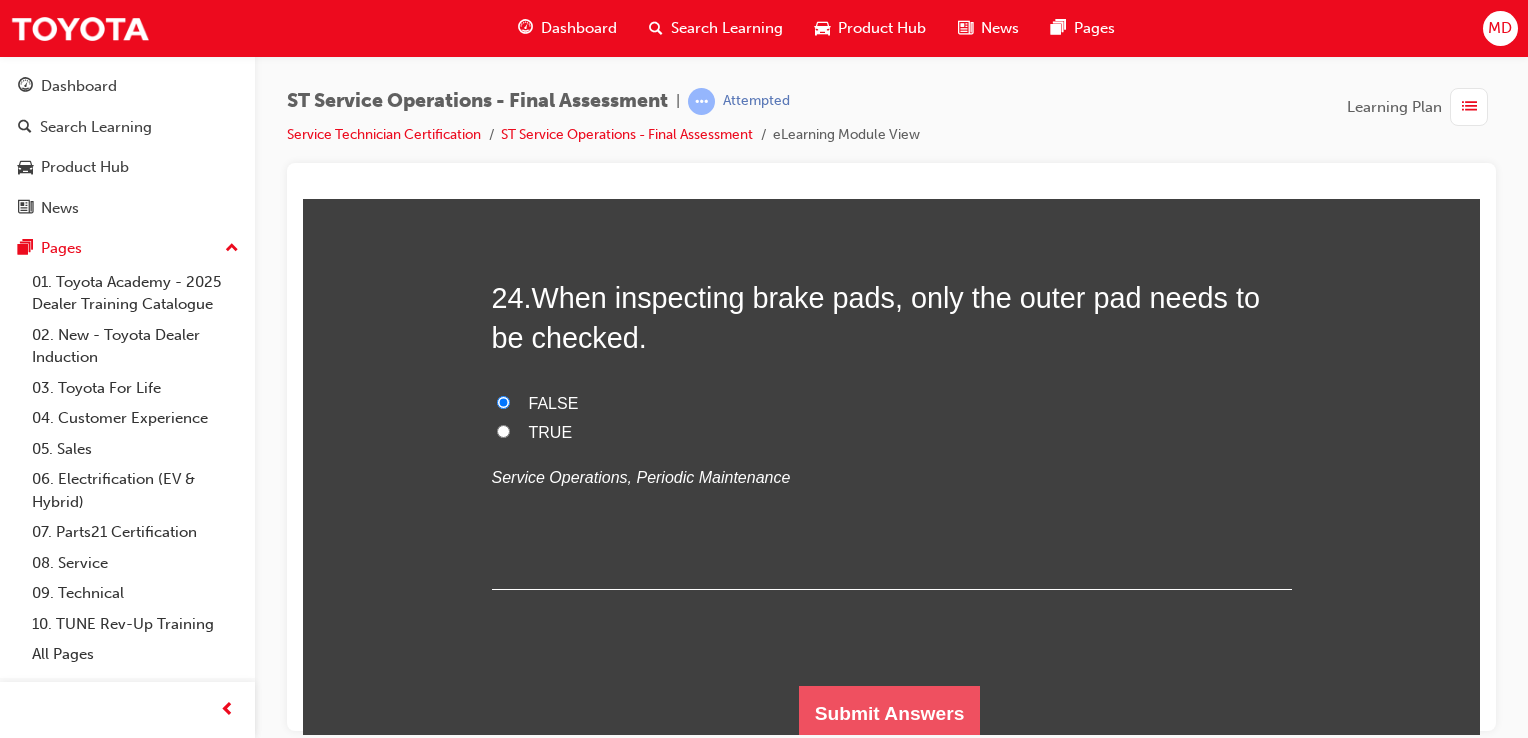 click on "Submit Answers" at bounding box center [890, 713] 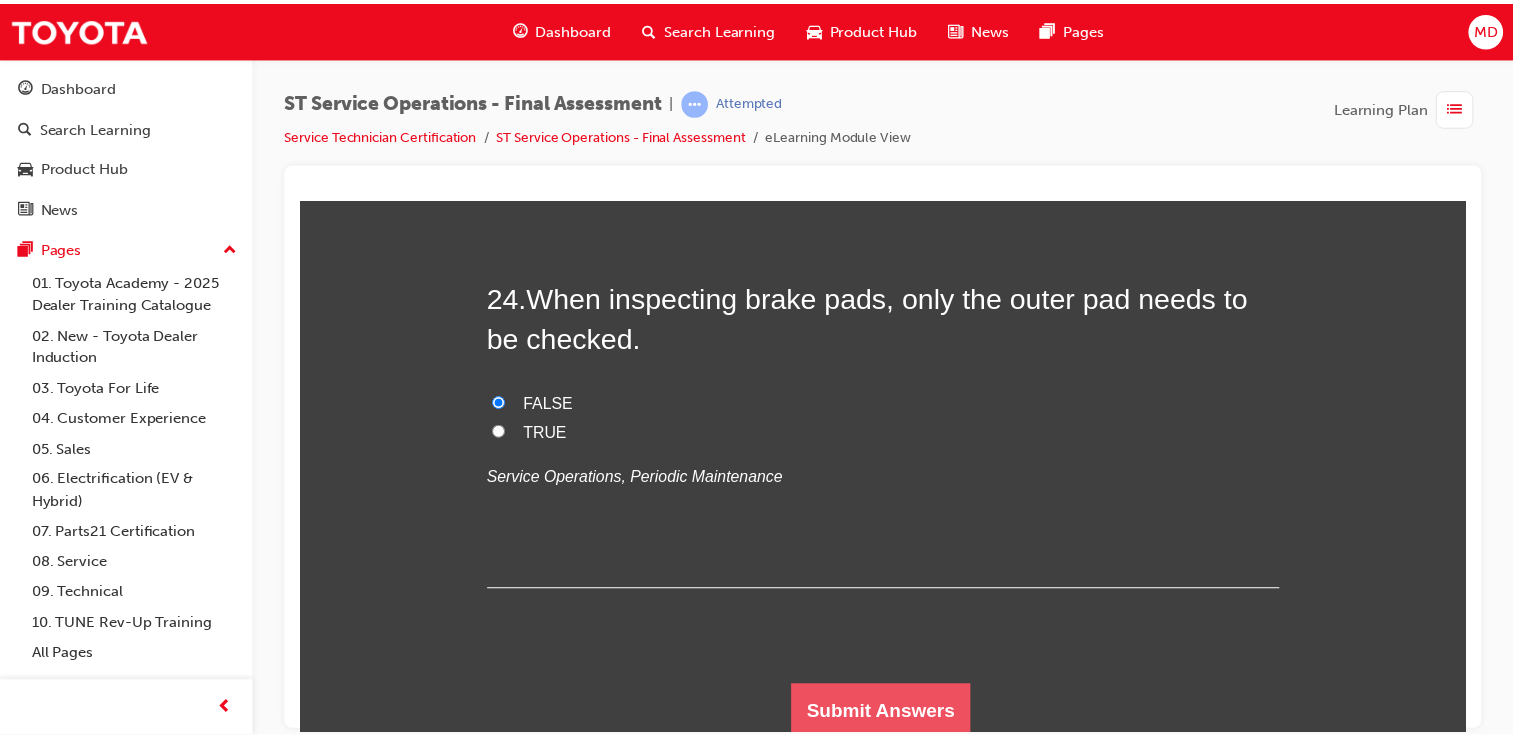 scroll, scrollTop: 0, scrollLeft: 0, axis: both 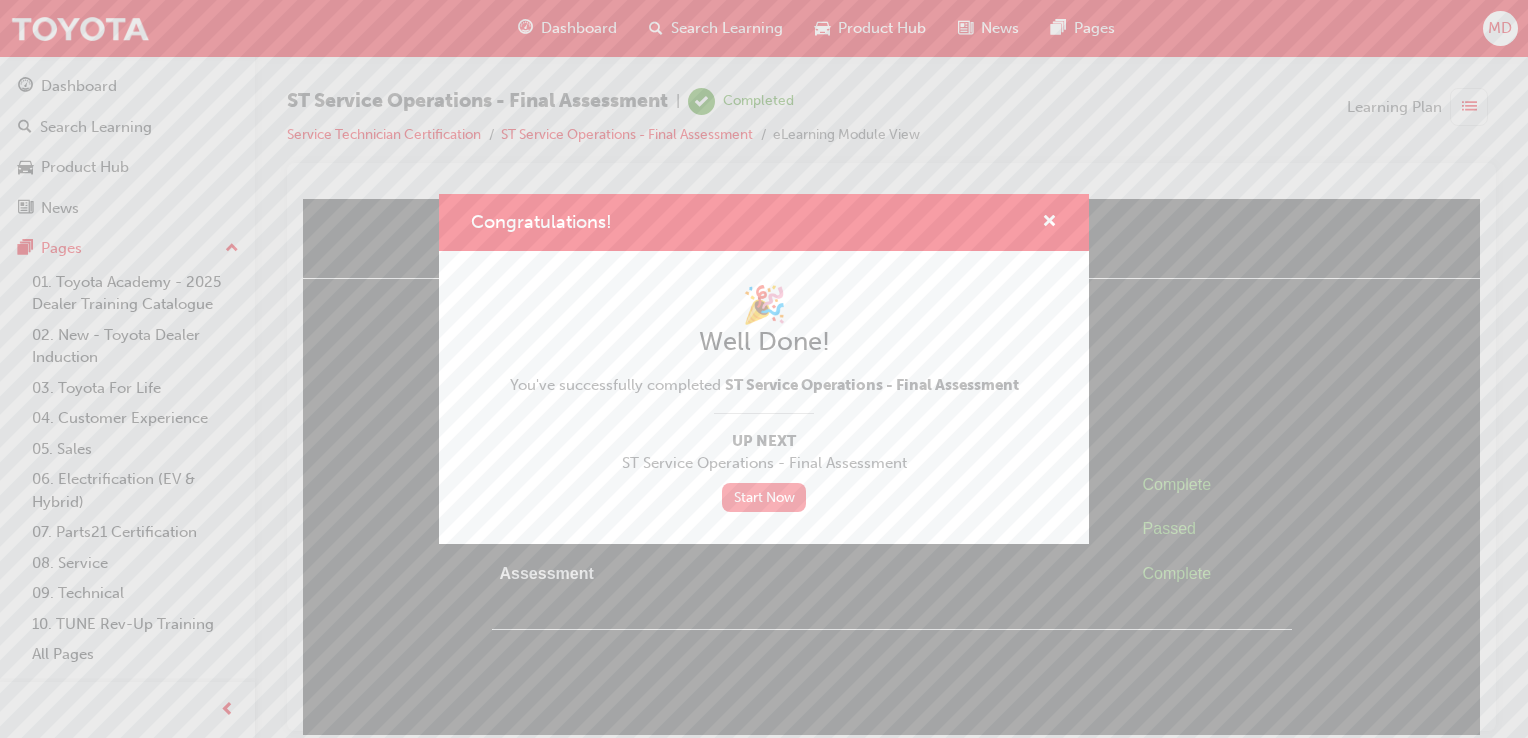 click on "Start Now" at bounding box center (764, 497) 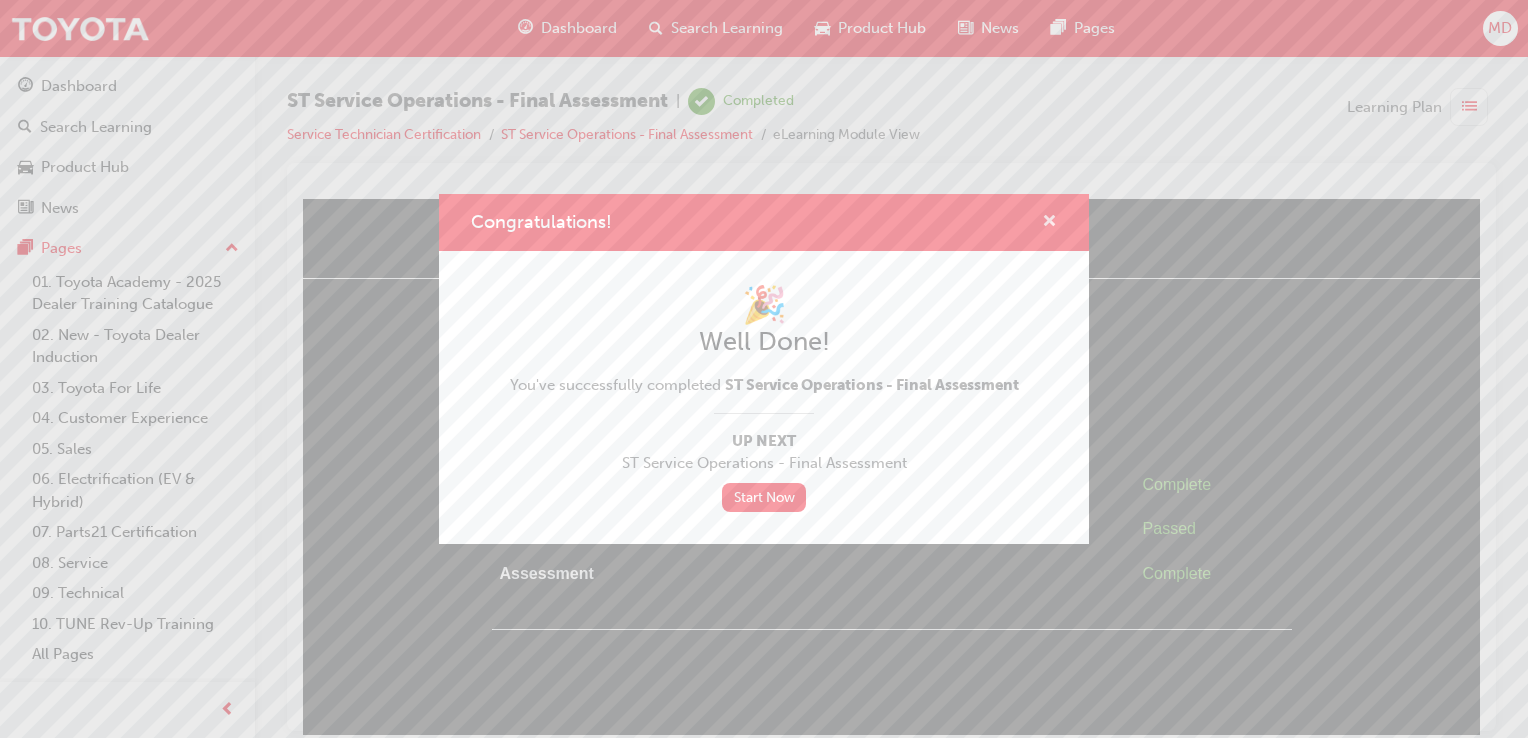 click at bounding box center [1049, 223] 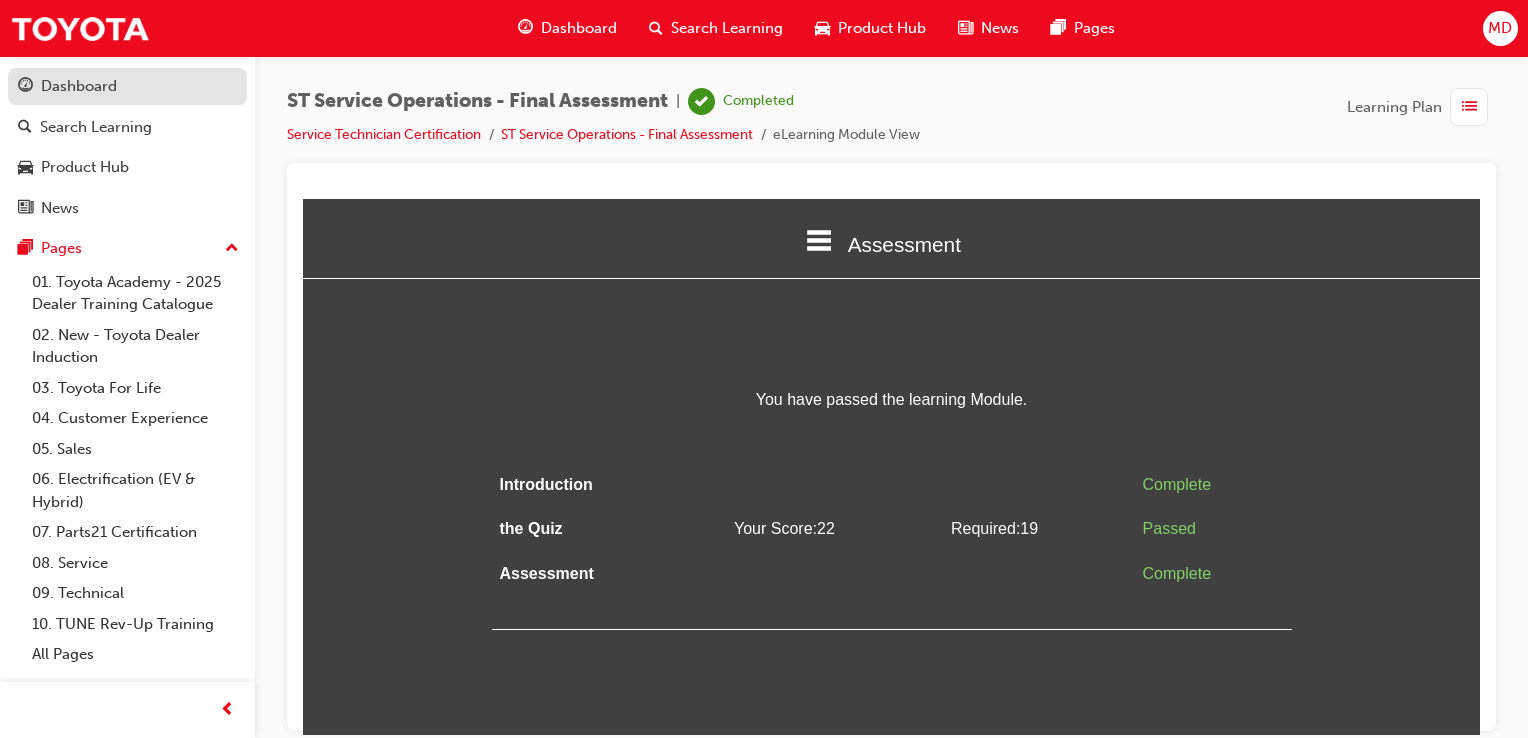 click on "Dashboard" at bounding box center (127, 86) 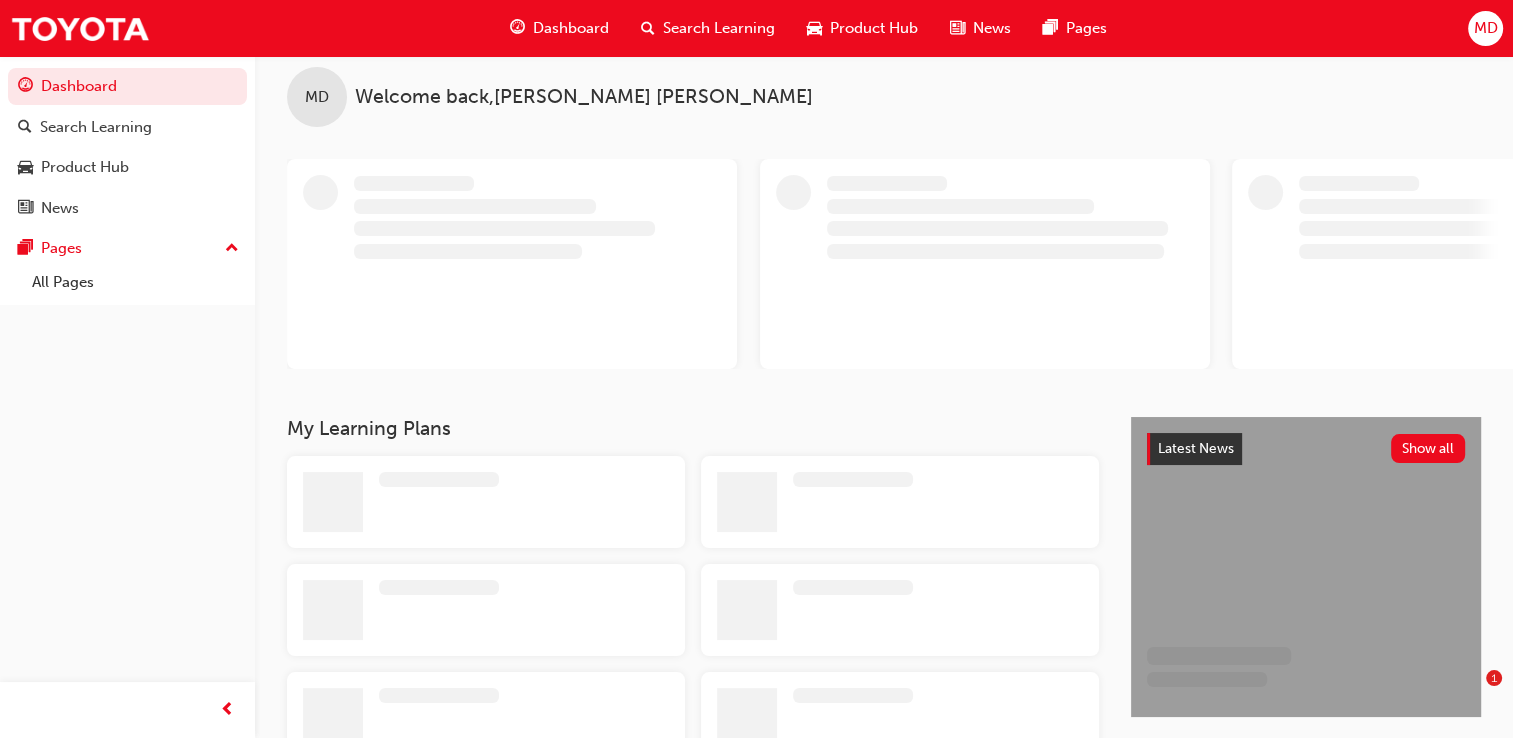 scroll, scrollTop: 81, scrollLeft: 0, axis: vertical 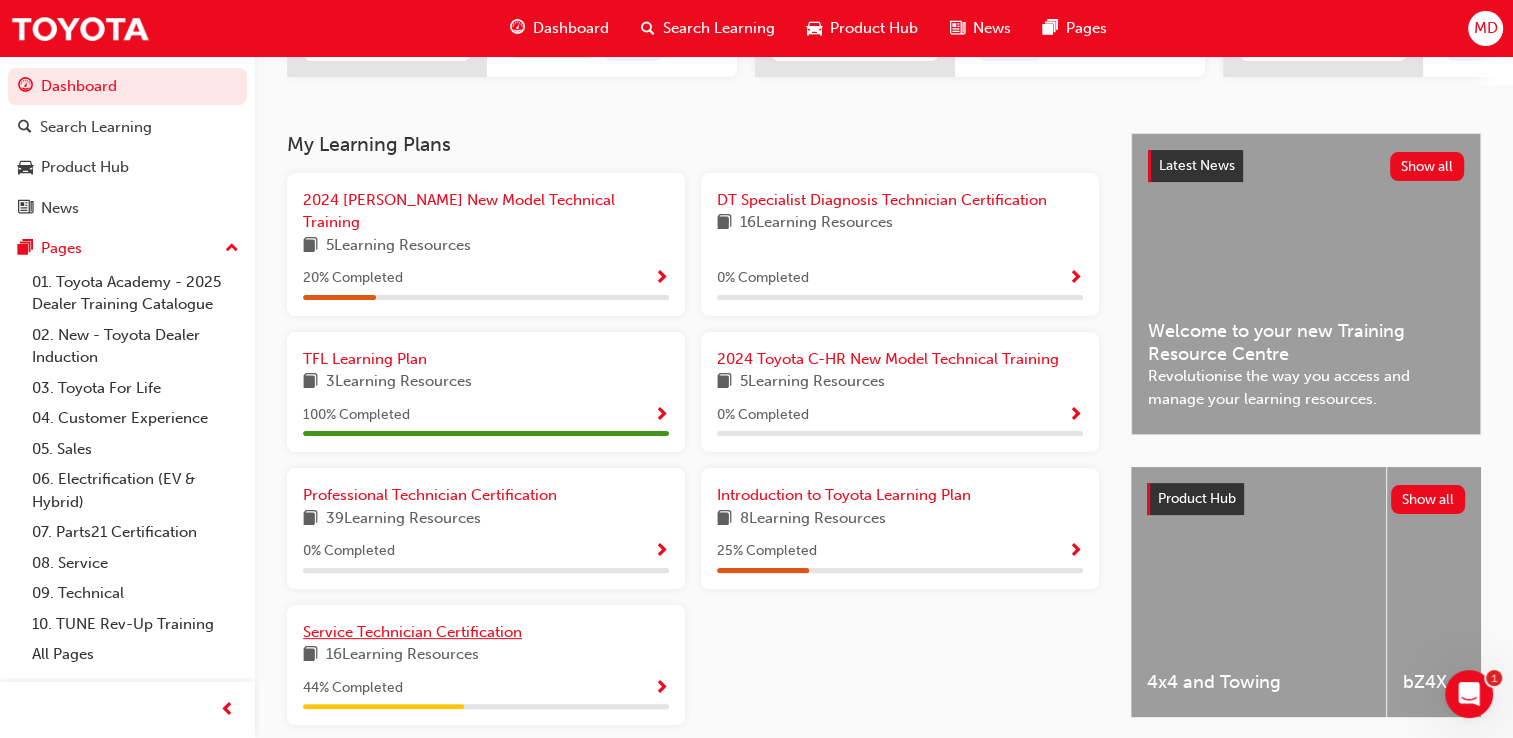 click on "Service Technician Certification" at bounding box center (412, 632) 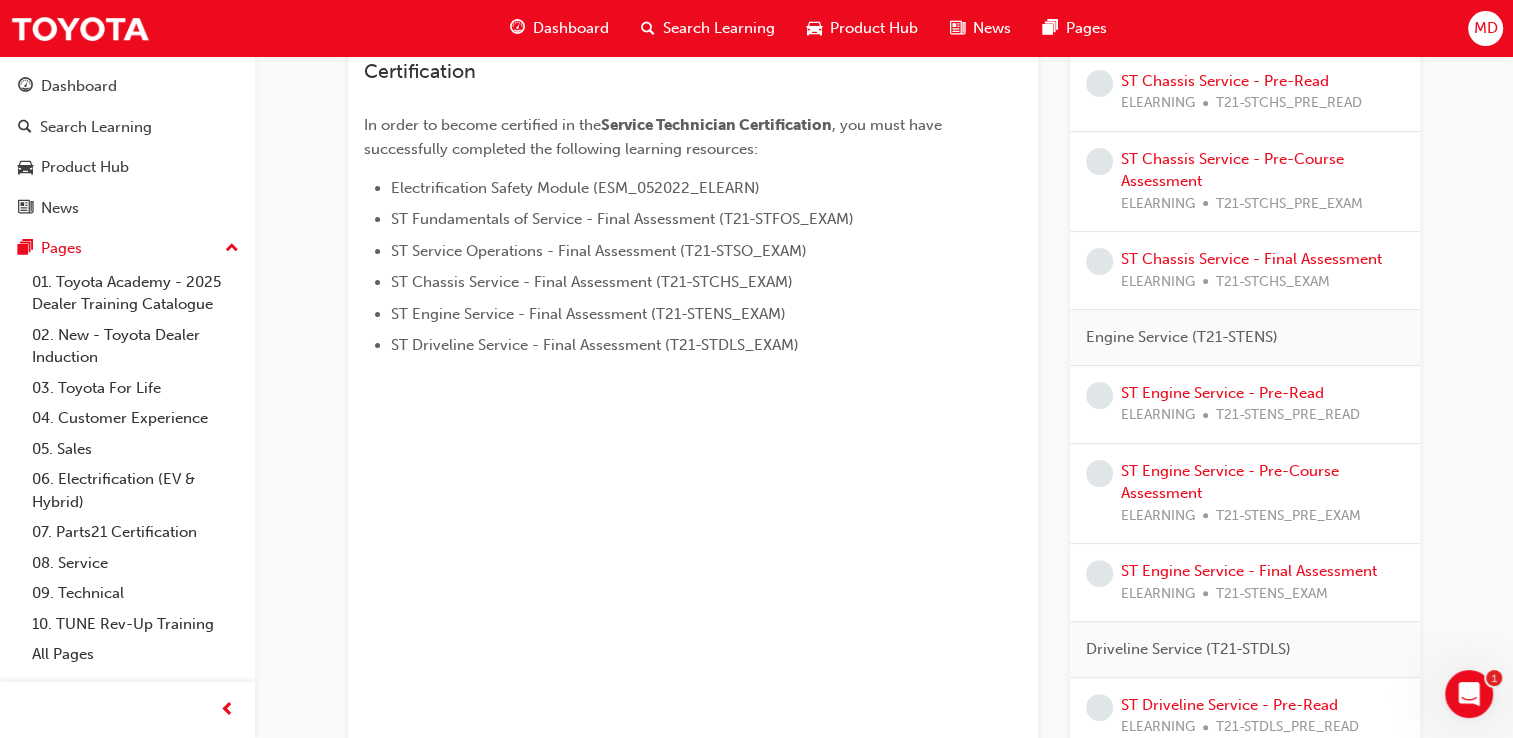 scroll, scrollTop: 304, scrollLeft: 0, axis: vertical 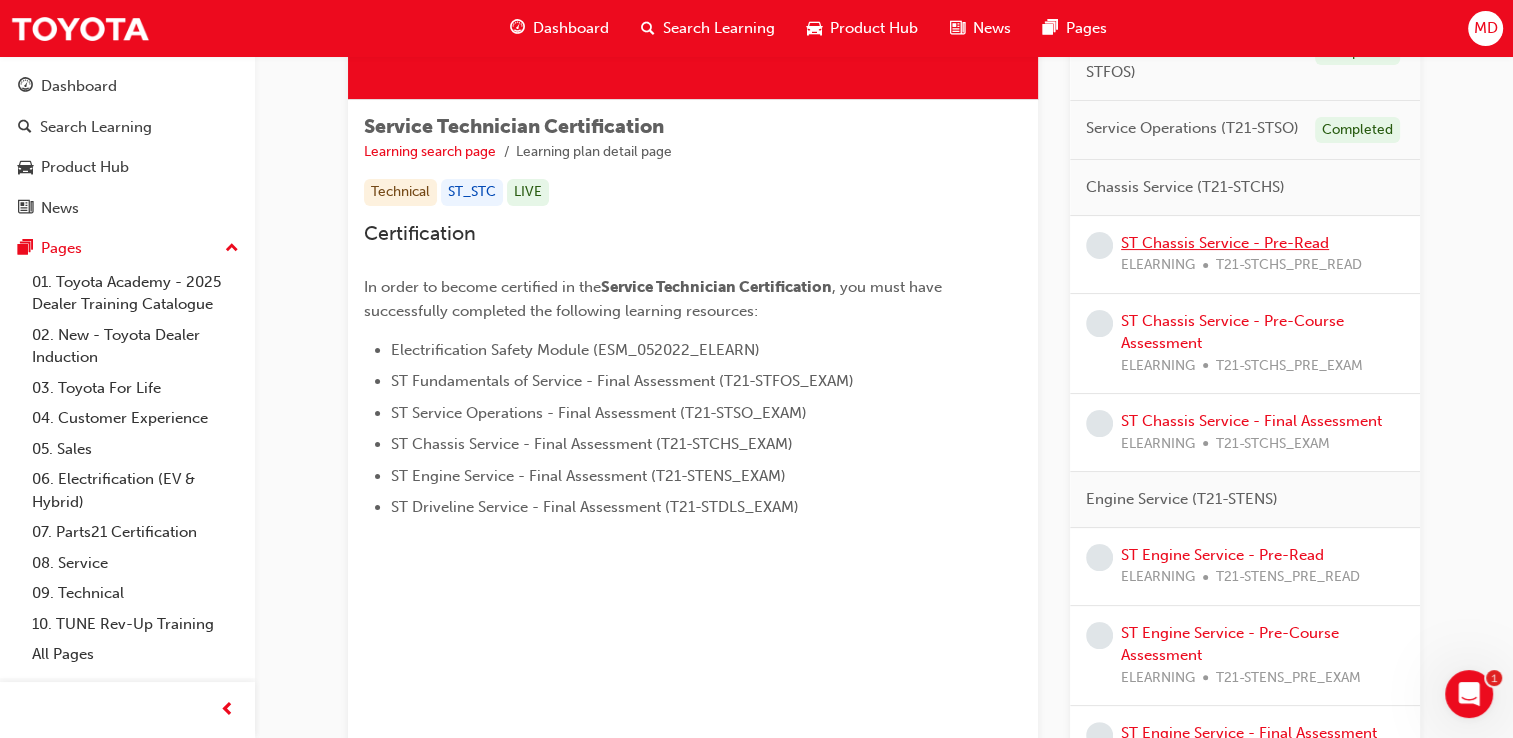 click on "ST Chassis Service - Pre-Read" at bounding box center (1225, 243) 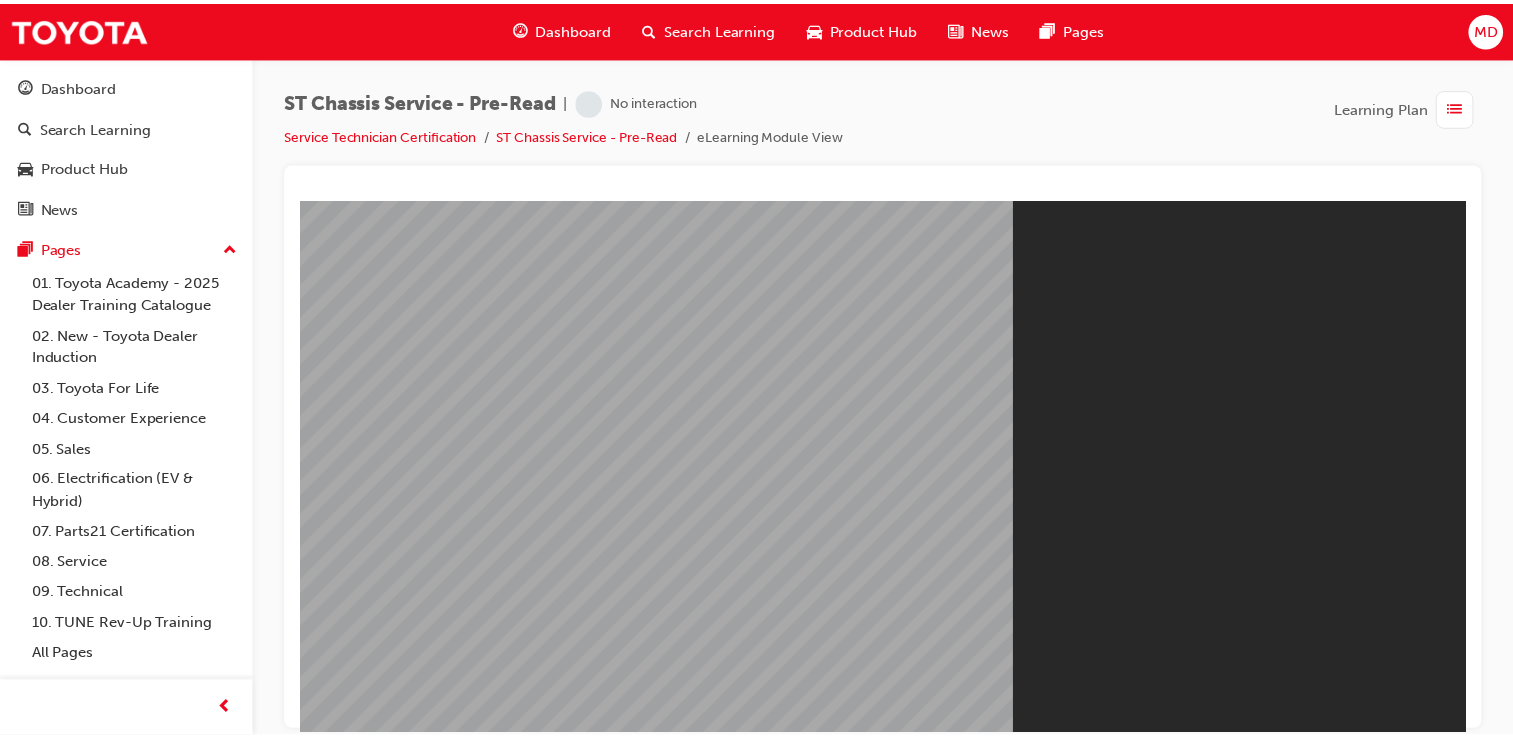scroll, scrollTop: 0, scrollLeft: 0, axis: both 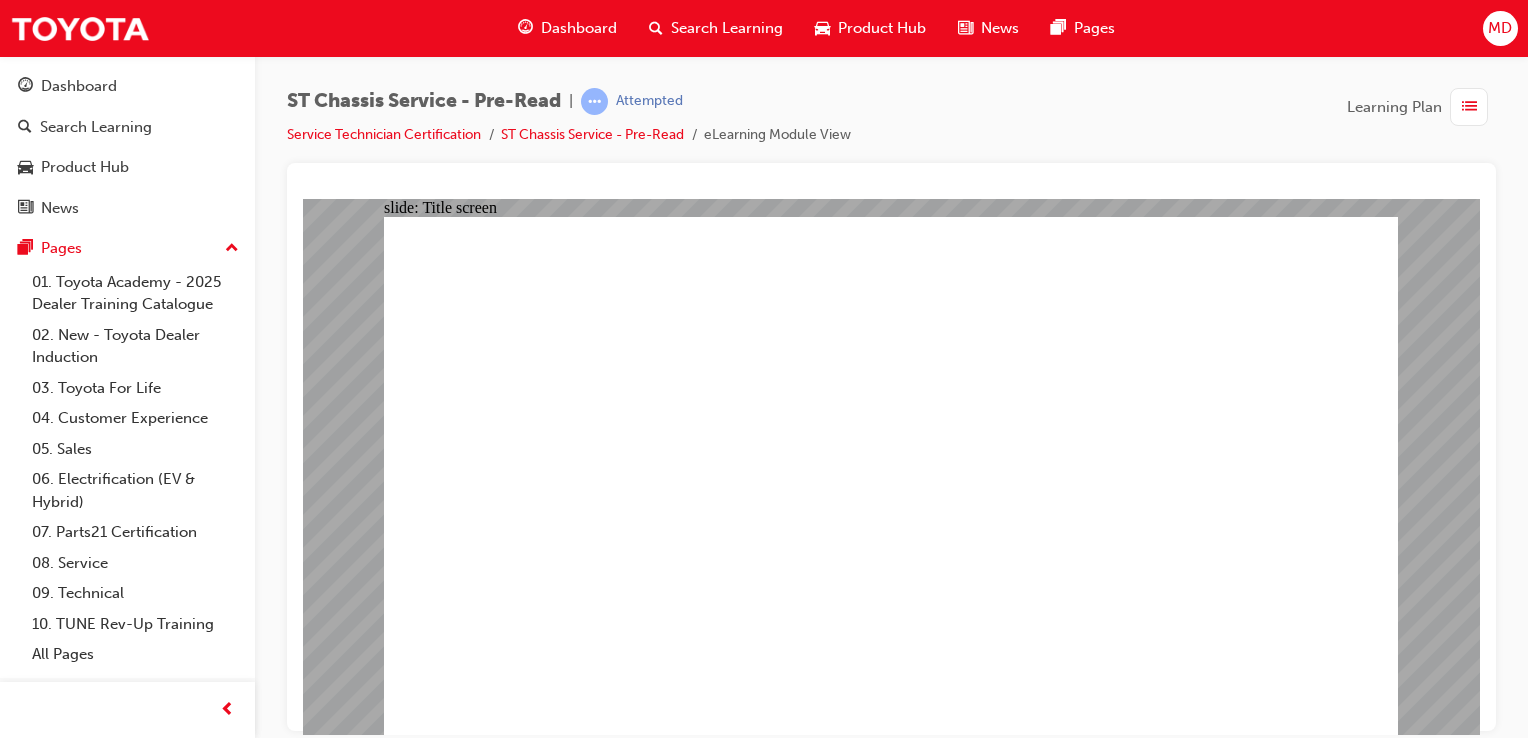 click 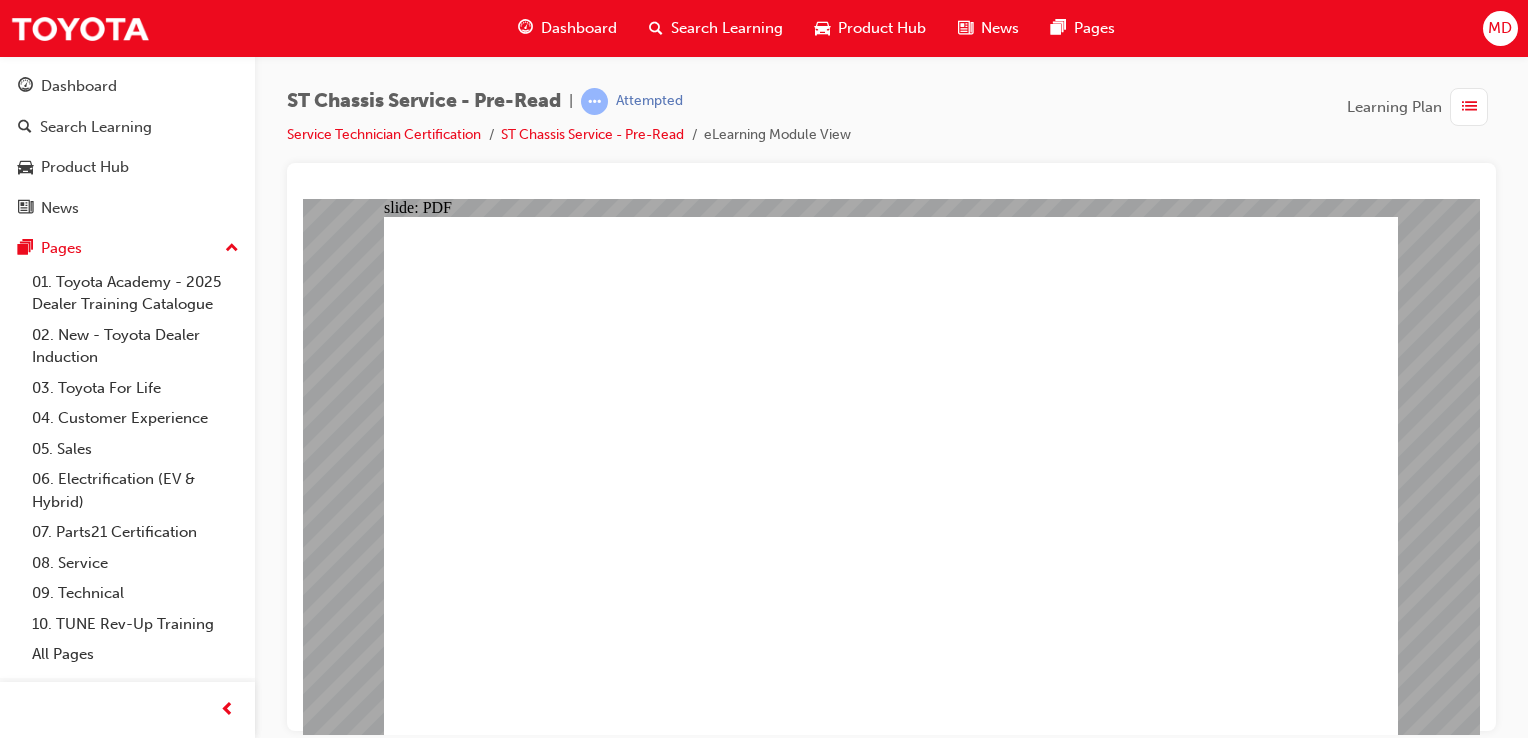 click 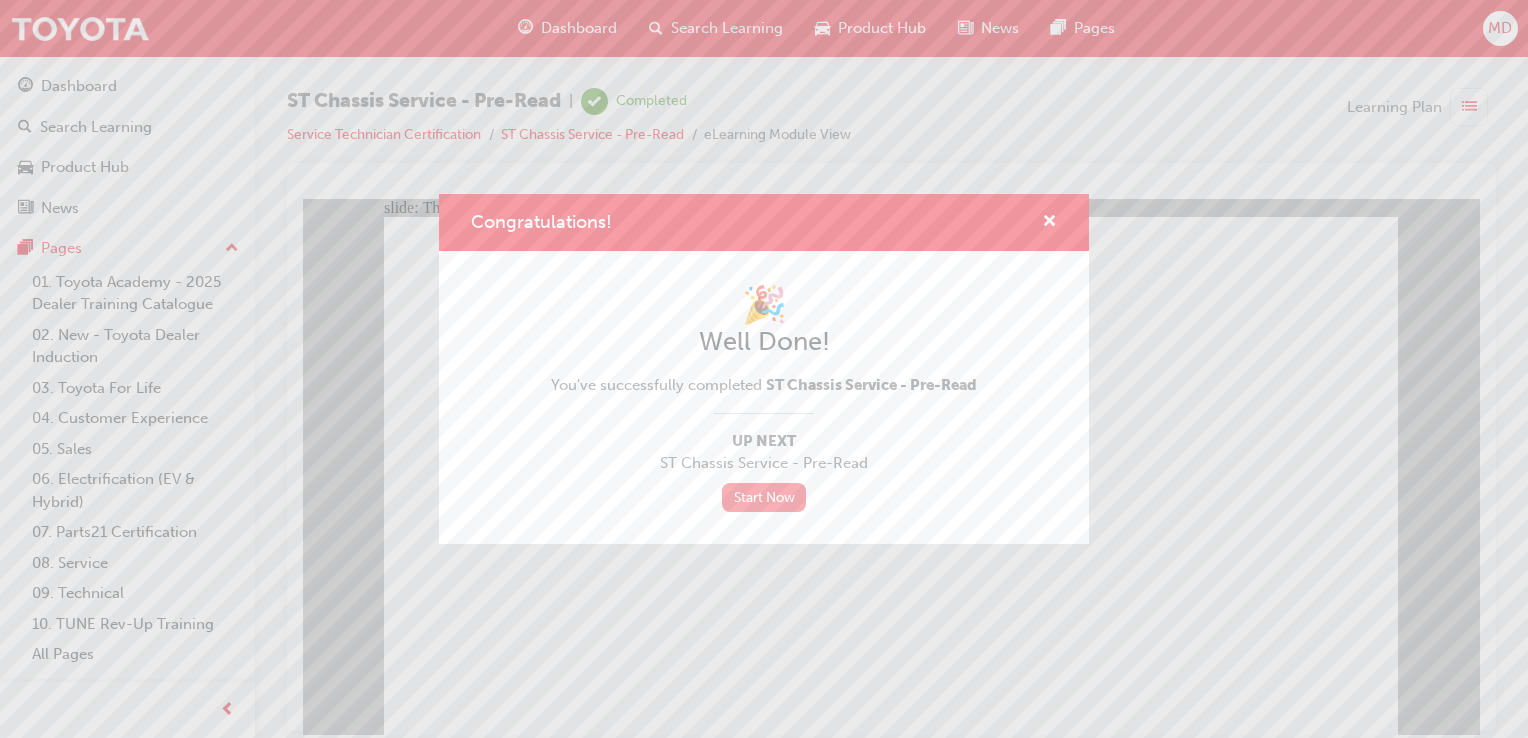click on "Start Now" at bounding box center (764, 497) 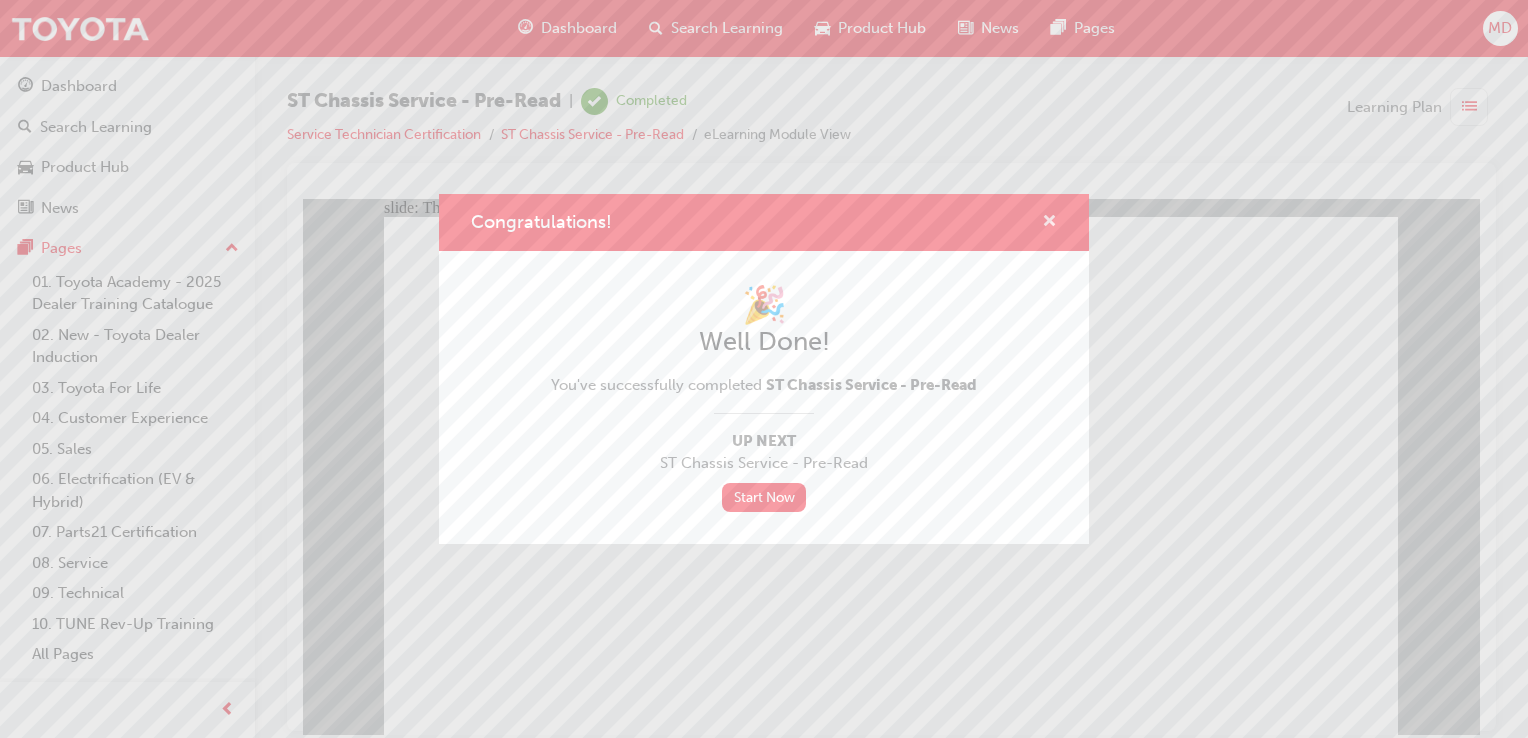 click at bounding box center (1049, 223) 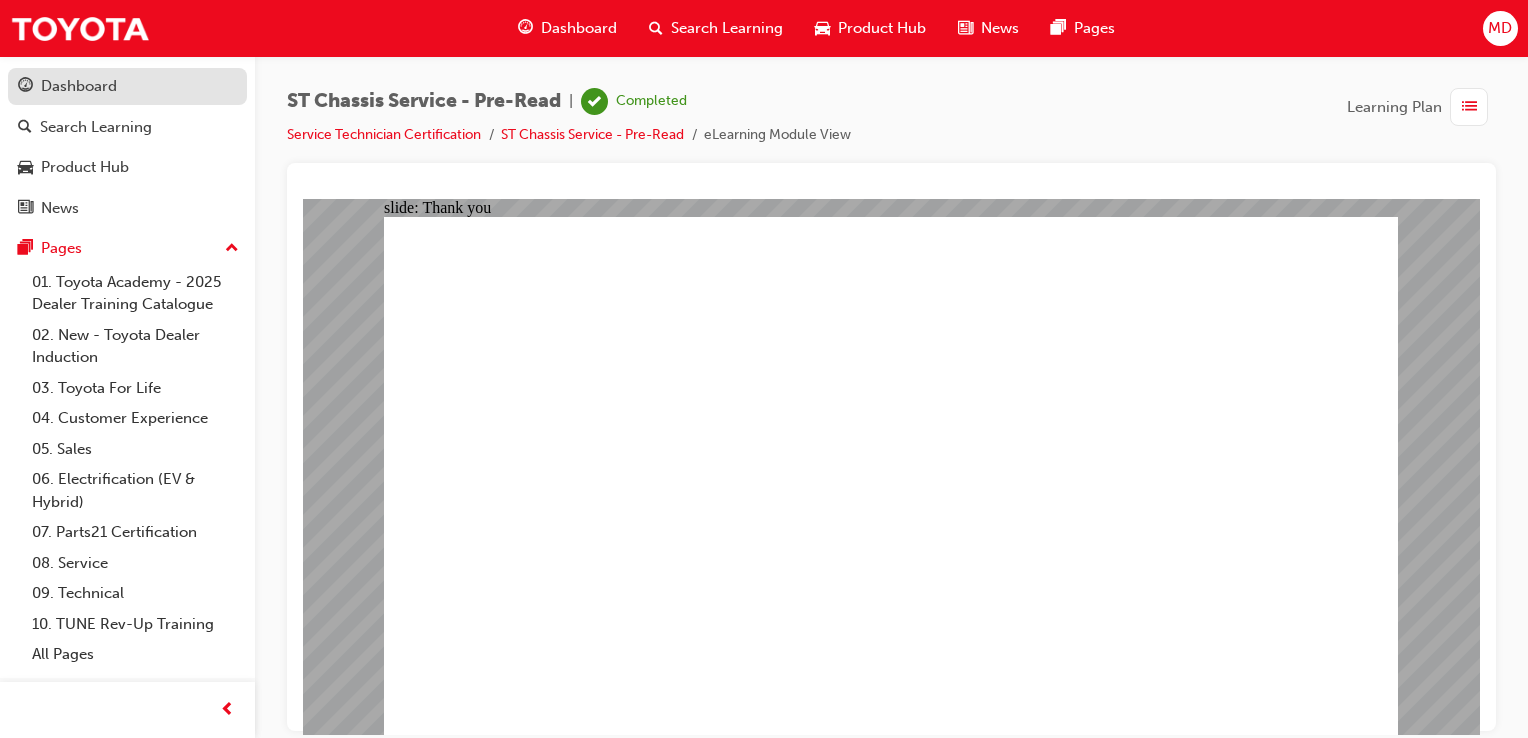 click on "Dashboard" at bounding box center [127, 86] 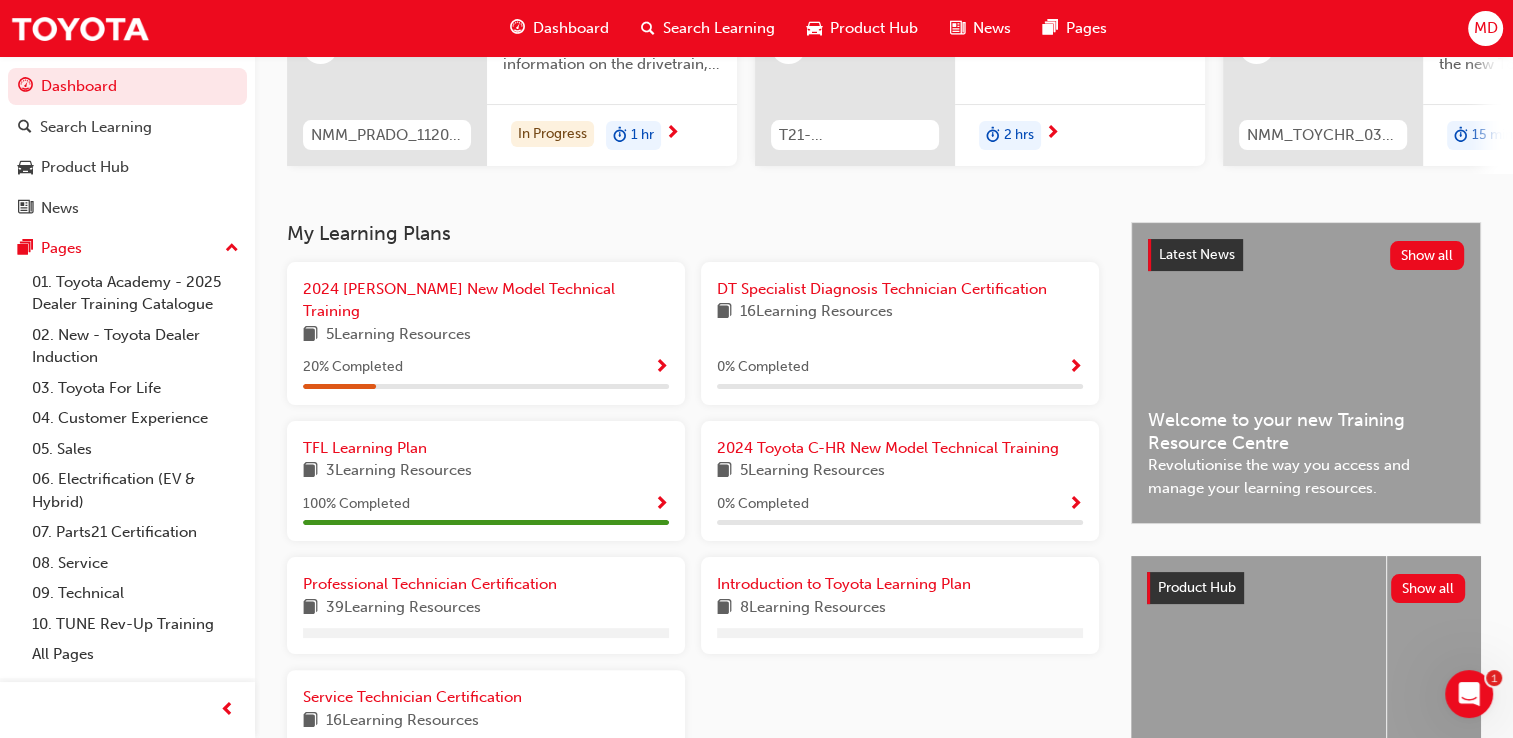 scroll, scrollTop: 400, scrollLeft: 0, axis: vertical 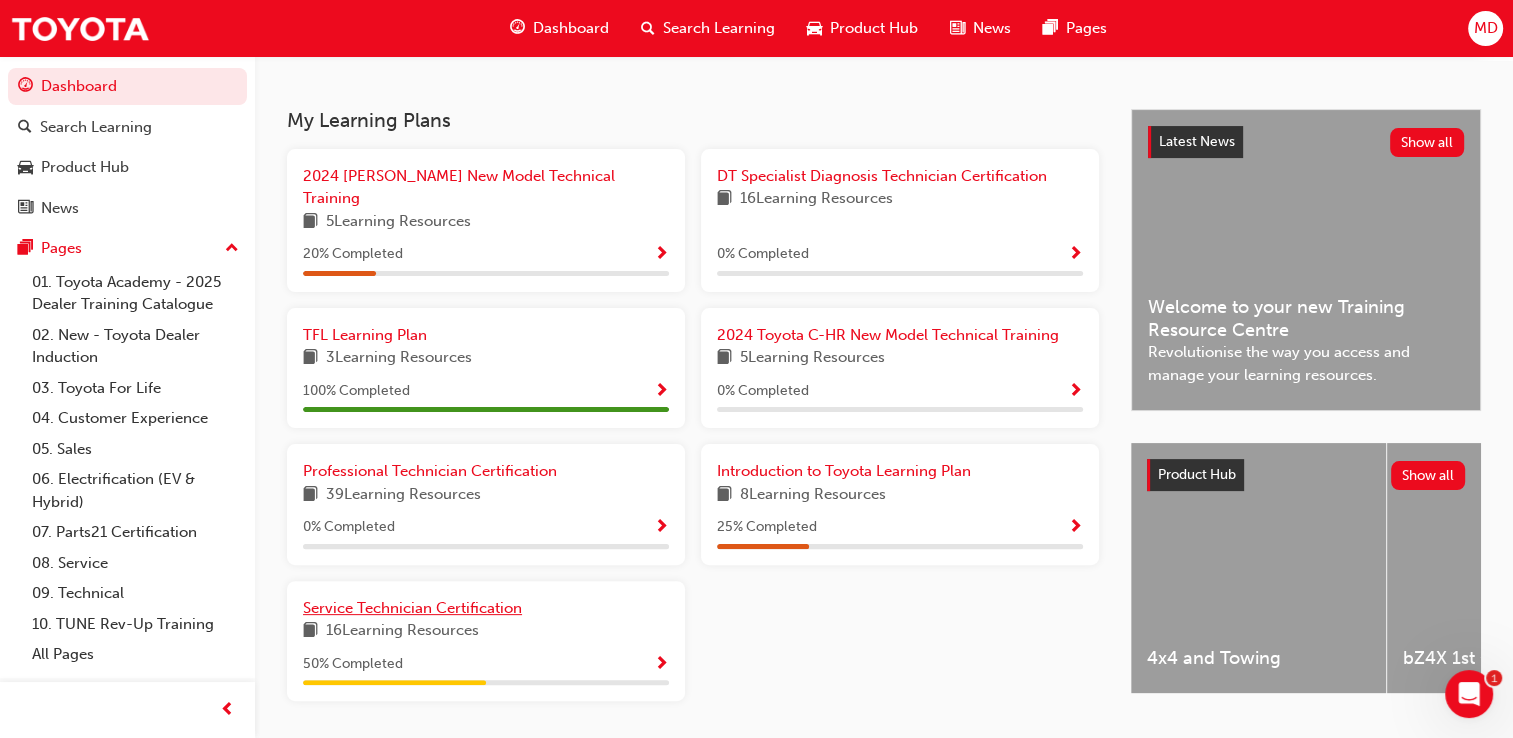click on "Service Technician Certification" at bounding box center (412, 608) 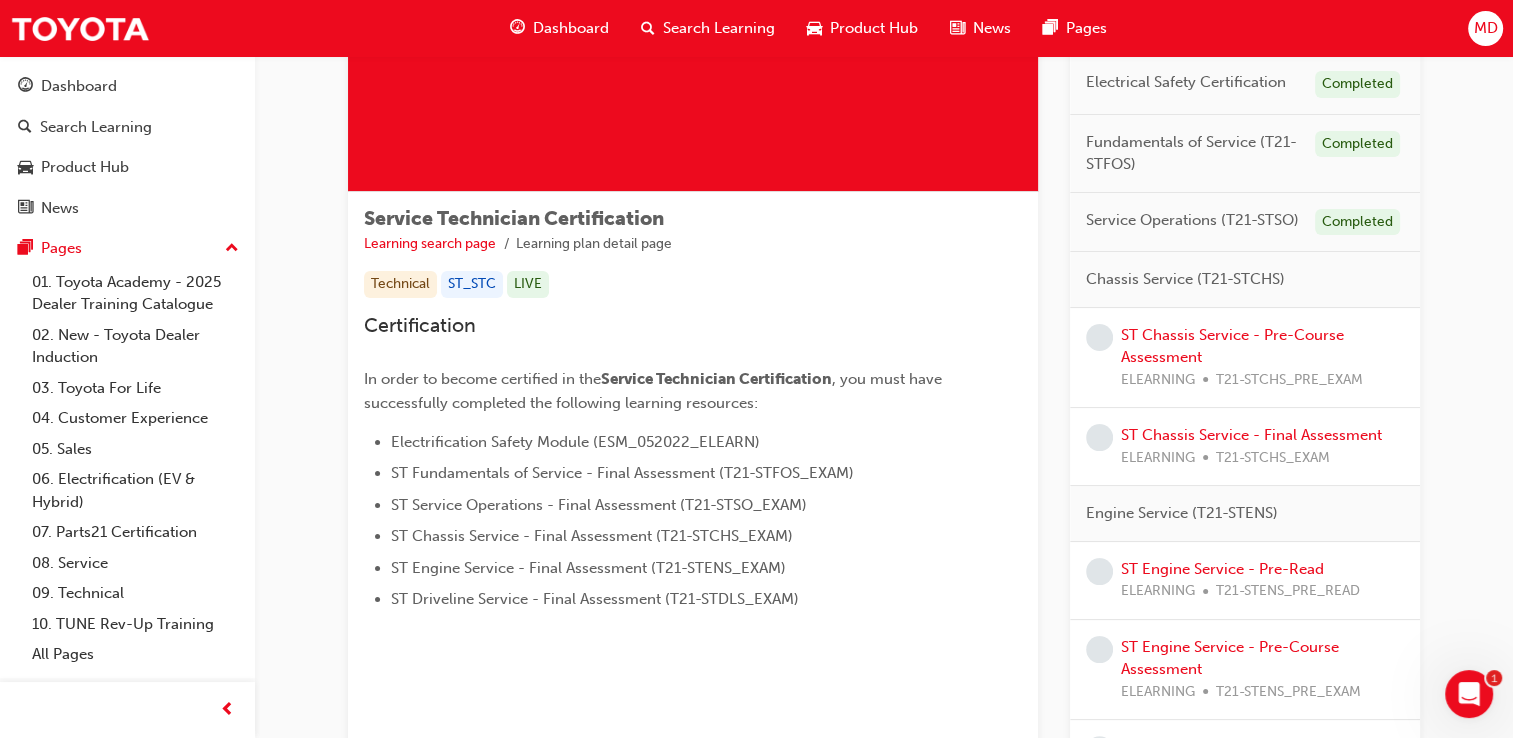 scroll, scrollTop: 100, scrollLeft: 0, axis: vertical 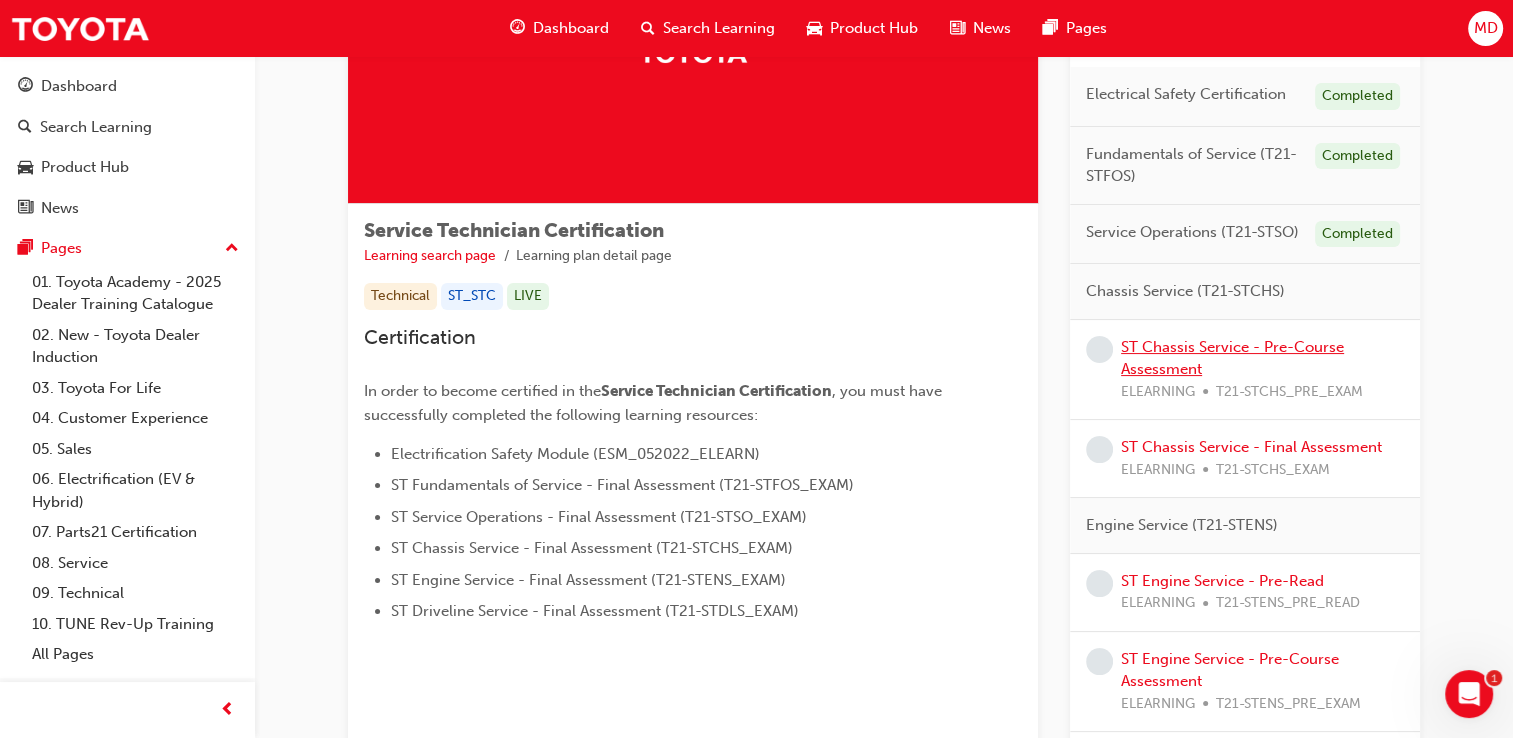 click on "ST Chassis Service - Pre-Course Assessment" at bounding box center (1232, 358) 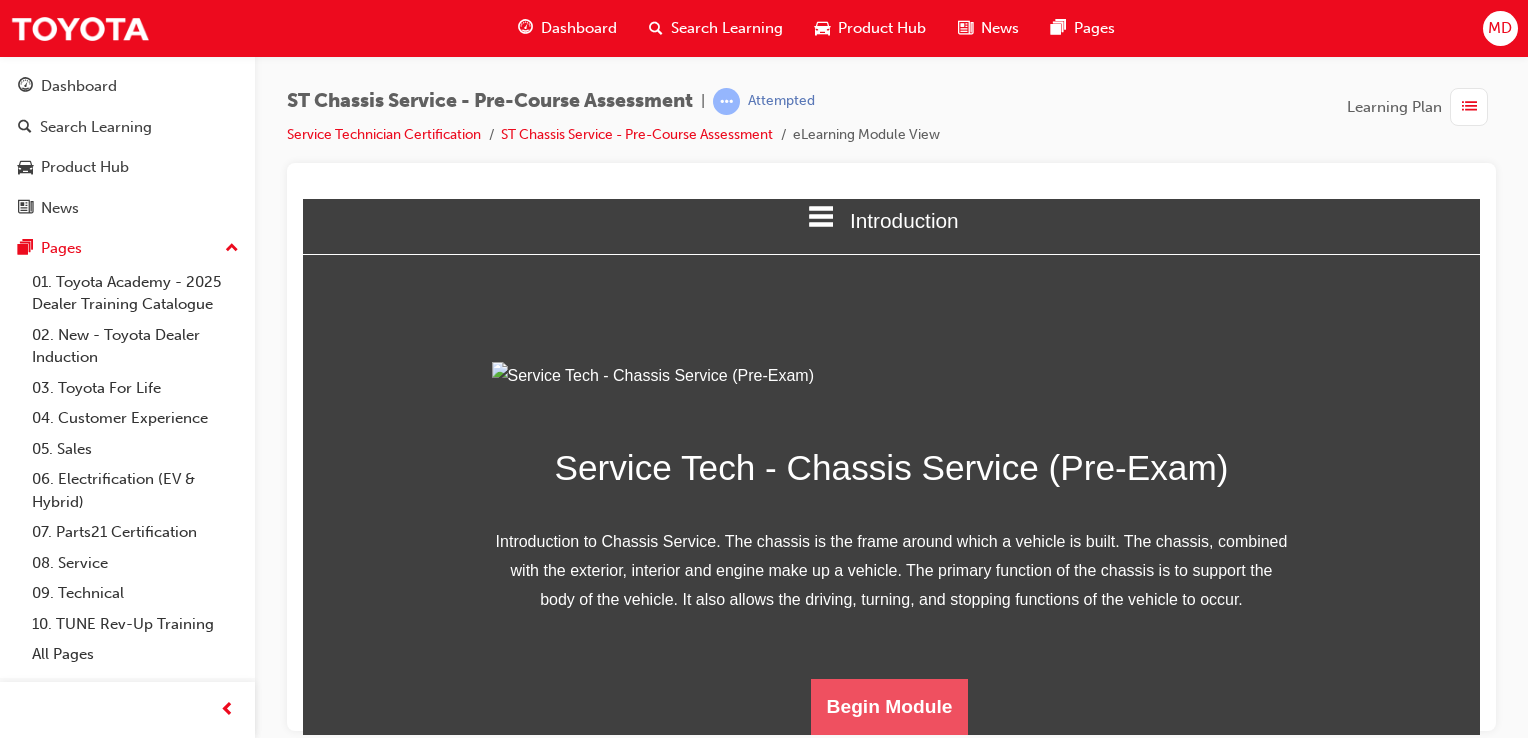 click on "Begin Module" at bounding box center [890, 706] 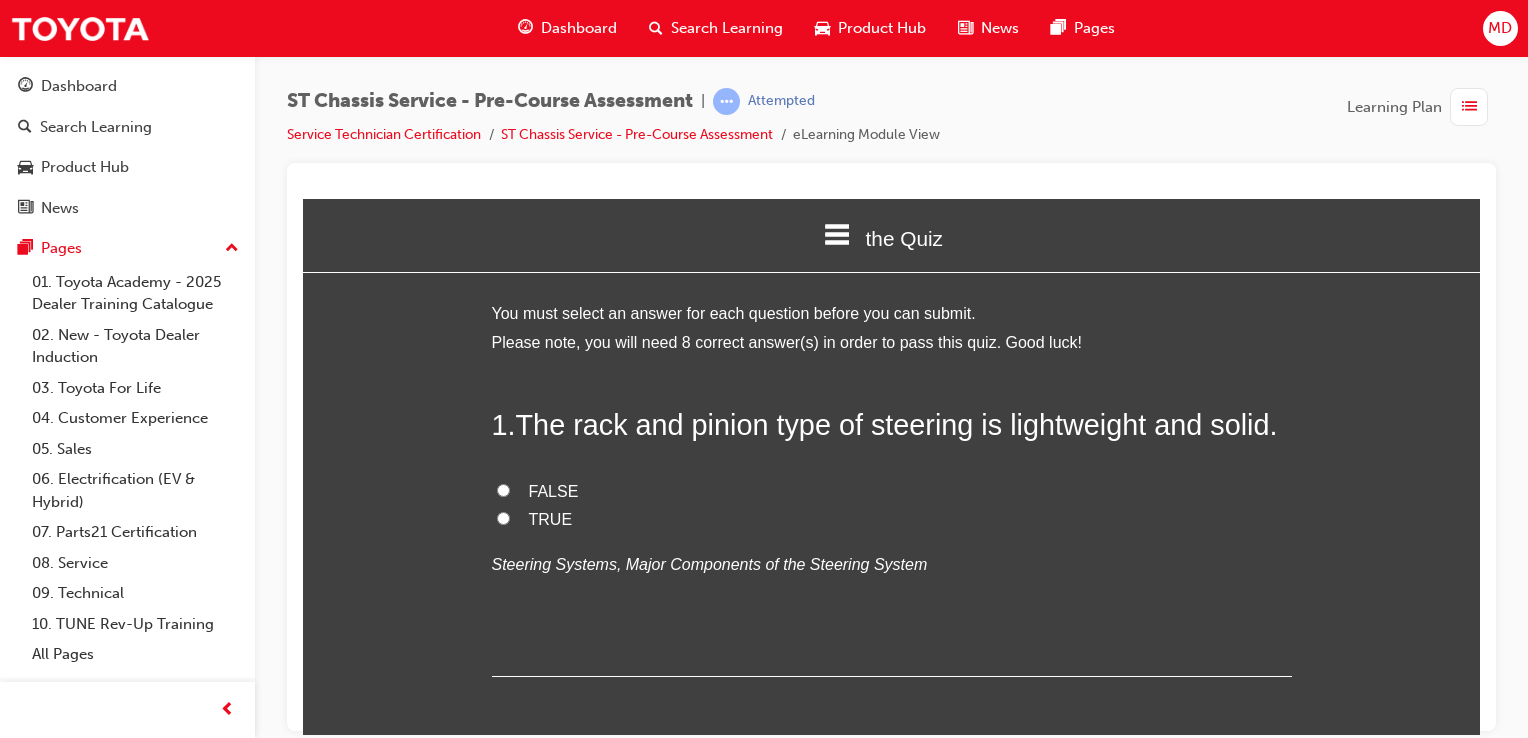 scroll, scrollTop: 0, scrollLeft: 0, axis: both 